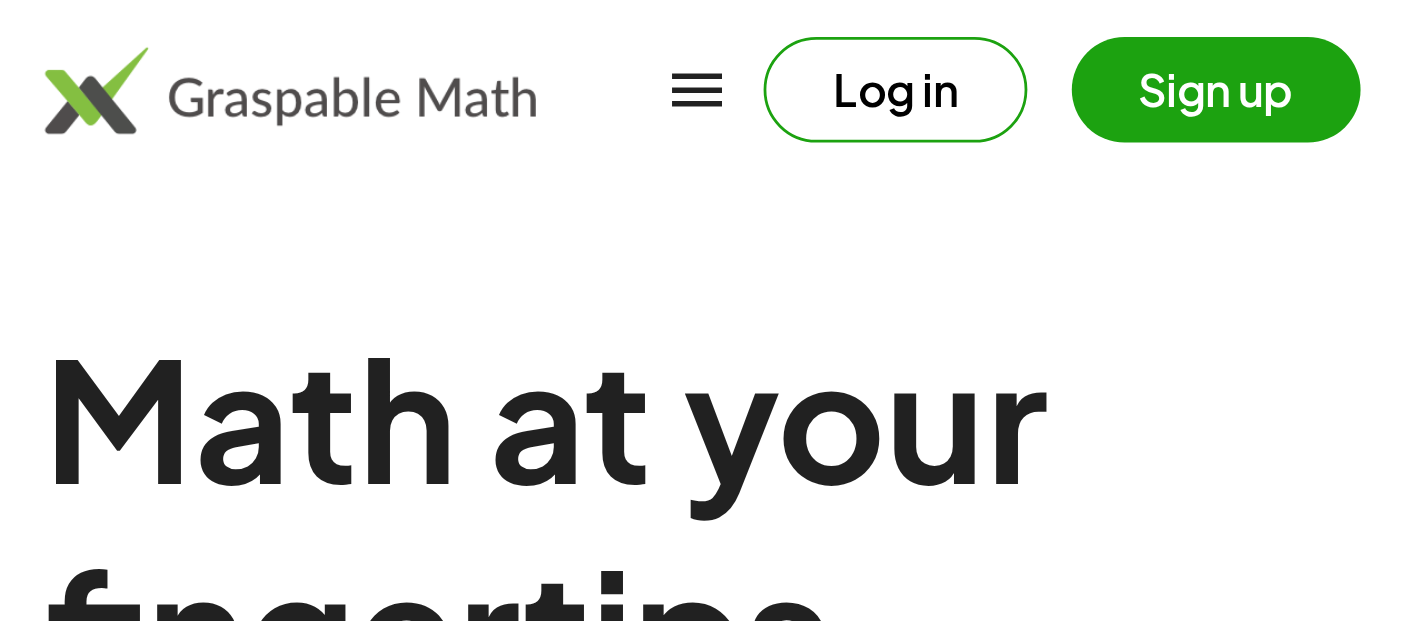 scroll, scrollTop: 0, scrollLeft: 0, axis: both 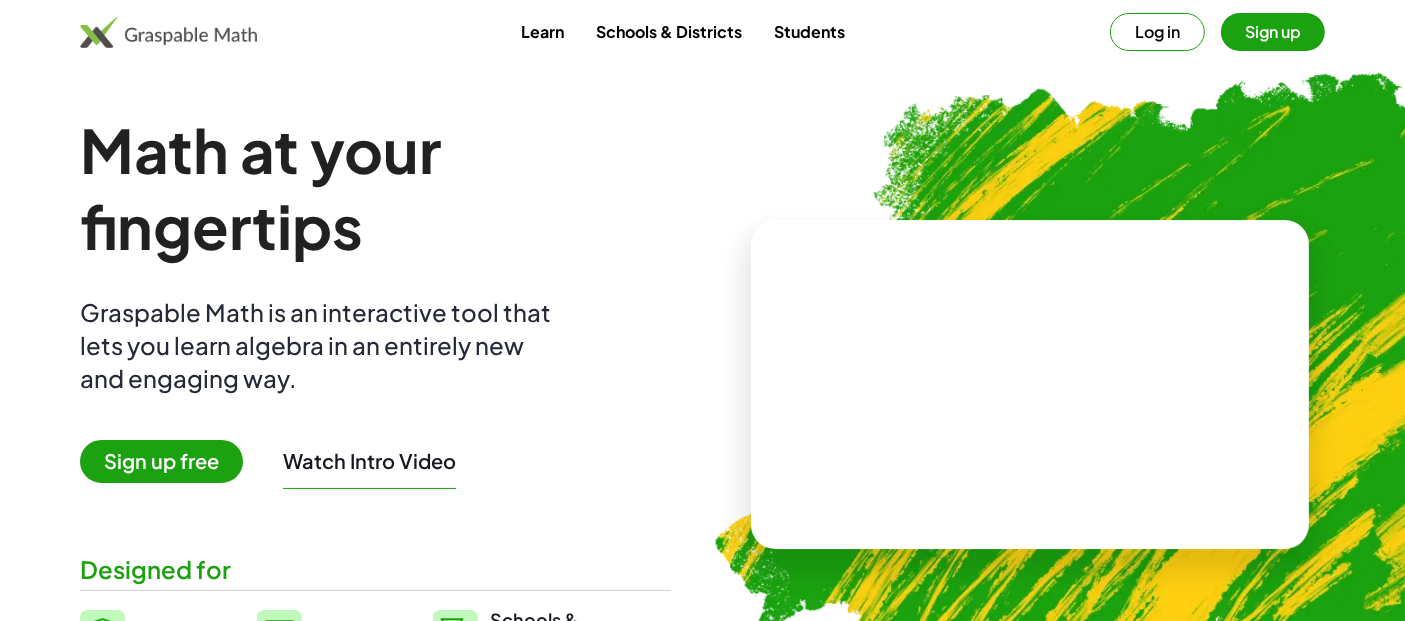 click on "Learn" at bounding box center (542, 31) 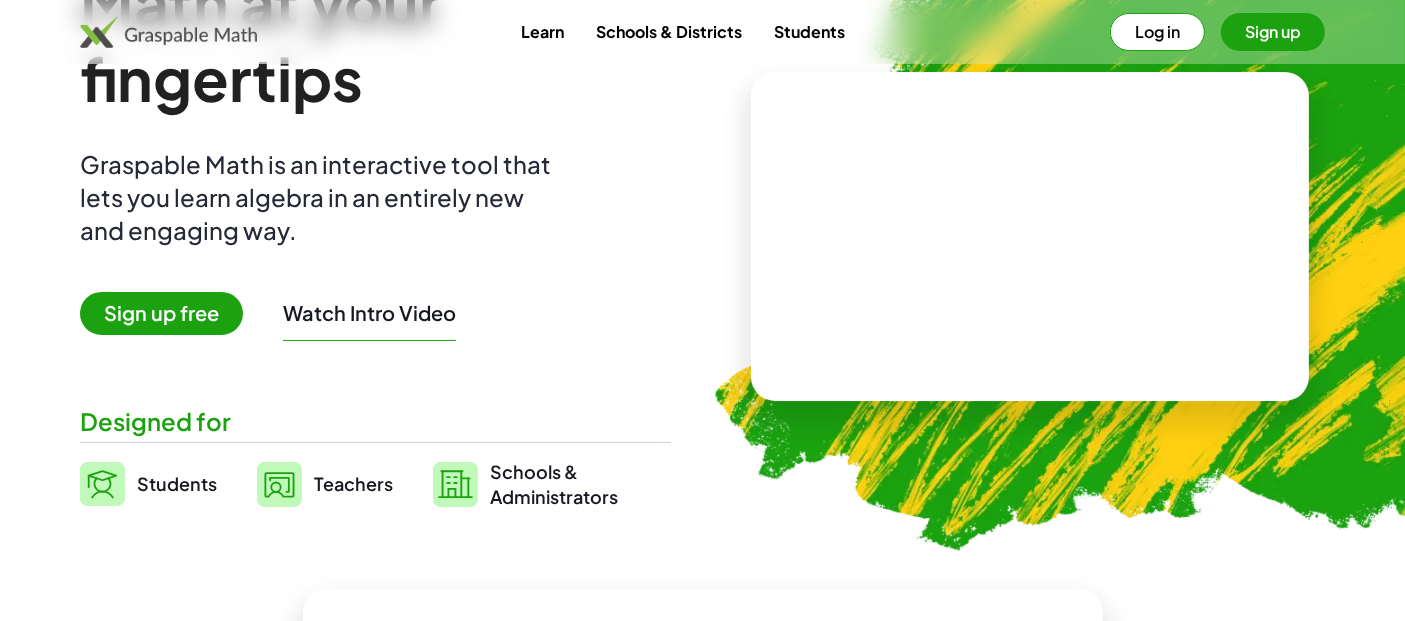 scroll, scrollTop: 192, scrollLeft: 0, axis: vertical 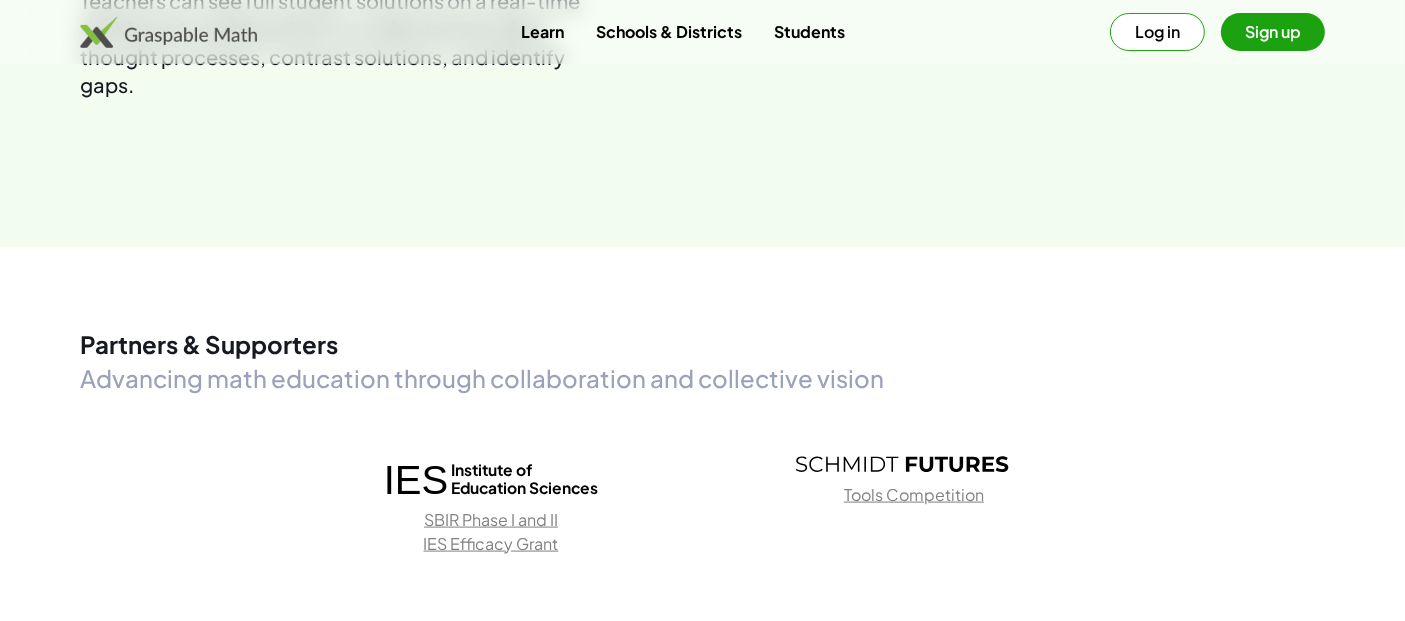 click on "Log in" at bounding box center (1157, 32) 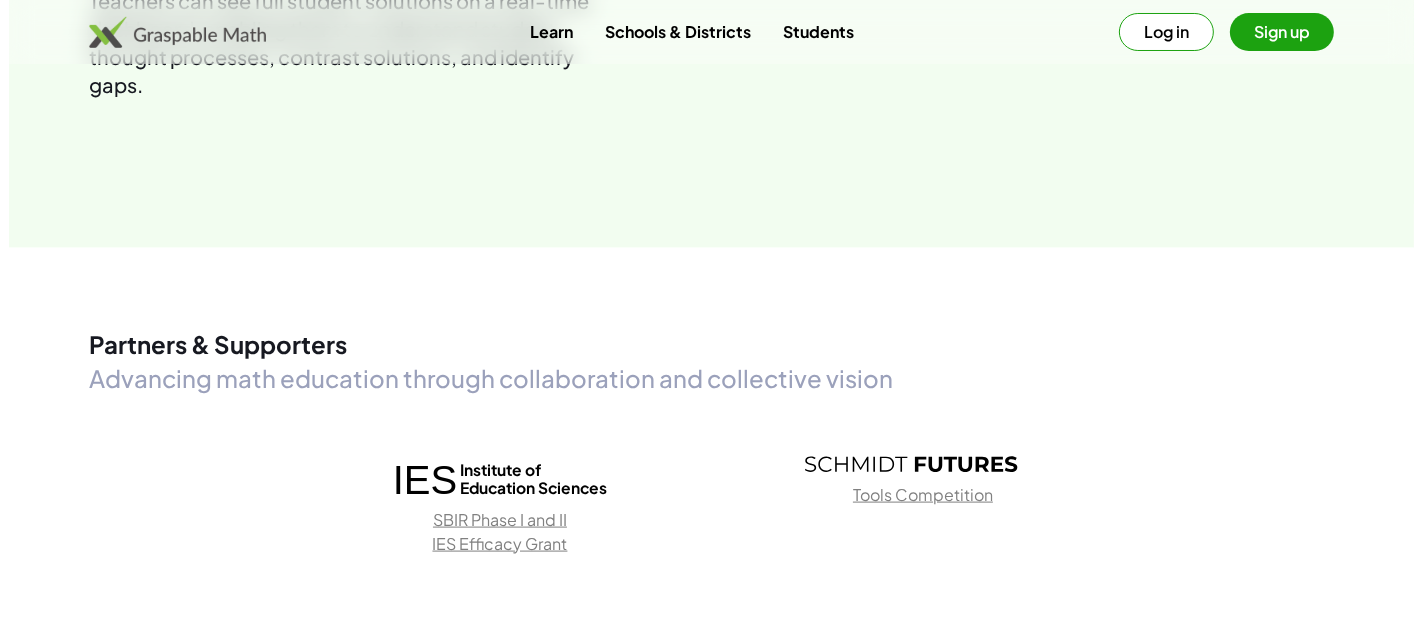 scroll, scrollTop: 0, scrollLeft: 0, axis: both 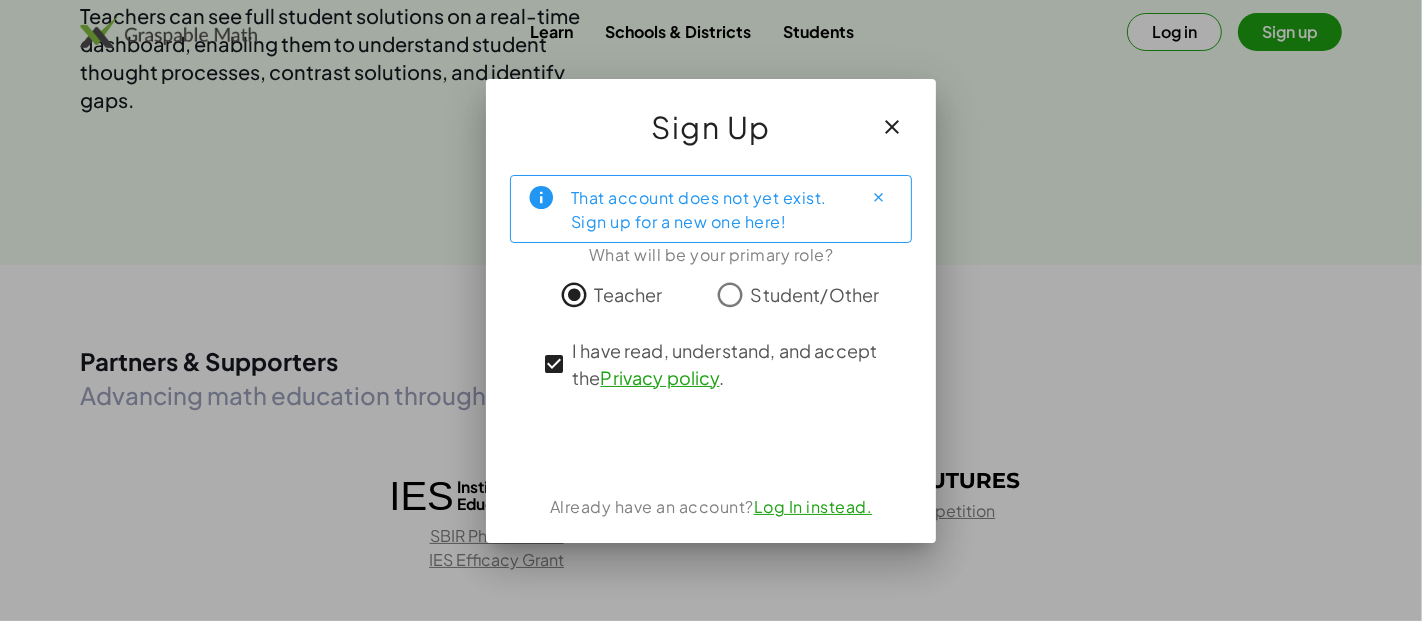 click on "Log In instead." at bounding box center [813, 506] 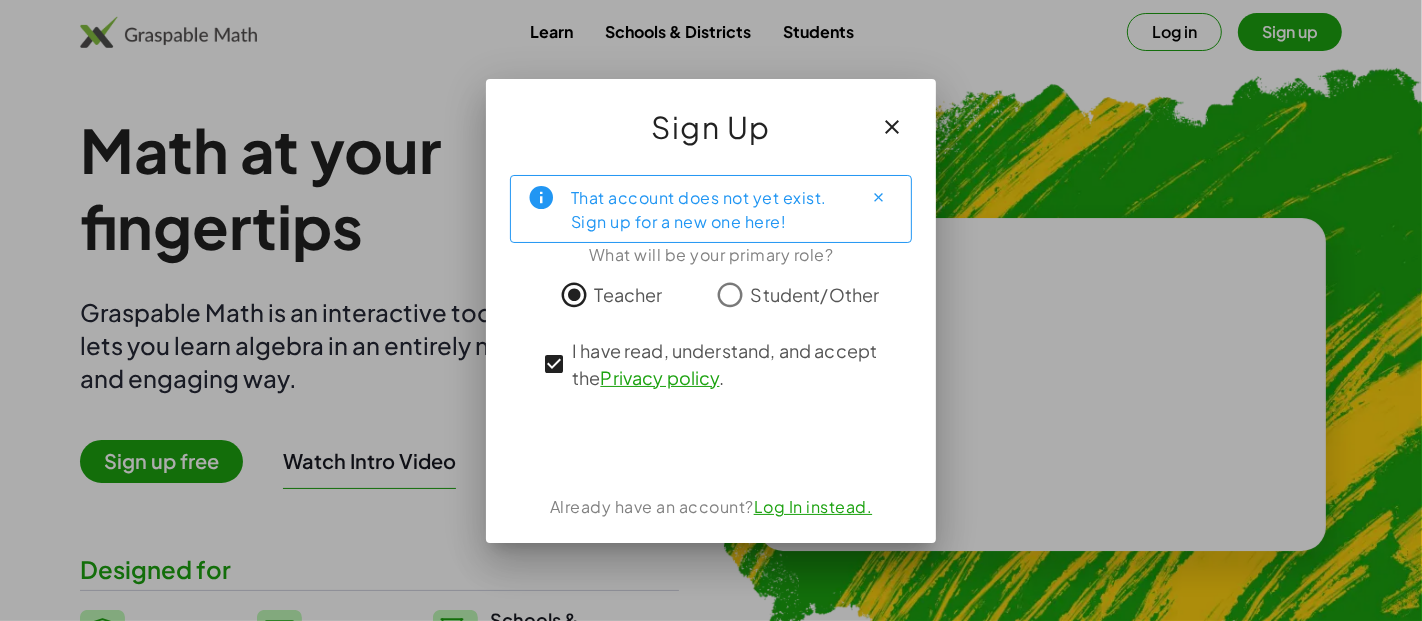 click on "That account does not yet exist. Sign up for a new one here!  What will be your primary role? Teacher Student/Other I have read, understand, and accept the   Privacy policy .  Already have an account?  Log In instead." 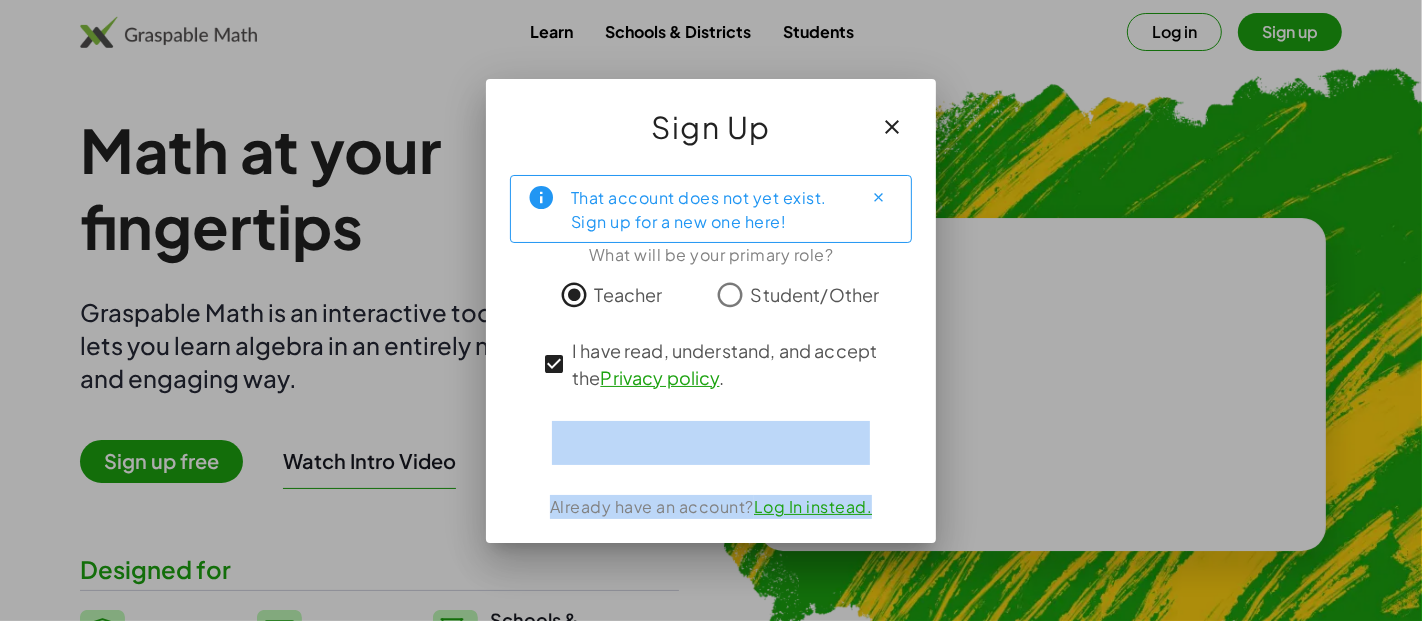 drag, startPoint x: 931, startPoint y: 381, endPoint x: 894, endPoint y: 505, distance: 129.40247 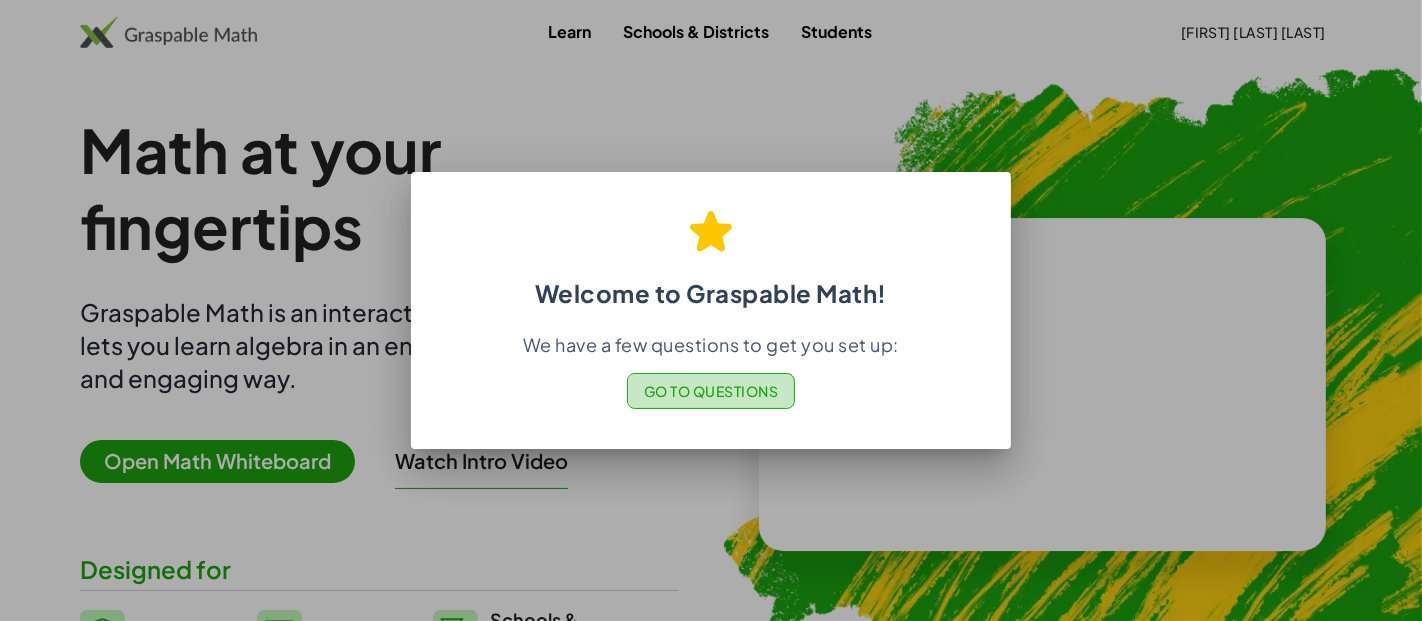 click on "Go to Questions" 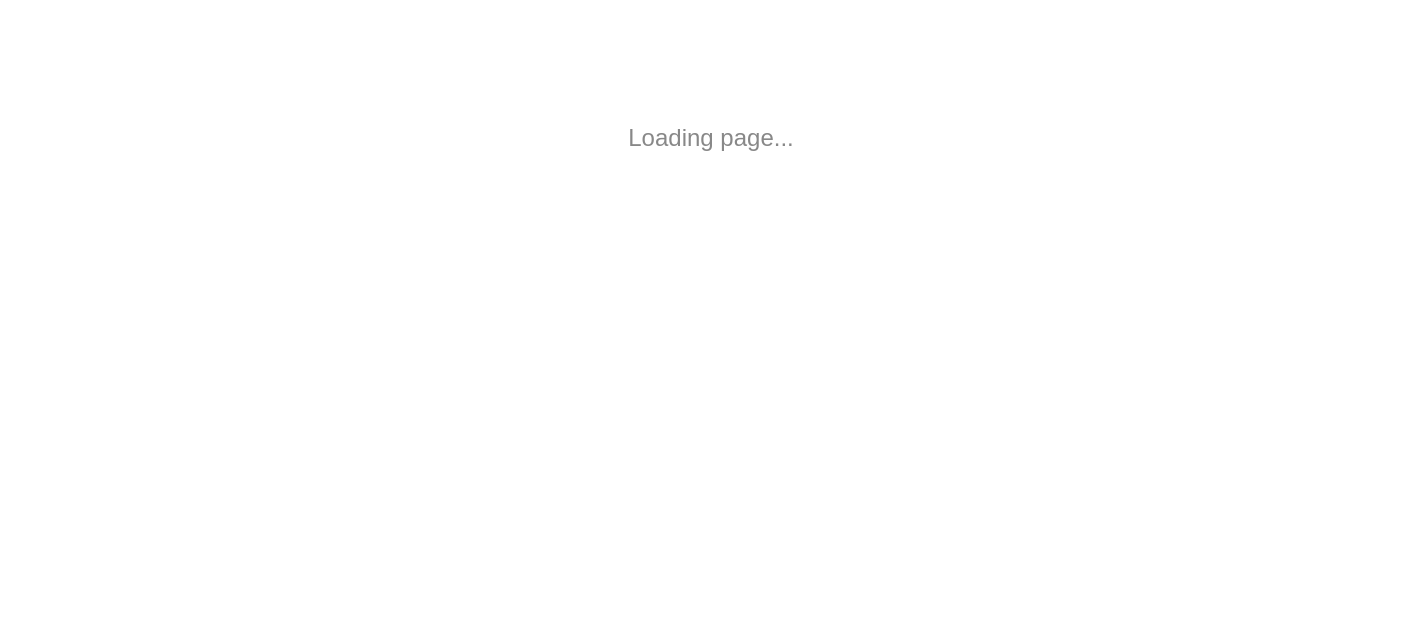scroll, scrollTop: 0, scrollLeft: 0, axis: both 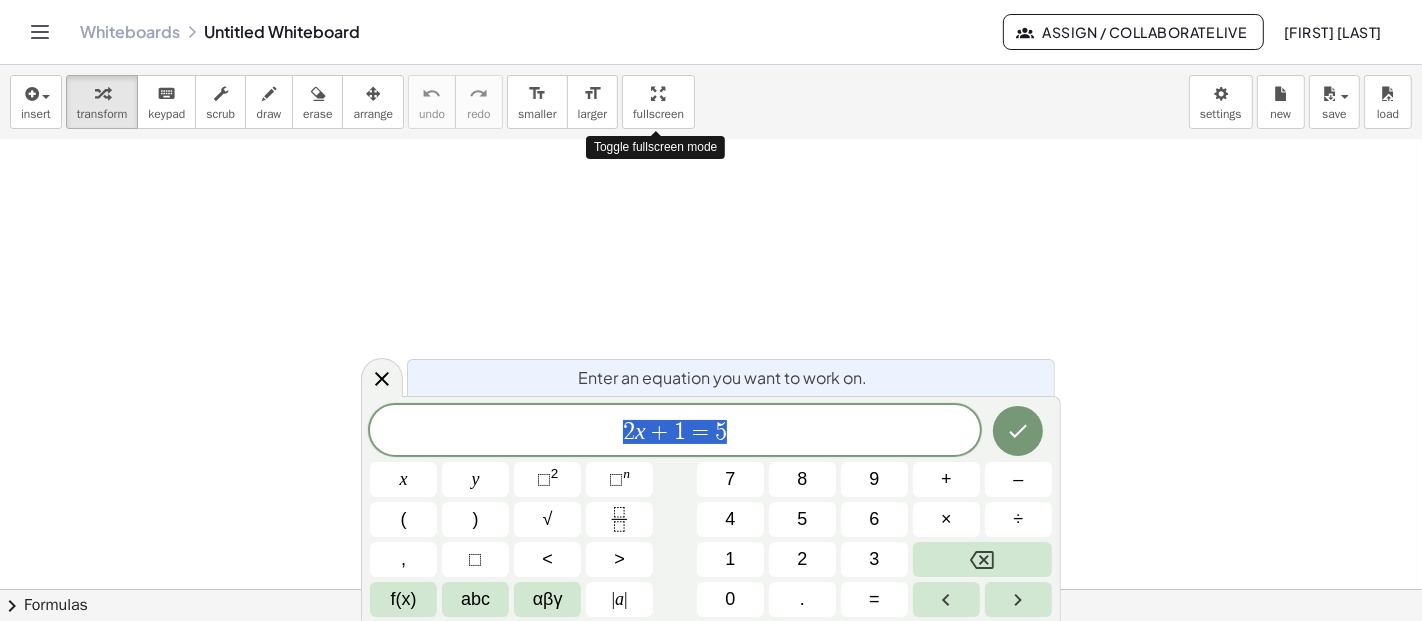 drag, startPoint x: 664, startPoint y: 88, endPoint x: 664, endPoint y: 222, distance: 134 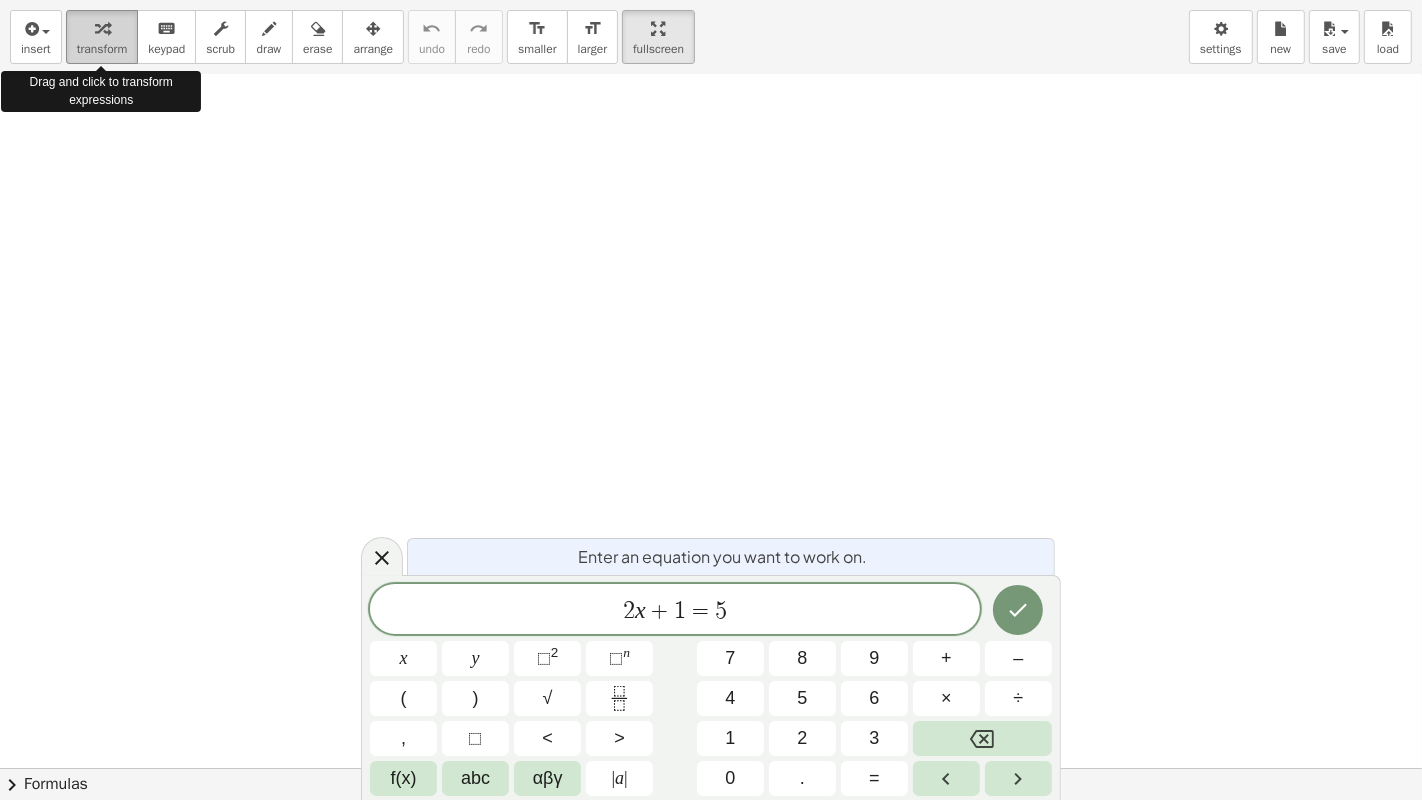 click on "transform" at bounding box center (102, 49) 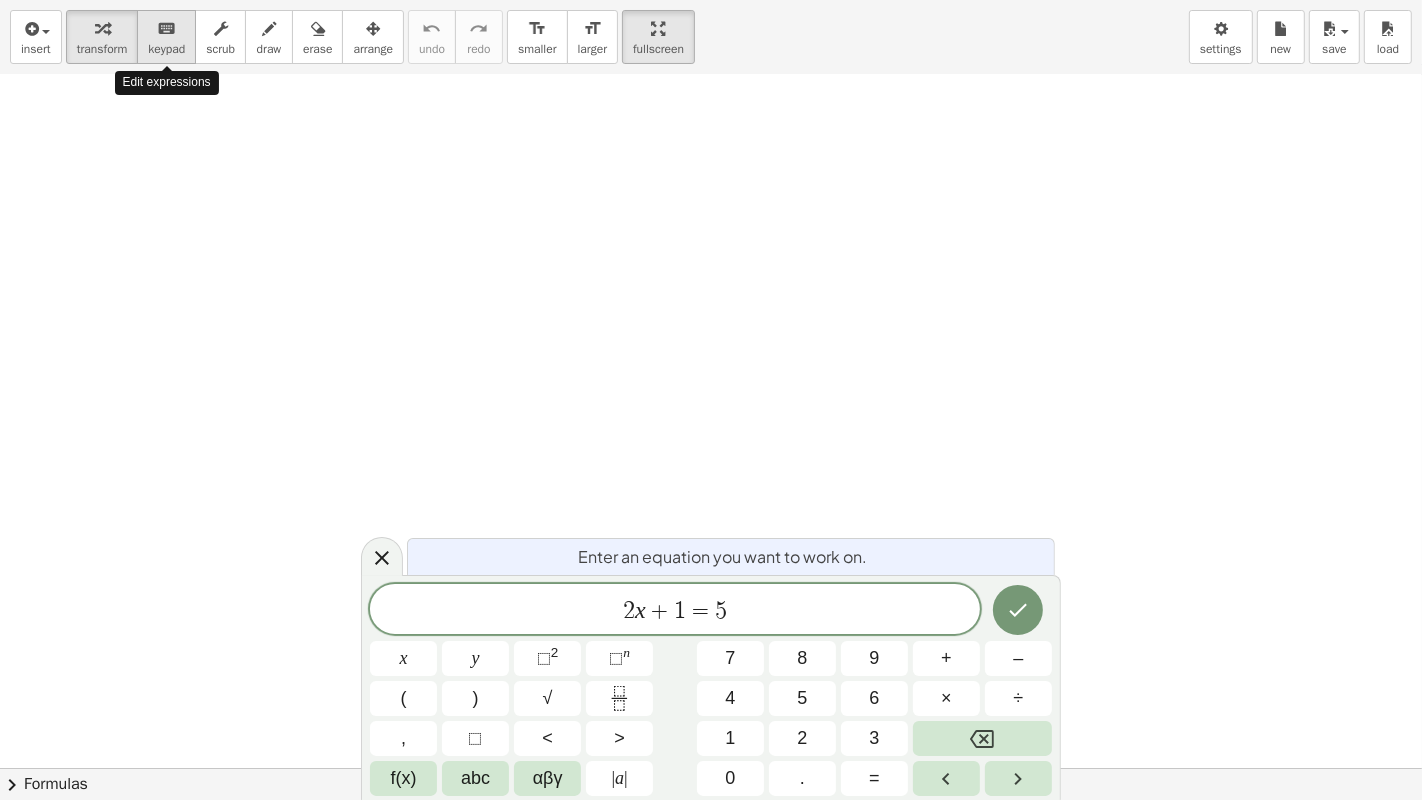 click on "keyboard" at bounding box center (166, 29) 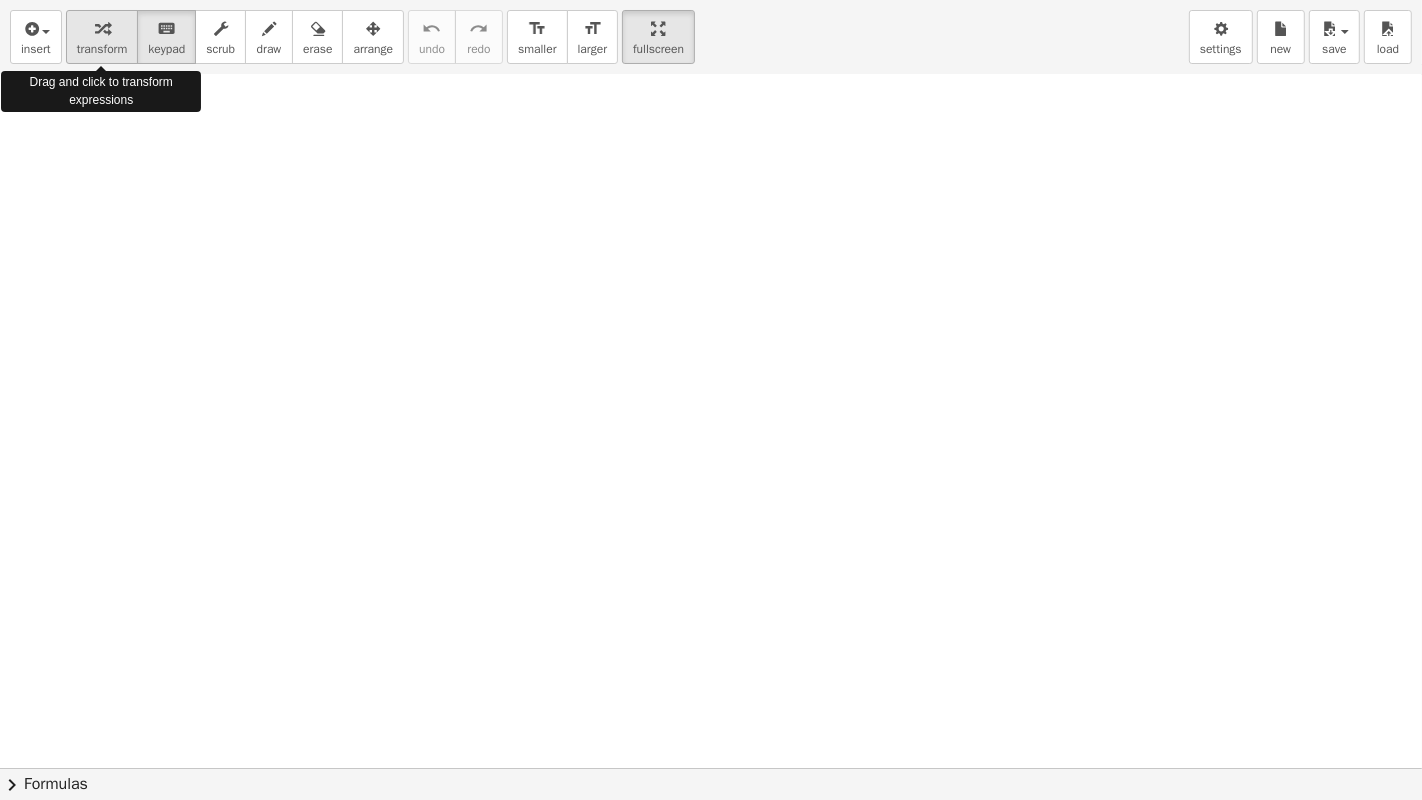 click at bounding box center (102, 29) 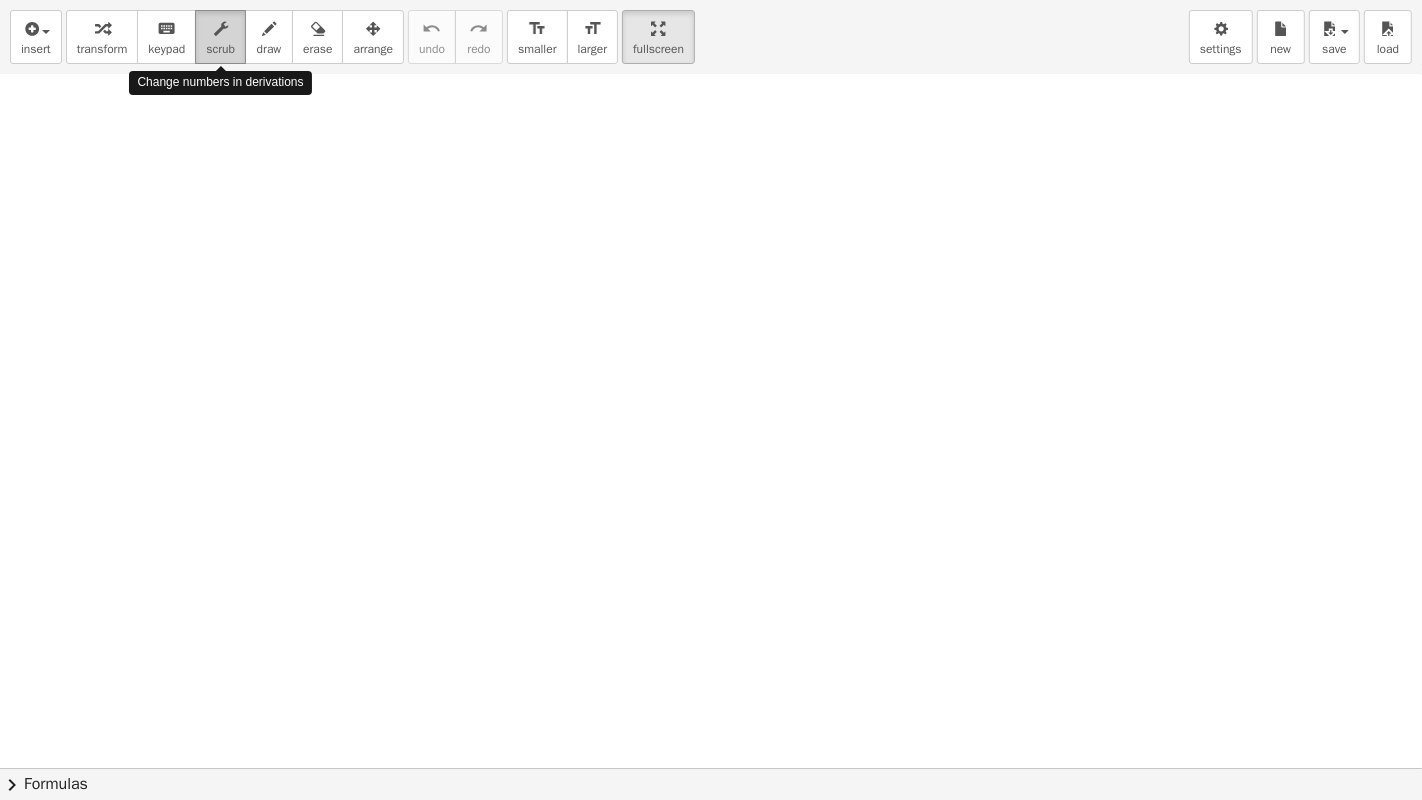 click at bounding box center (221, 29) 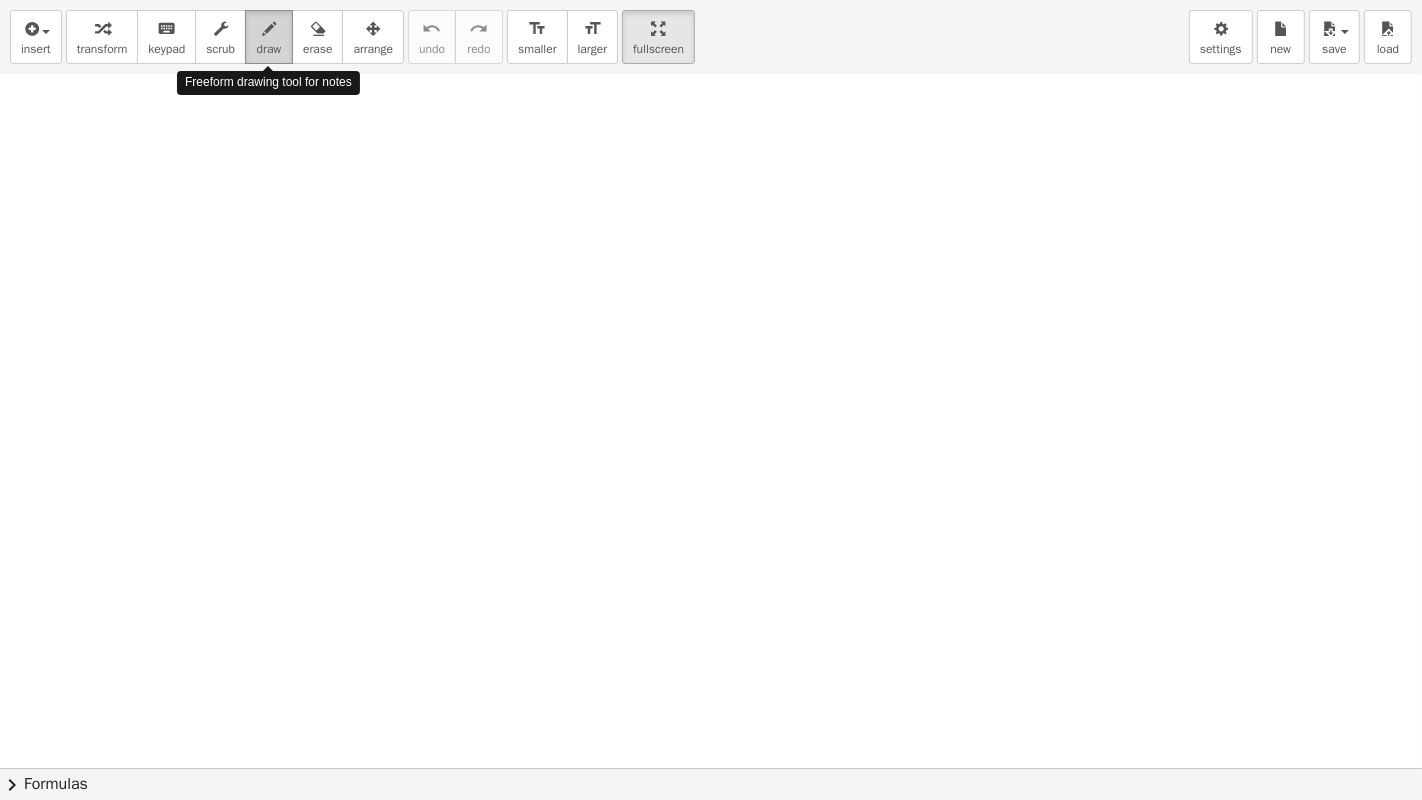 click at bounding box center (269, 29) 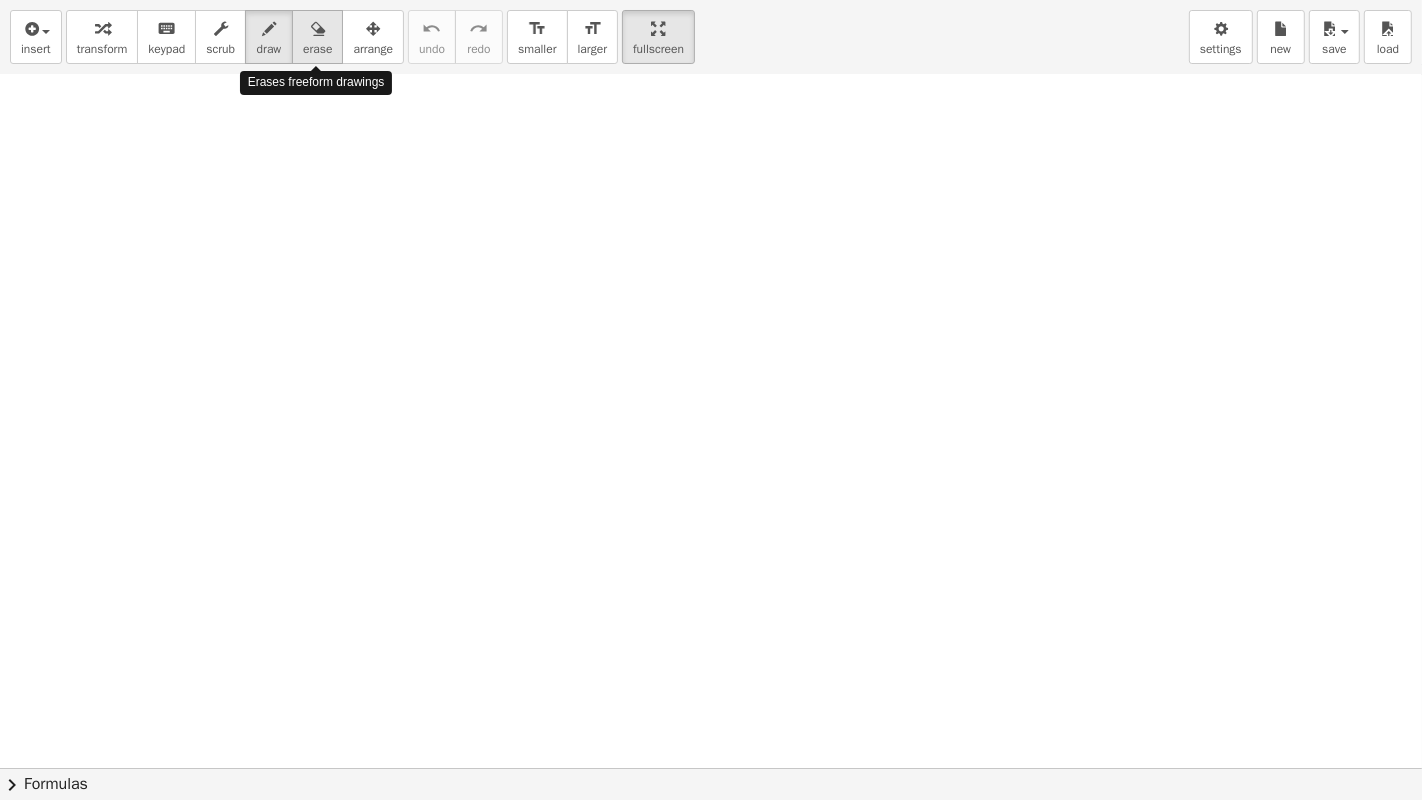 click on "erase" at bounding box center (317, 49) 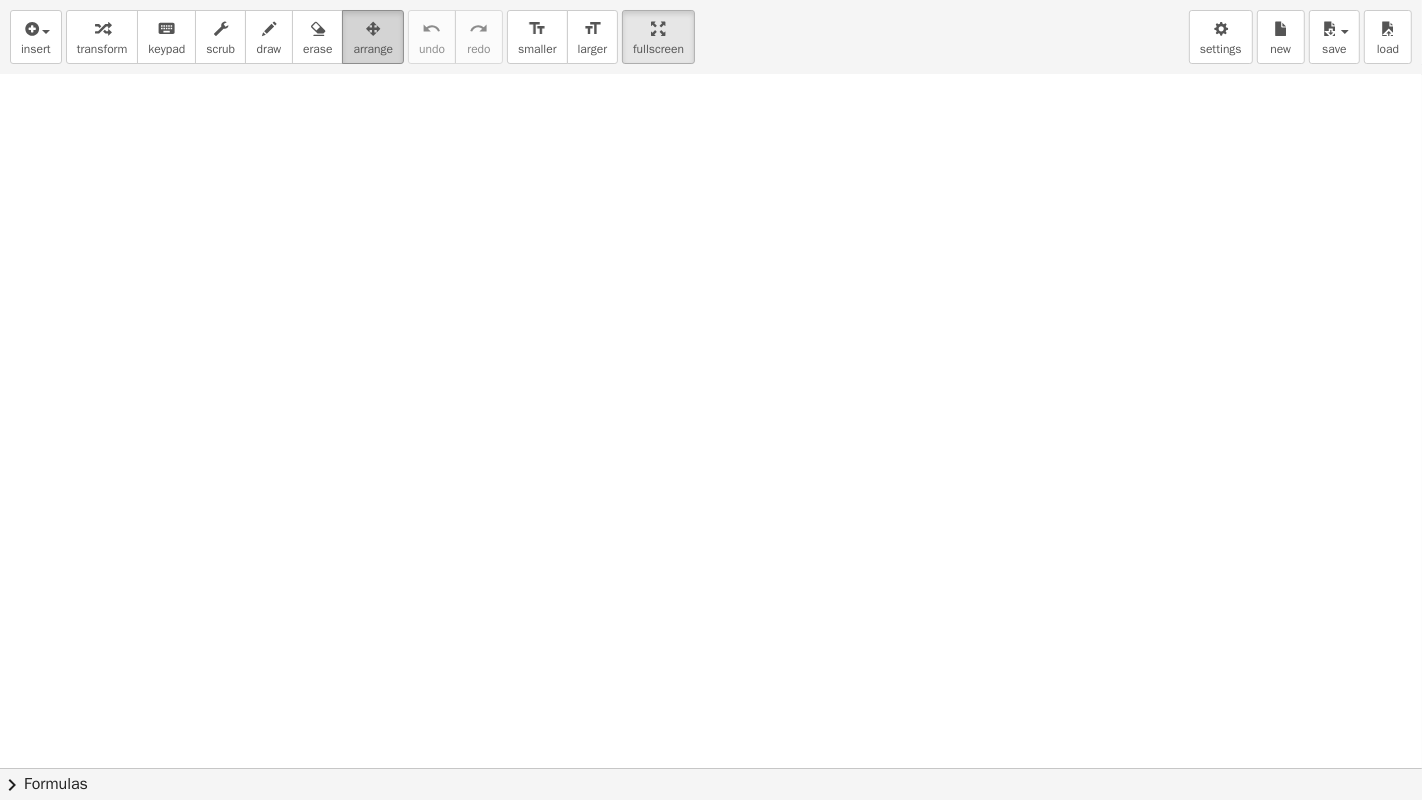 click on "arrange" at bounding box center [373, 49] 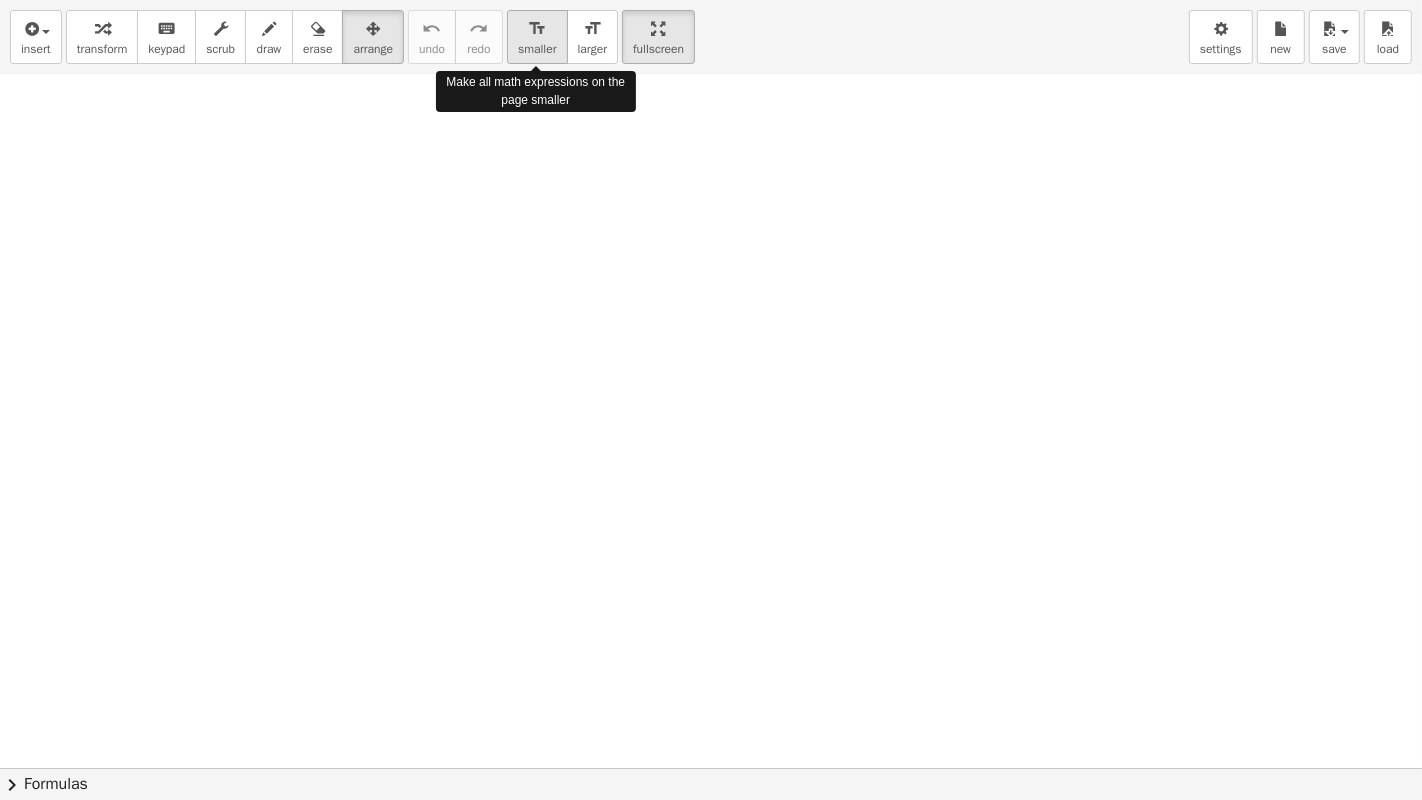 click on "smaller" at bounding box center [537, 49] 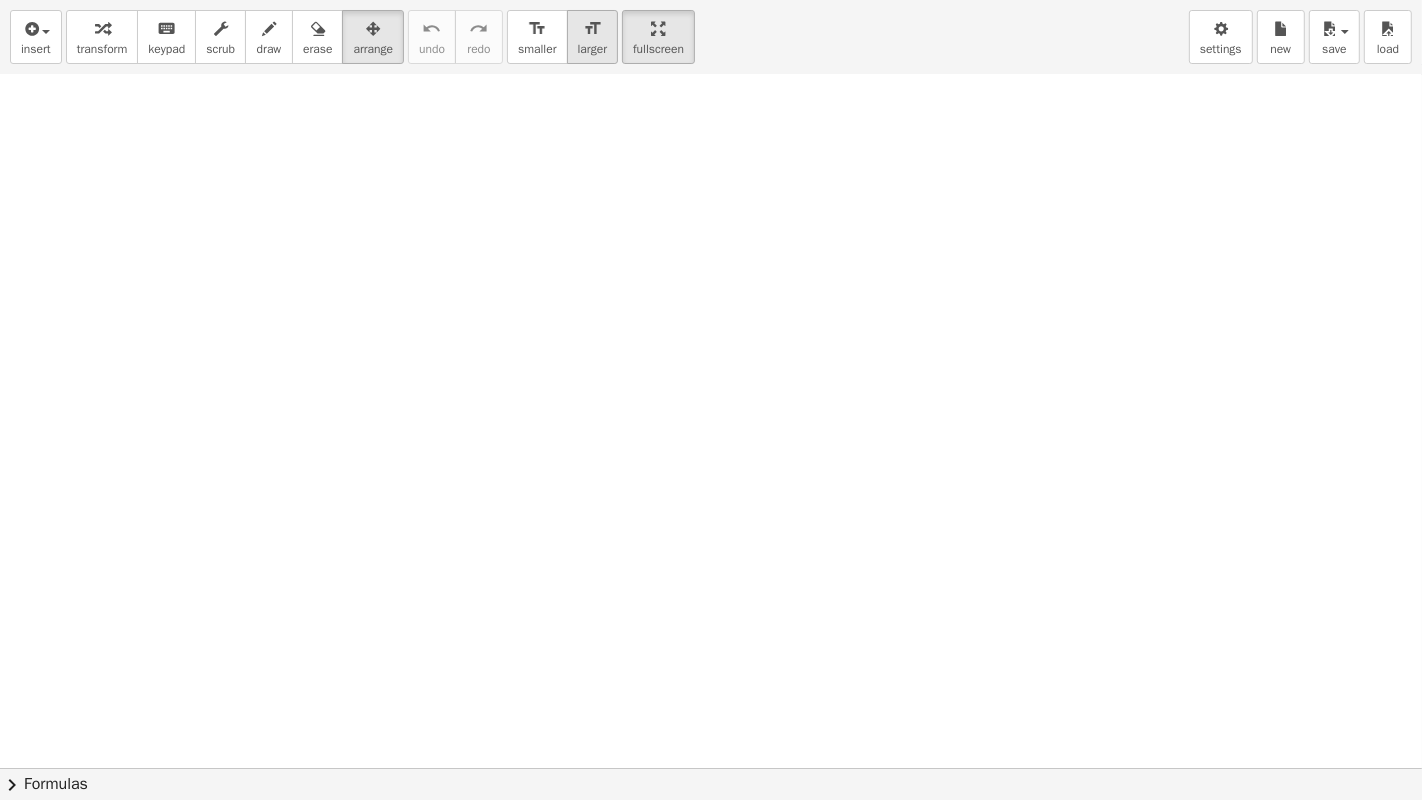 click on "format_size" at bounding box center (592, 28) 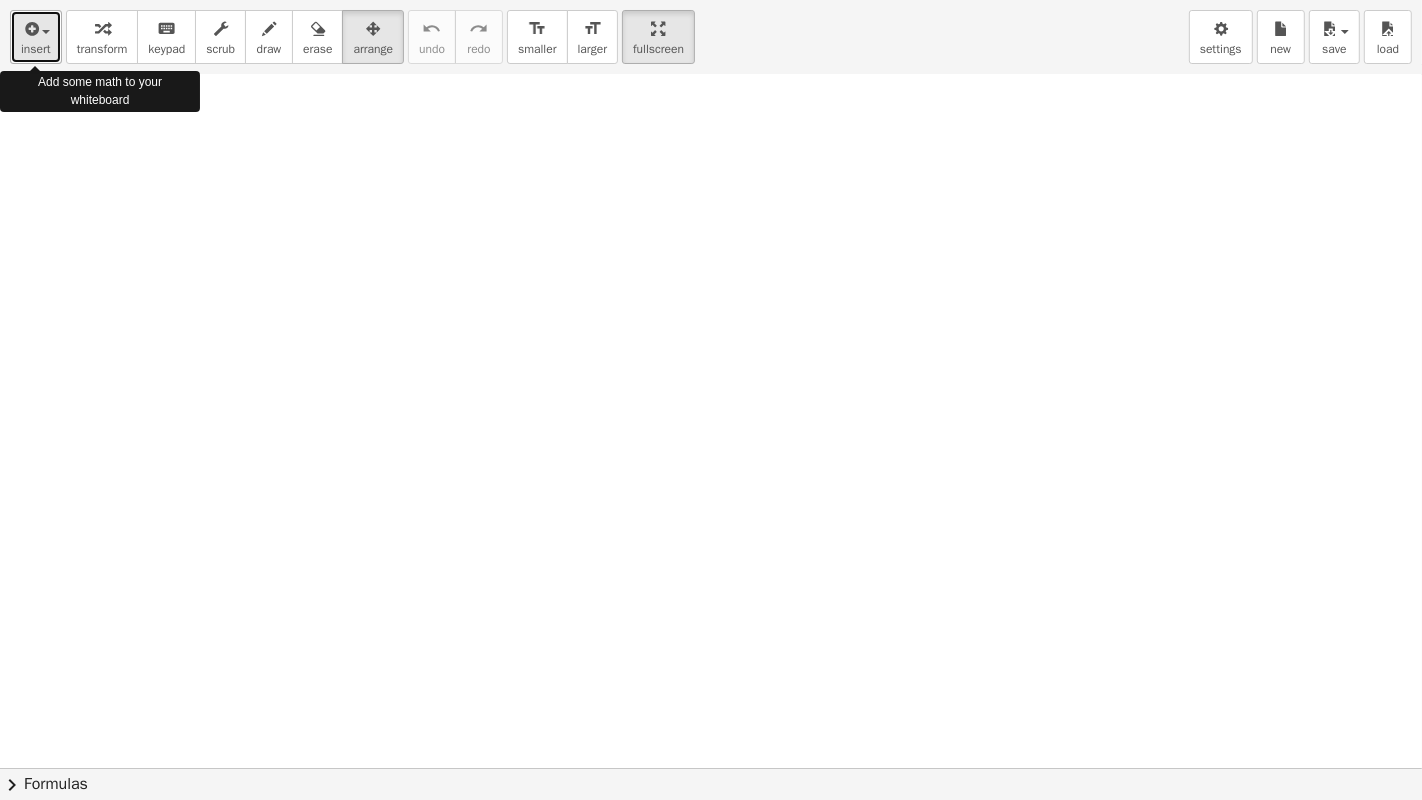 click on "insert" at bounding box center (36, 49) 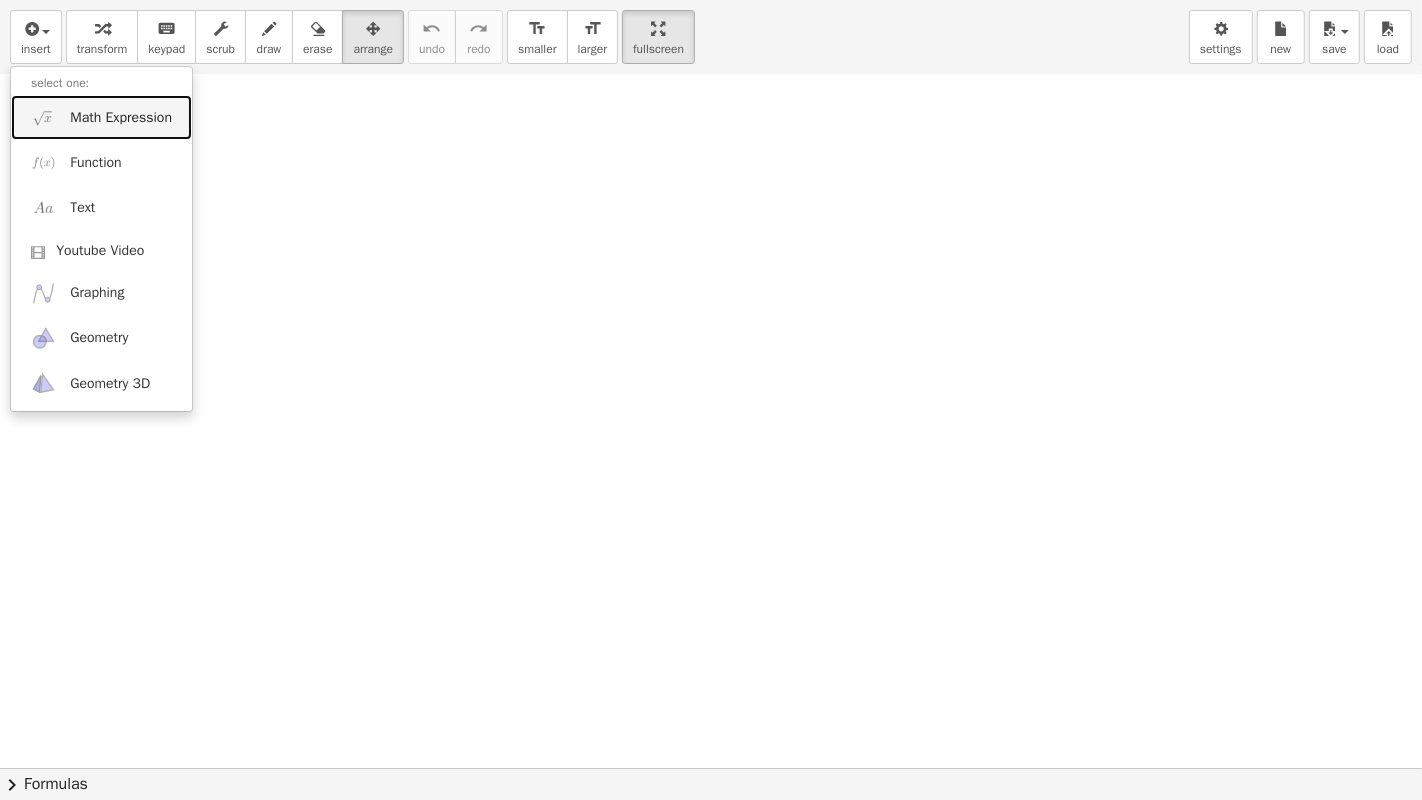 click on "Math Expression" at bounding box center (121, 118) 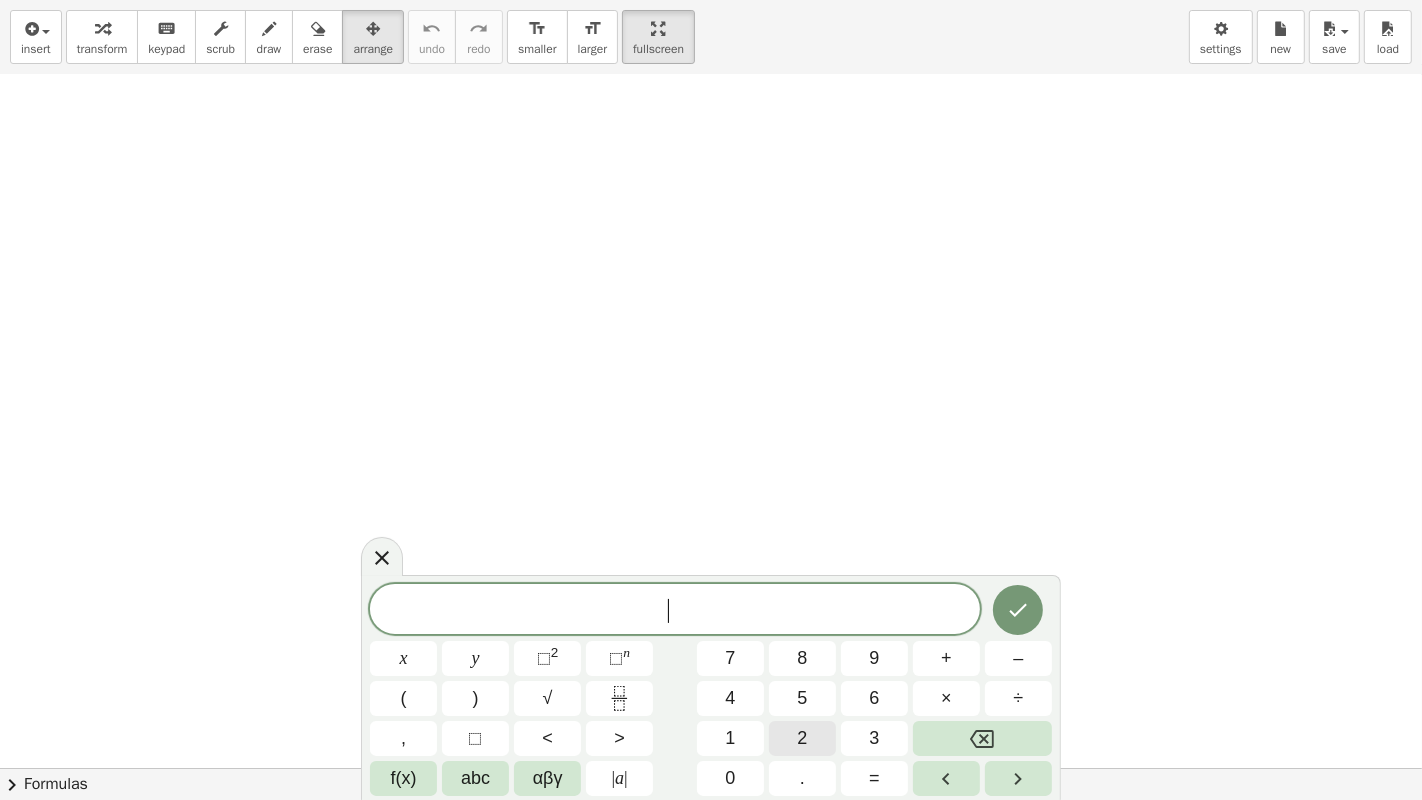 click on "2" at bounding box center (802, 738) 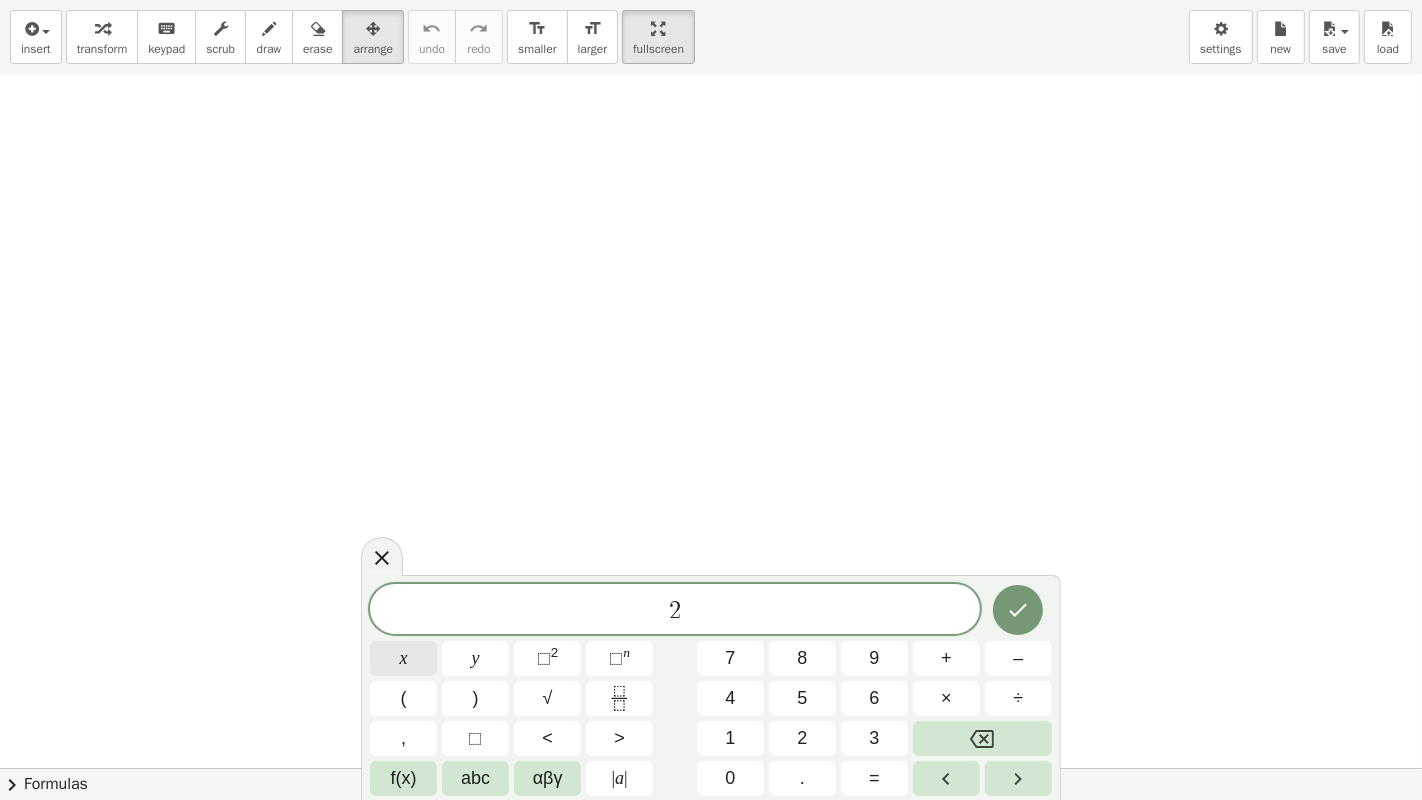click on "x" at bounding box center (403, 658) 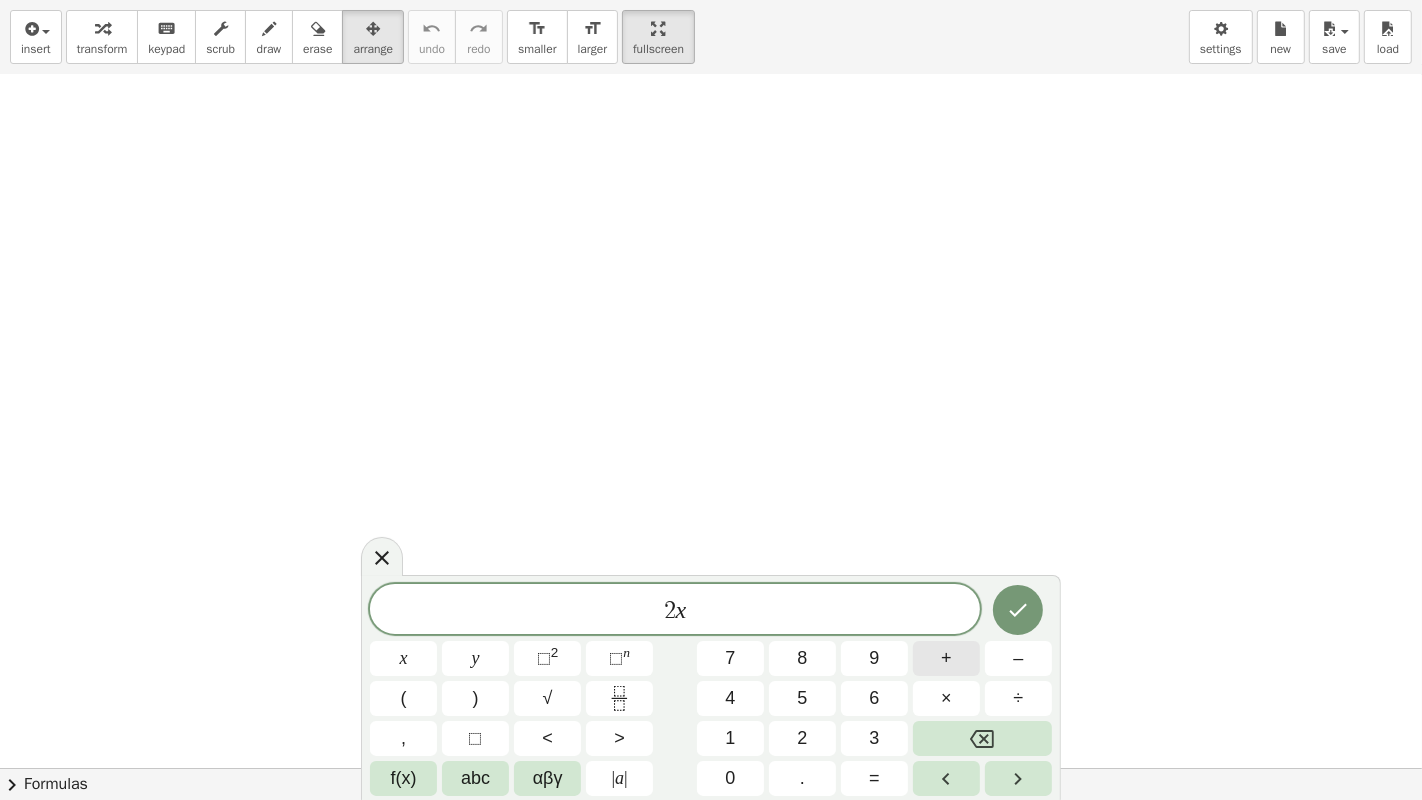 click on "+" at bounding box center (946, 658) 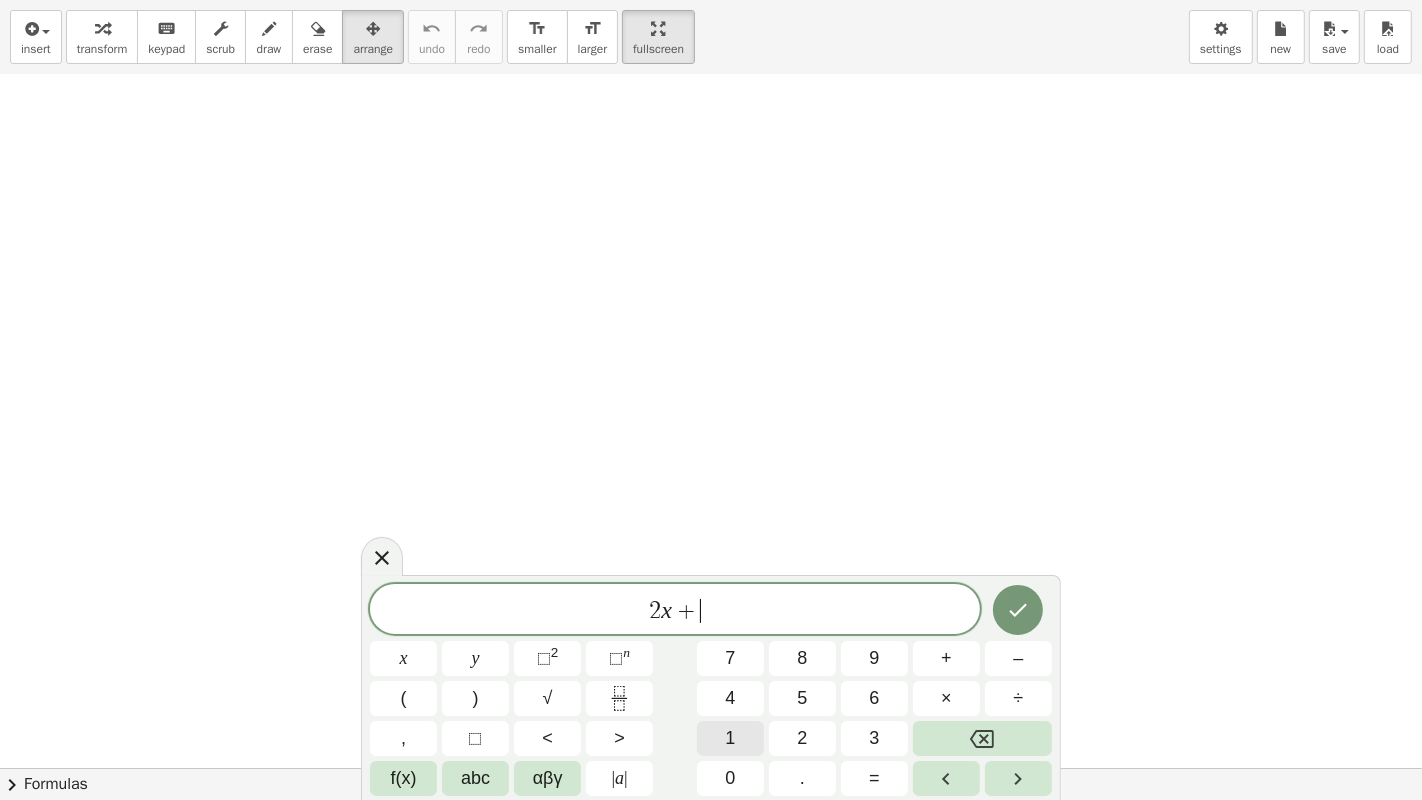 click on "1" at bounding box center [730, 738] 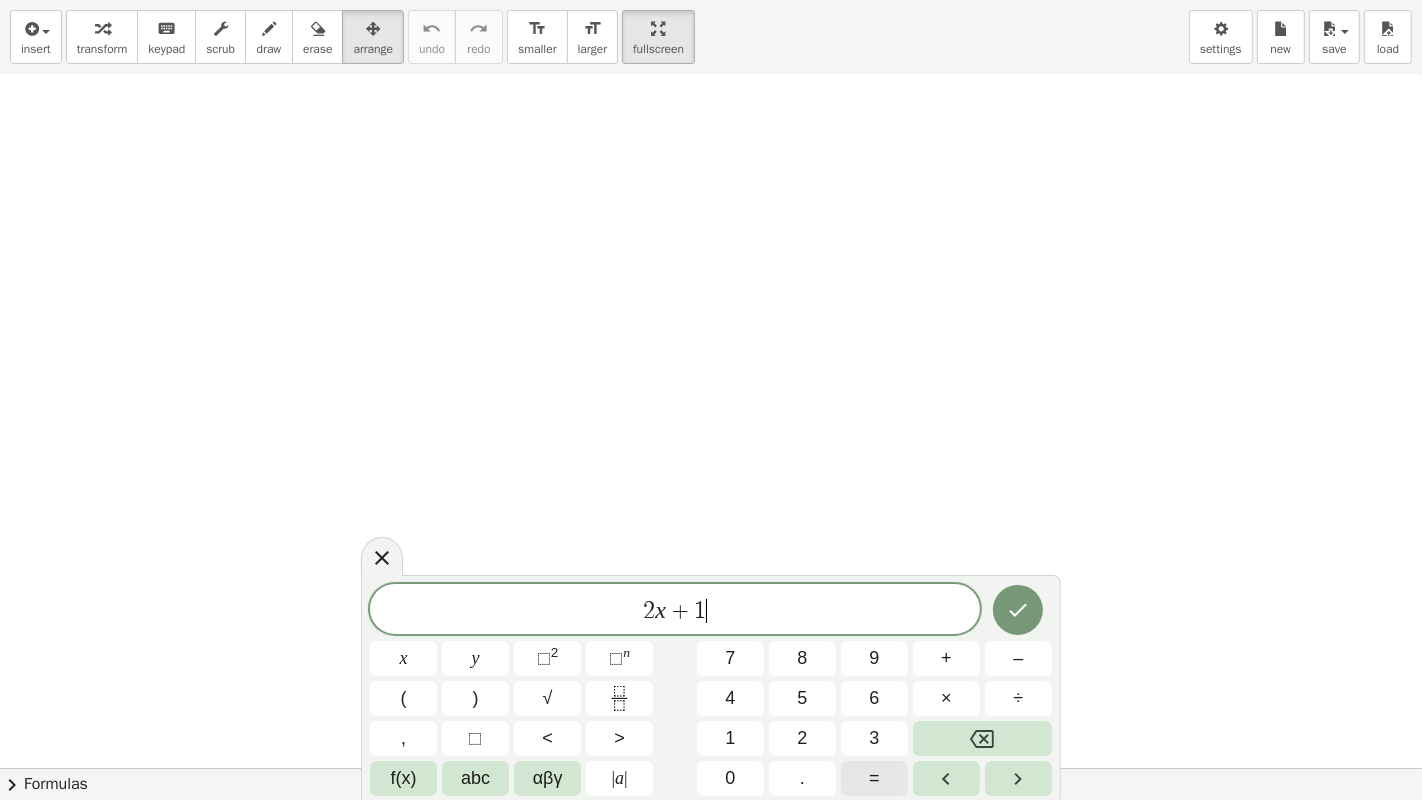 click on "=" at bounding box center (874, 778) 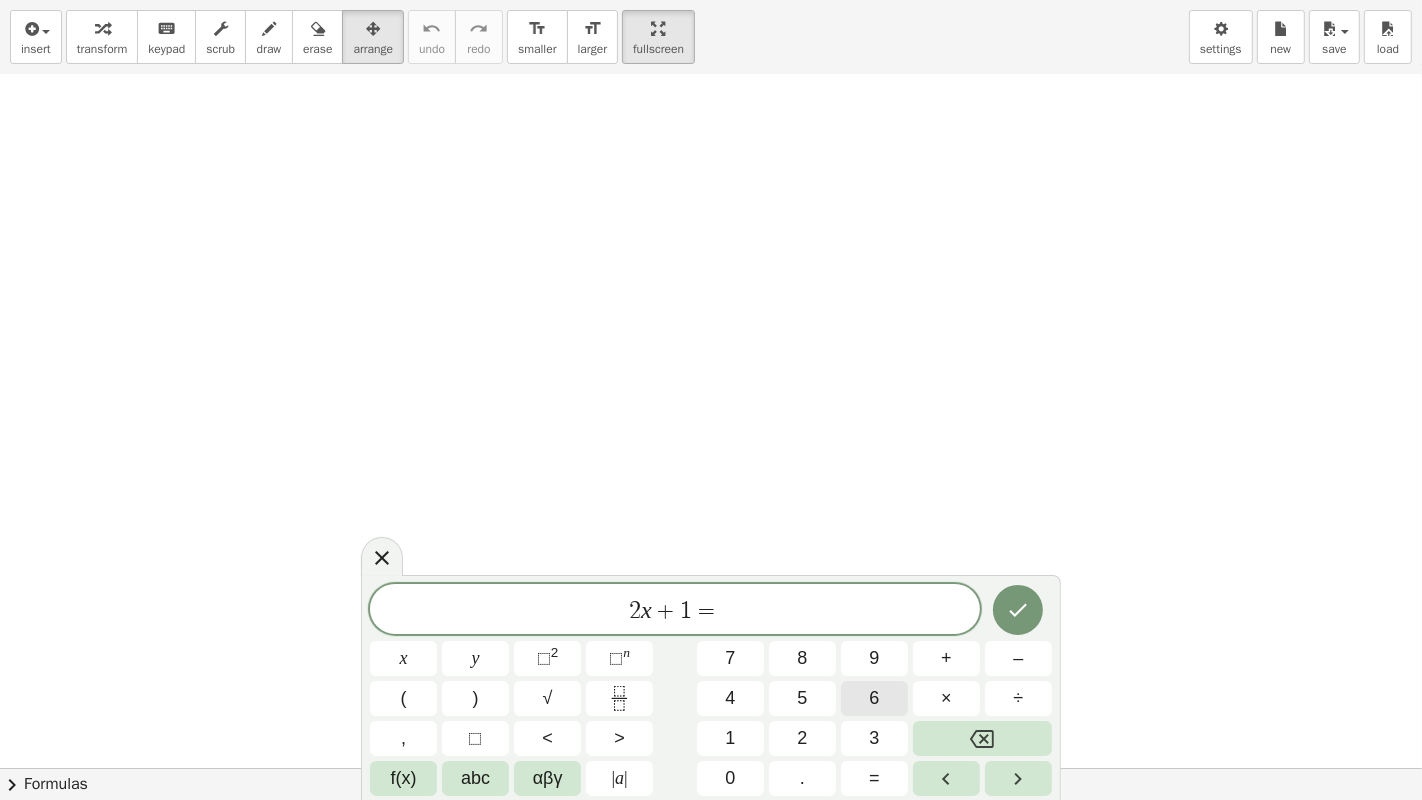 click on "6" at bounding box center [874, 698] 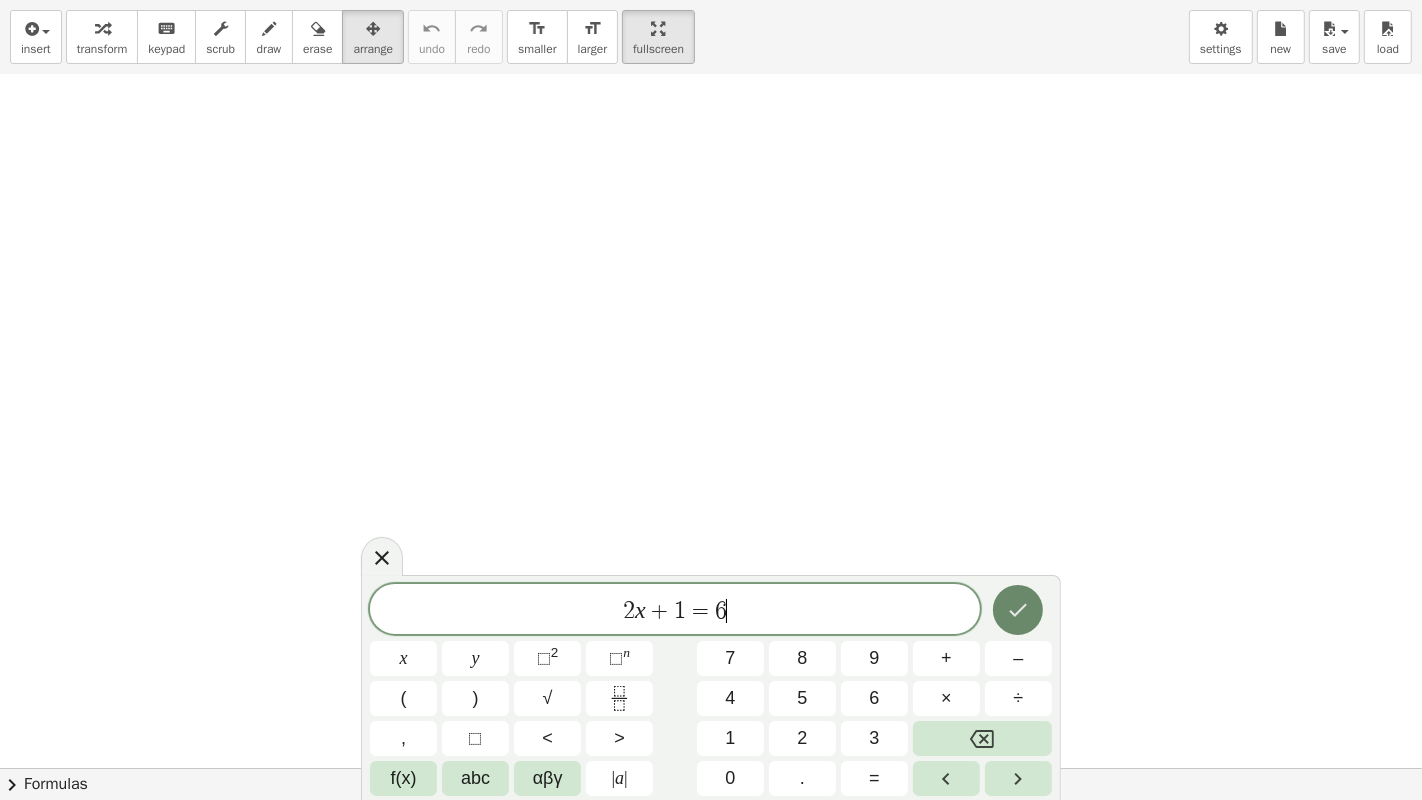 click 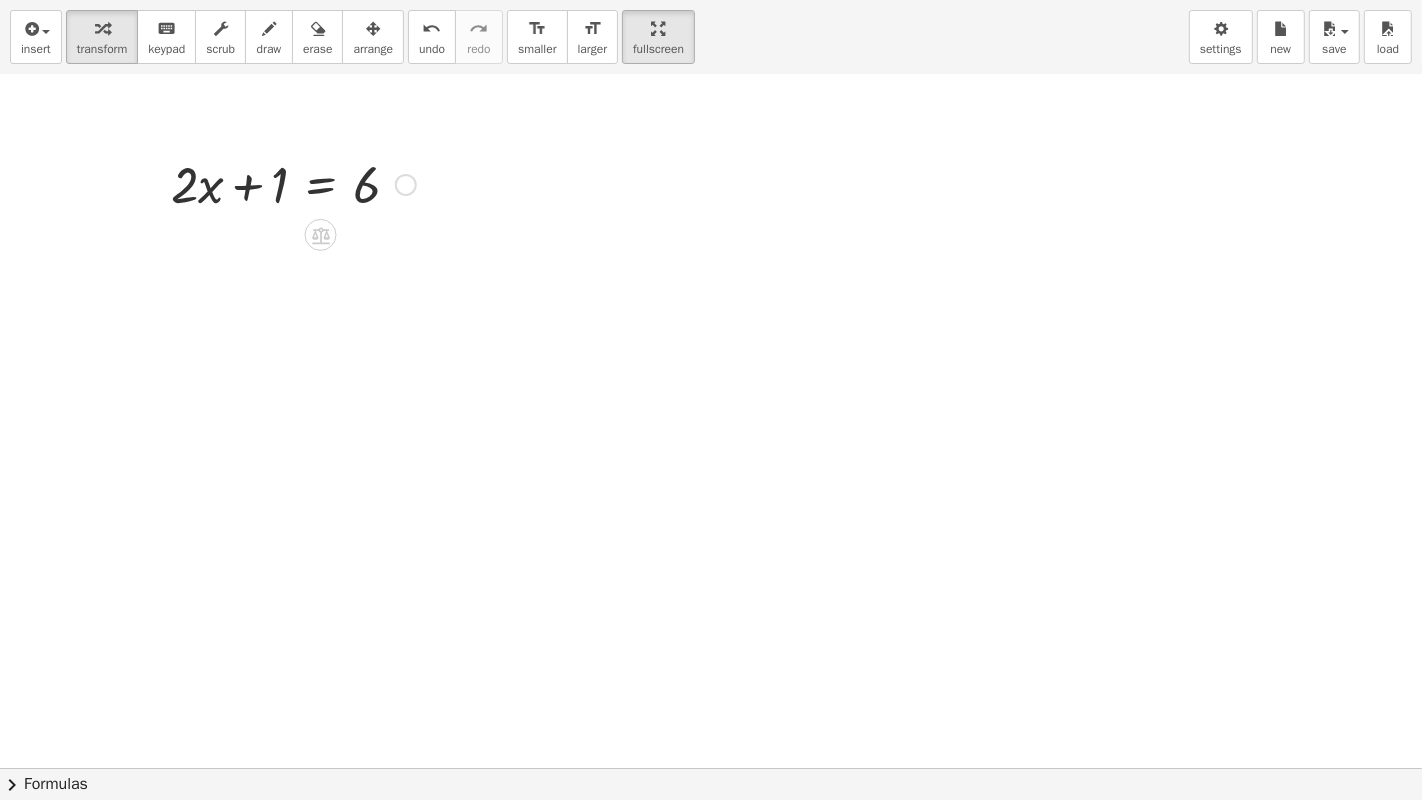 click at bounding box center [406, 185] 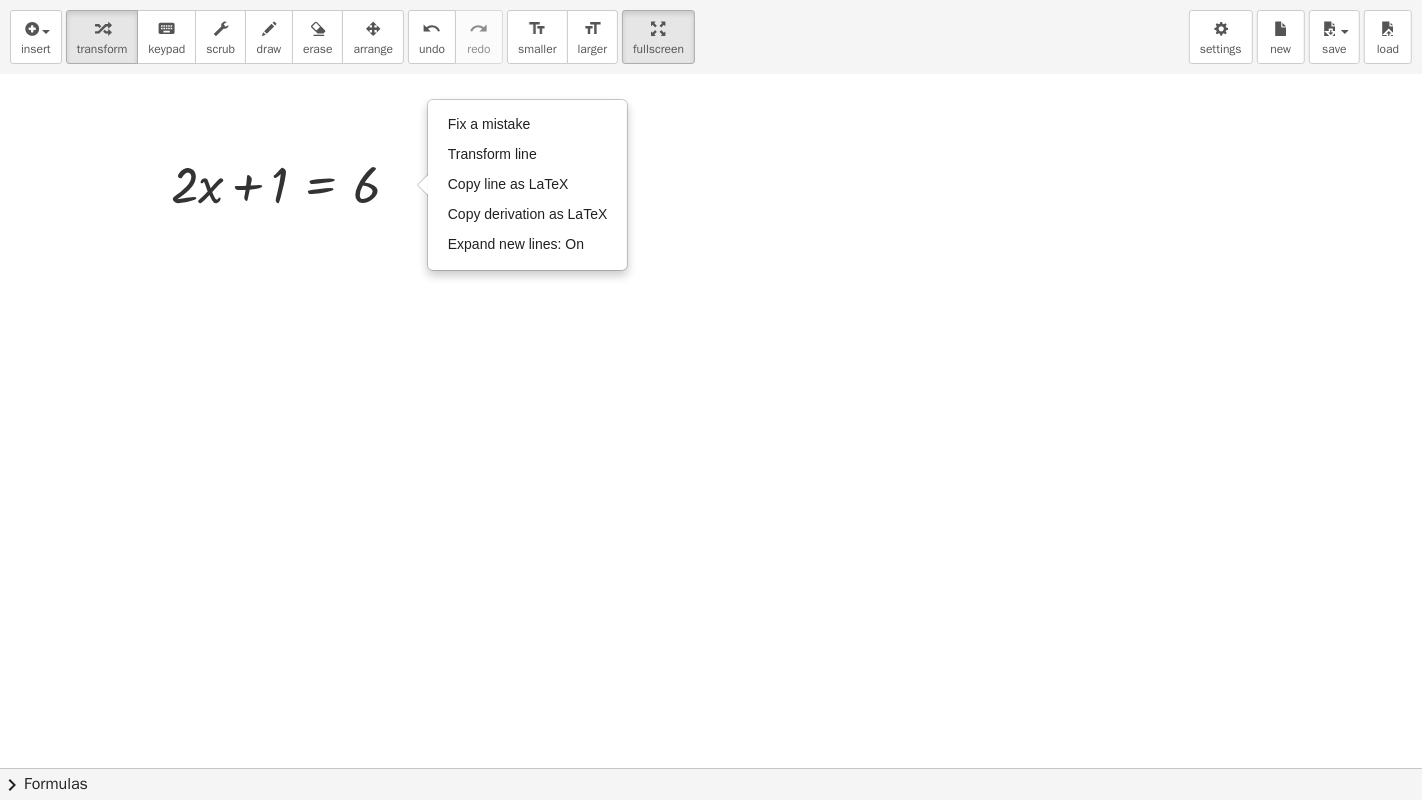 click at bounding box center (711, 188) 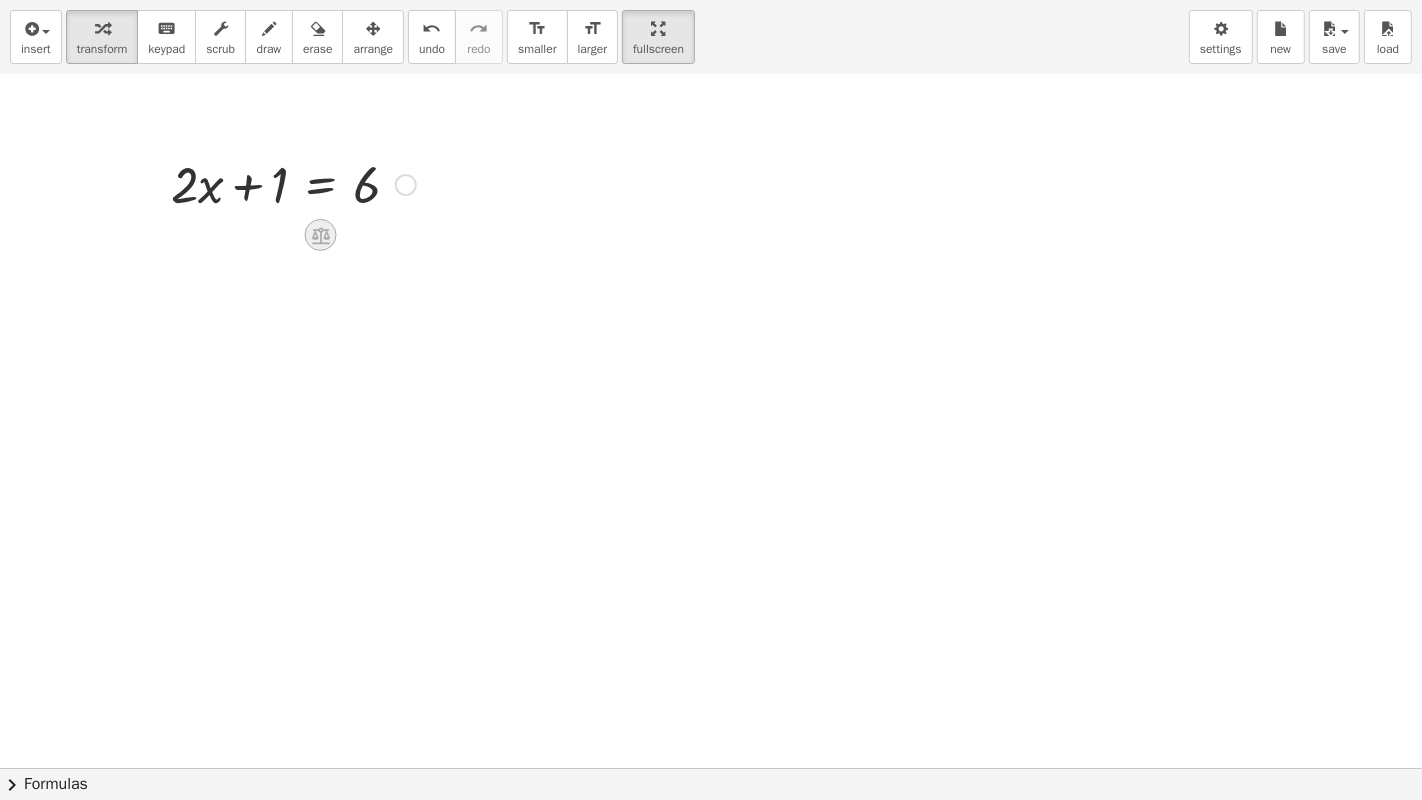 click 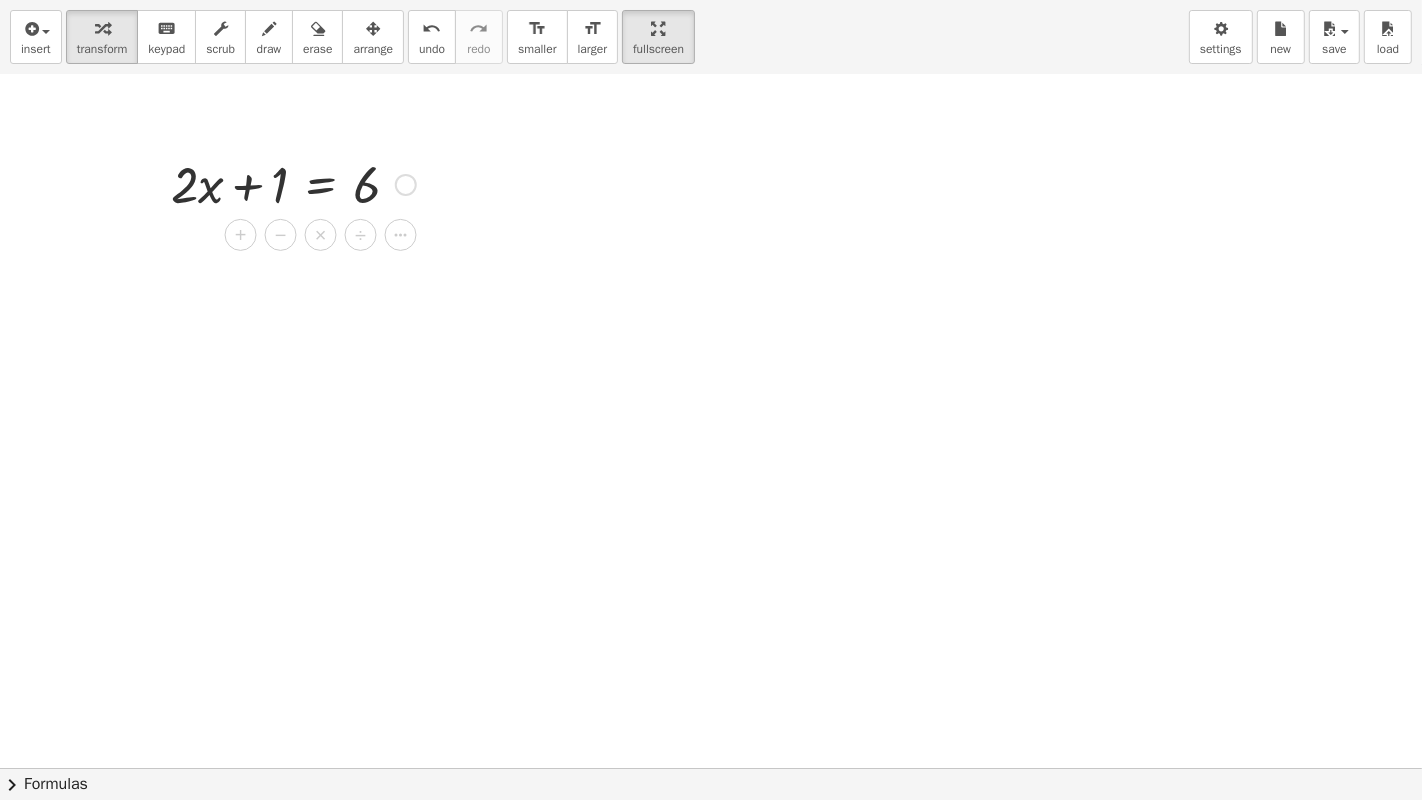 click at bounding box center [293, 183] 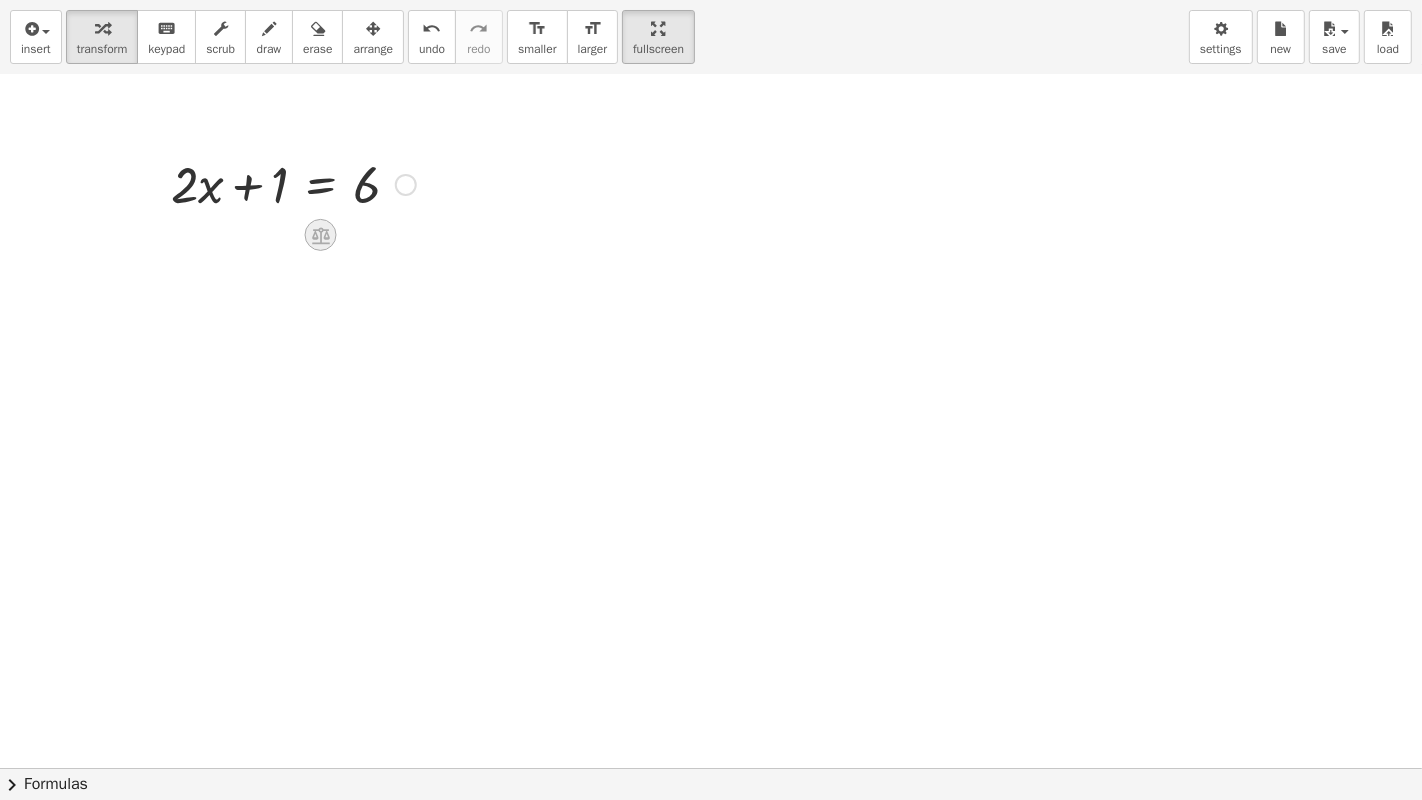 click 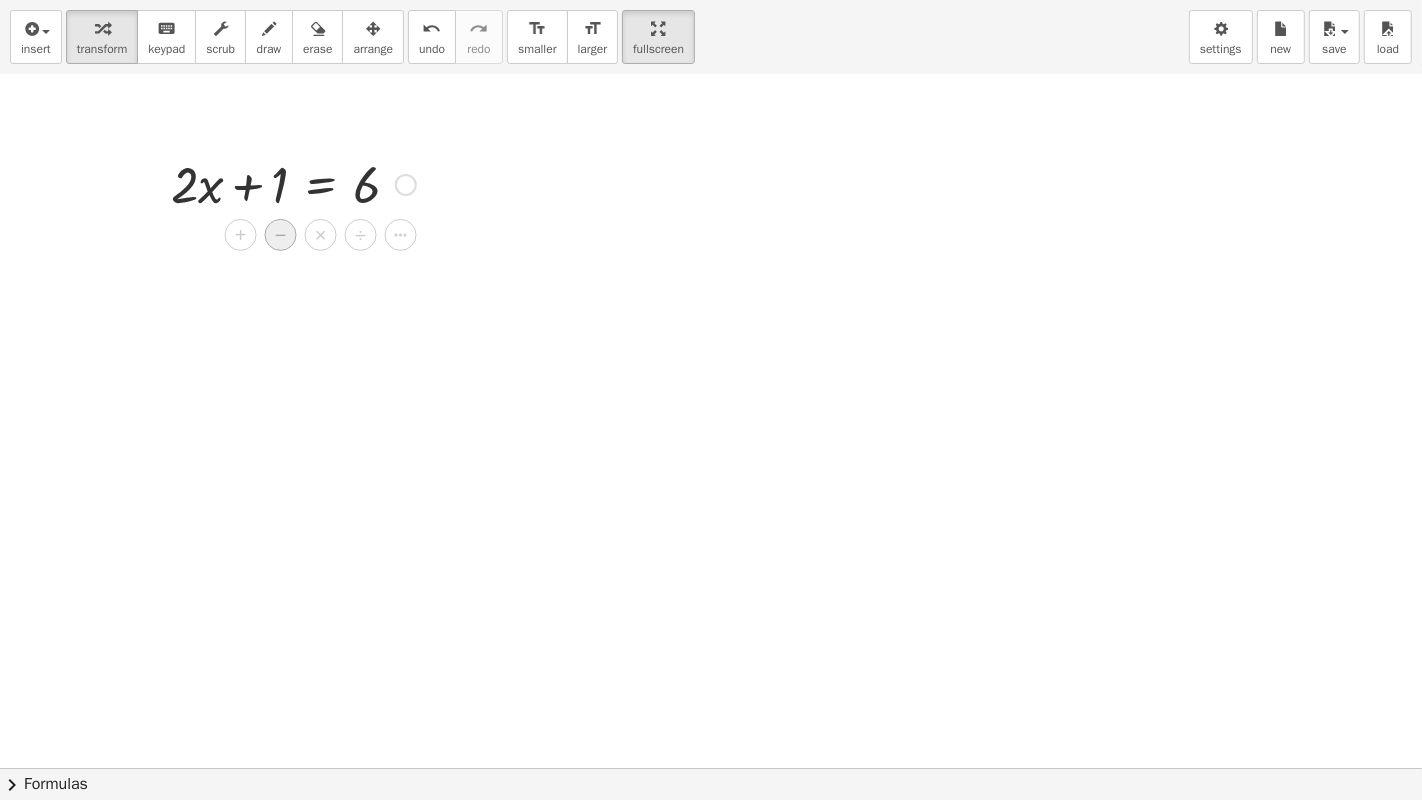 click on "−" at bounding box center (281, 235) 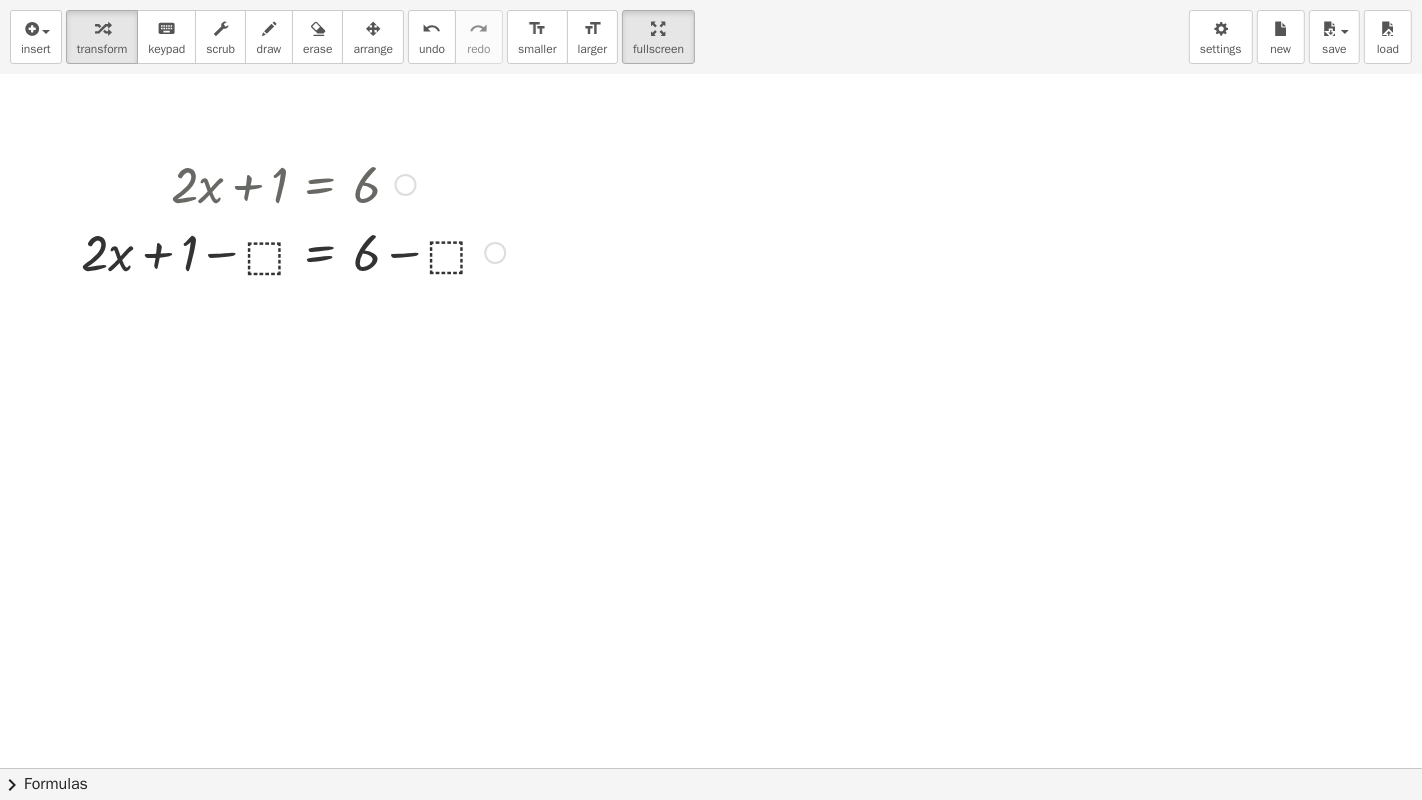 click at bounding box center (293, 251) 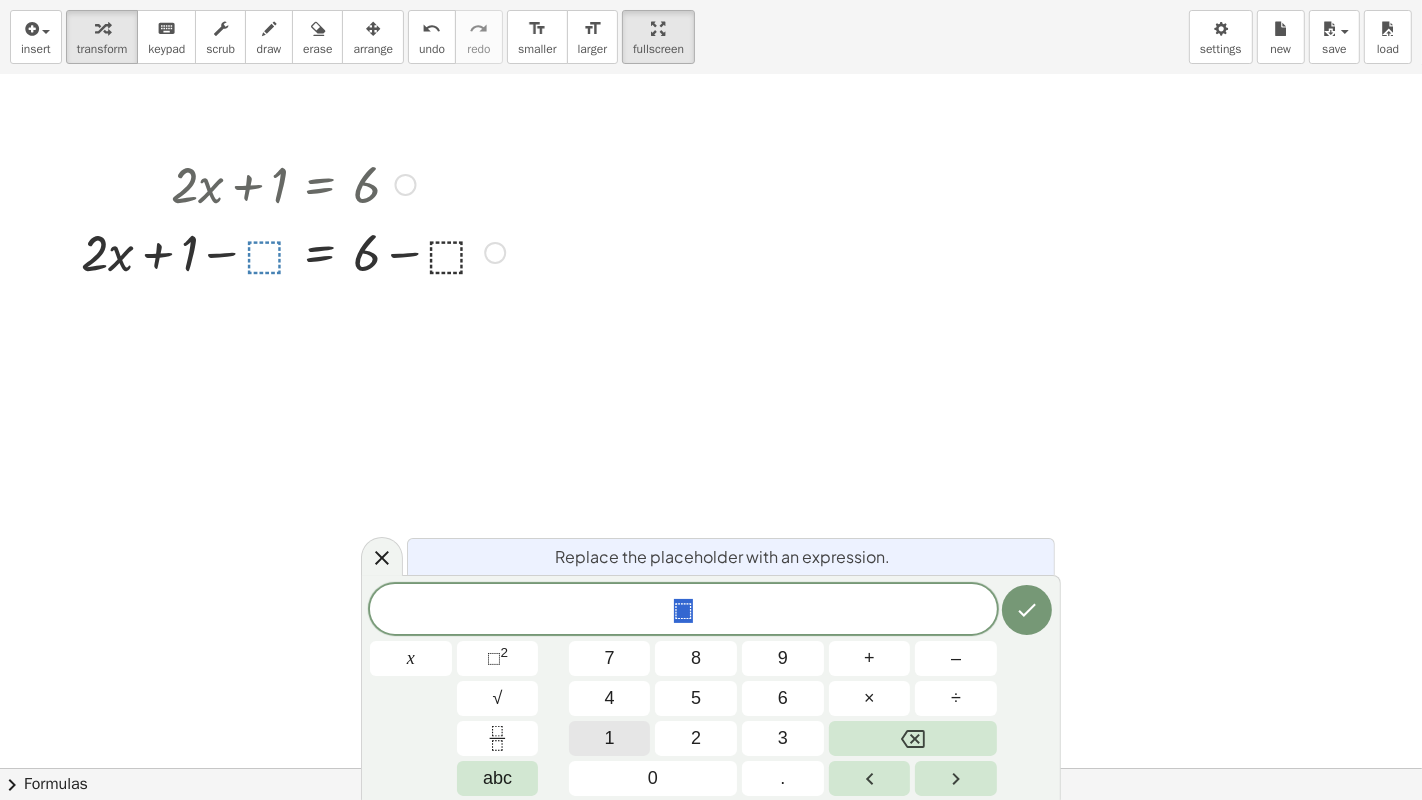 click on "1" at bounding box center (610, 738) 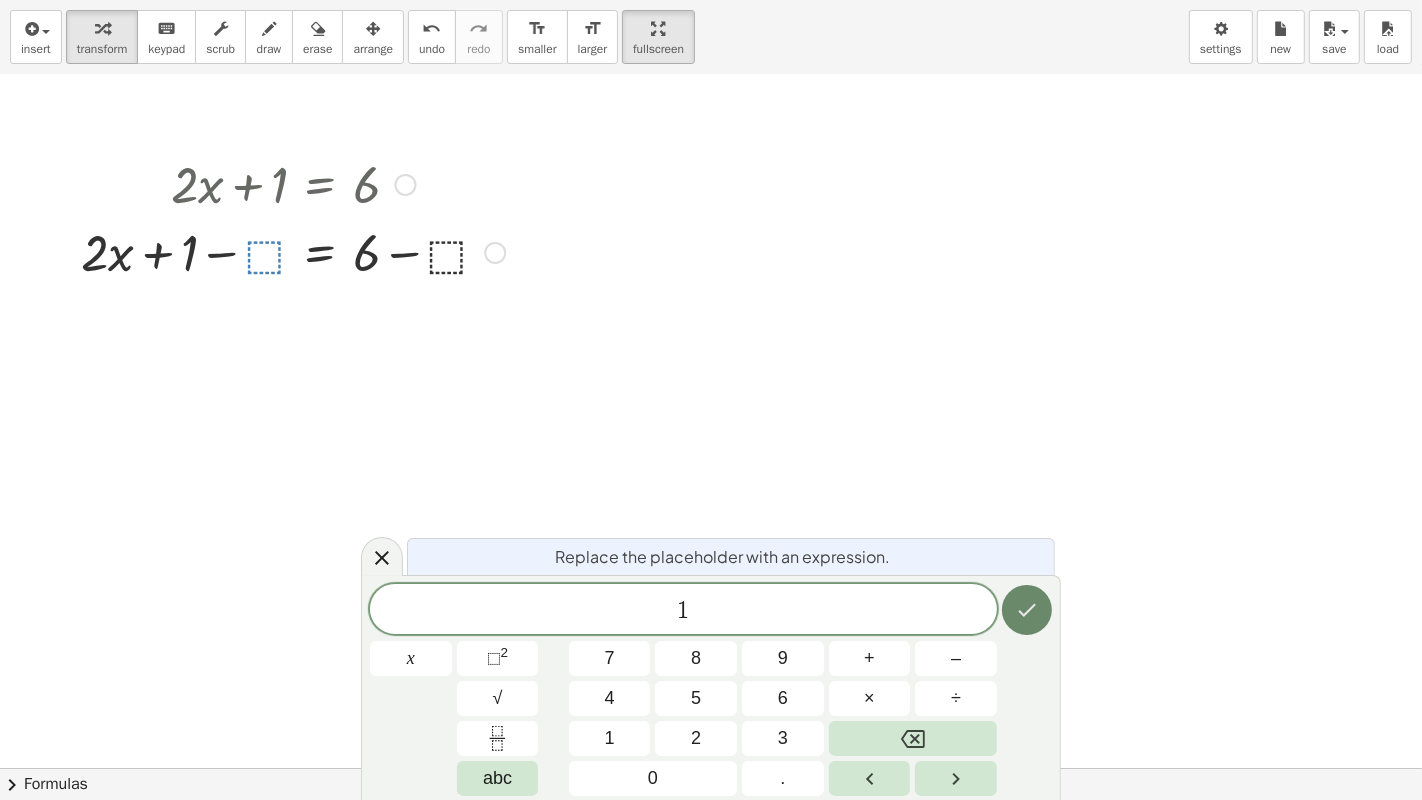 click 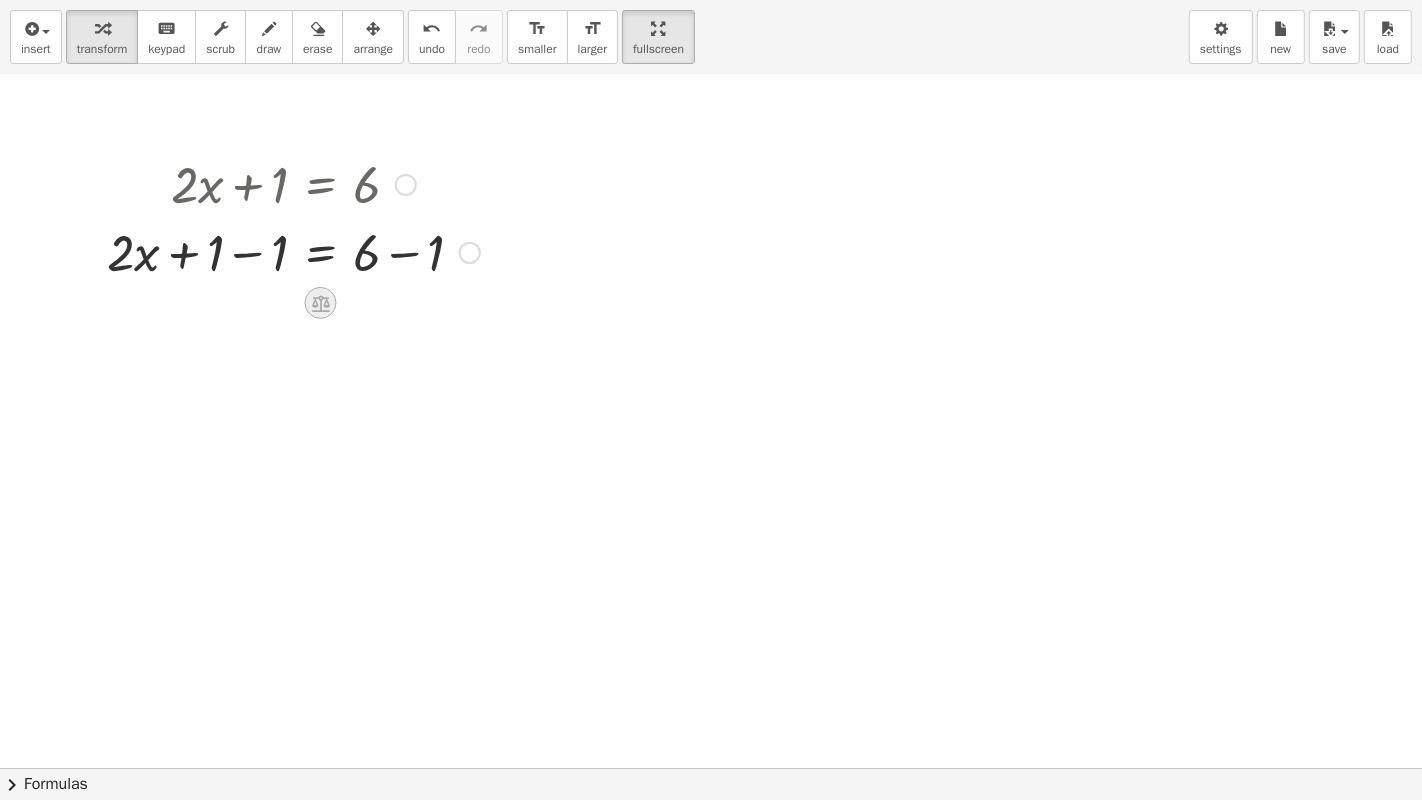 click 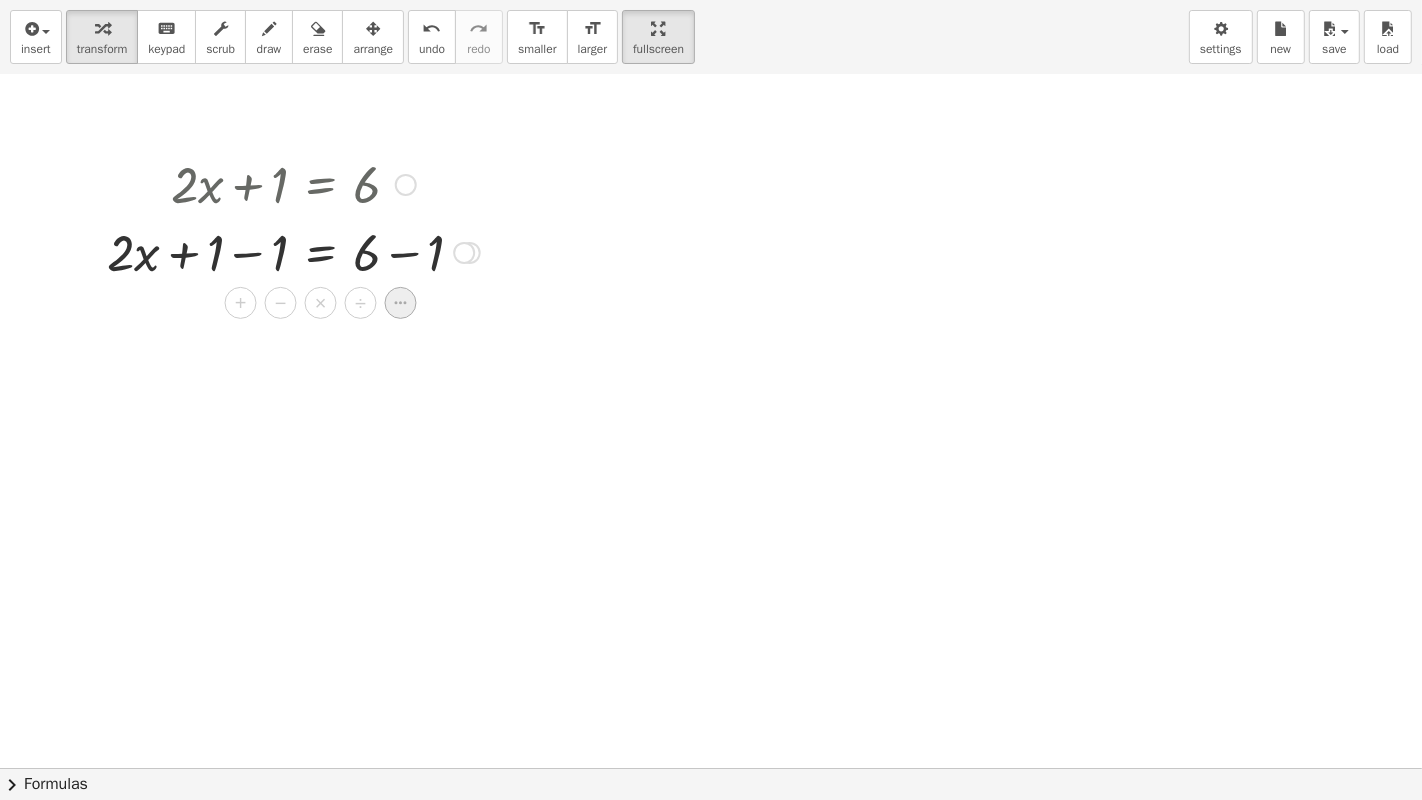 click 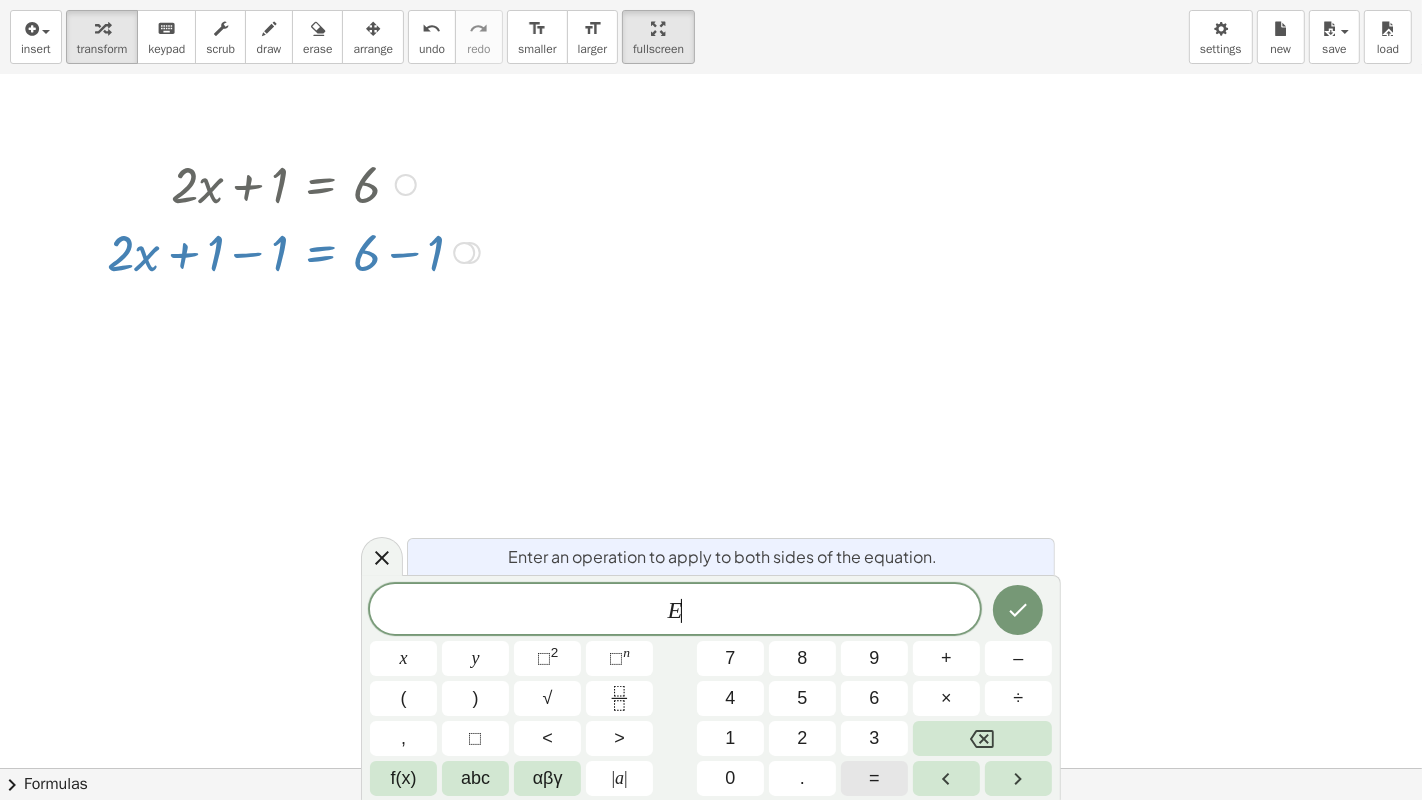 click on "=" at bounding box center [874, 778] 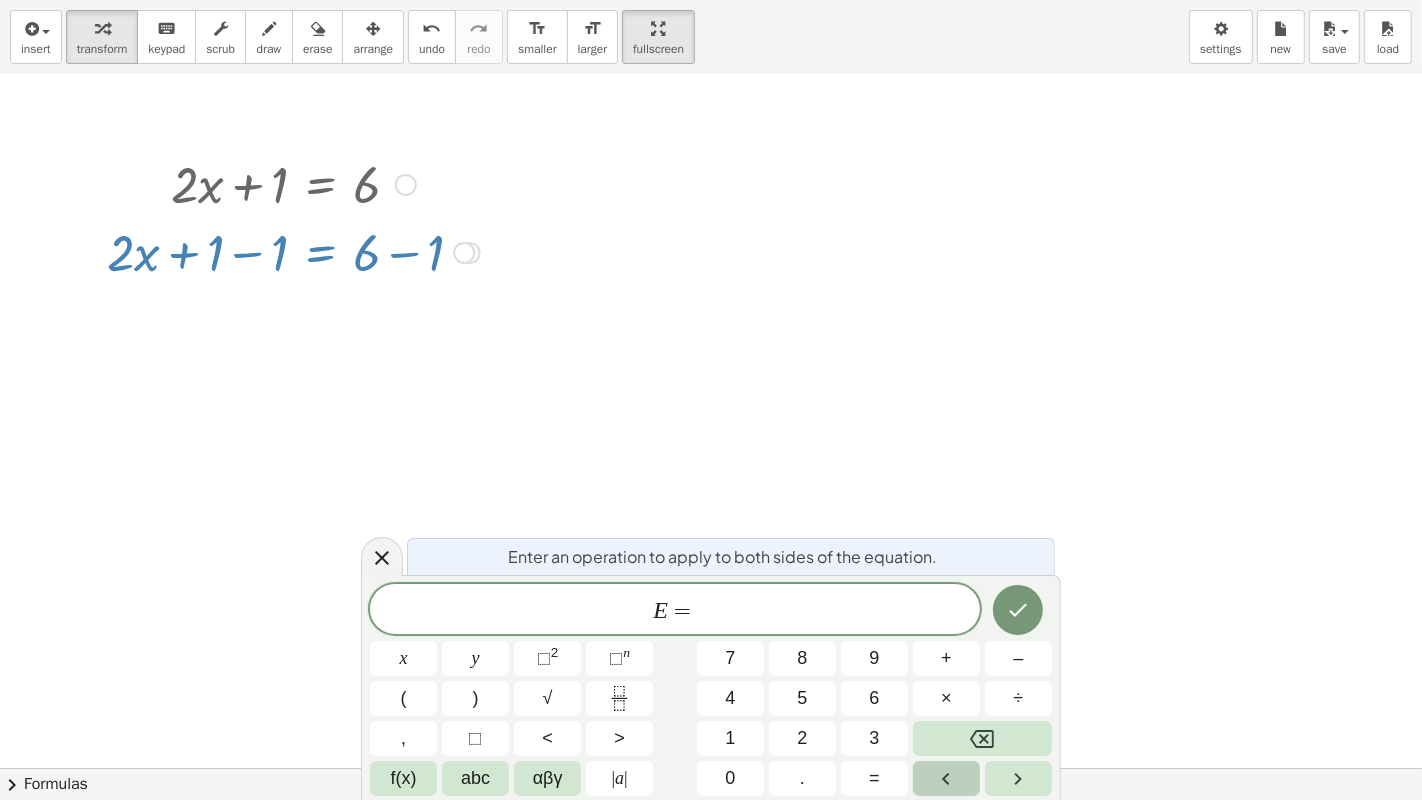 click 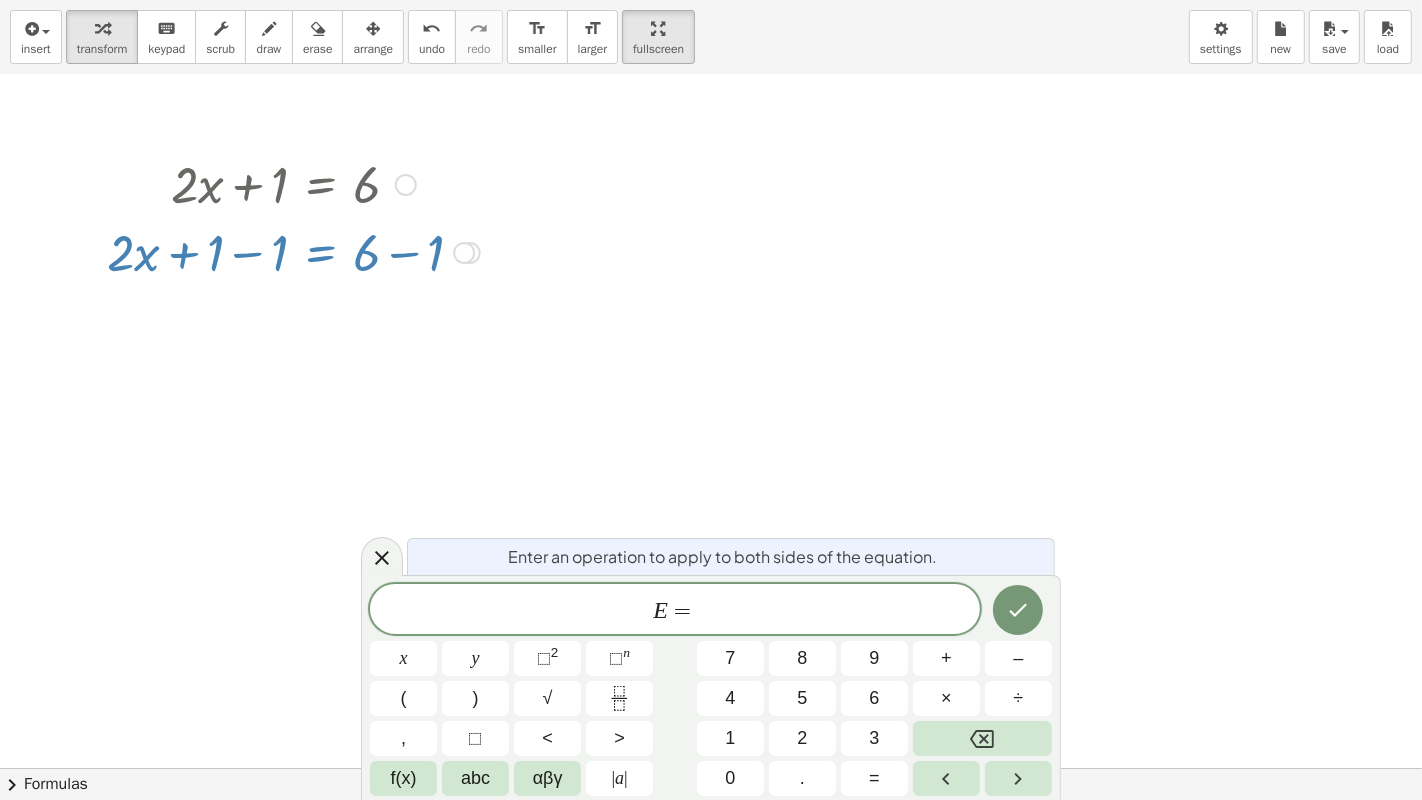 click on "E ​ =" at bounding box center (675, 611) 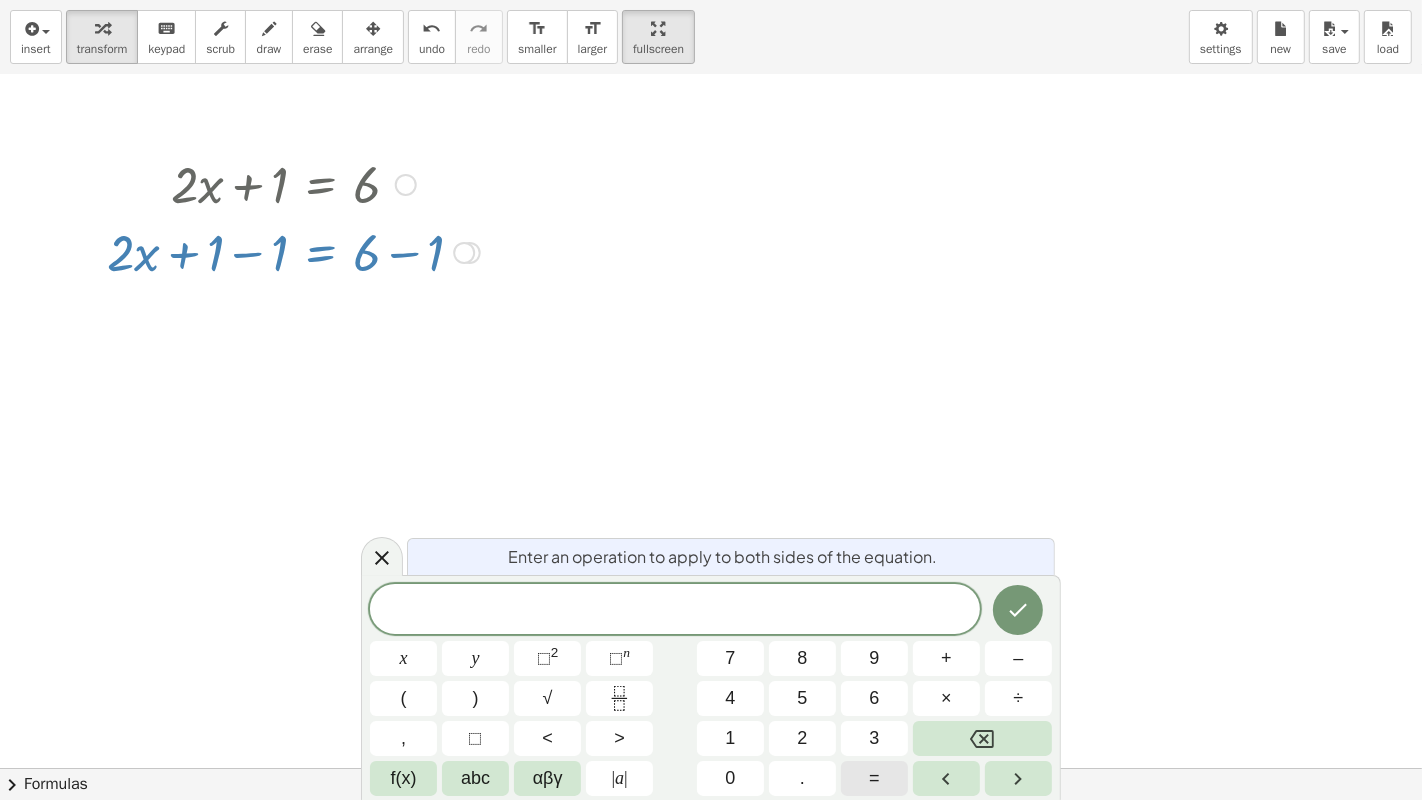 click on "=" at bounding box center (874, 778) 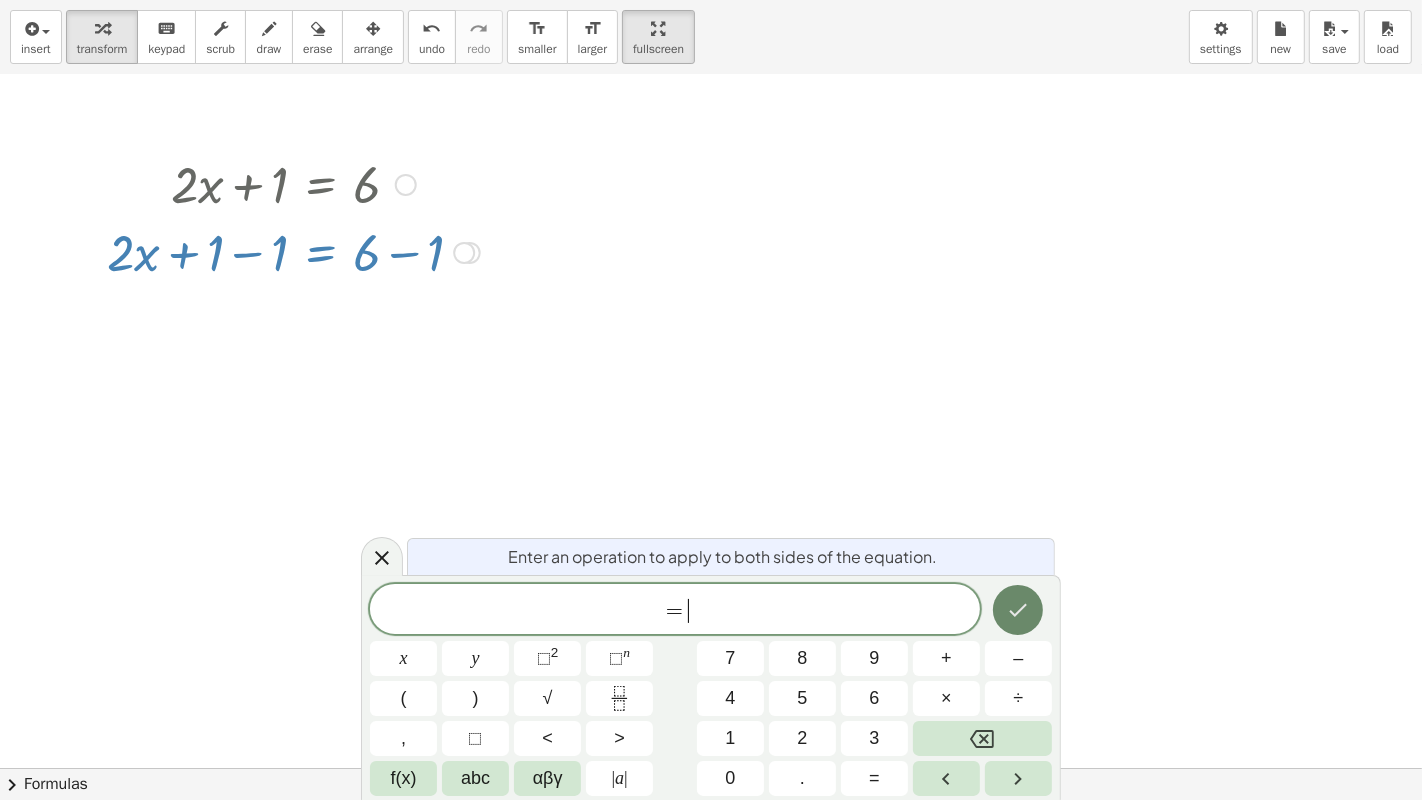 click at bounding box center [1018, 610] 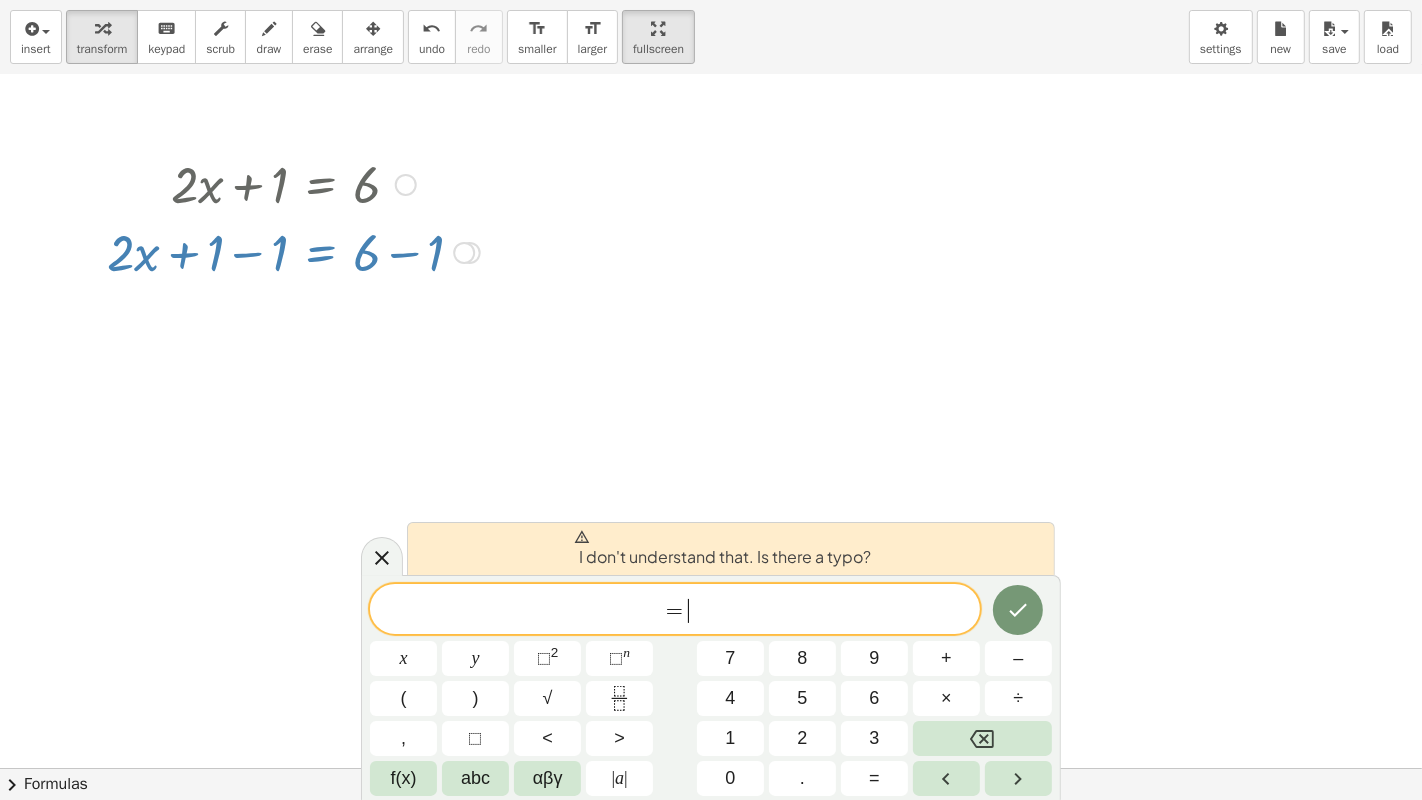 click on "= ​" at bounding box center (675, 611) 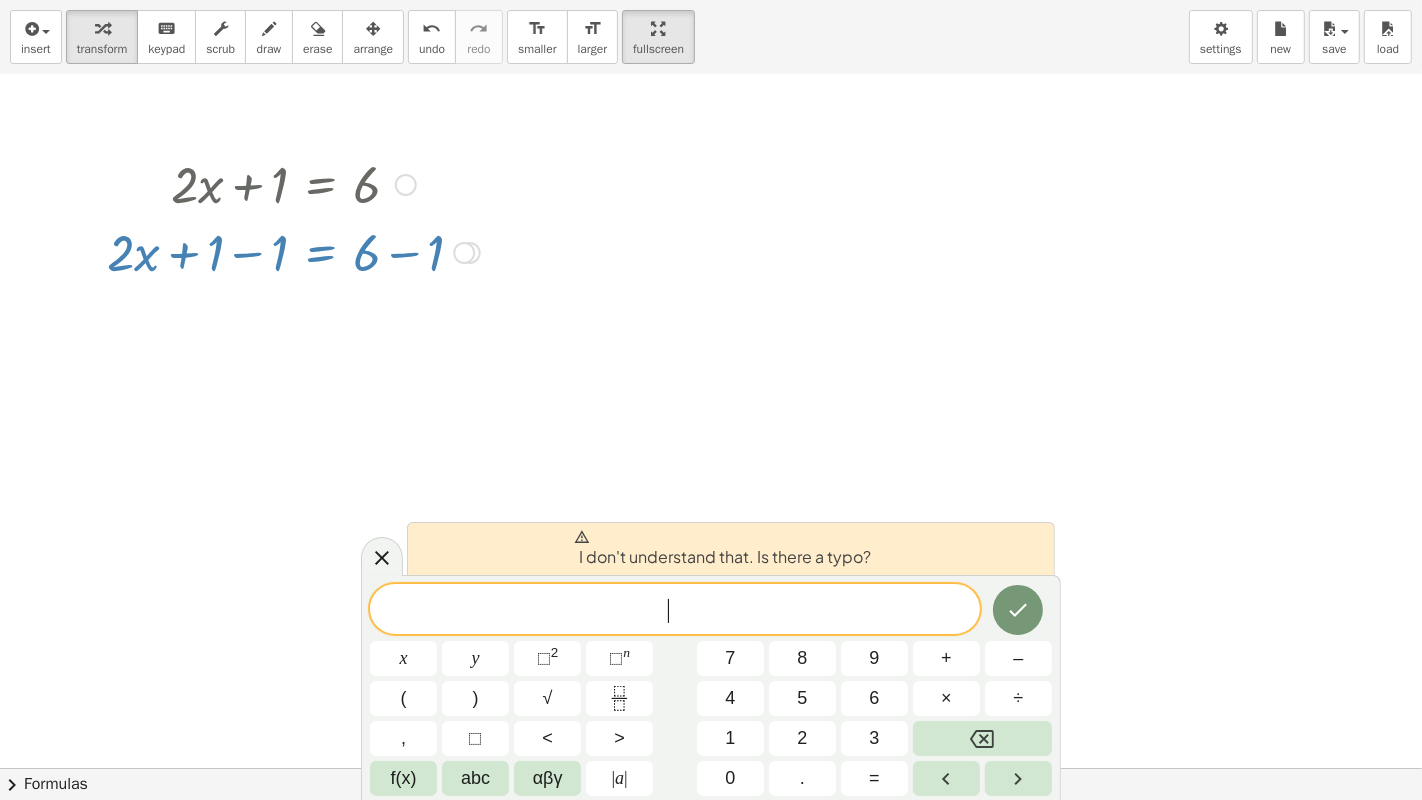 click on "​" at bounding box center (675, 611) 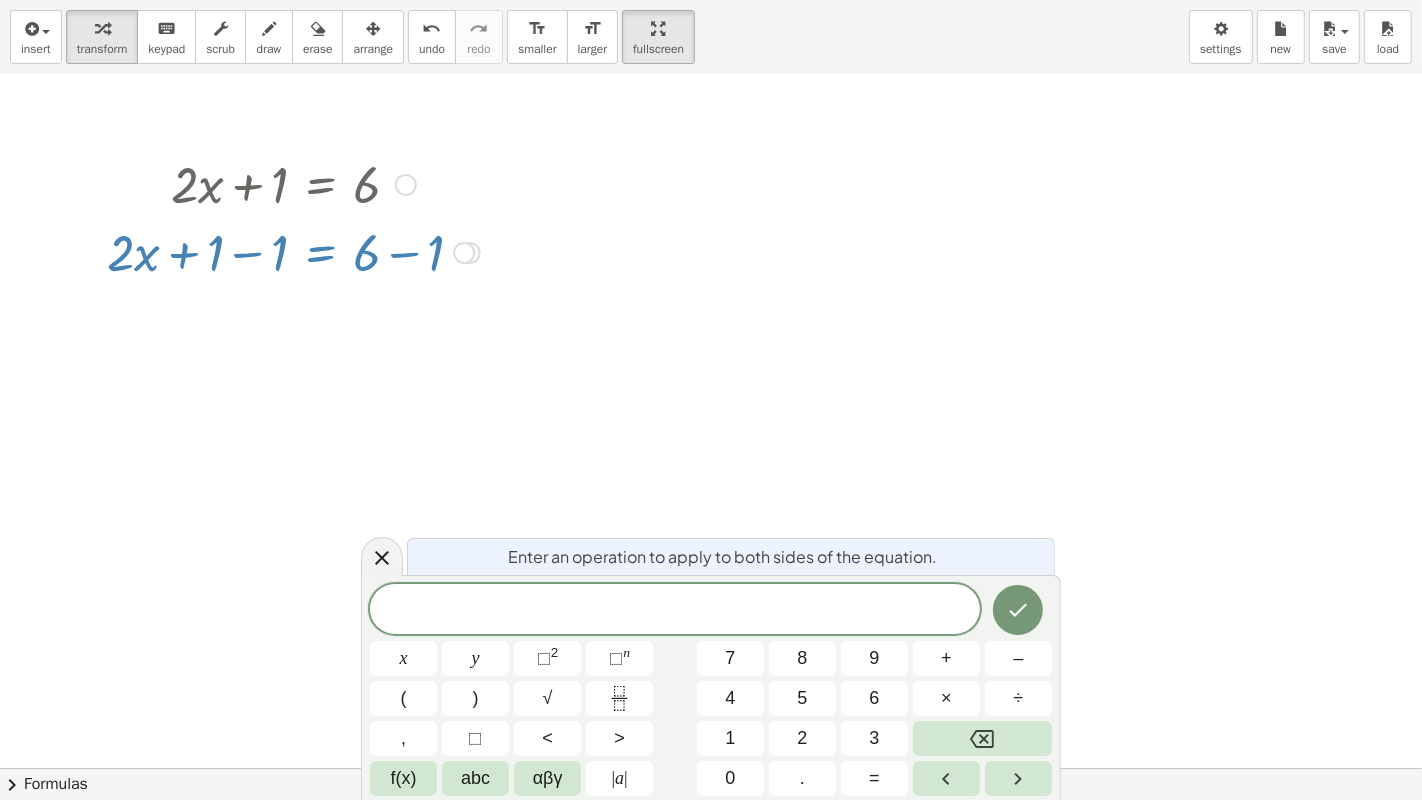 click at bounding box center (464, 253) 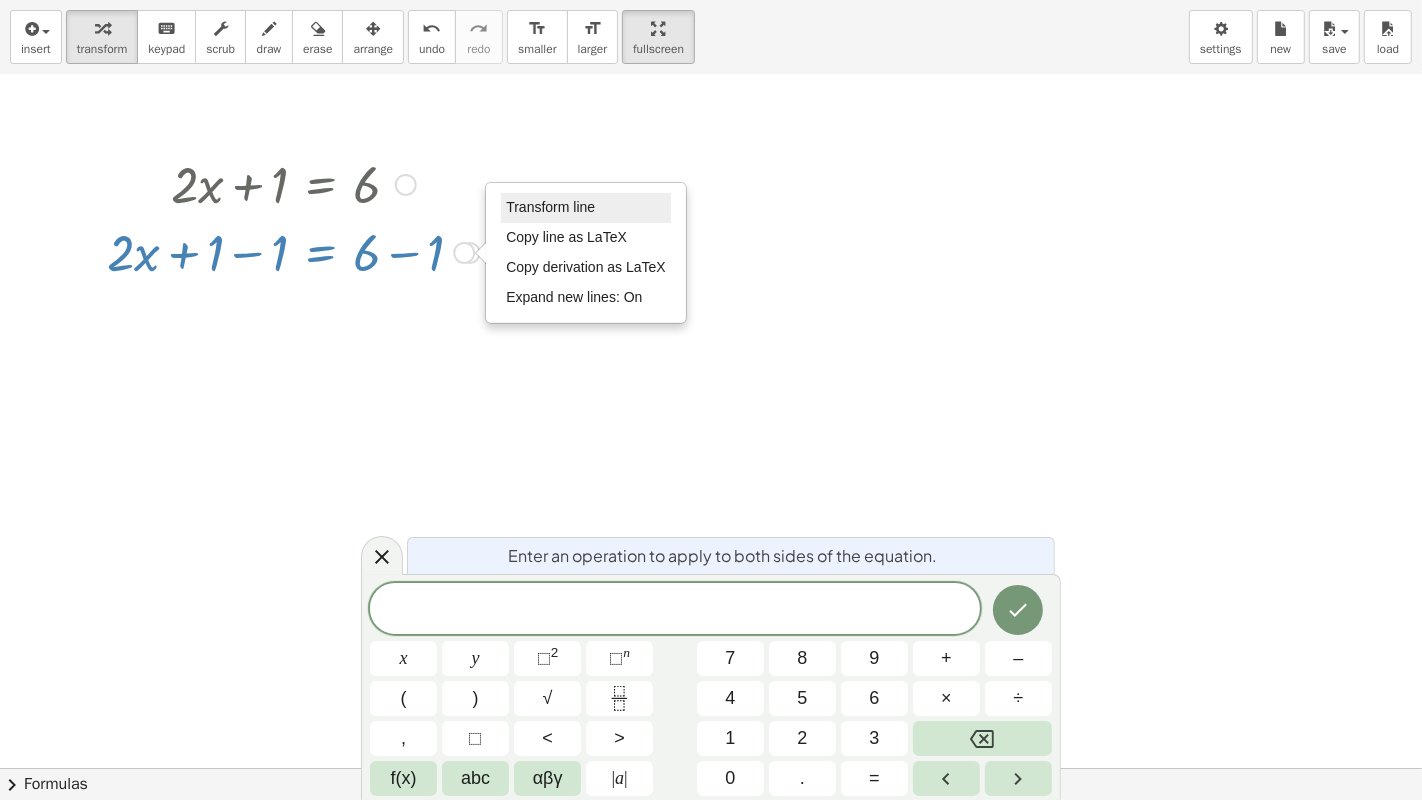 click on "Transform line" at bounding box center (550, 207) 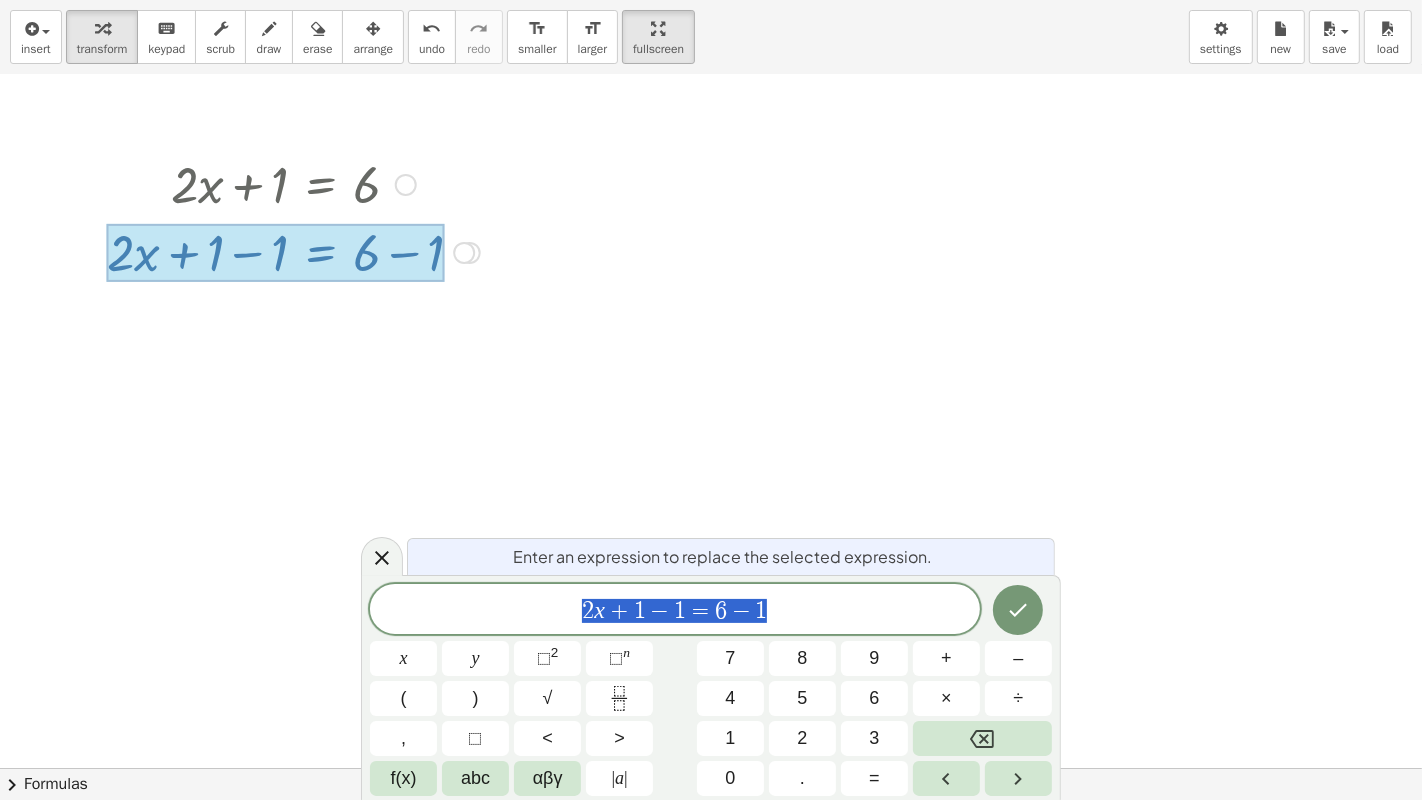 click on "Transform line Copy line as LaTeX Copy derivation as LaTeX Expand new lines: On" at bounding box center (464, 253) 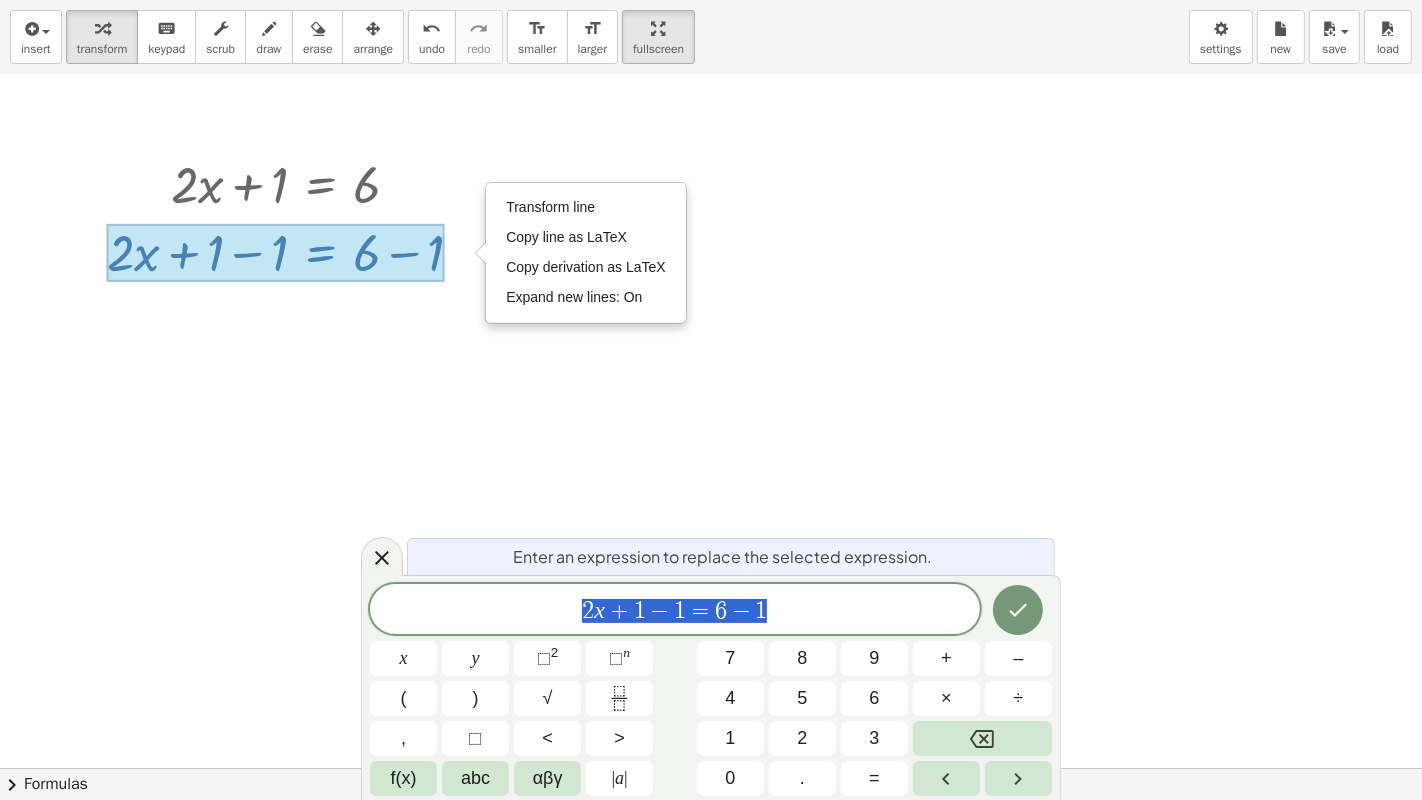 click at bounding box center (711, 188) 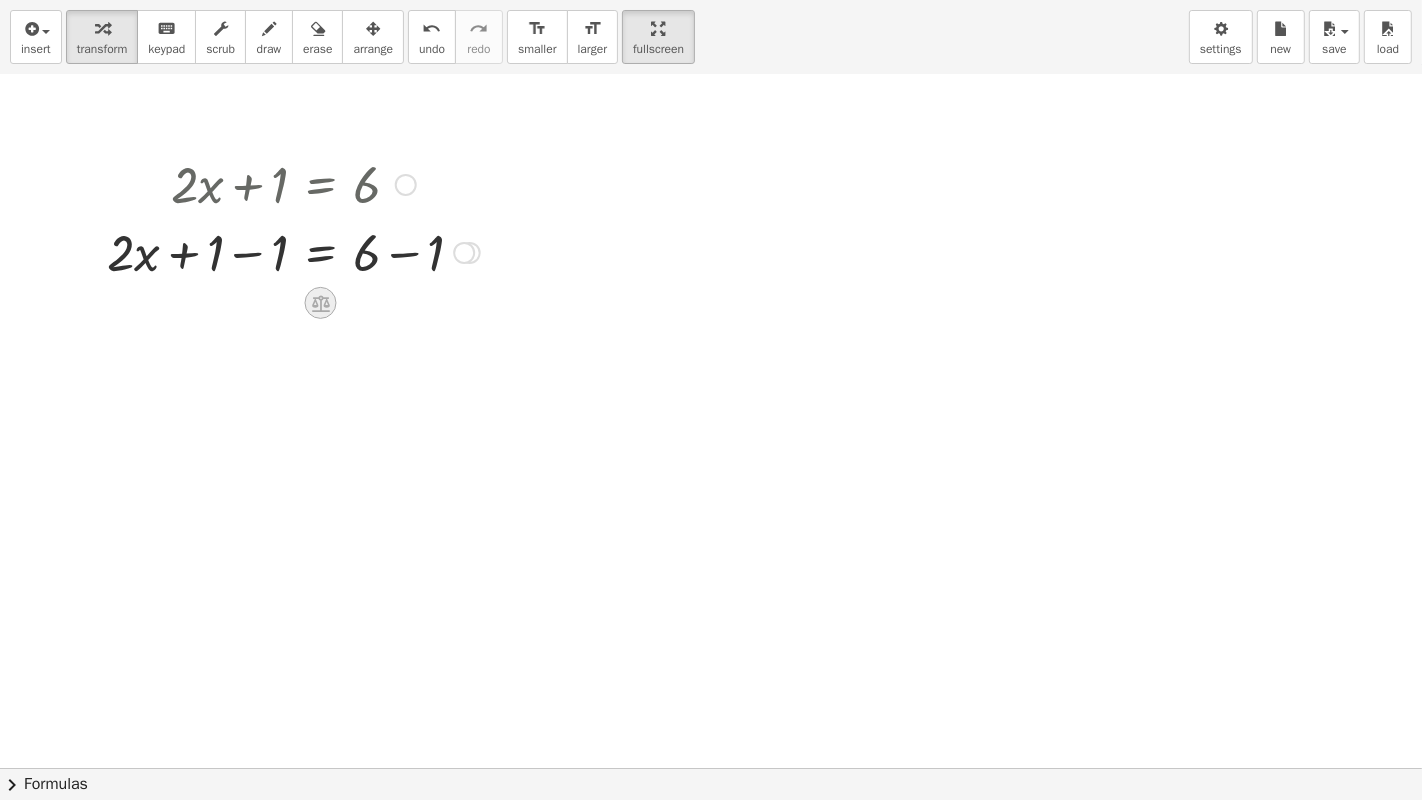 click 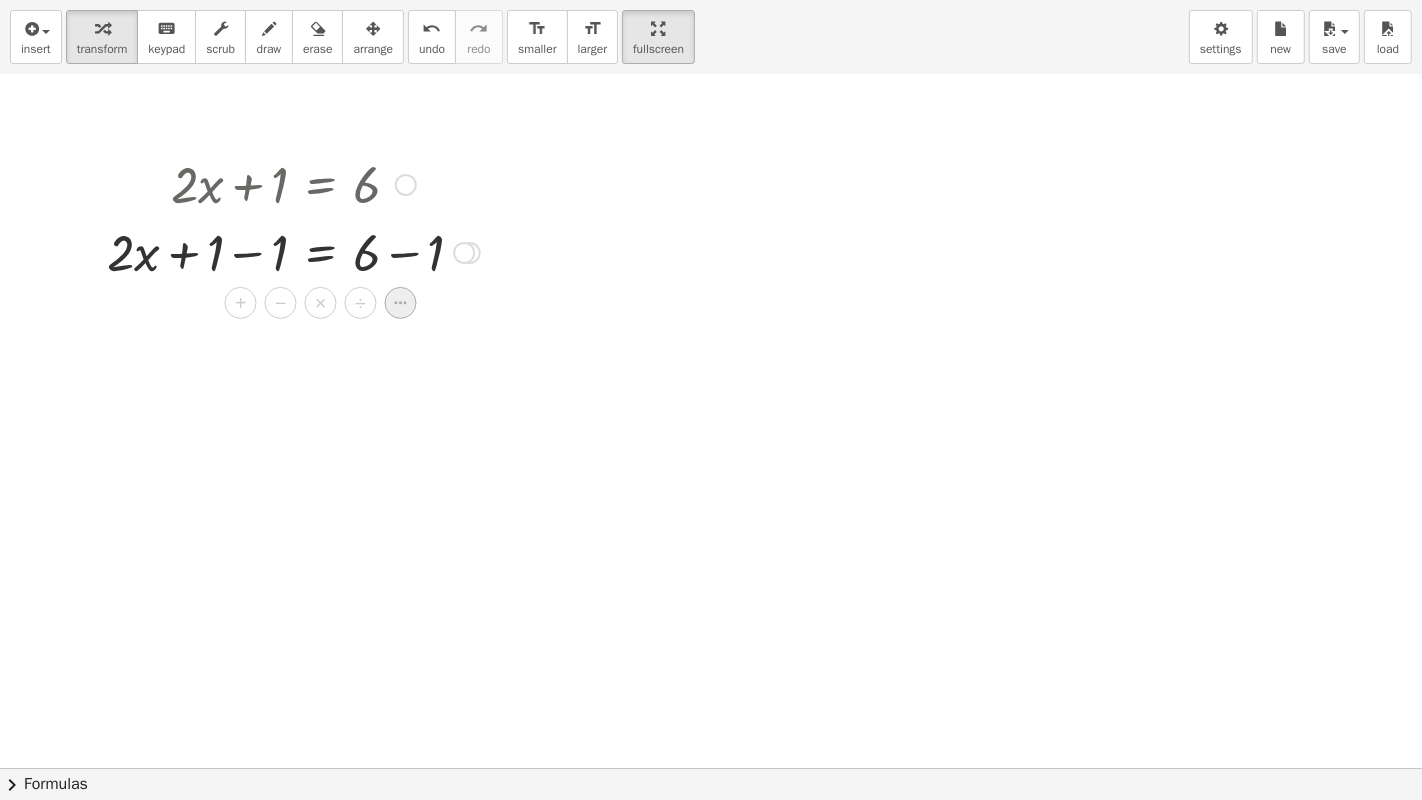 click 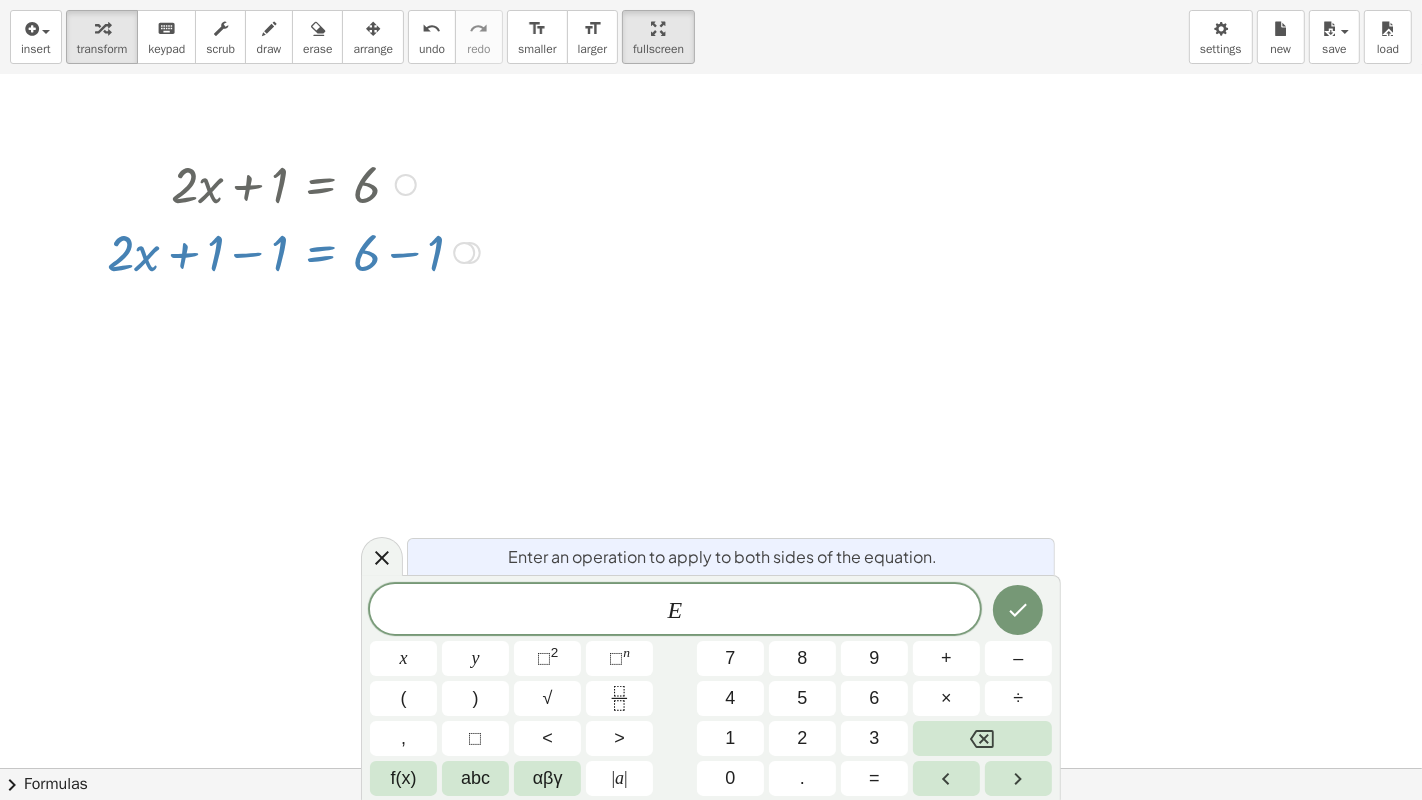 click at bounding box center (293, 251) 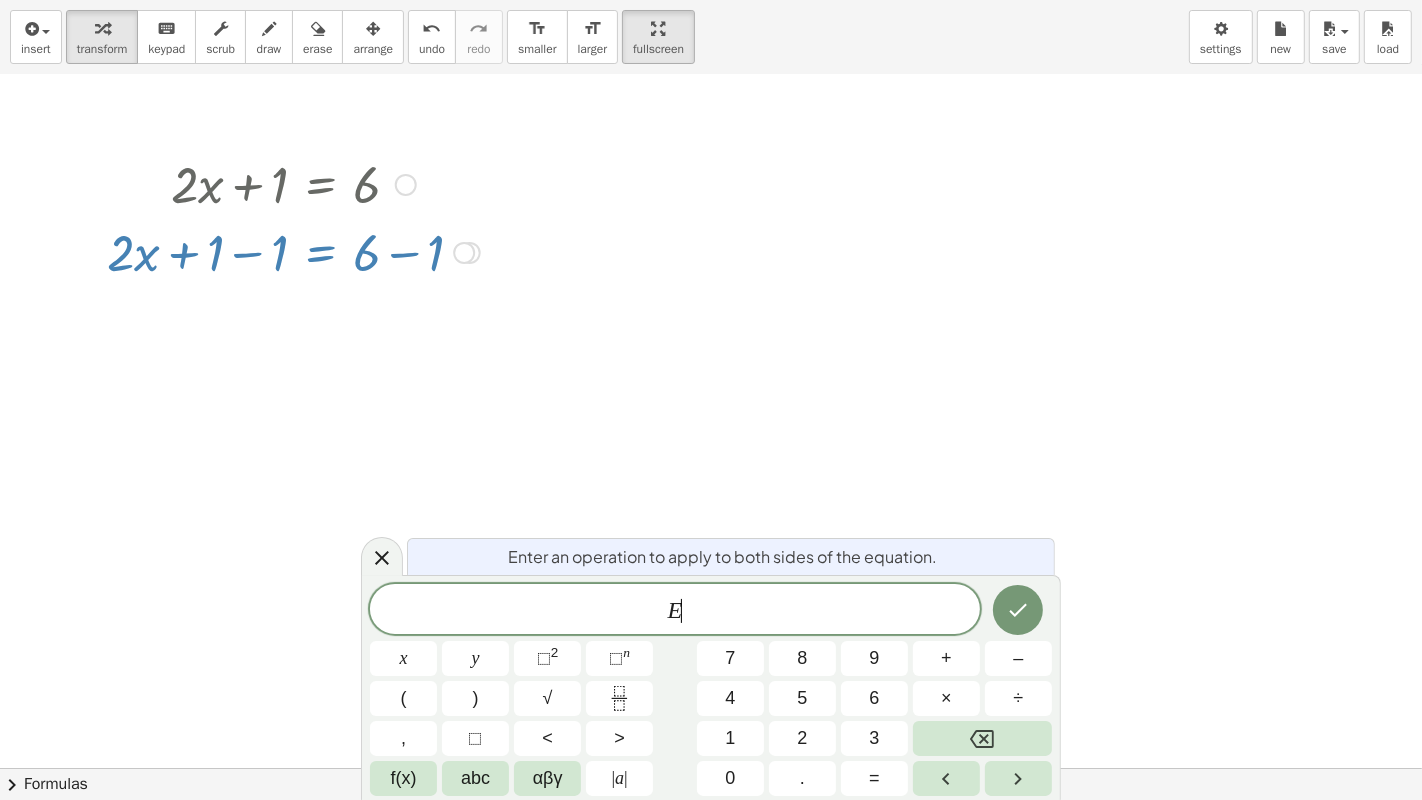 click at bounding box center (293, 251) 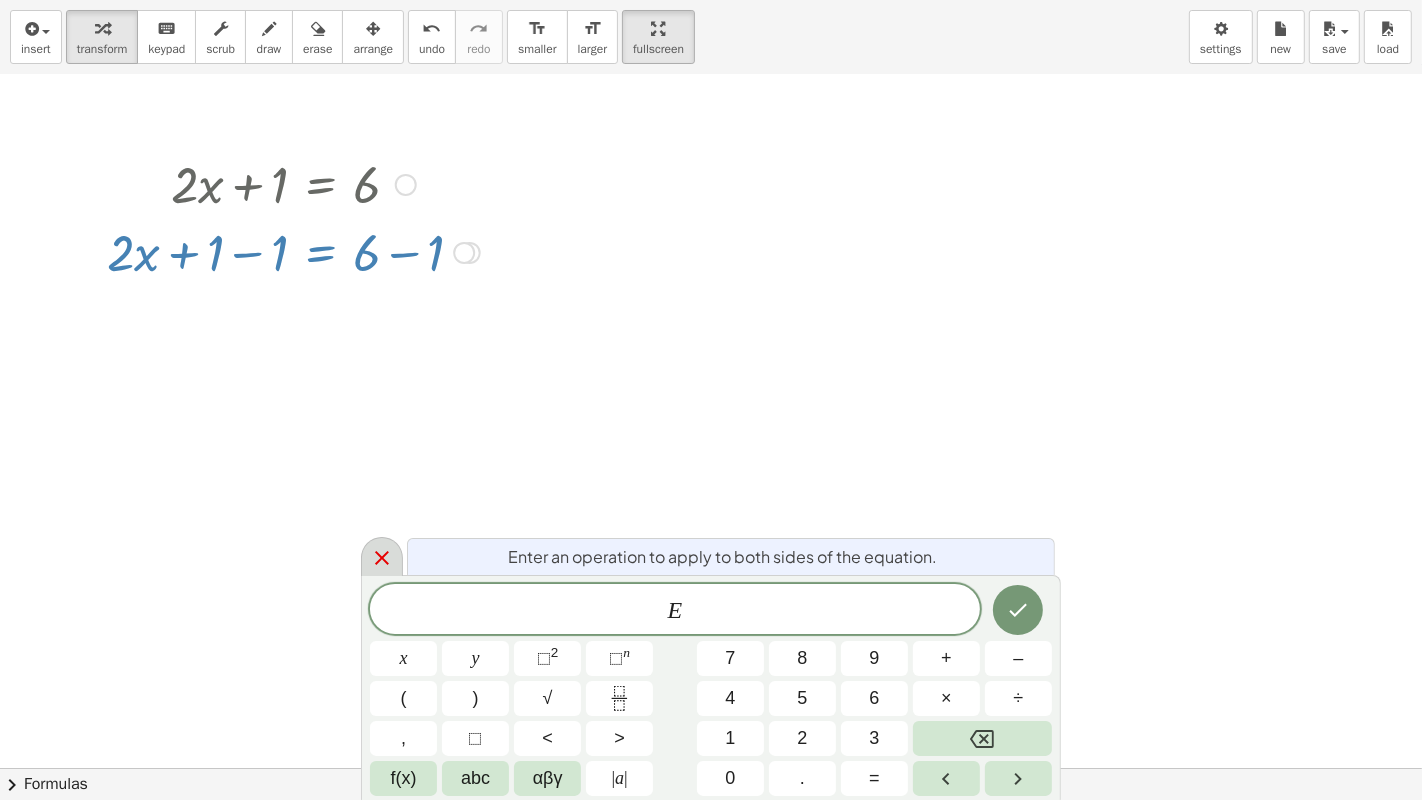 click 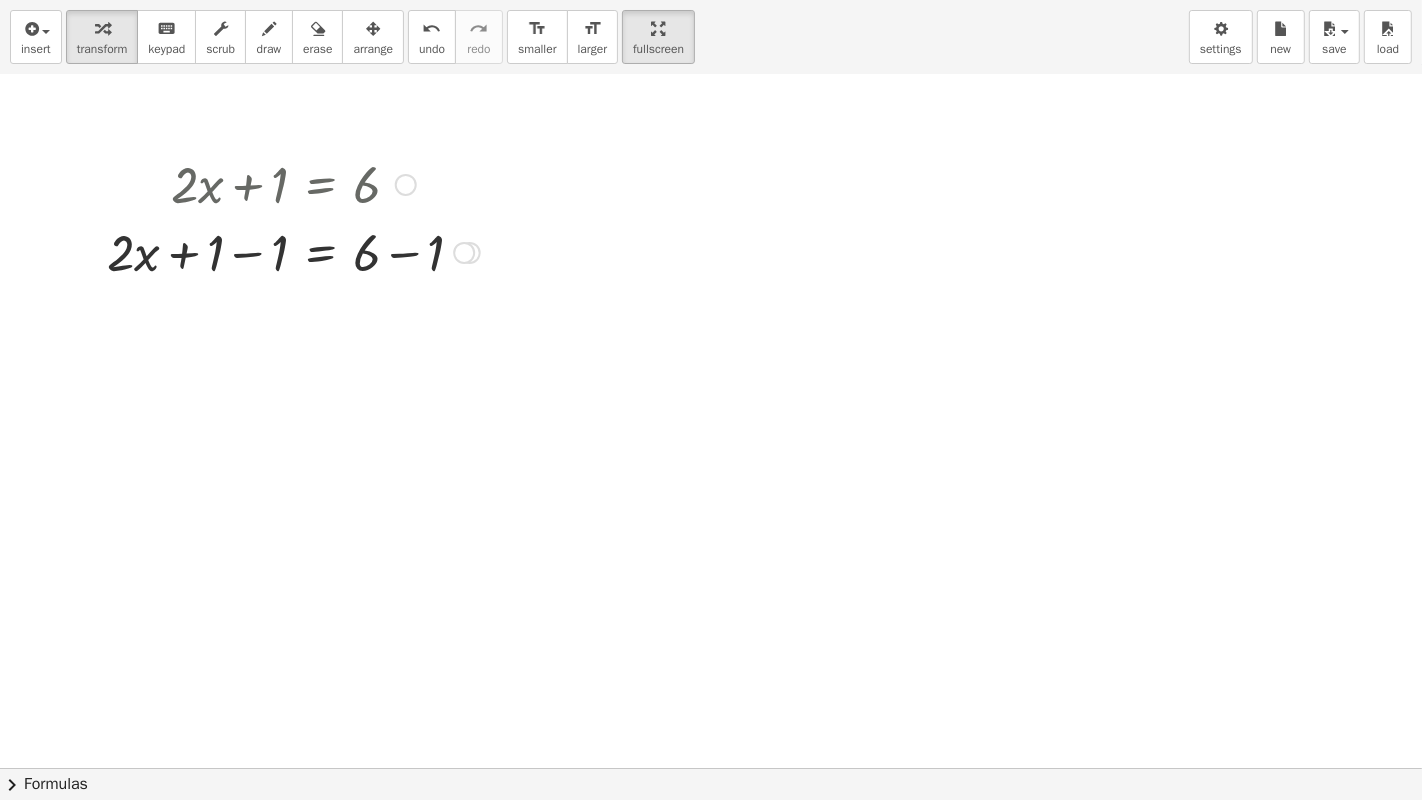 click at bounding box center [293, 251] 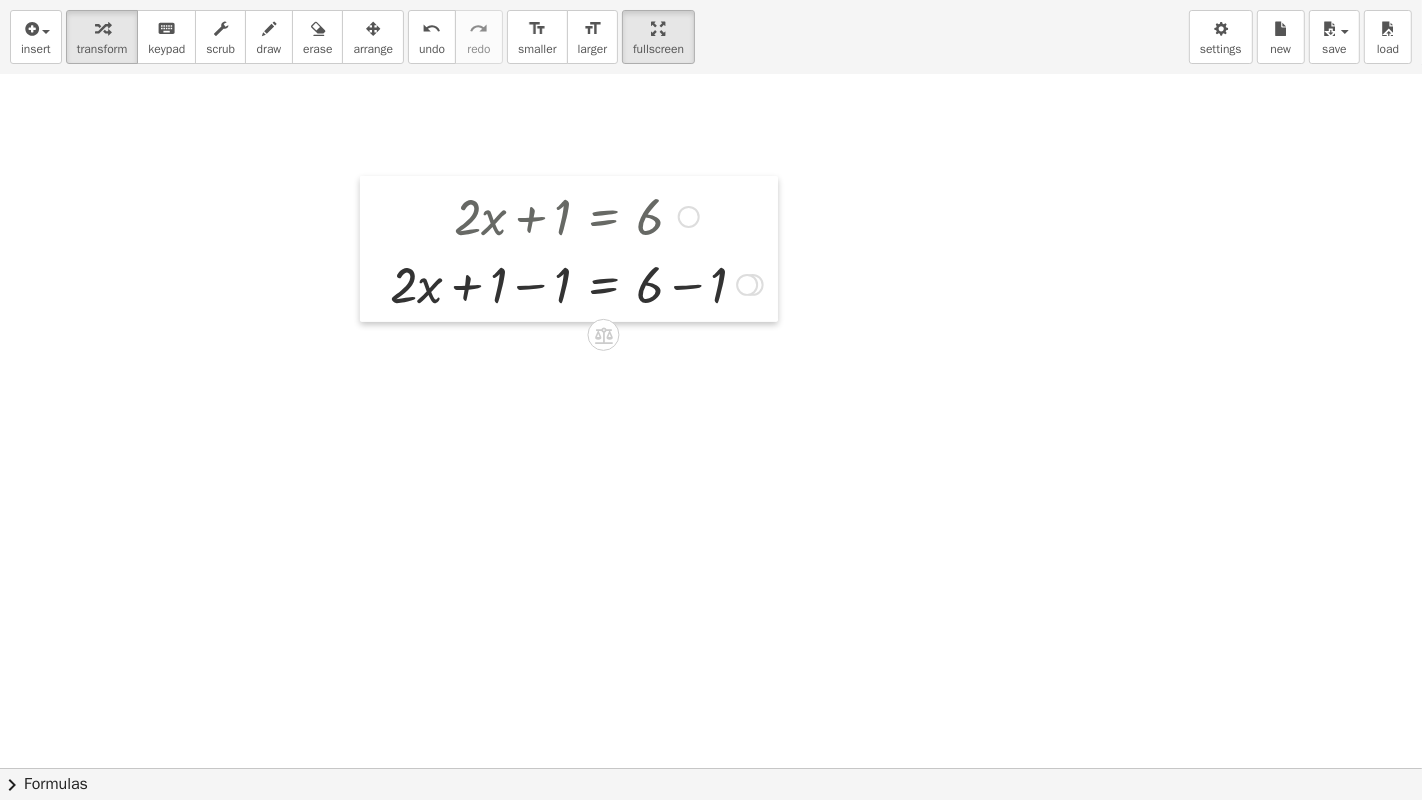 drag, startPoint x: 86, startPoint y: 242, endPoint x: 371, endPoint y: 274, distance: 286.79086 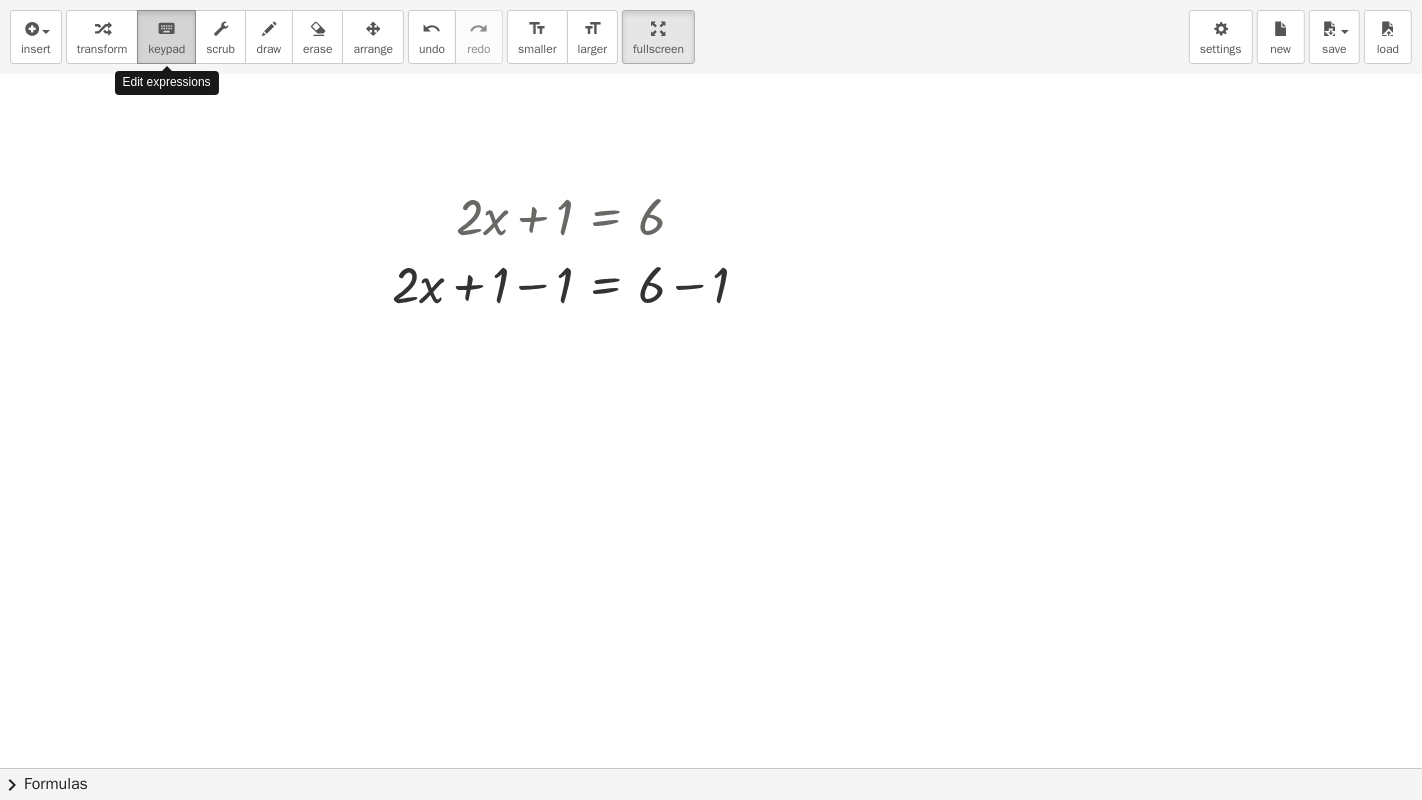 click on "keypad" at bounding box center (166, 49) 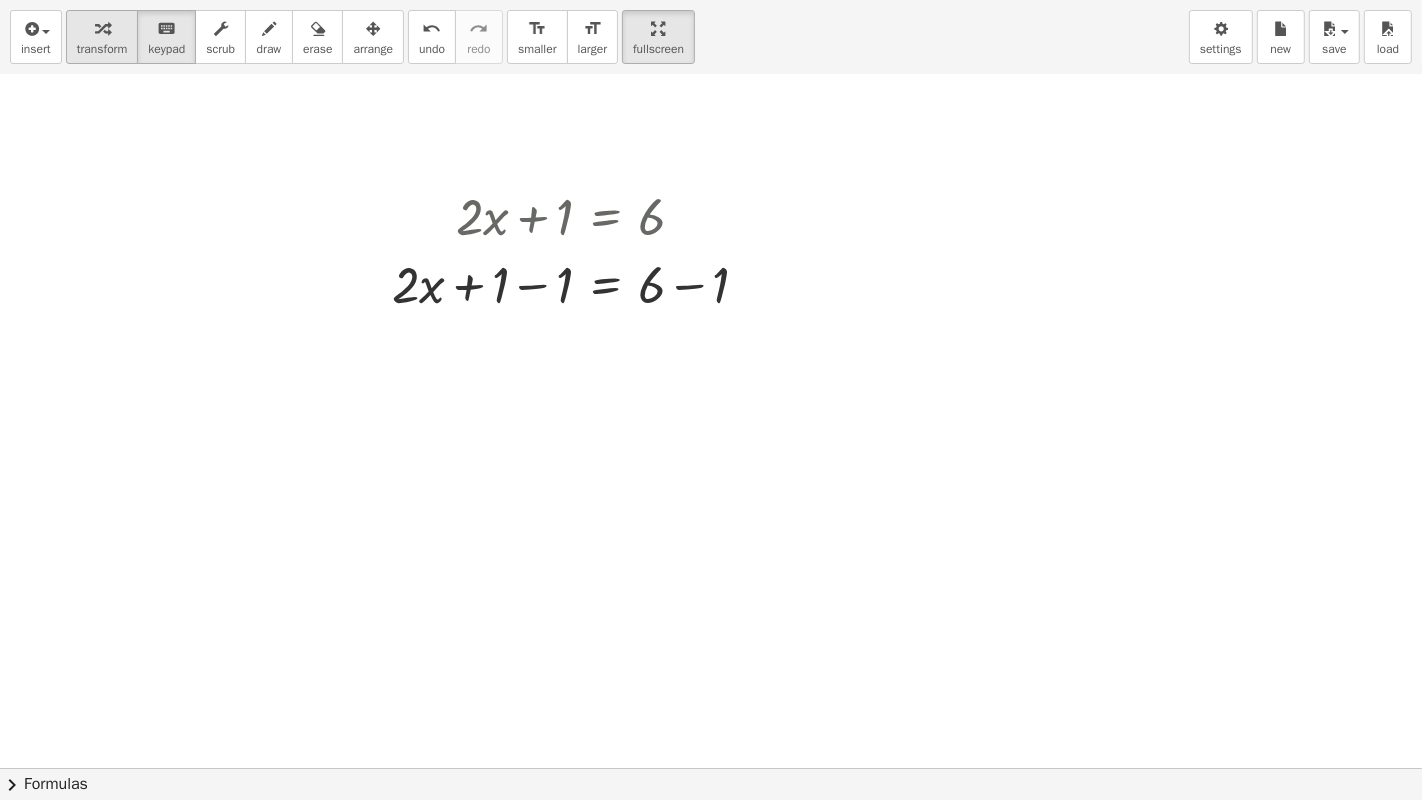 click on "transform" at bounding box center [102, 49] 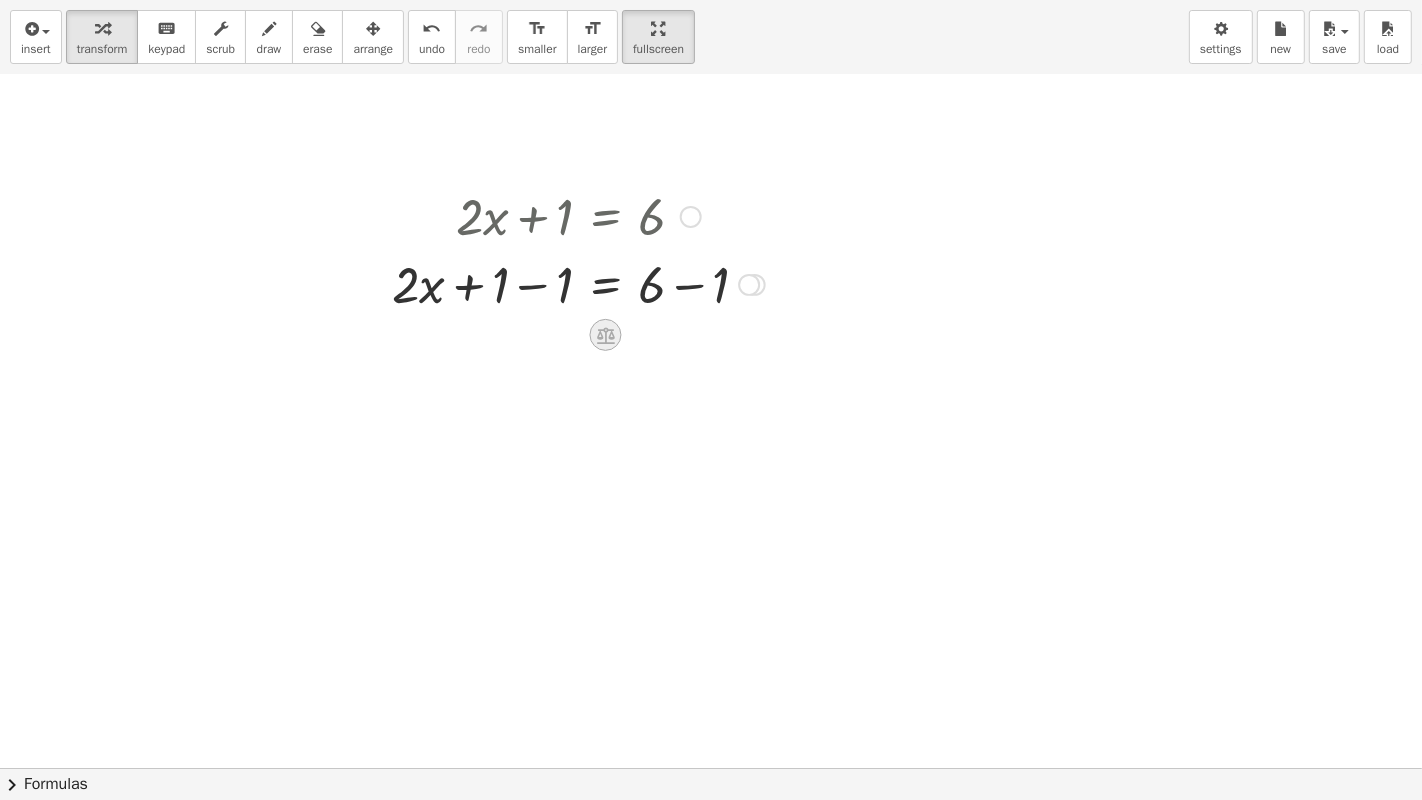 click 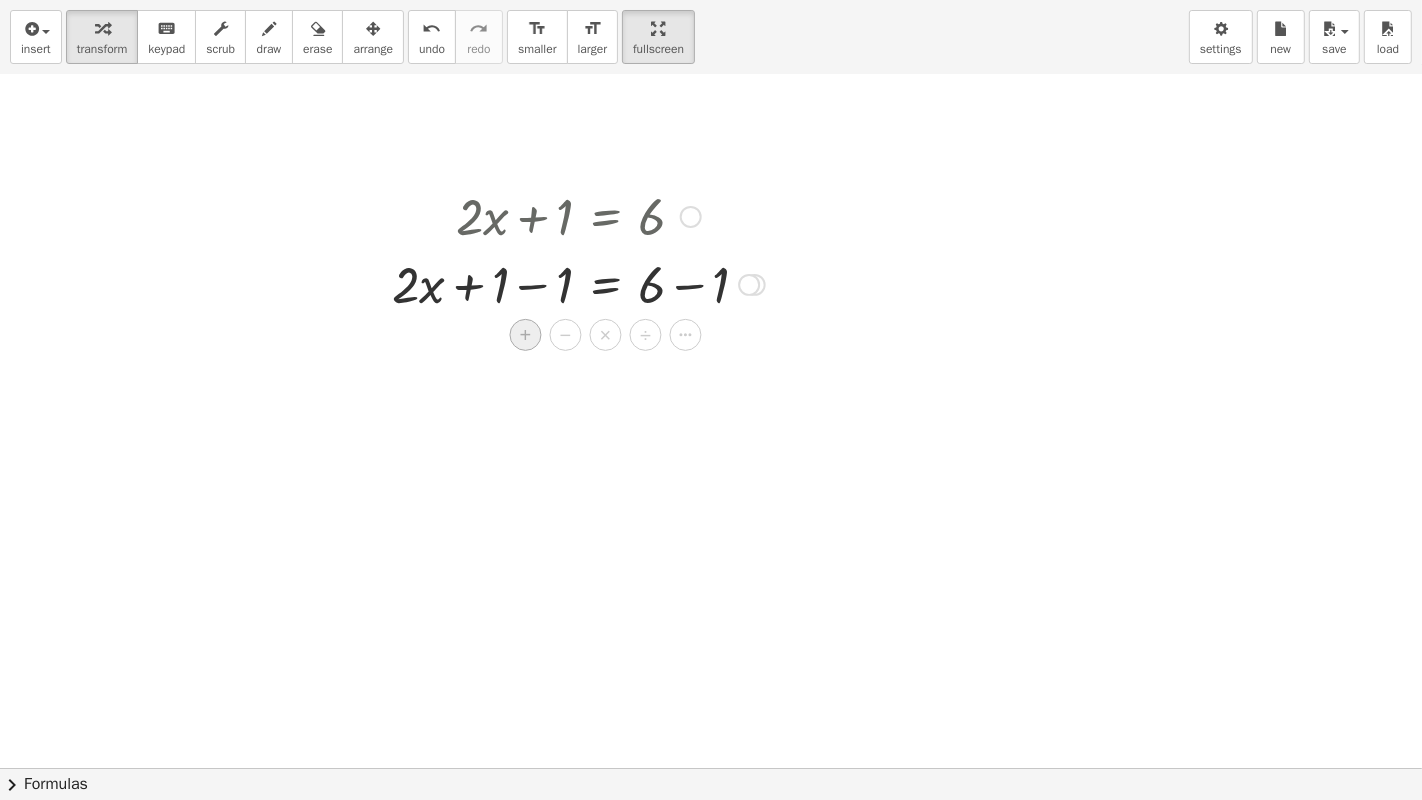 click on "+" at bounding box center [526, 335] 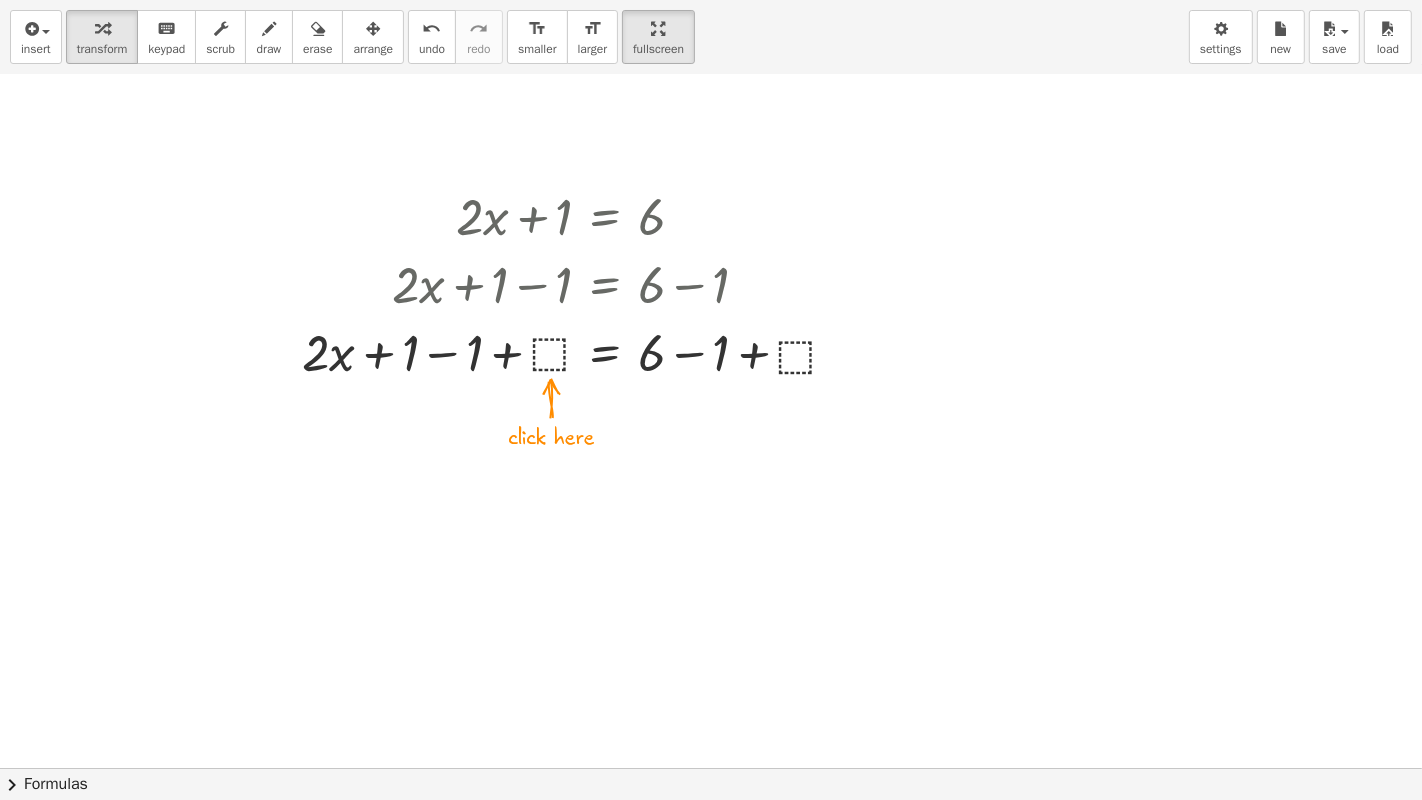 click at bounding box center (711, 188) 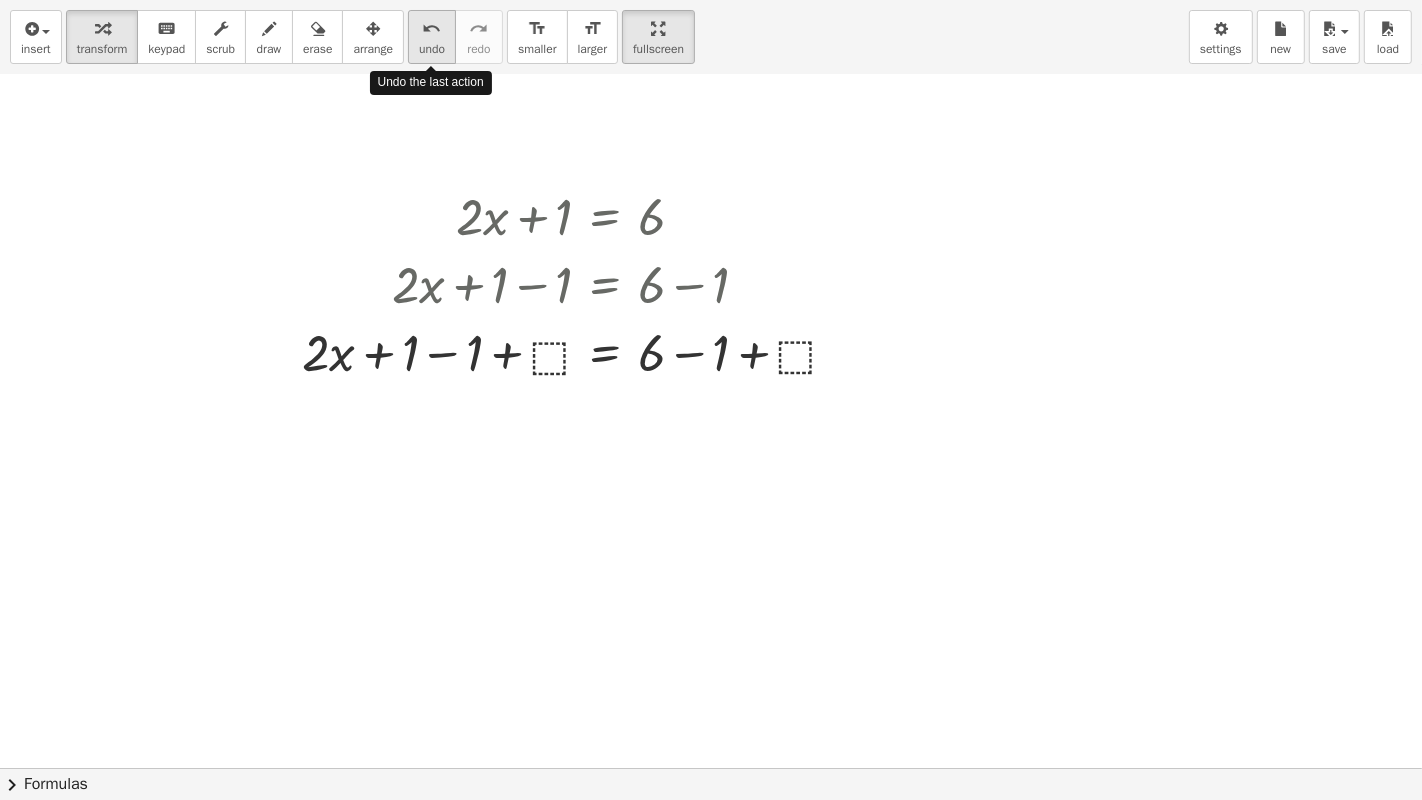 click on "undo" at bounding box center [432, 49] 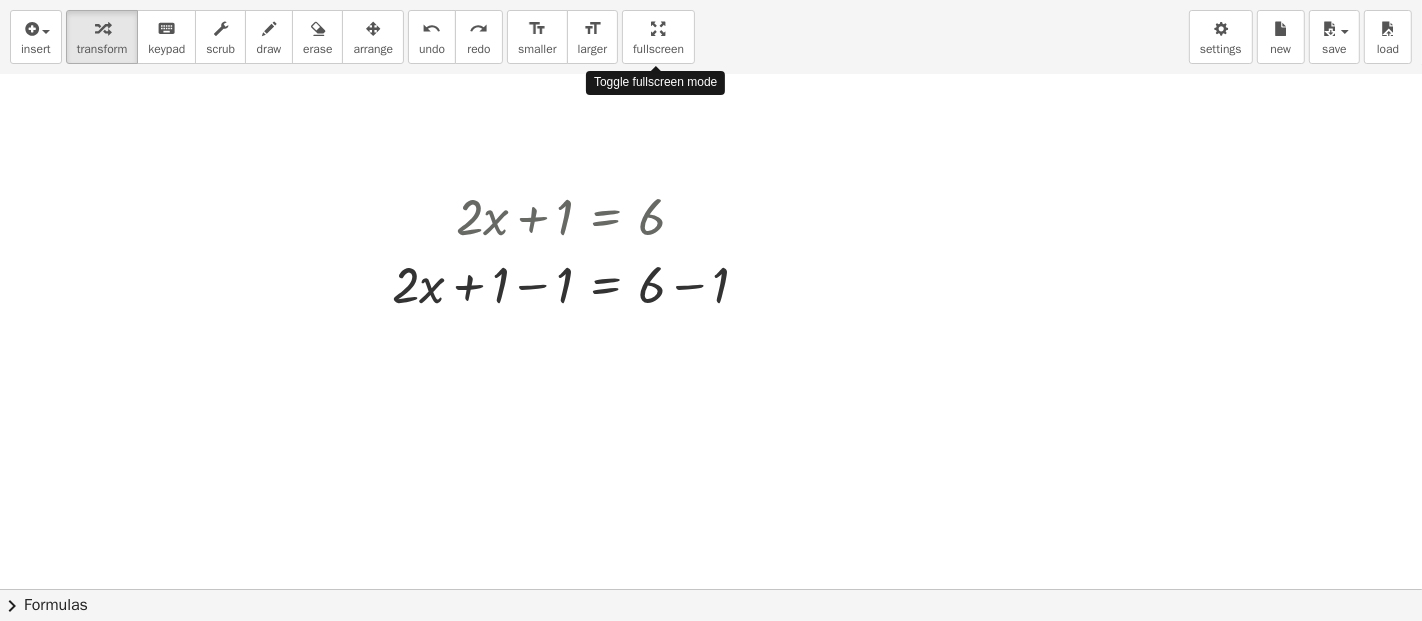 drag, startPoint x: 654, startPoint y: 41, endPoint x: 654, endPoint y: -93, distance: 134 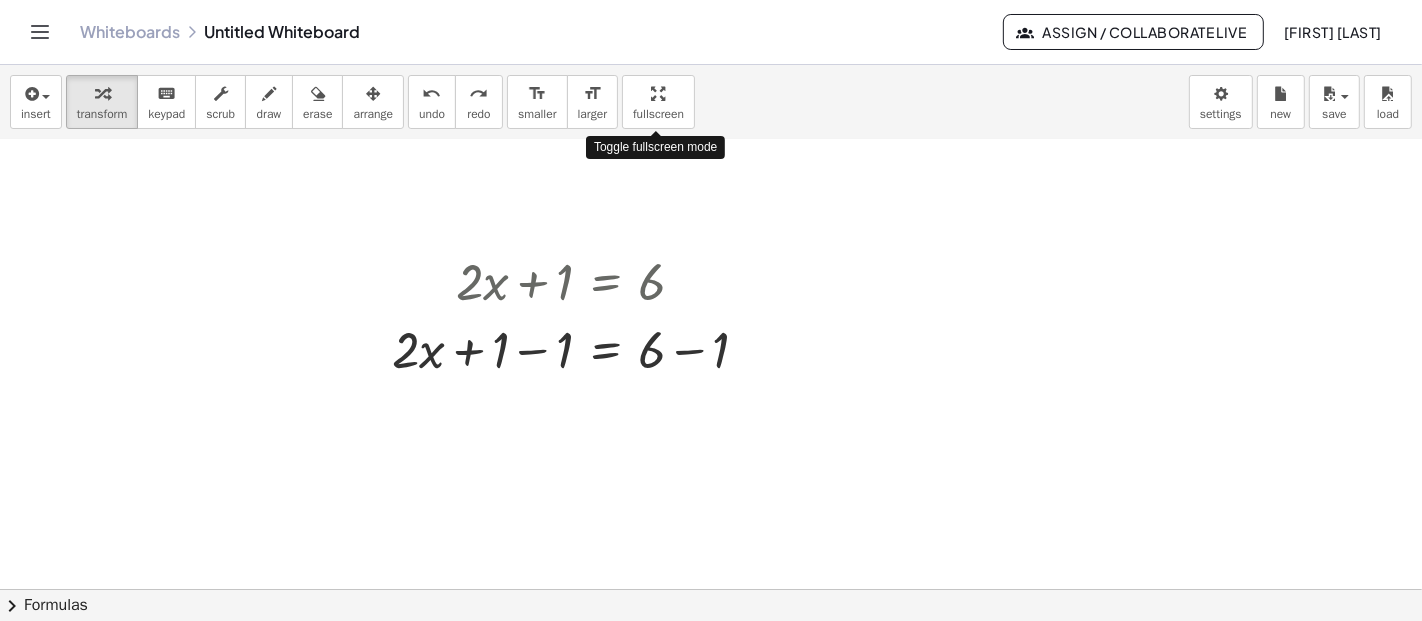 click on "Graspable Math Activities Get Started Activity Bank Assigned Work Classes Whiteboards Go Premium! Reference Account v1.28.2 | Privacy policy © 2025 | Graspable, Inc. Whiteboards Untitled Whiteboard Assign / Collaborate Live  Wensy Moises Cutimbo Velasquez   insert select one: Math Expression Function Text Youtube Video Graphing Geometry Geometry 3D transform keyboard keypad scrub draw erase arrange undo undo redo redo format_size smaller format_size larger fullscreen load   save new settings Toggle fullscreen mode + · 2 · x + 1 = 6 + · 2 · x + 1 − ⬚ = + 6 − ⬚ + · 2 · x + 1 − 1 = + 6 − 1 × chevron_right  Formulas
Drag one side of a formula onto a highlighted expression on the canvas to apply it.
Quadratic Formula
+ · a · x 2 + · b · x + c = 0
⇔
x = · ( − b ± 2 √ ( + b 2 − · 4 · a · c ) ) · 2 · a
+ x" at bounding box center [711, 310] 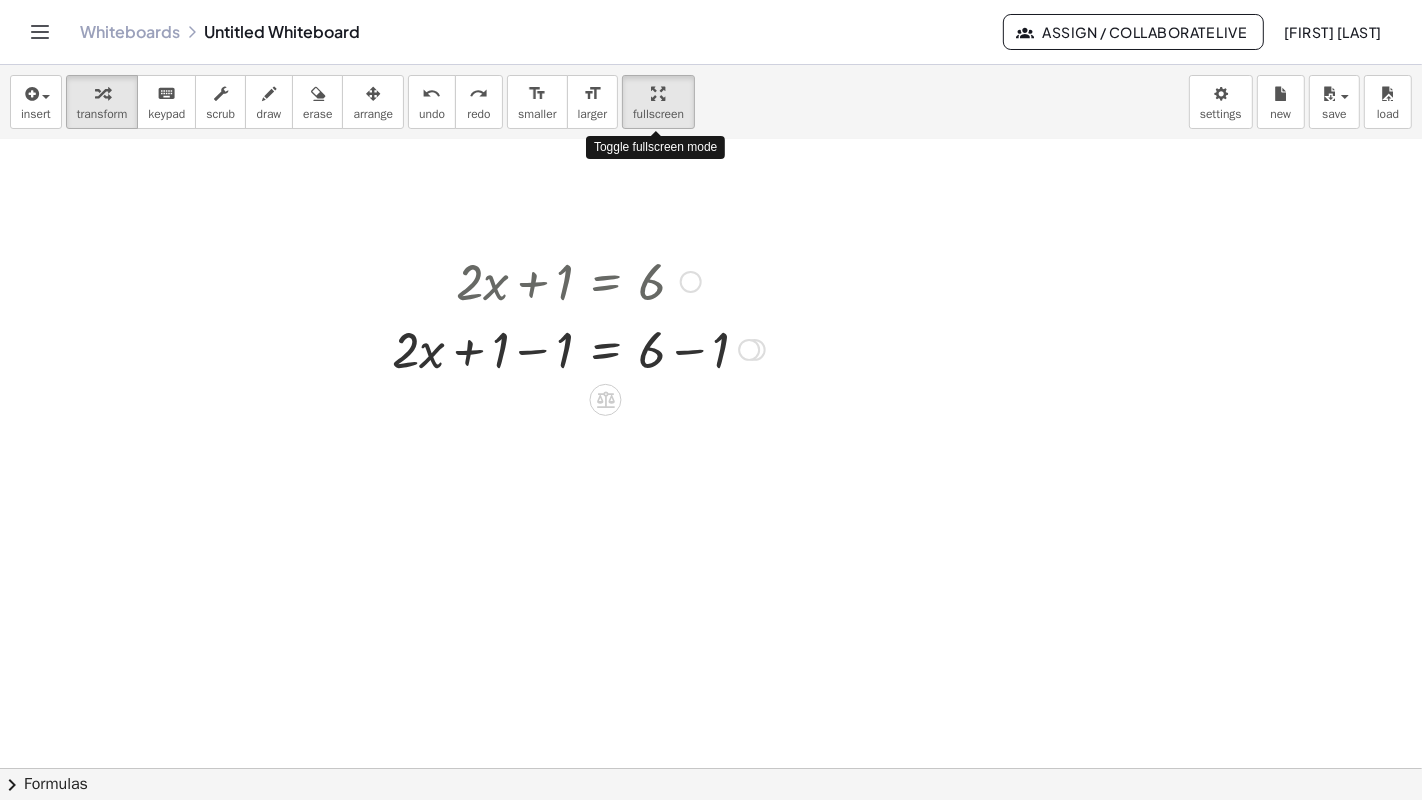 drag, startPoint x: 648, startPoint y: 106, endPoint x: 648, endPoint y: 240, distance: 134 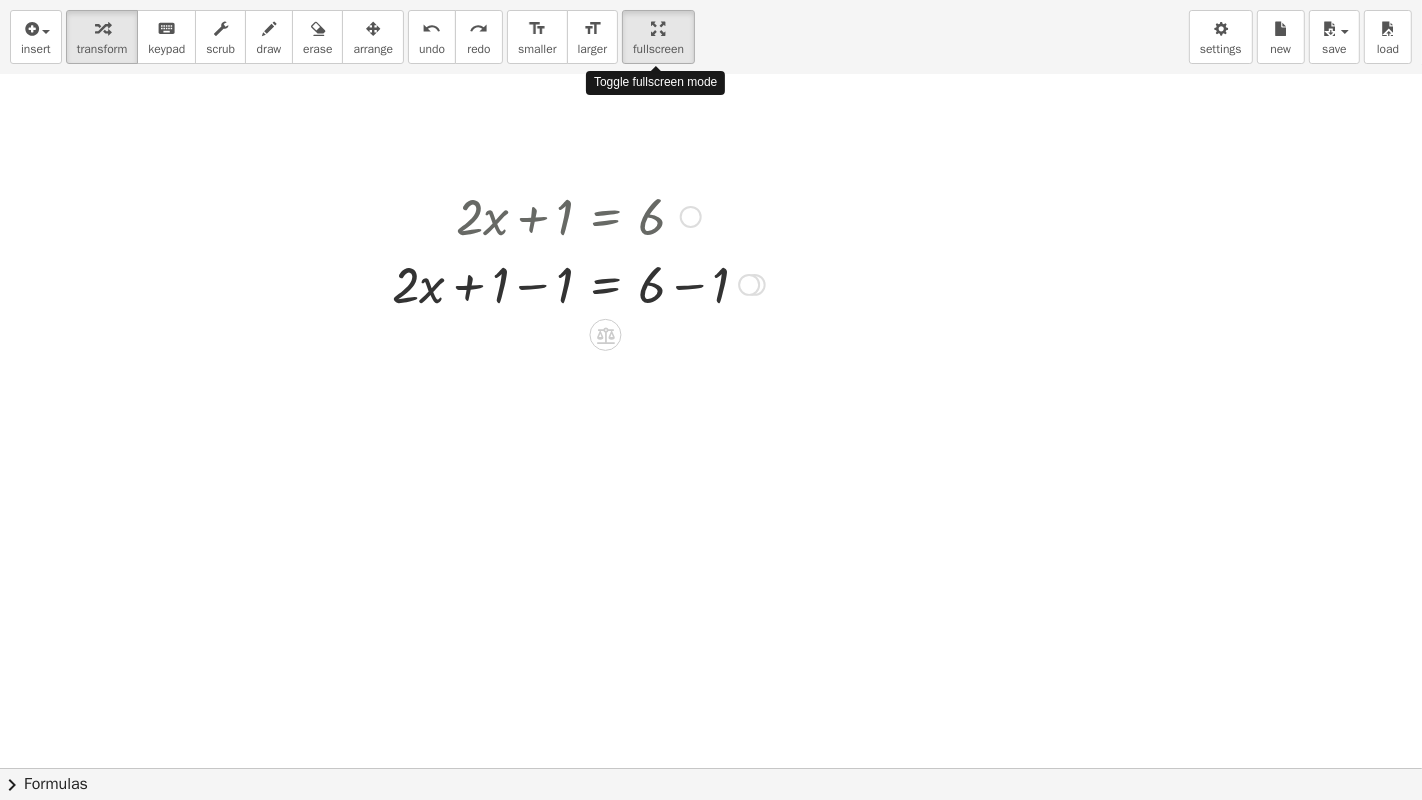 click on "insert select one: Math Expression Function Text Youtube Video Graphing Geometry Geometry 3D transform keyboard keypad scrub draw erase arrange undo undo redo redo format_size smaller format_size larger fullscreen load   save new settings Toggle fullscreen mode + · 2 · x + 1 = 6 + · 2 · x + 1 − ⬚ = + 6 − ⬚ + · 2 · x + 1 − 1 = + 6 − 1 × chevron_right  Formulas
Drag one side of a formula onto a highlighted expression on the canvas to apply it.
Quadratic Formula
+ · a · x 2 + · b · x + c = 0
⇔
x = · ( − b ± 2 √ ( + b 2 − · 4 · a · c ) ) · 2 · a
+ x 2 + · p · x + q = 0
⇔
x = − · p · 2 ± 2 √ ( + ( · p · 2 ) 2 − q )
+ x" at bounding box center [711, 400] 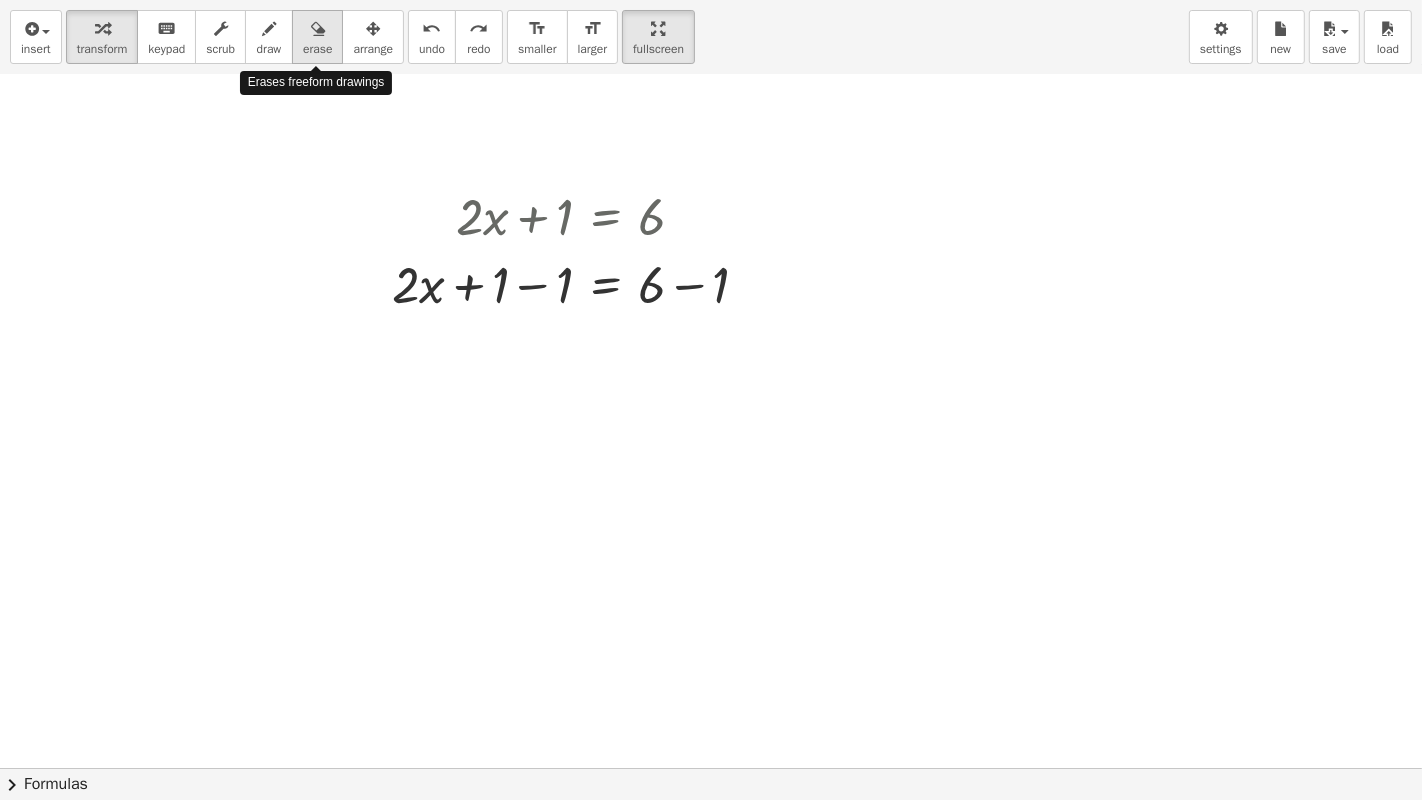 click on "erase" at bounding box center [317, 49] 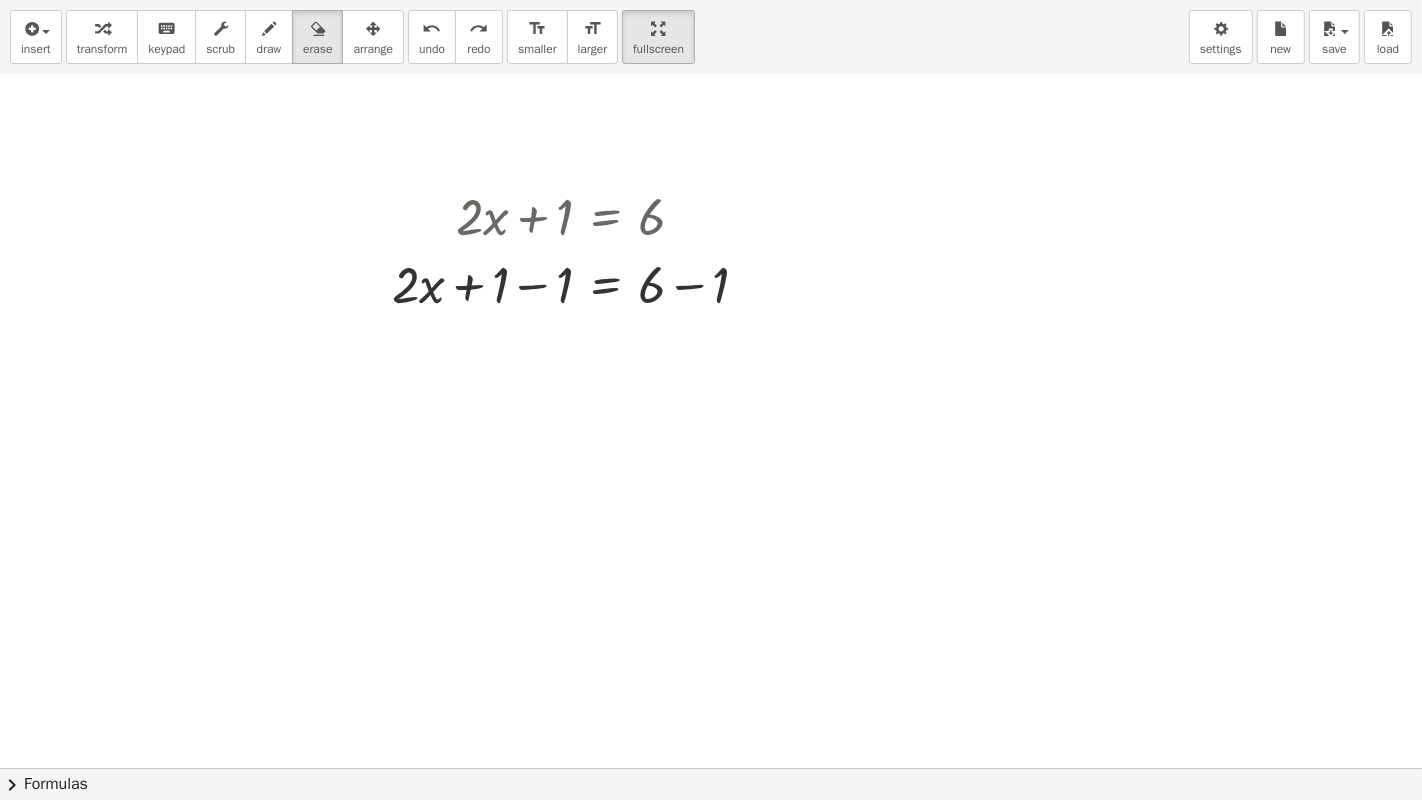 click at bounding box center (711, 188) 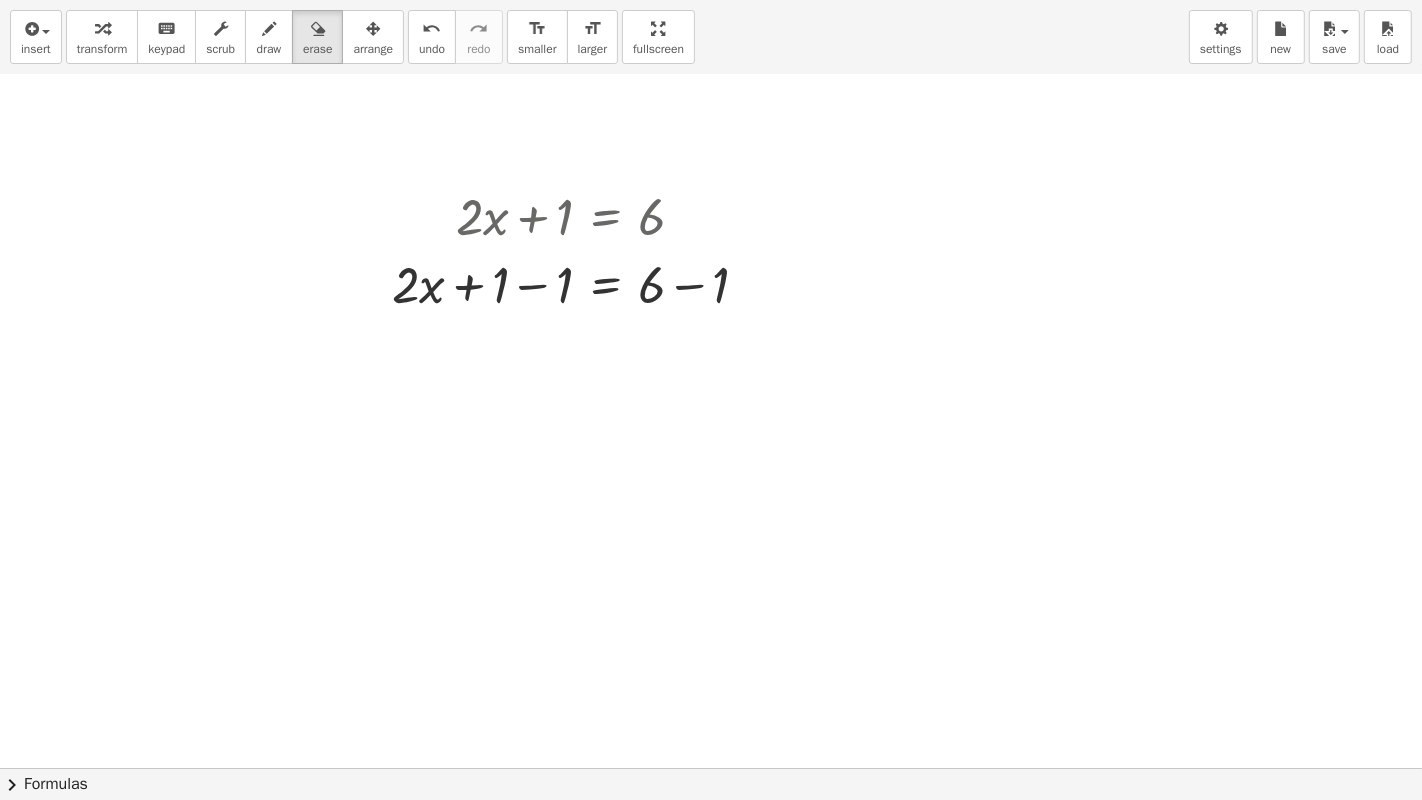 drag, startPoint x: 677, startPoint y: 34, endPoint x: 677, endPoint y: -100, distance: 134 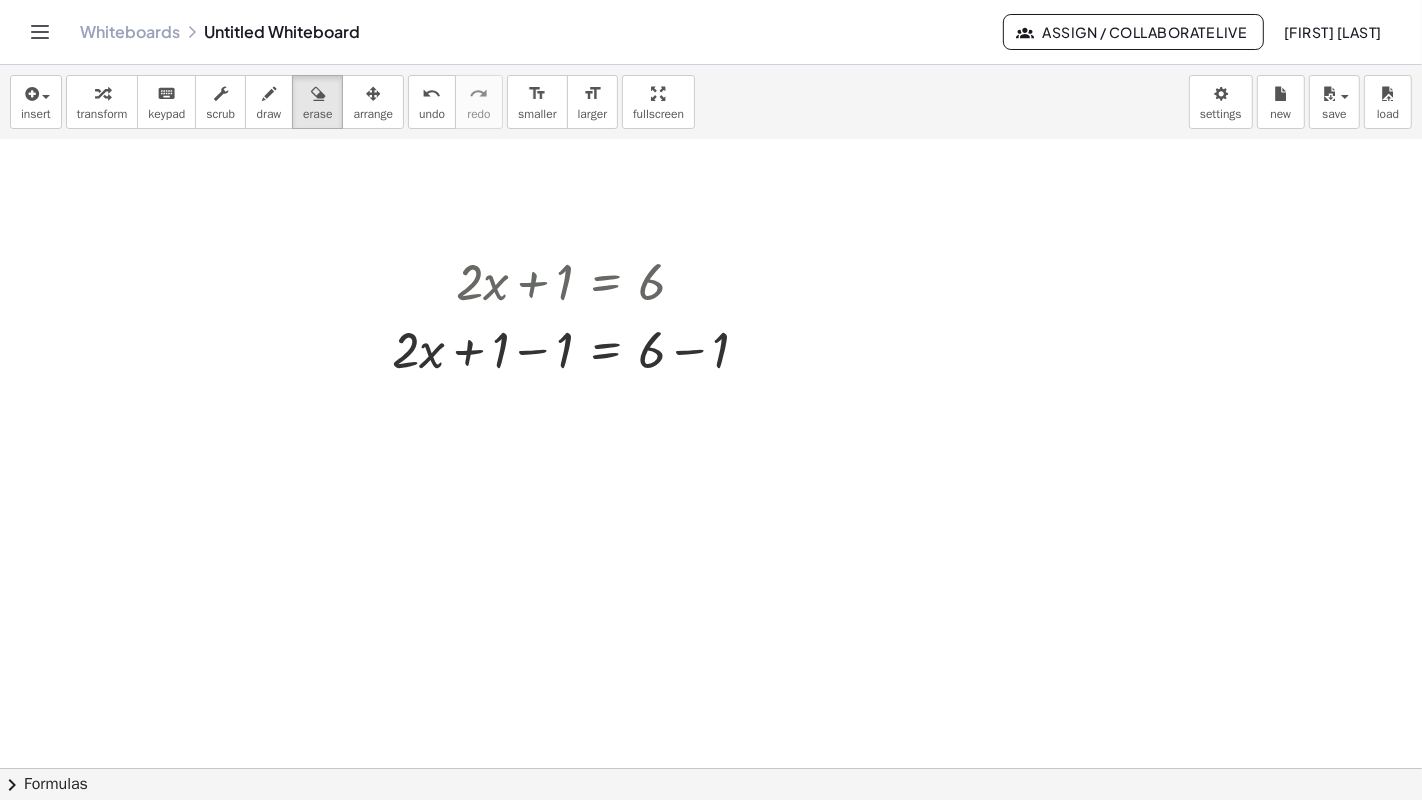 click on "Graspable Math Activities Get Started Activity Bank Assigned Work Classes Whiteboards Go Premium! Reference Account v1.28.2 | Privacy policy © 2025 | Graspable, Inc. Whiteboards Untitled Whiteboard Assign / Collaborate Live  Wensy Moises Cutimbo Velasquez   insert select one: Math Expression Function Text Youtube Video Graphing Geometry Geometry 3D transform keyboard keypad scrub draw erase arrange undo undo redo redo format_size smaller format_size larger fullscreen load   save new settings + · 2 · x + 1 = 6 + · 2 · x + 1 − ⬚ = + 6 − ⬚ + · 2 · x + 1 − 1 = + 6 − 1 × chevron_right  Formulas
Drag one side of a formula onto a highlighted expression on the canvas to apply it.
Quadratic Formula
+ · a · x 2 + · b · x + c = 0
⇔
x = · ( − b ± 2 √ ( + b 2 − · 4 · a · c ) ) · 2 · a
+ x 2" at bounding box center (711, 400) 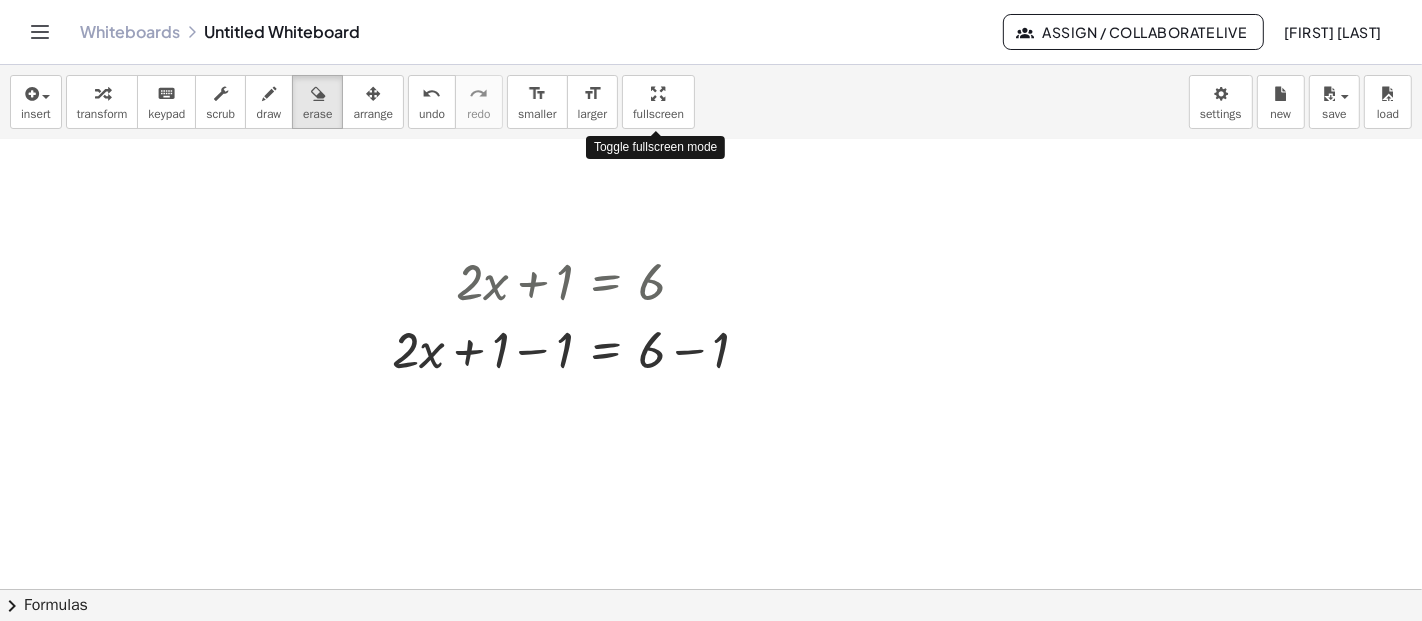 drag, startPoint x: 651, startPoint y: 101, endPoint x: 651, endPoint y: 235, distance: 134 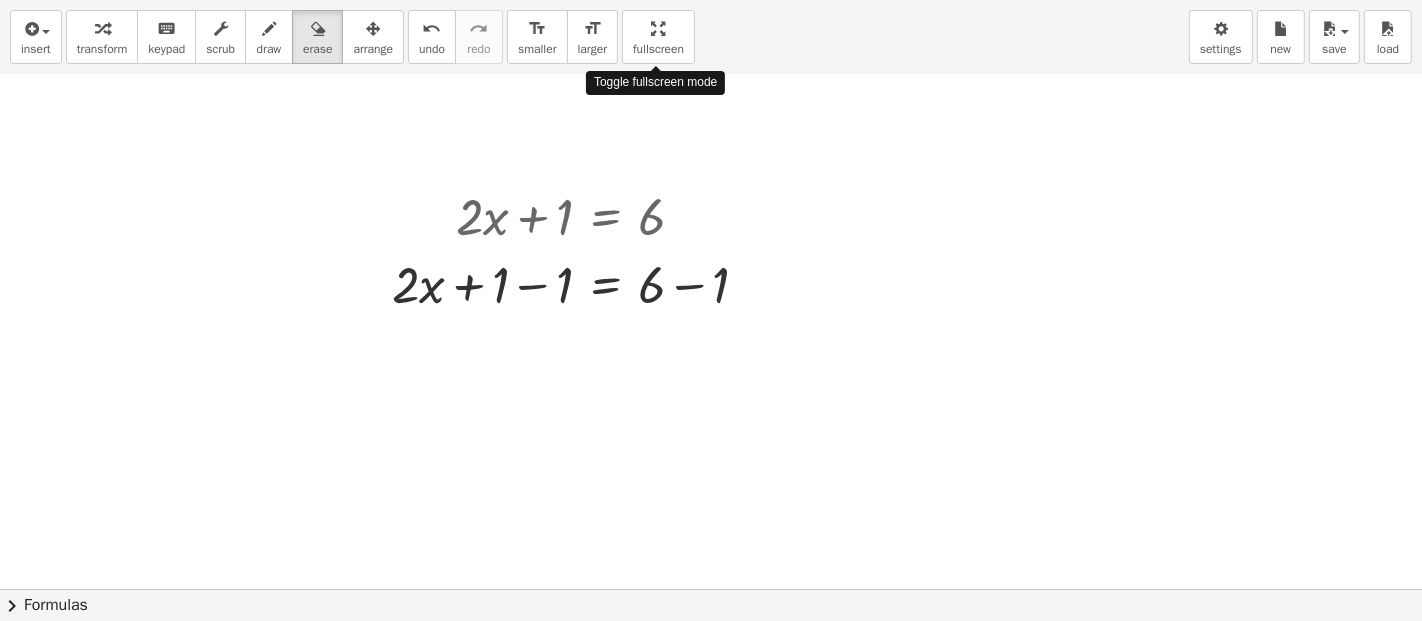 click on "insert select one: Math Expression Function Text Youtube Video Graphing Geometry Geometry 3D transform keyboard keypad scrub draw erase arrange undo undo redo redo format_size smaller format_size larger fullscreen load   save new settings Toggle fullscreen mode + · 2 · x + 1 = 6 + · 2 · x + 1 − ⬚ = + 6 − ⬚ + · 2 · x + 1 − 1 = + 6 − 1 × chevron_right  Formulas
Drag one side of a formula onto a highlighted expression on the canvas to apply it.
Quadratic Formula
+ · a · x 2 + · b · x + c = 0
⇔
x = · ( − b ± 2 √ ( + b 2 − · 4 · a · c ) ) · 2 · a
+ x 2 + · p · x + q = 0
⇔
x = − · p · 2 ± 2 √ ( + ( · p · 2 ) 2 − q )
+ x" at bounding box center [711, 310] 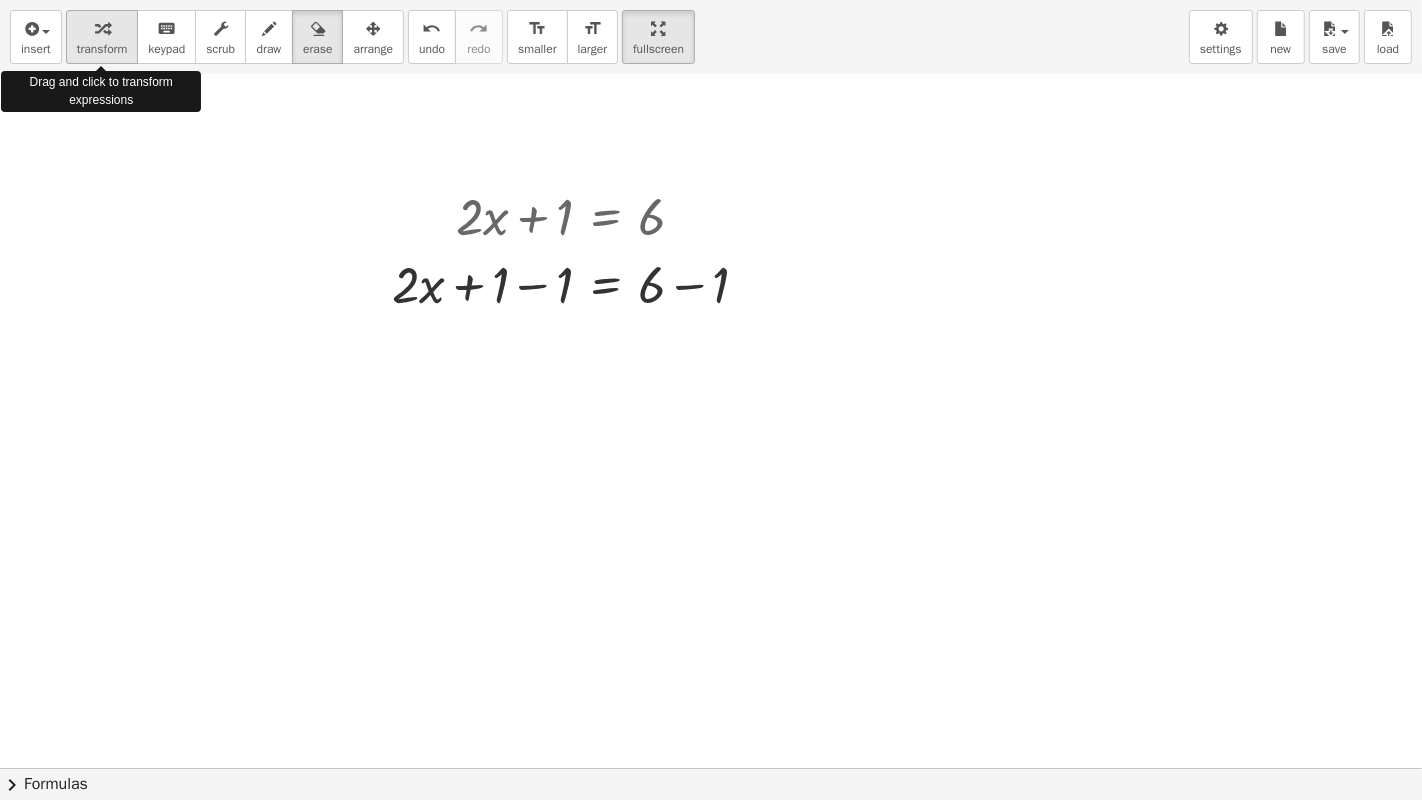 click at bounding box center [102, 28] 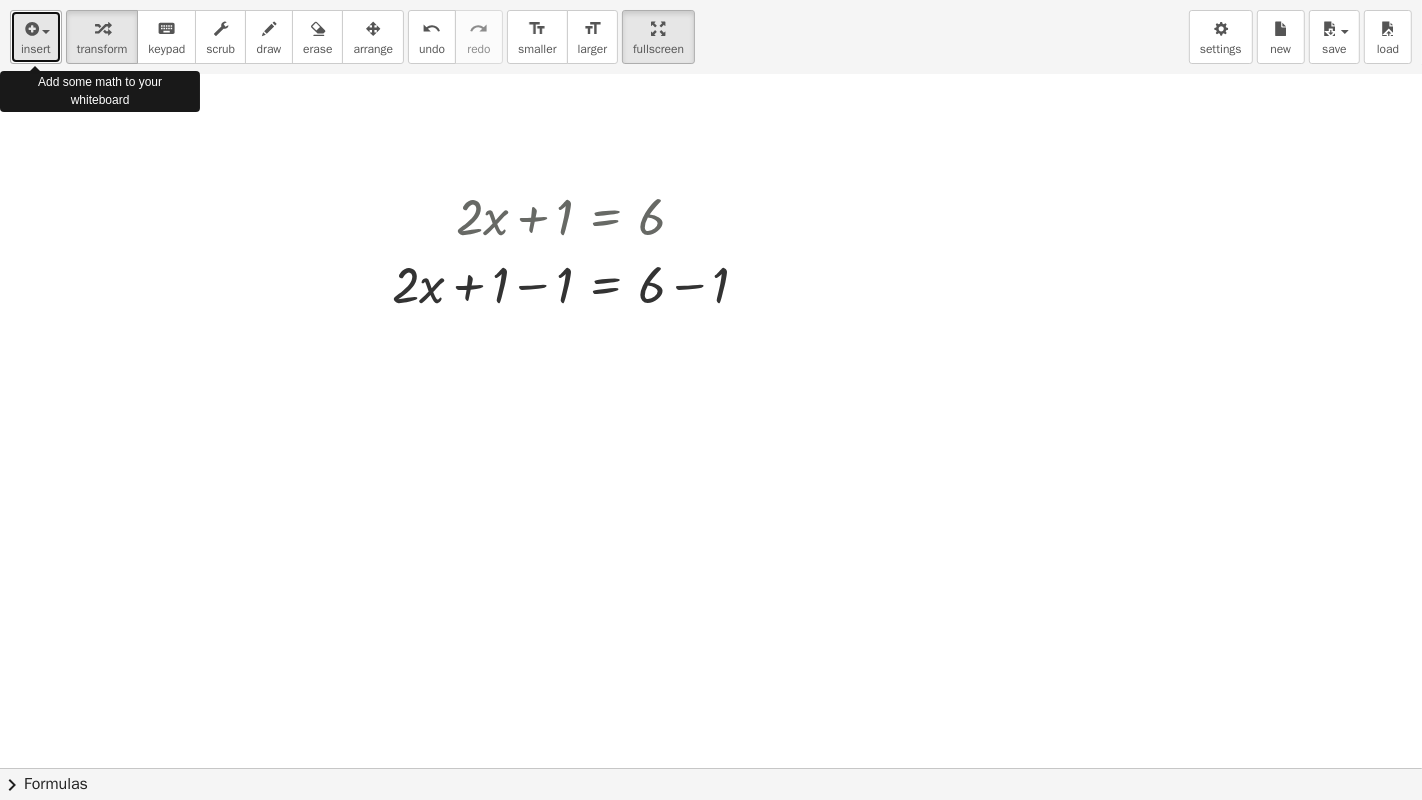 click at bounding box center (30, 29) 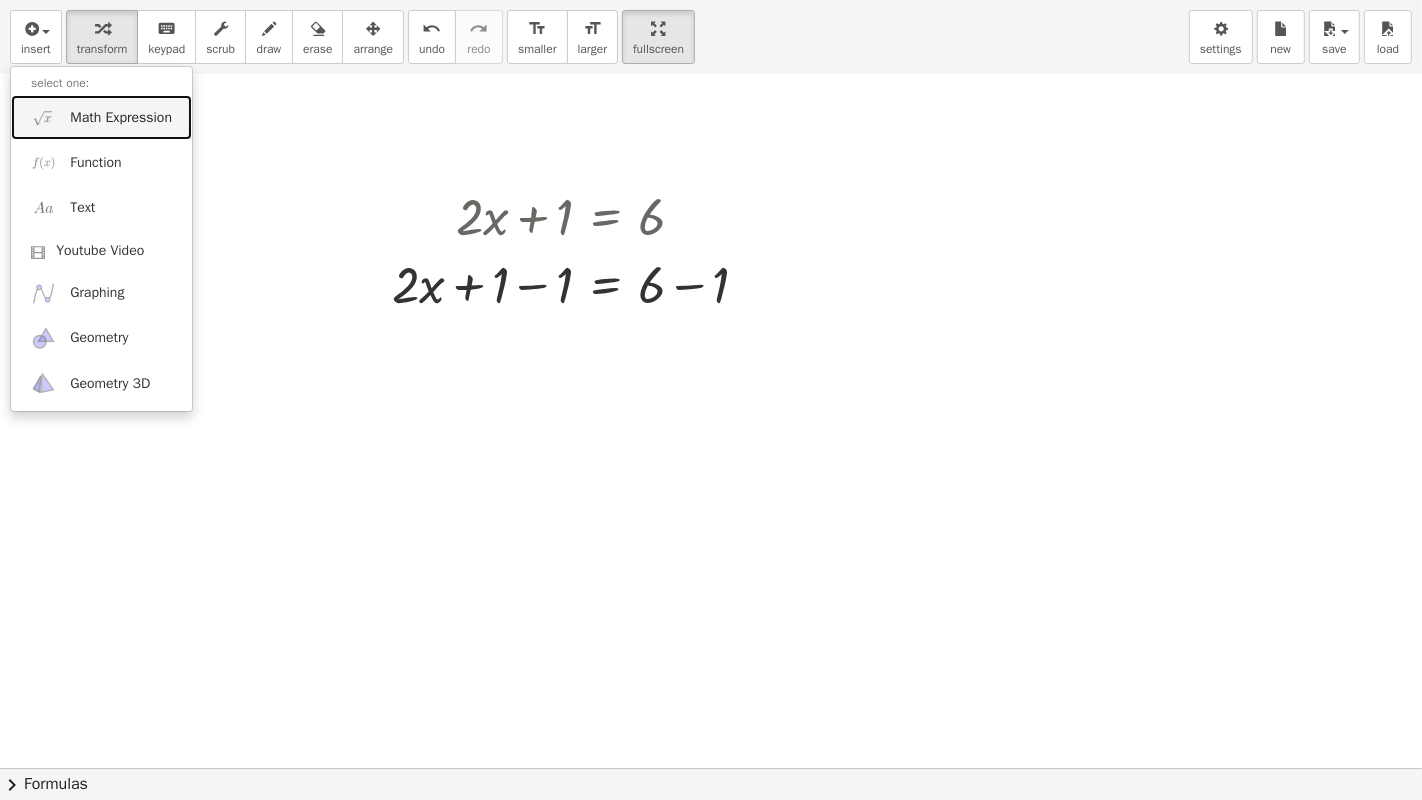 click on "Math Expression" at bounding box center (121, 118) 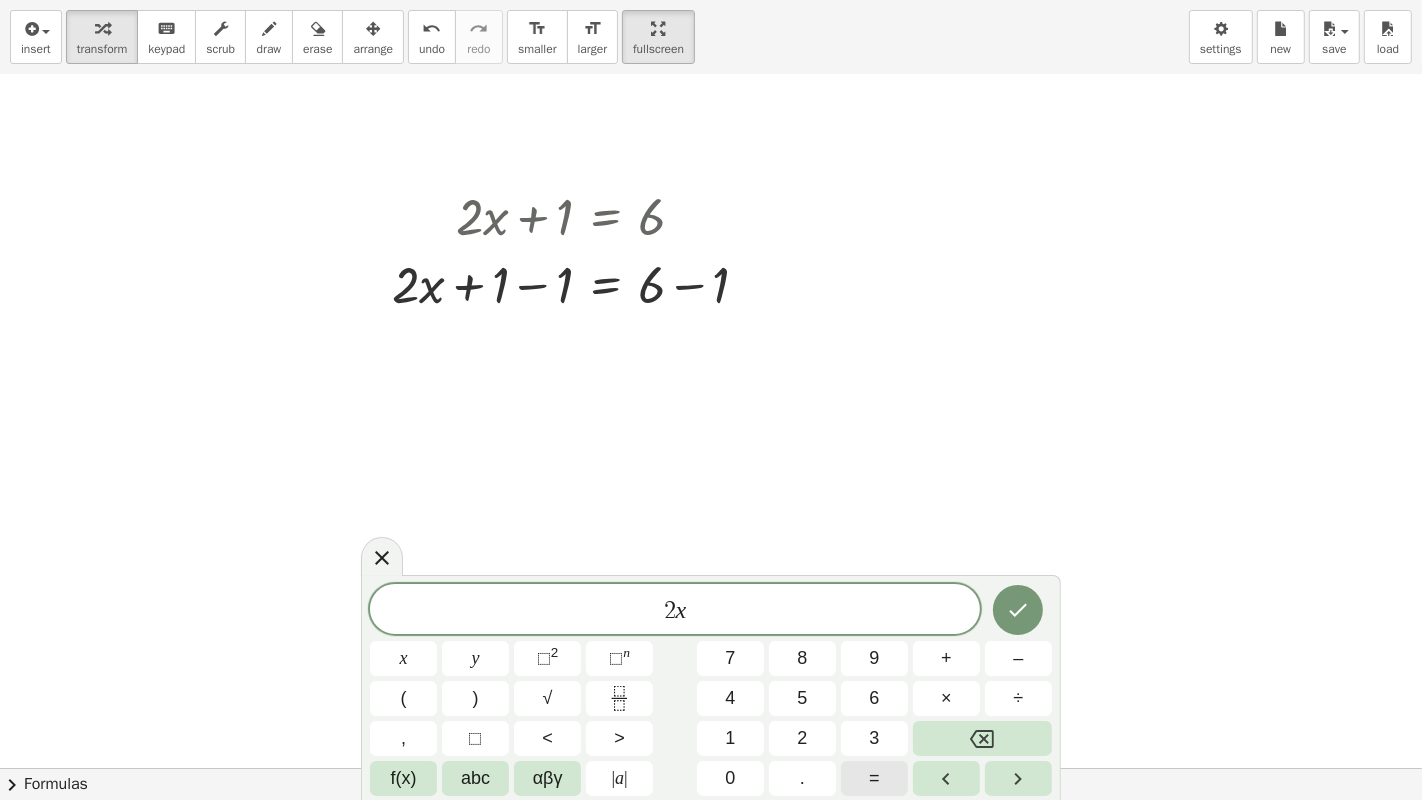click on "=" at bounding box center [874, 778] 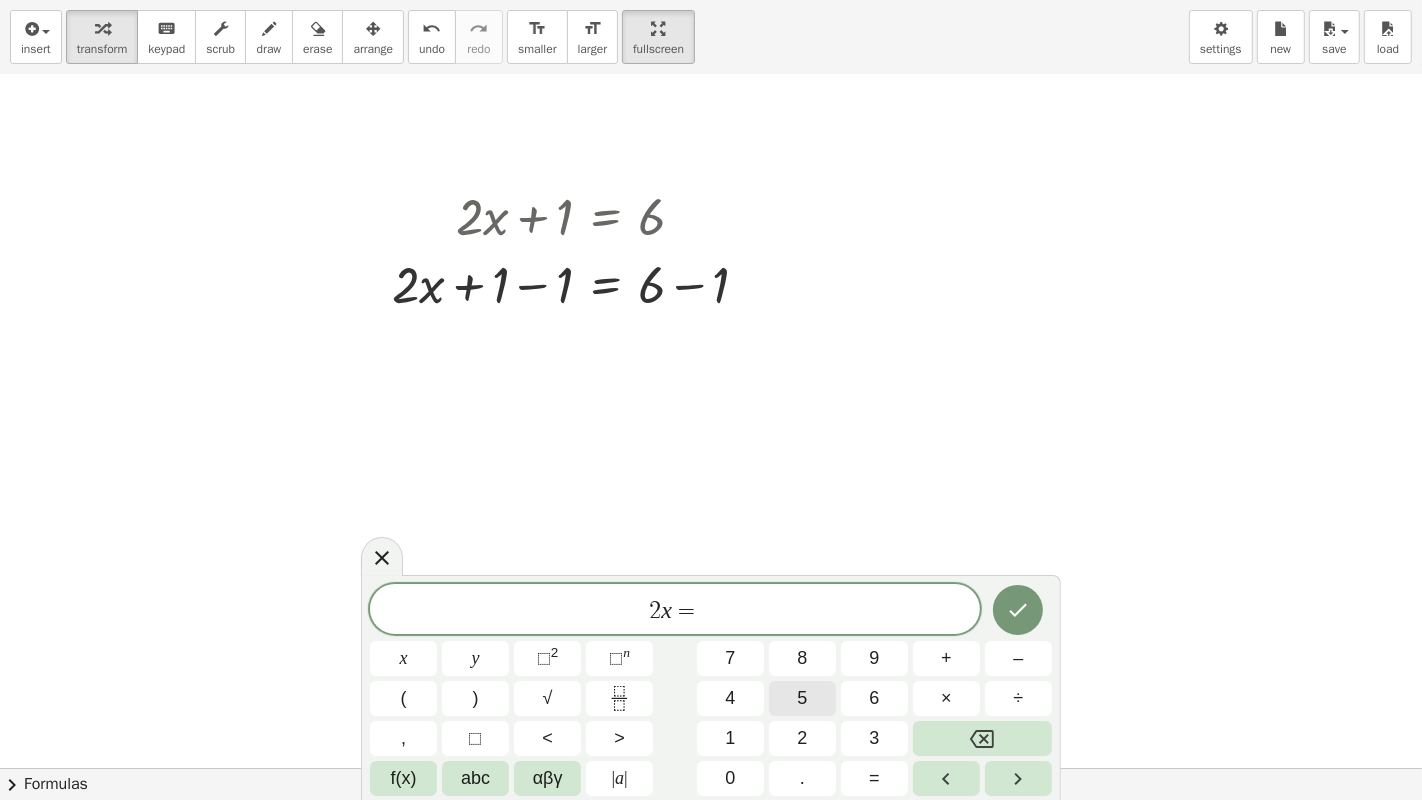 click on "5" at bounding box center [802, 698] 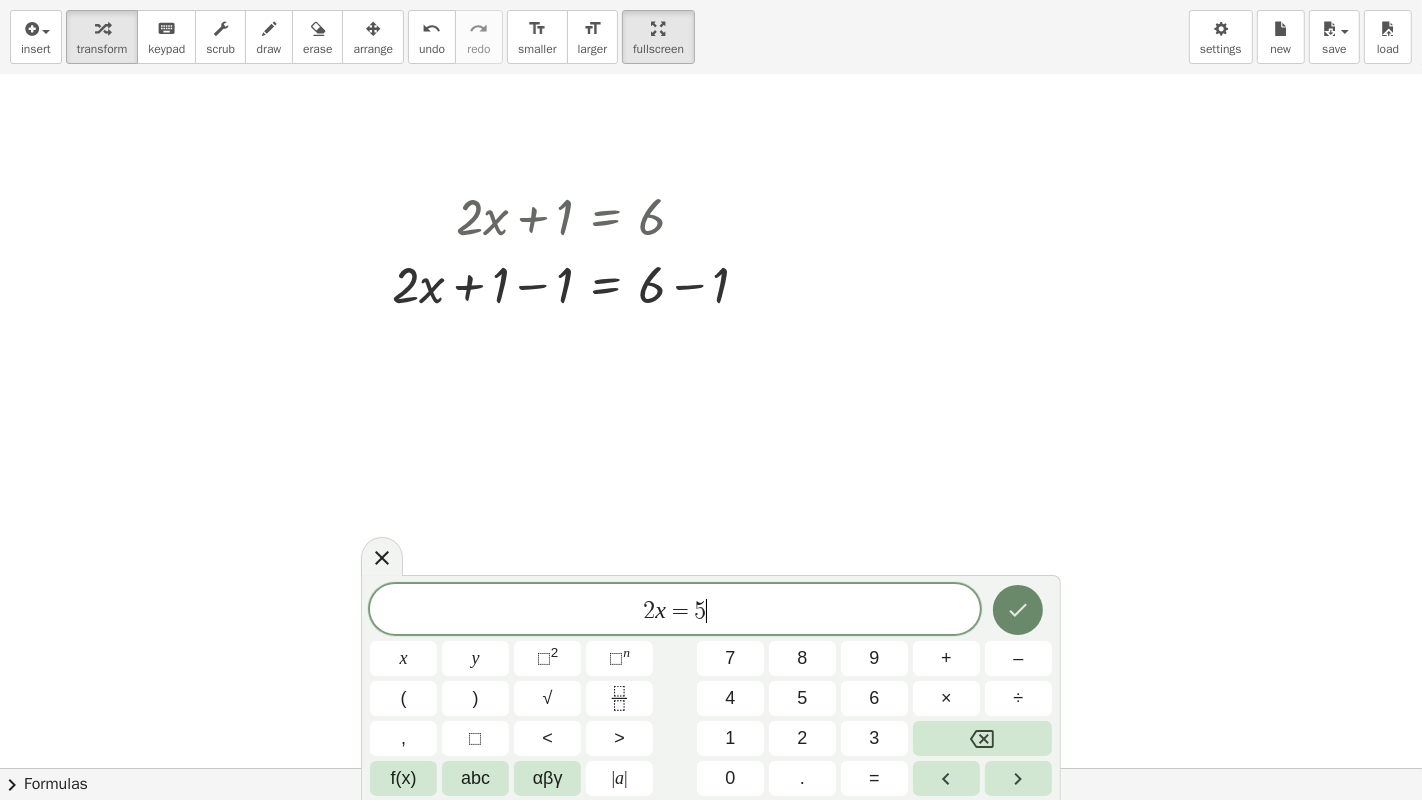 click at bounding box center [1018, 610] 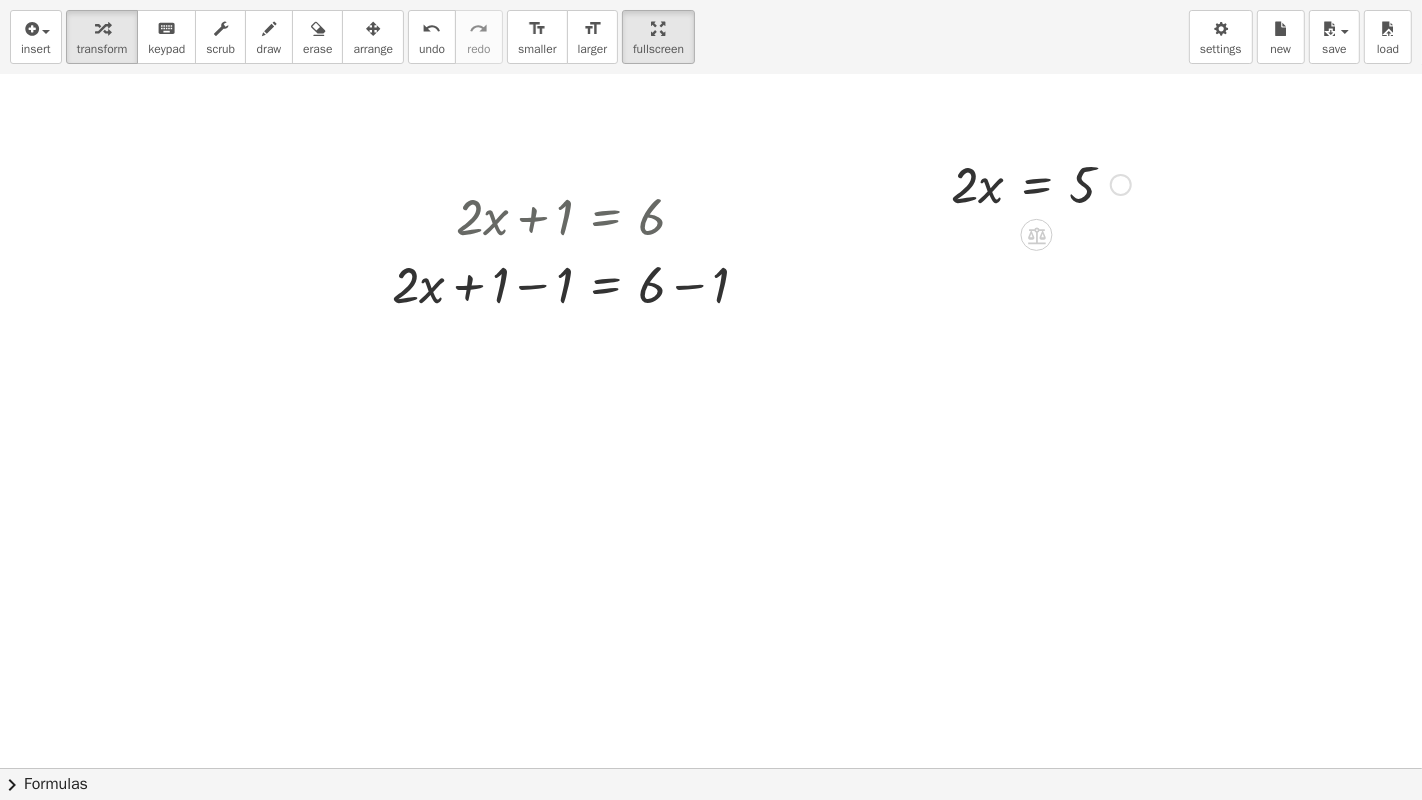 click at bounding box center [1041, 183] 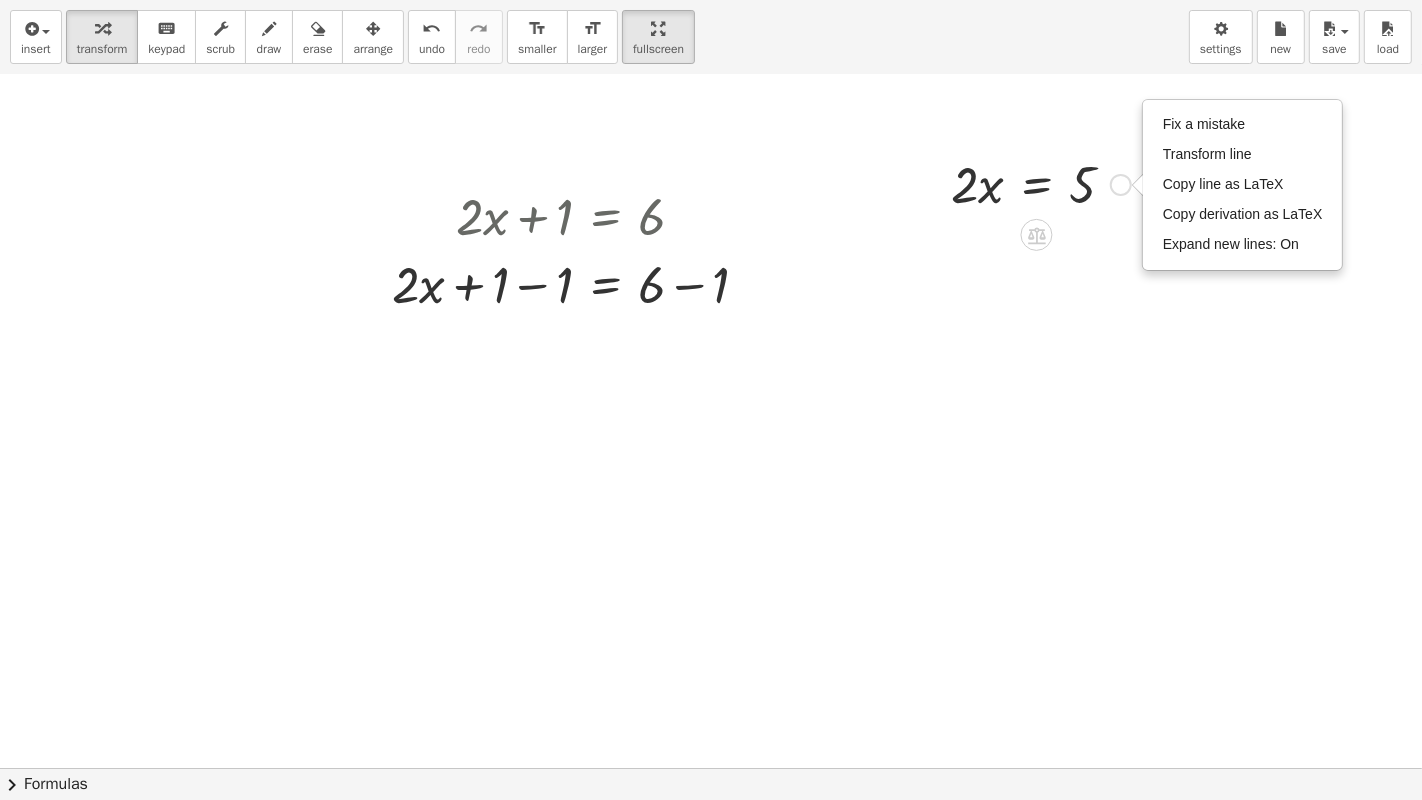 click on "Fix a mistake Transform line Copy line as LaTeX Copy derivation as LaTeX Expand new lines: On" at bounding box center [1121, 185] 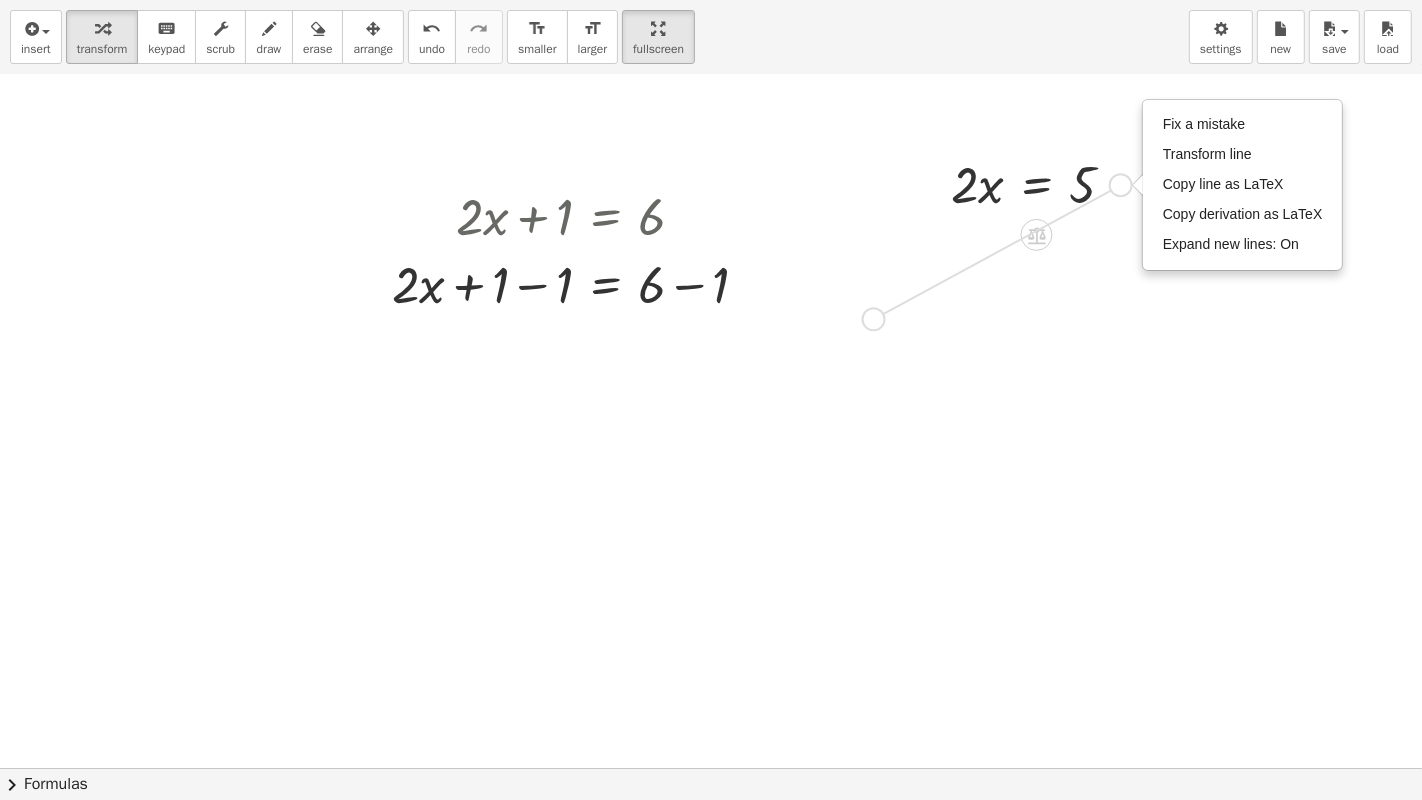 drag, startPoint x: 1113, startPoint y: 178, endPoint x: 880, endPoint y: 288, distance: 257.66064 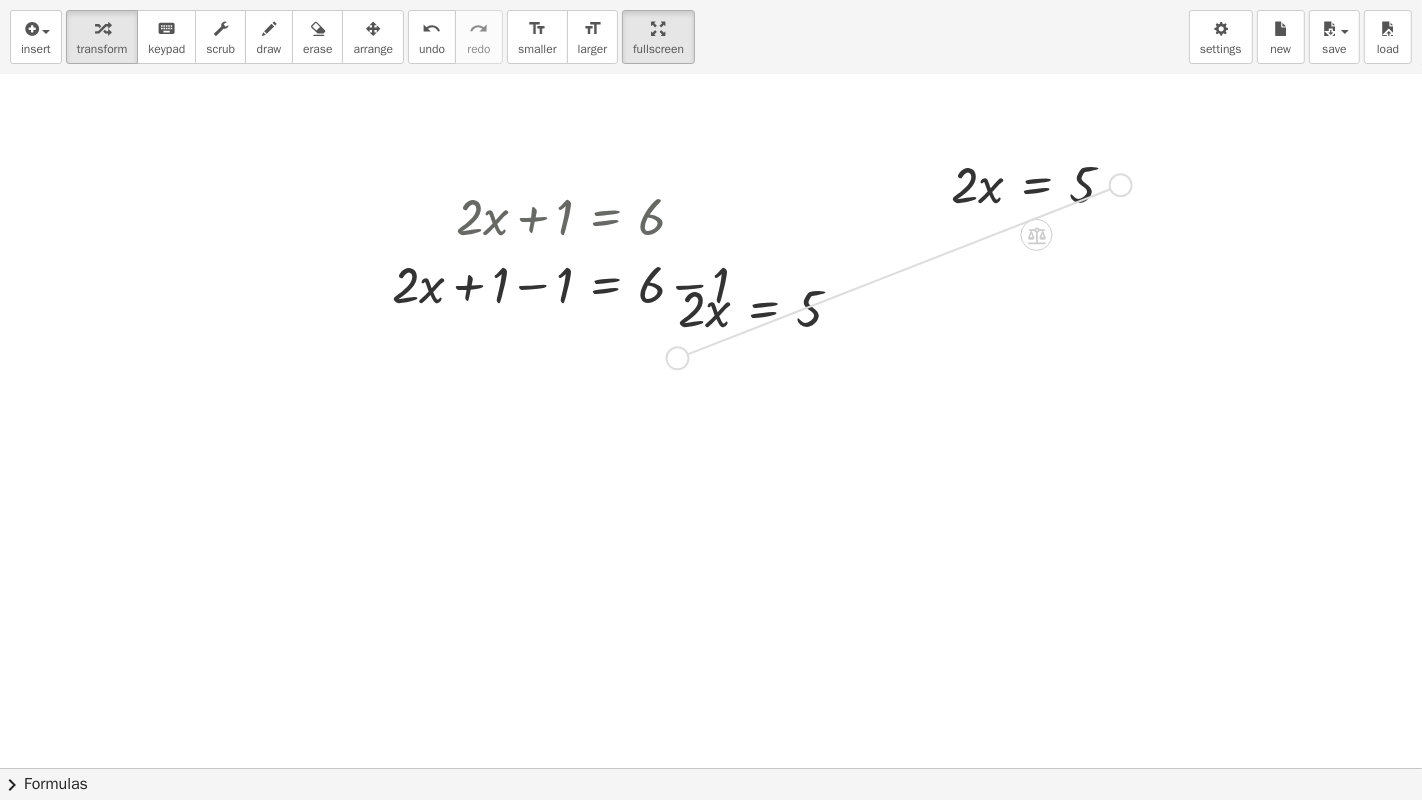 drag, startPoint x: 1122, startPoint y: 184, endPoint x: 674, endPoint y: 358, distance: 480.6038 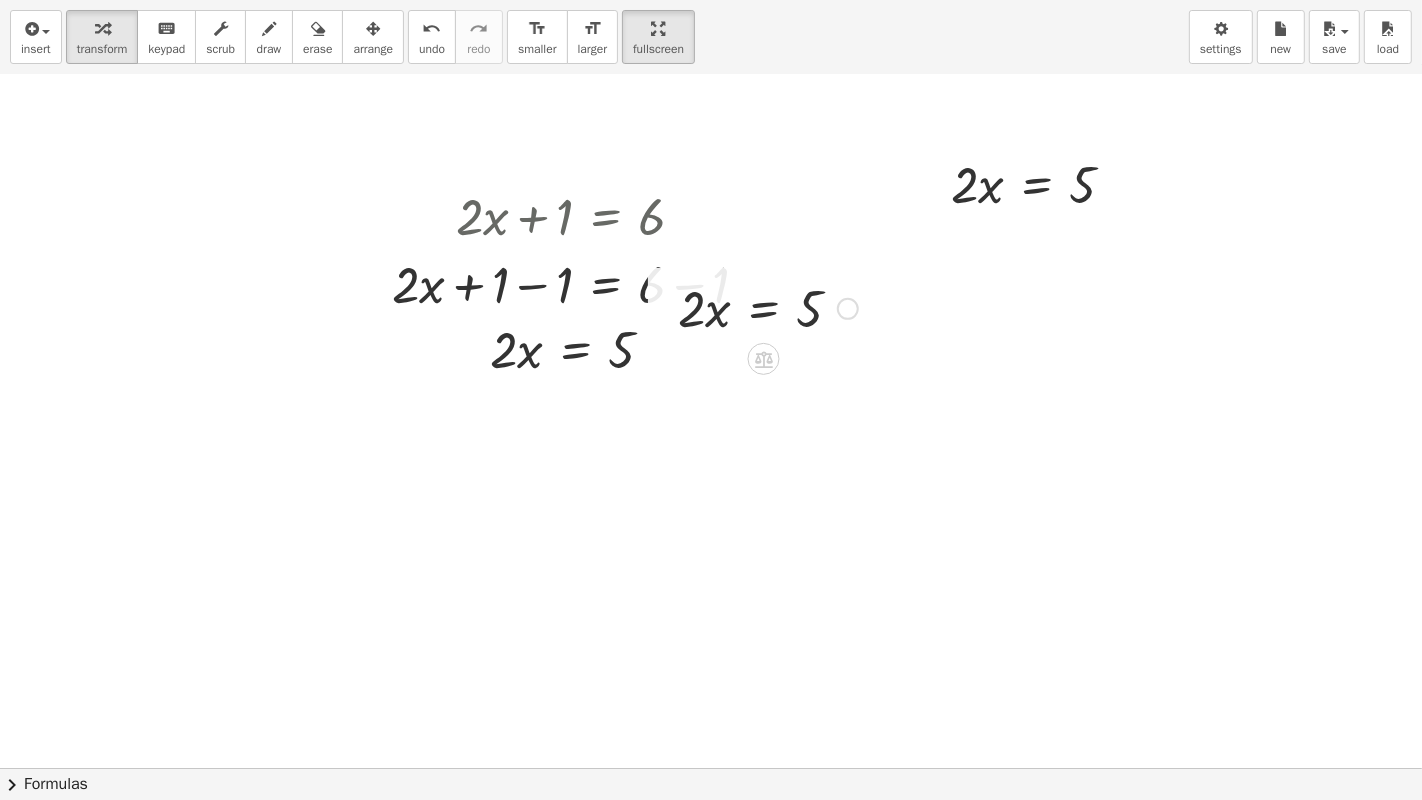 click at bounding box center [768, 307] 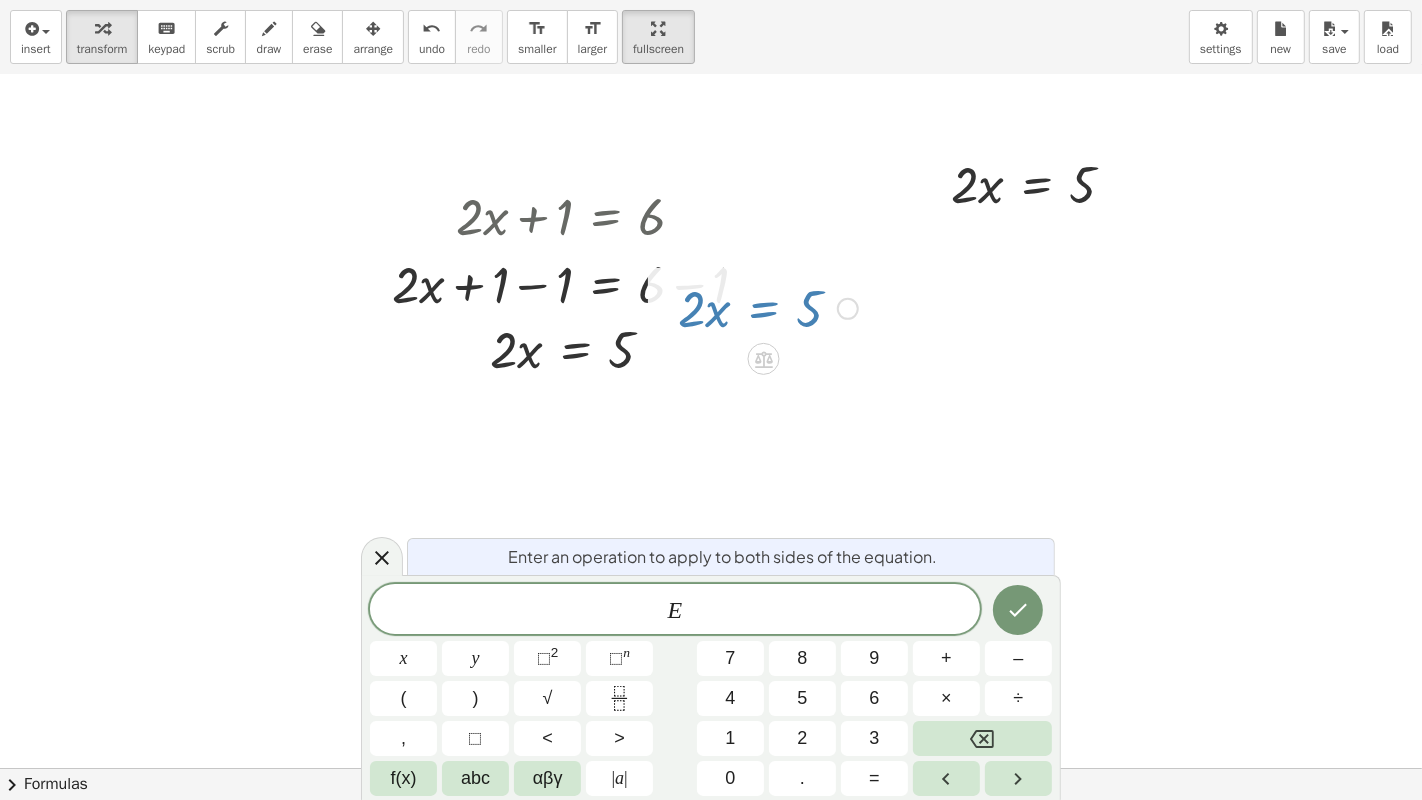 click at bounding box center (768, 307) 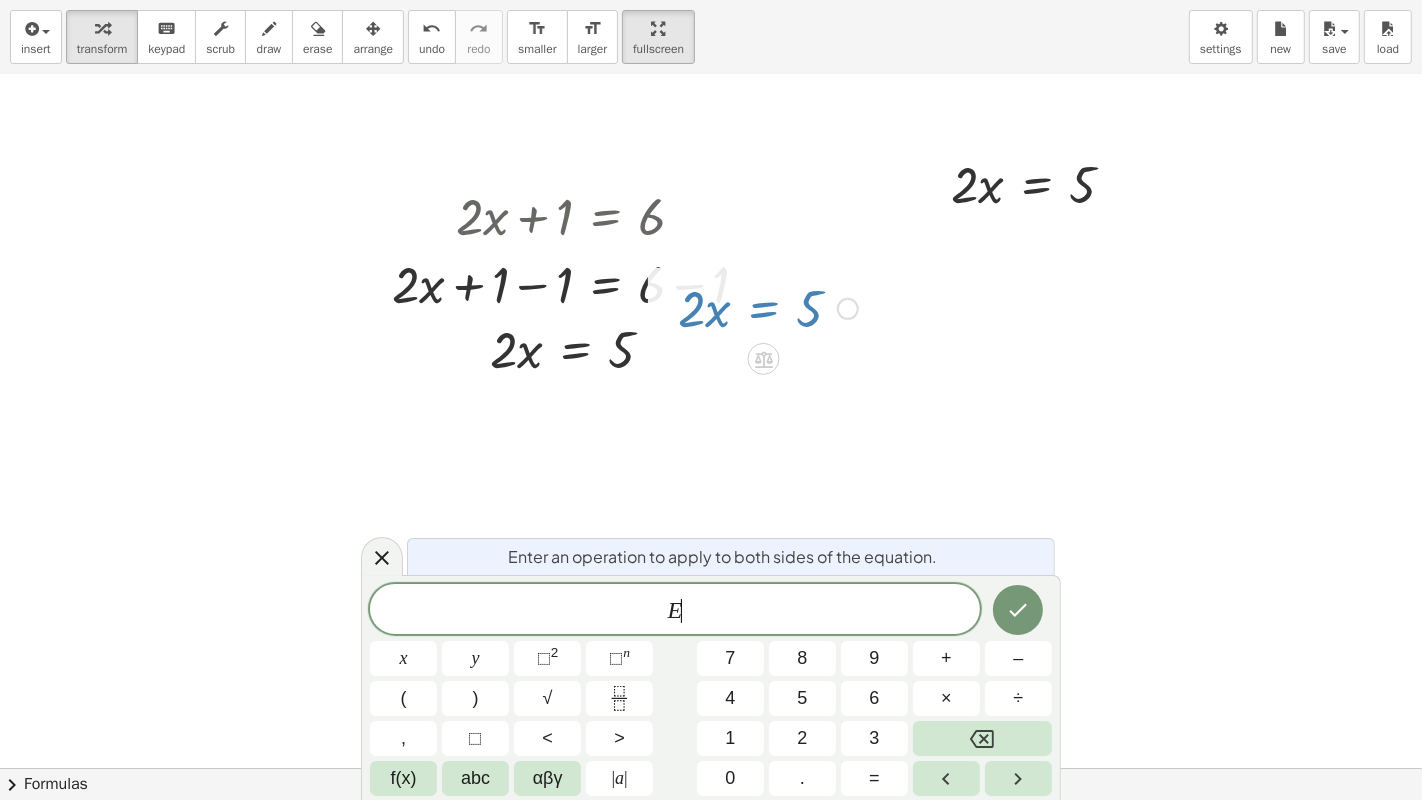 drag, startPoint x: 782, startPoint y: 300, endPoint x: 847, endPoint y: 318, distance: 67.44627 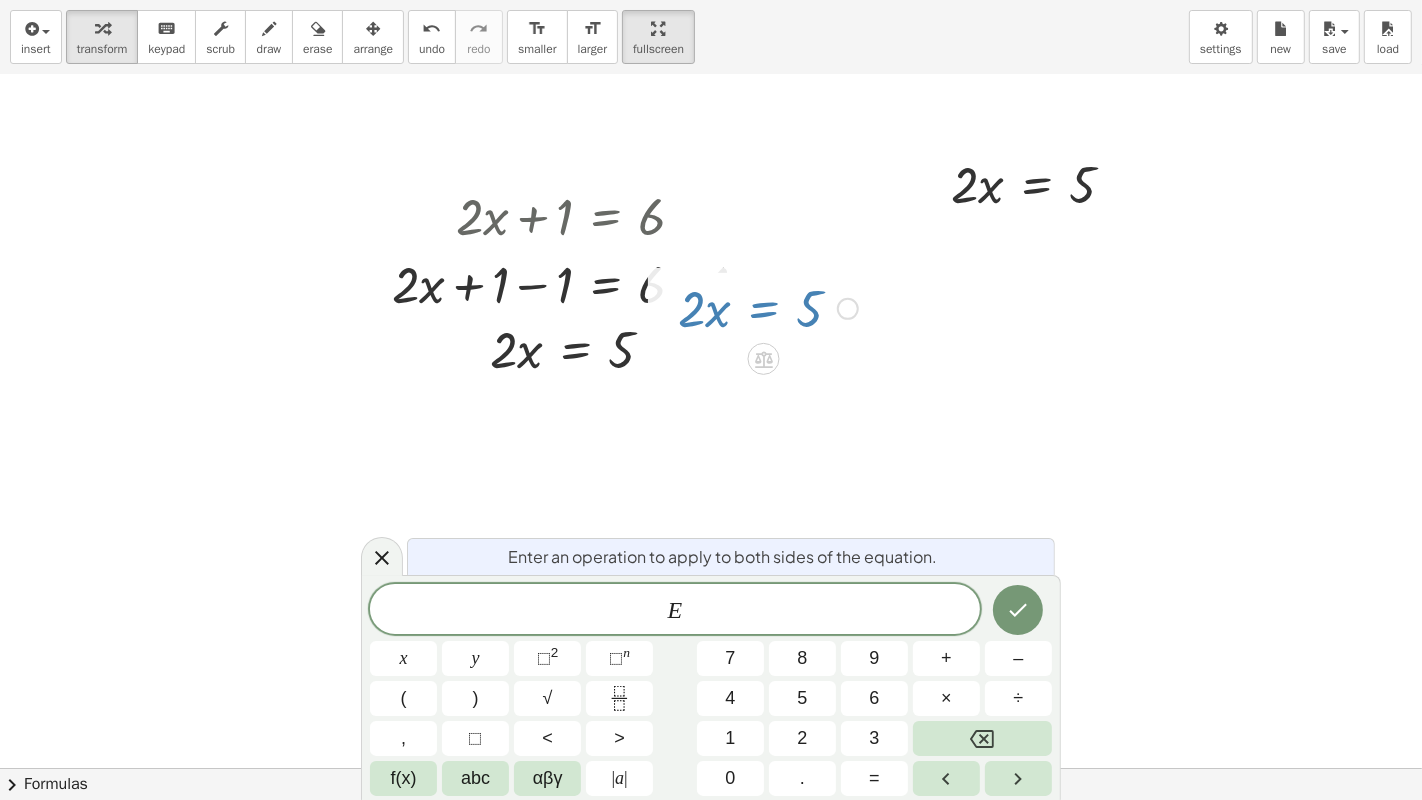 click at bounding box center (848, 309) 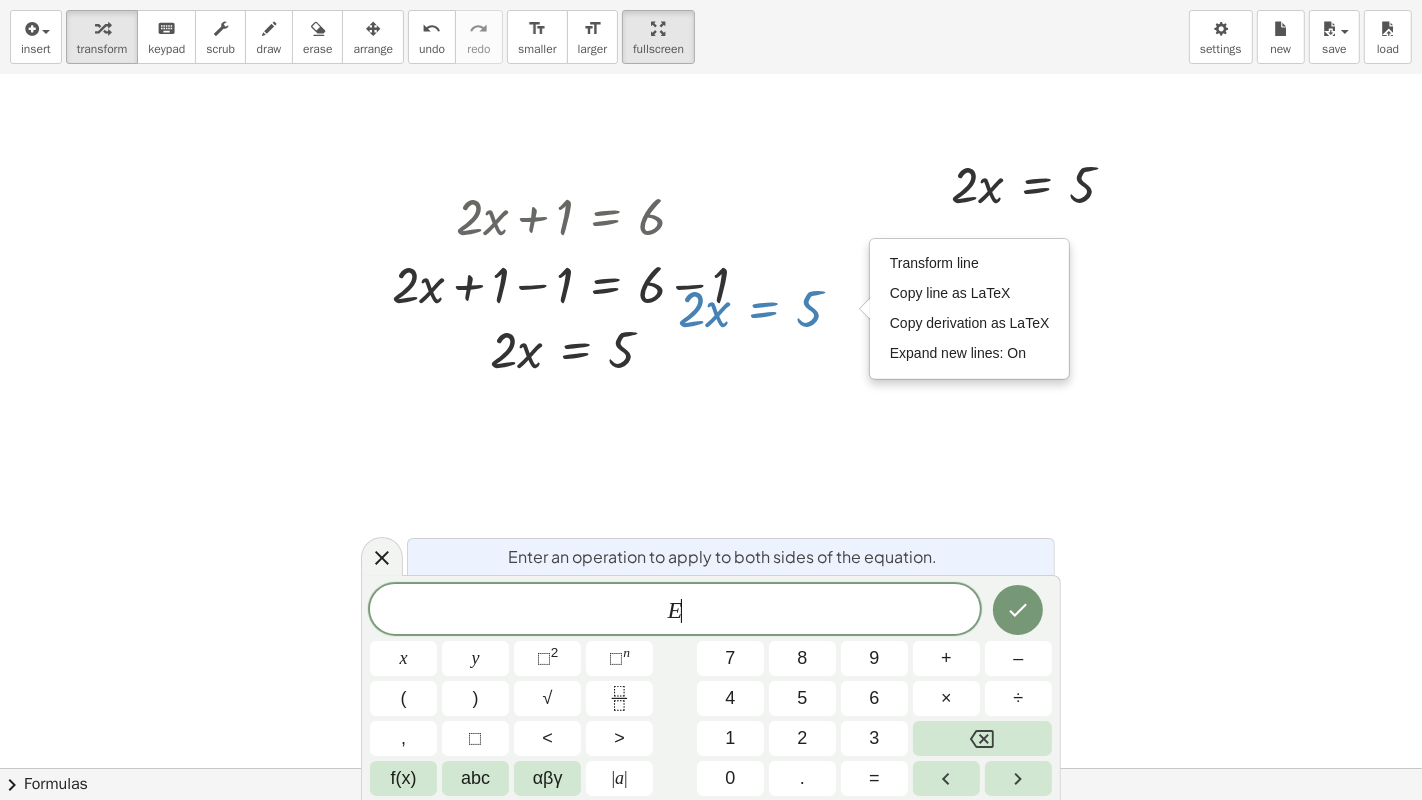 click at bounding box center (711, 188) 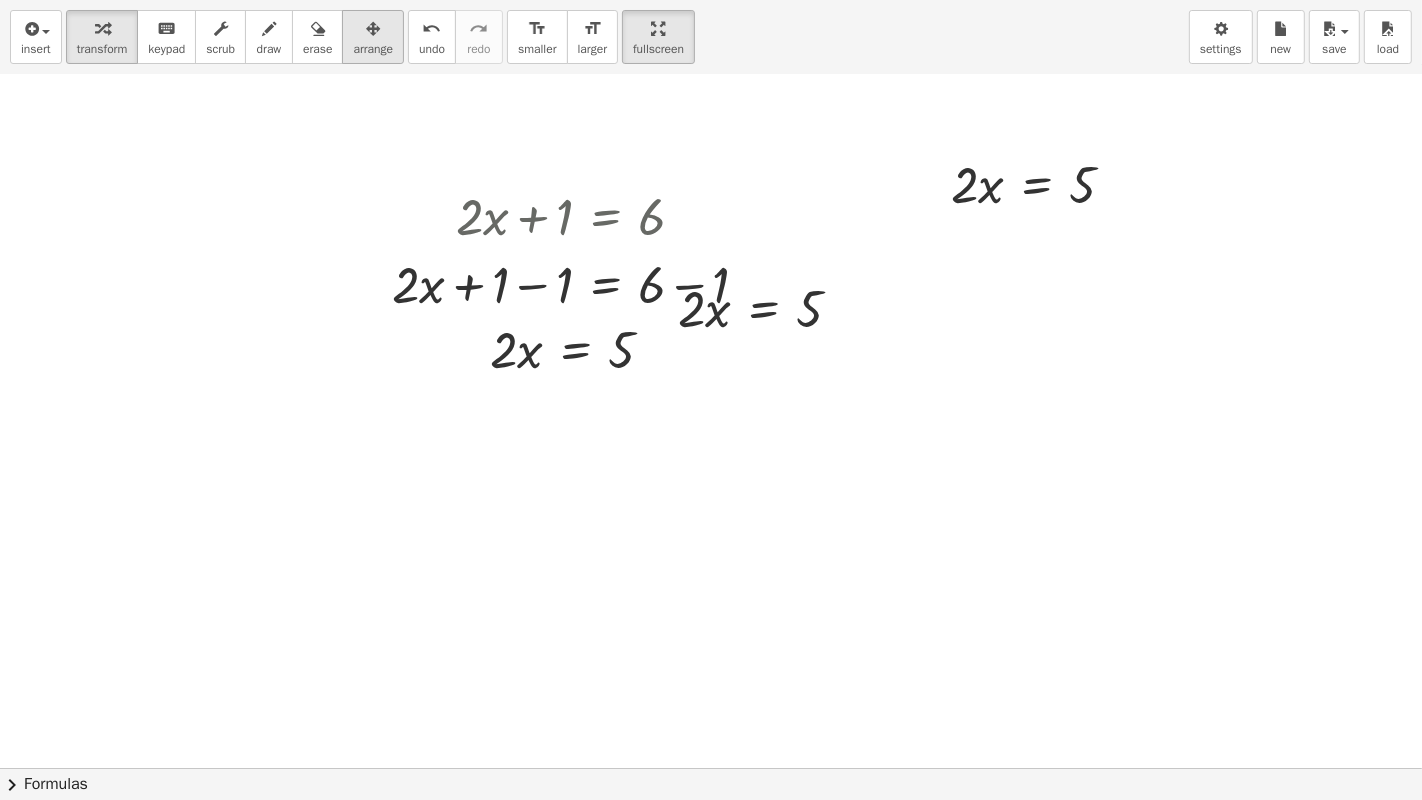 drag, startPoint x: 355, startPoint y: 64, endPoint x: 365, endPoint y: 46, distance: 20.59126 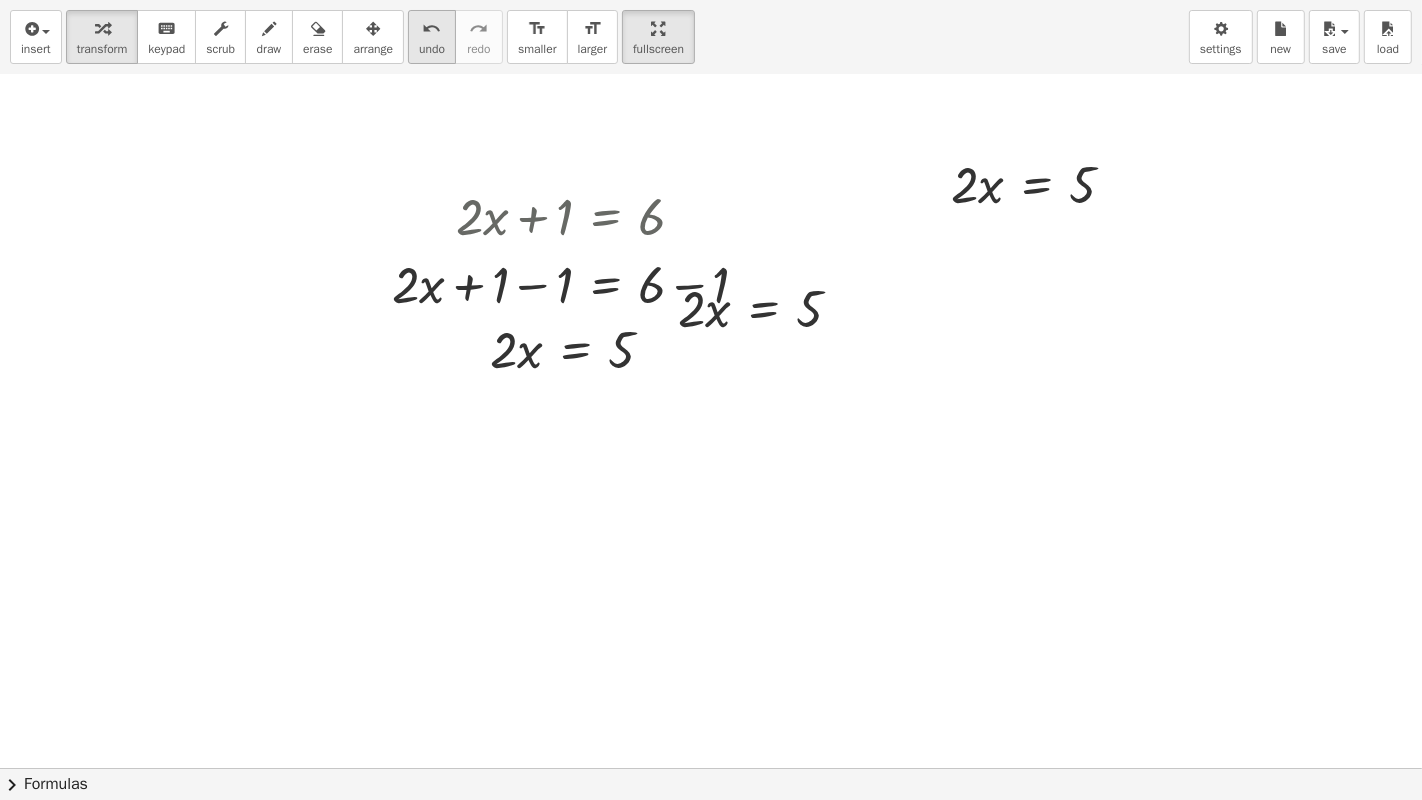 click on "undo" at bounding box center [432, 28] 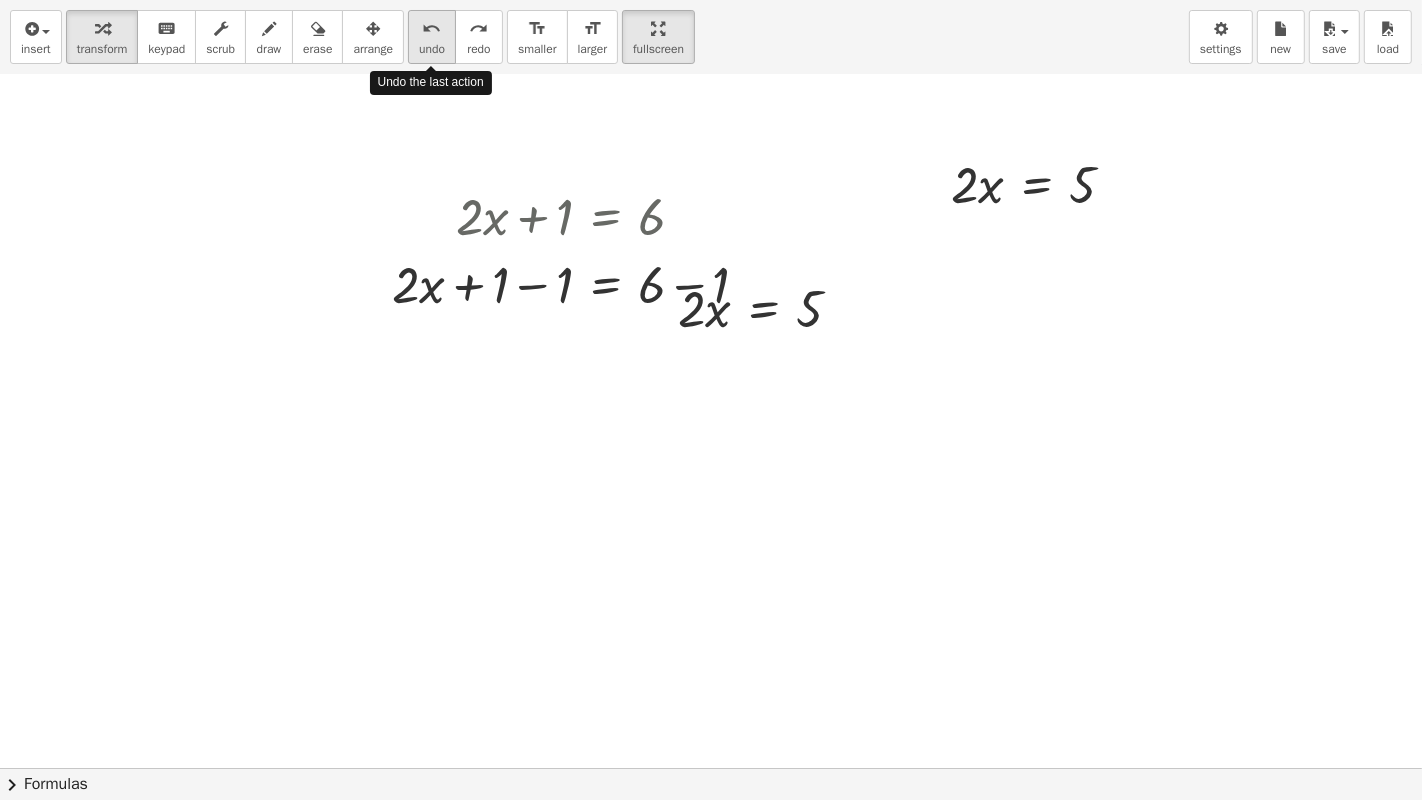 click on "undo" at bounding box center (432, 28) 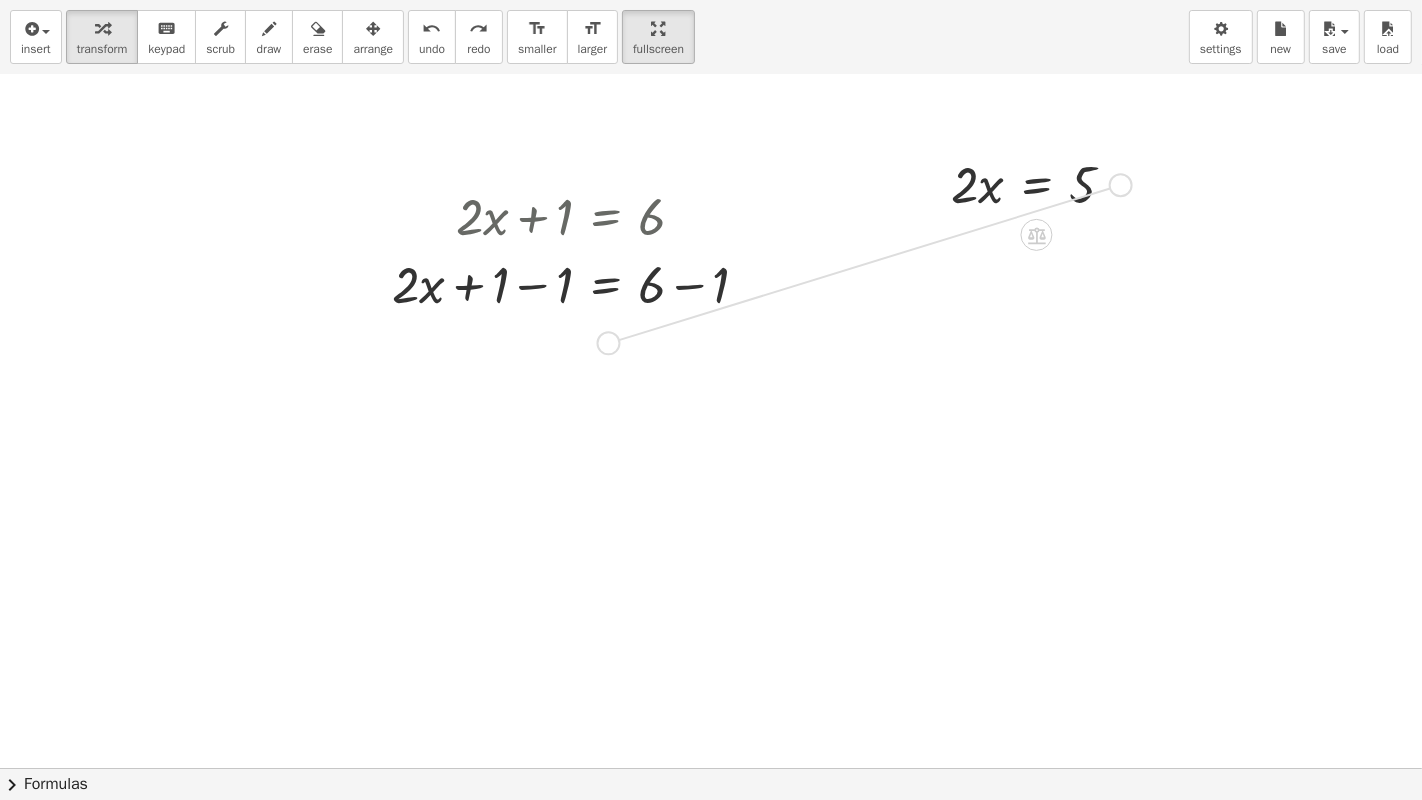 drag, startPoint x: 1113, startPoint y: 185, endPoint x: 600, endPoint y: 343, distance: 536.7802 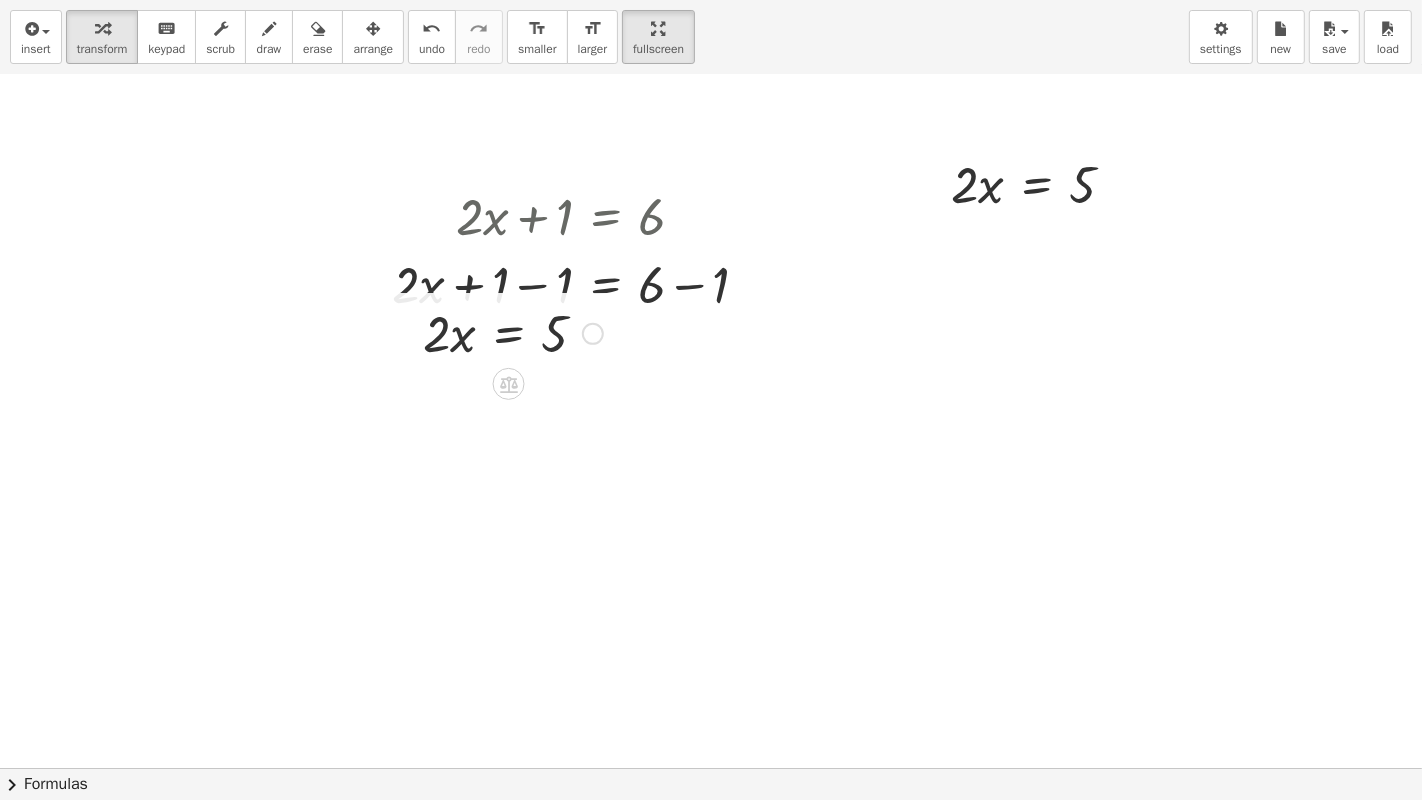 click at bounding box center (513, 332) 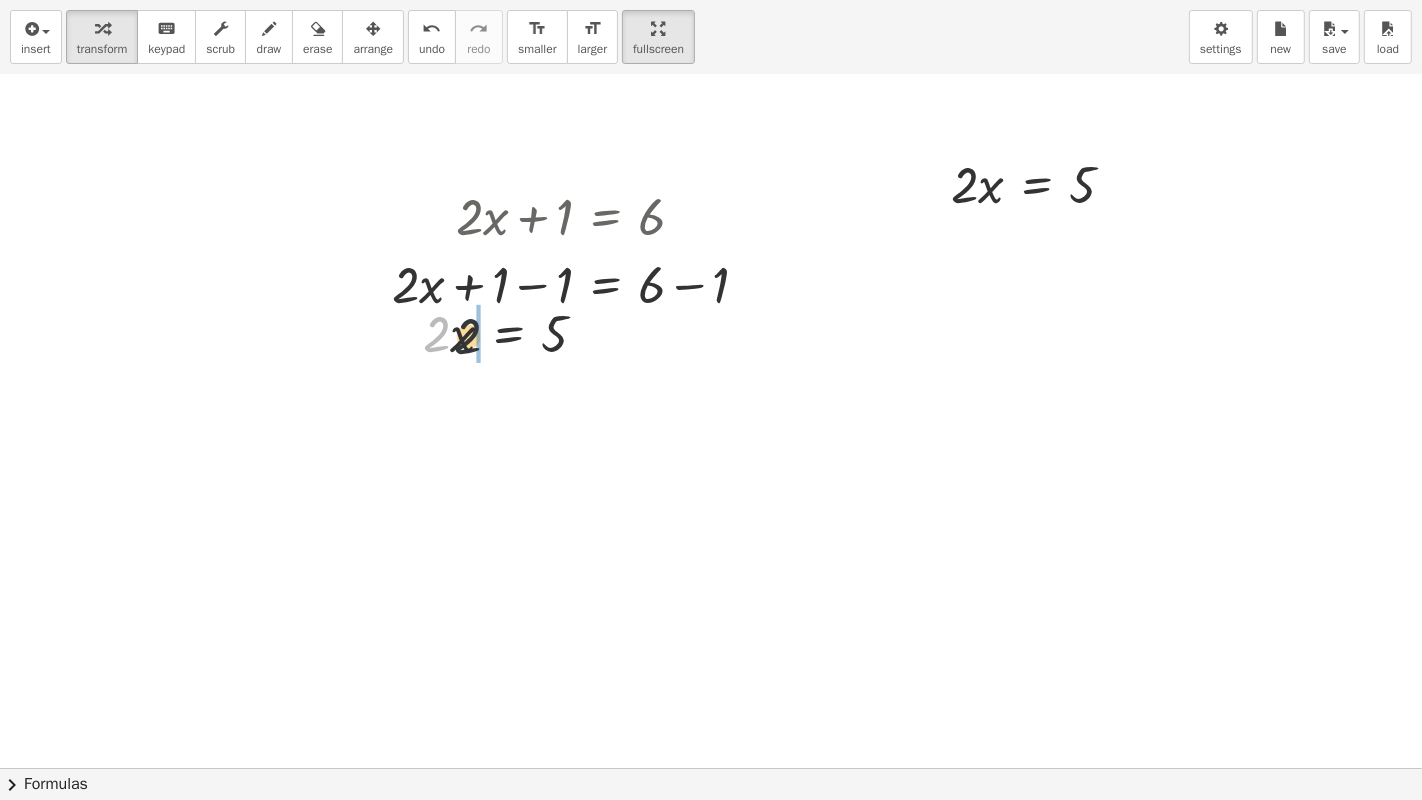 drag, startPoint x: 445, startPoint y: 337, endPoint x: 531, endPoint y: 349, distance: 86.833176 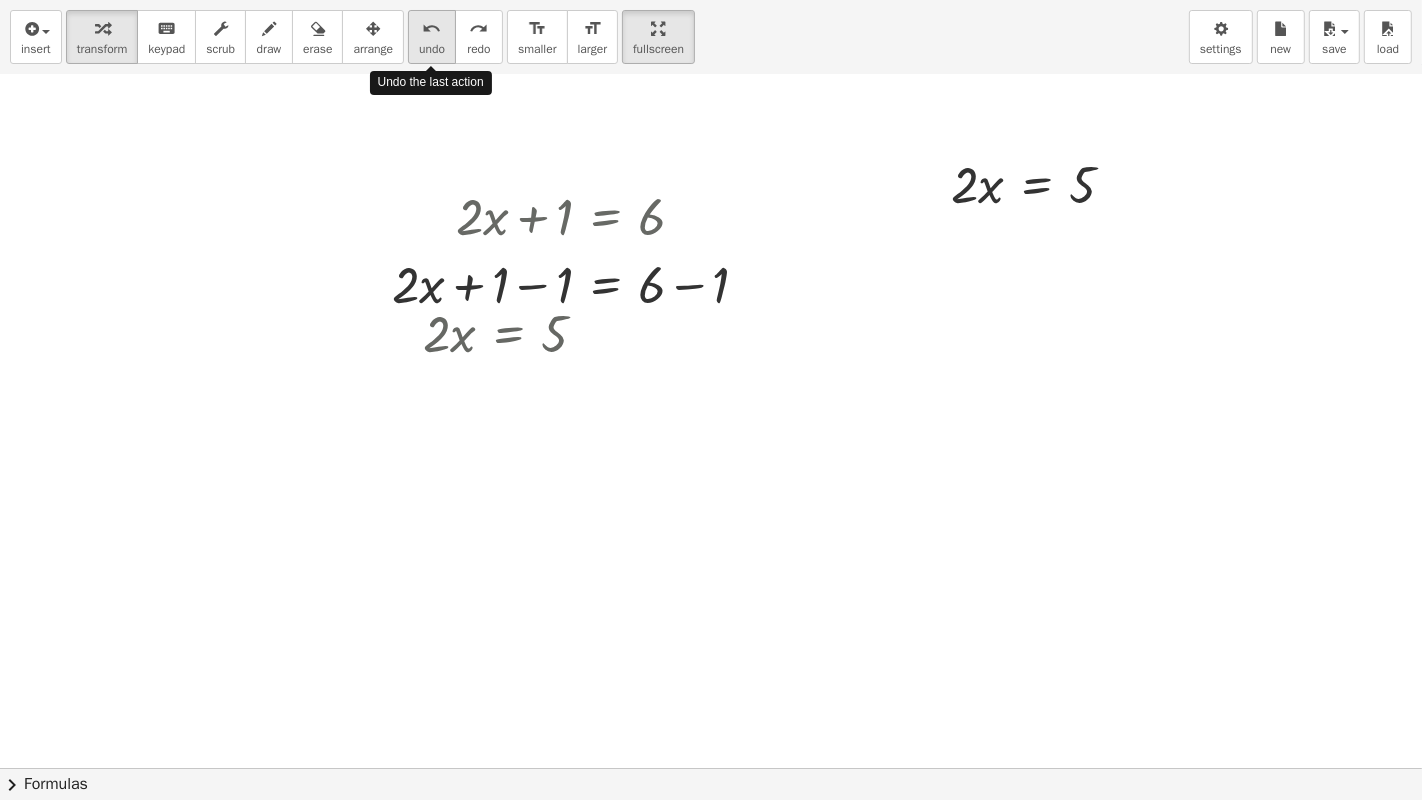 click on "undo" at bounding box center (432, 29) 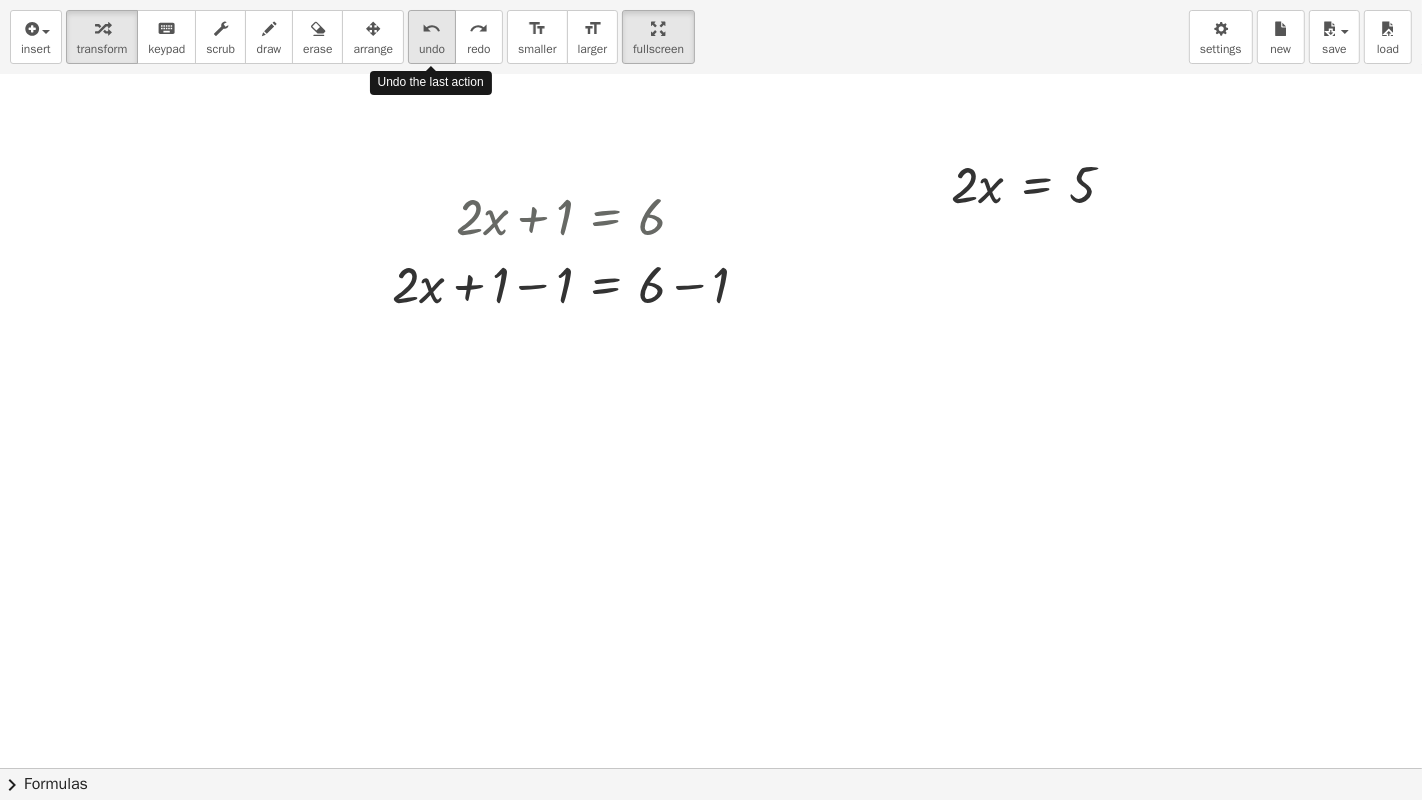 click on "undo" at bounding box center (432, 29) 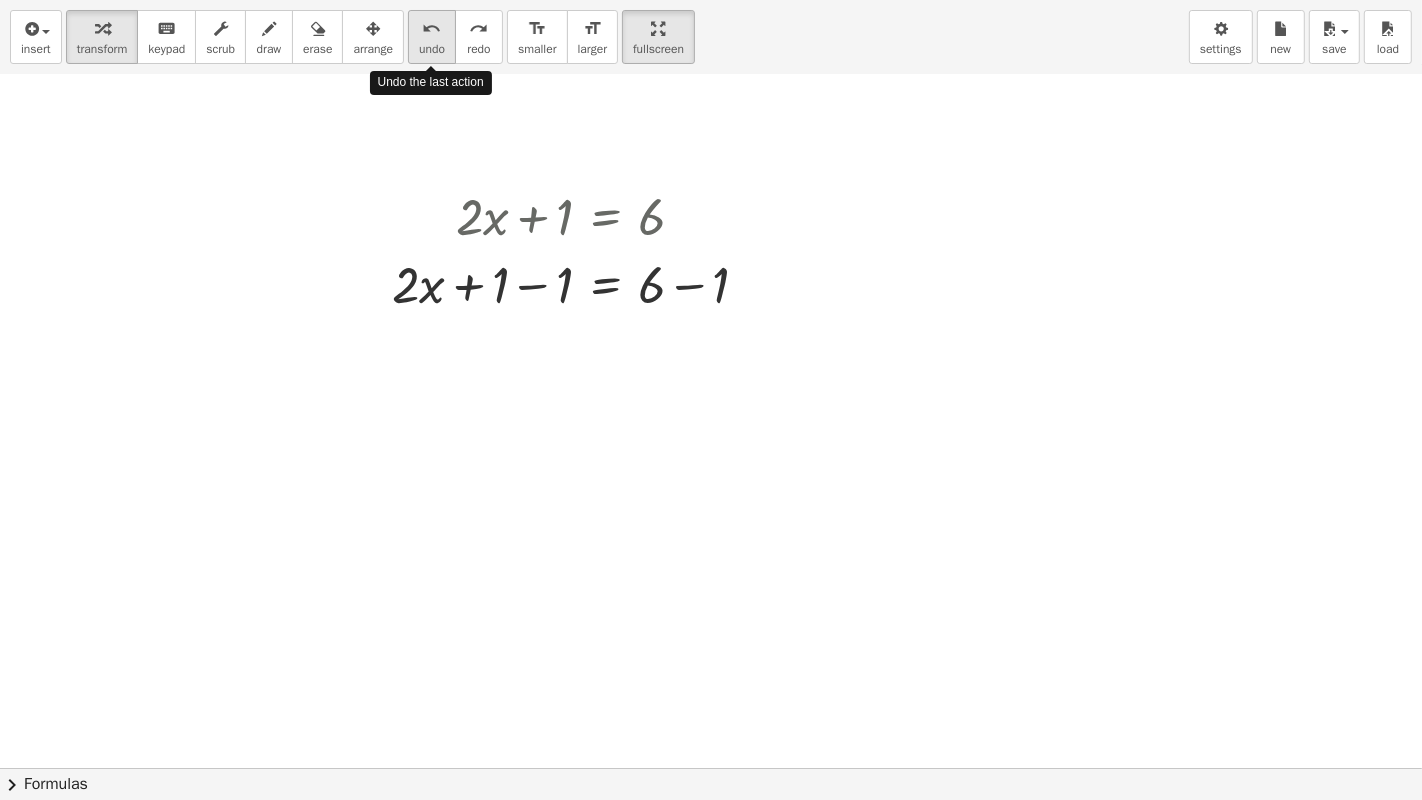 click on "undo" at bounding box center [432, 29] 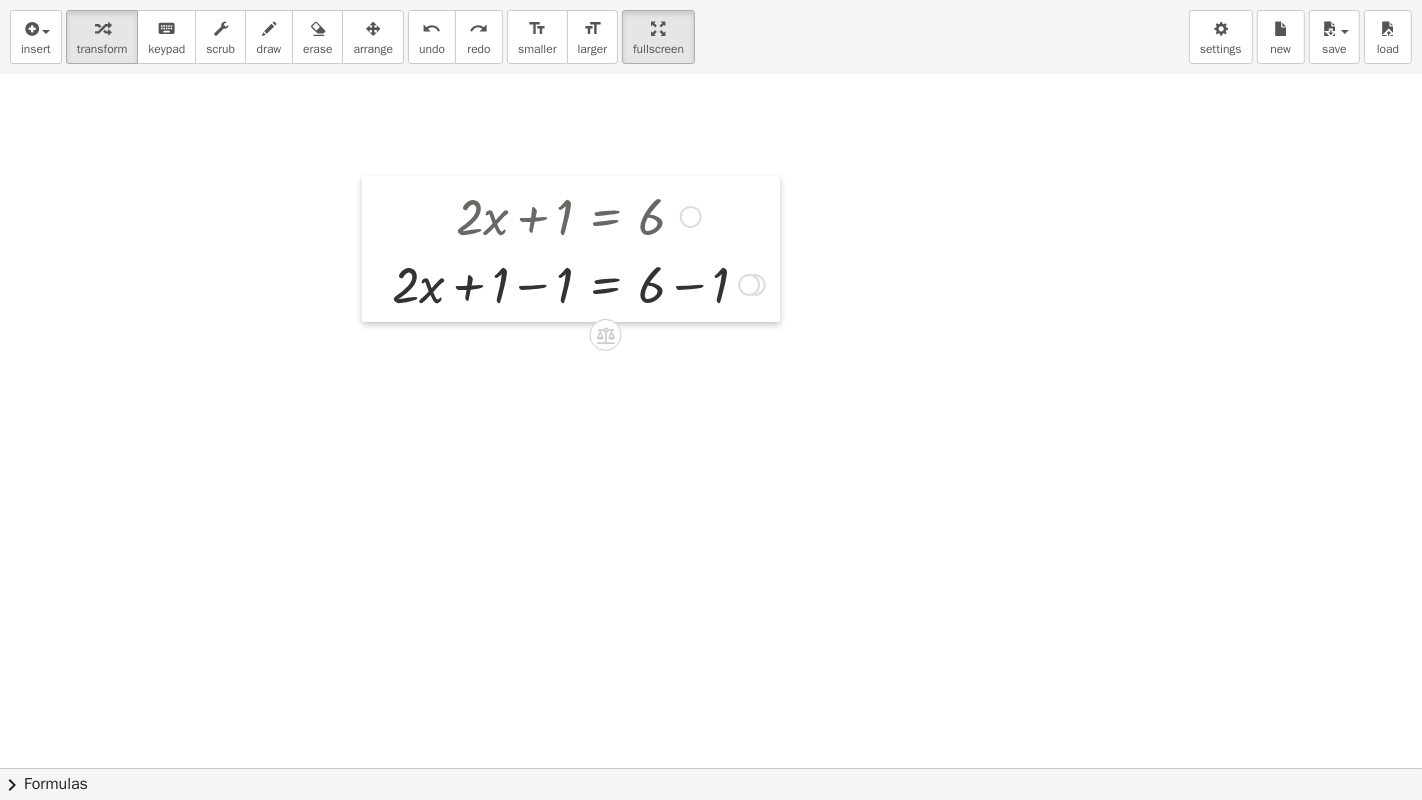 click at bounding box center [377, 249] 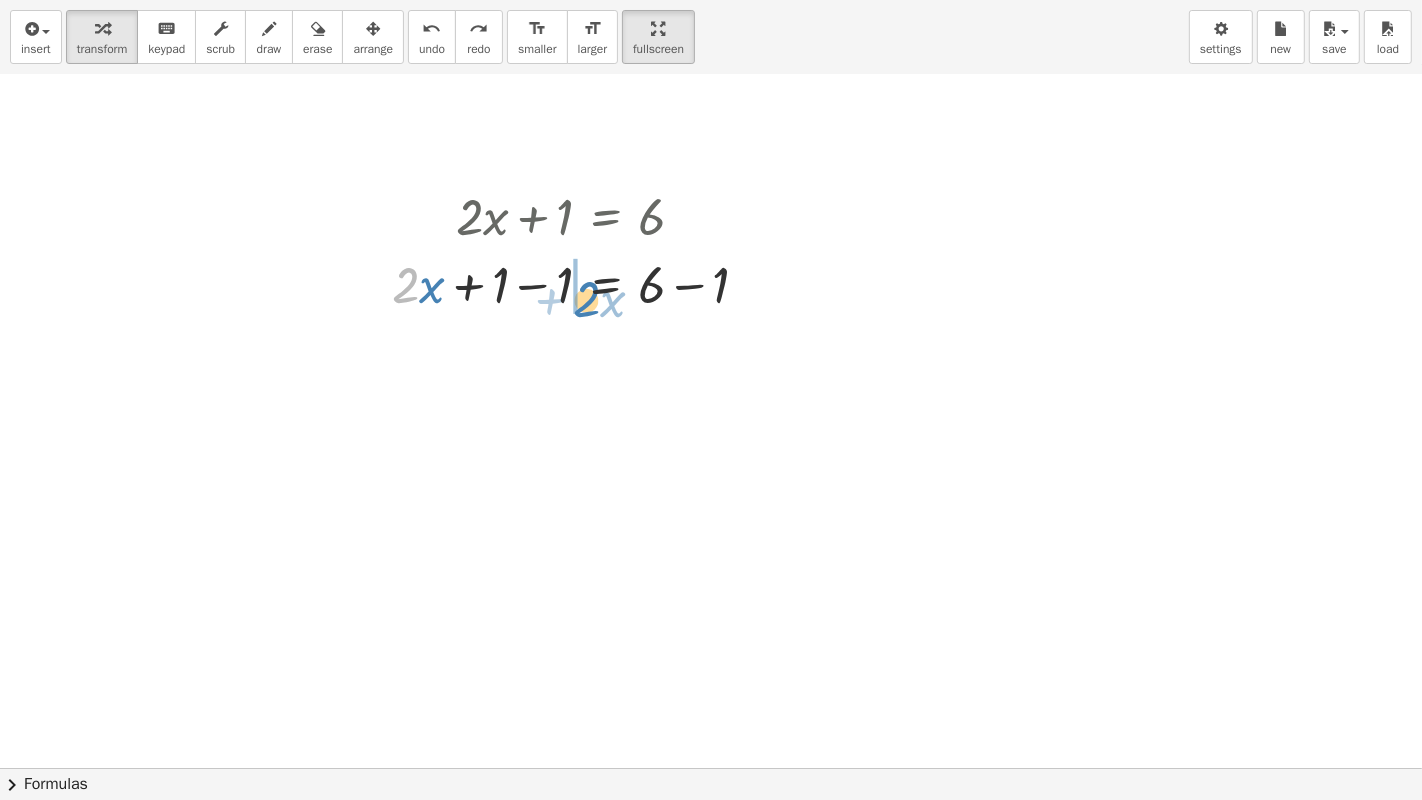 drag, startPoint x: 404, startPoint y: 282, endPoint x: 581, endPoint y: 297, distance: 177.63446 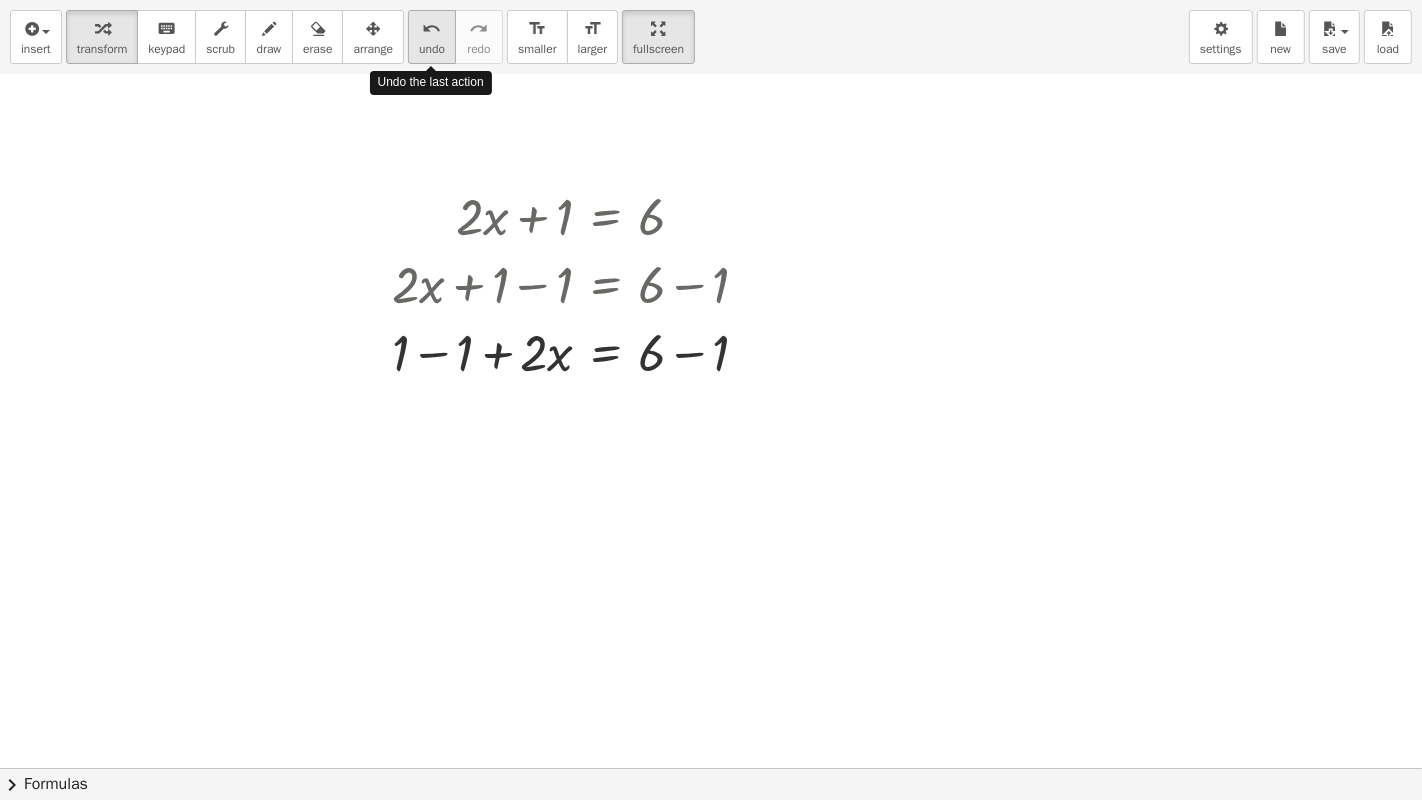 click on "undo" at bounding box center (432, 29) 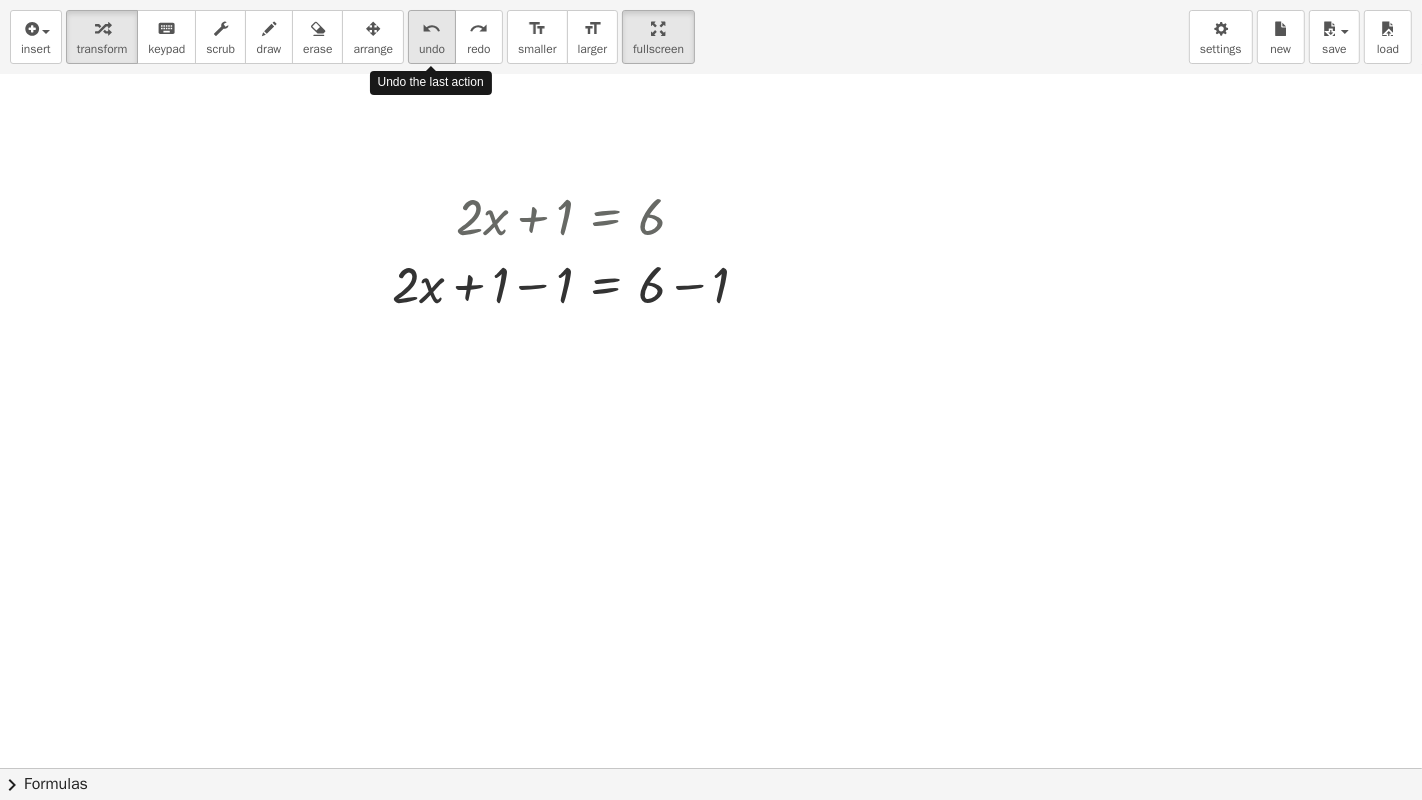 click on "undo" at bounding box center (432, 29) 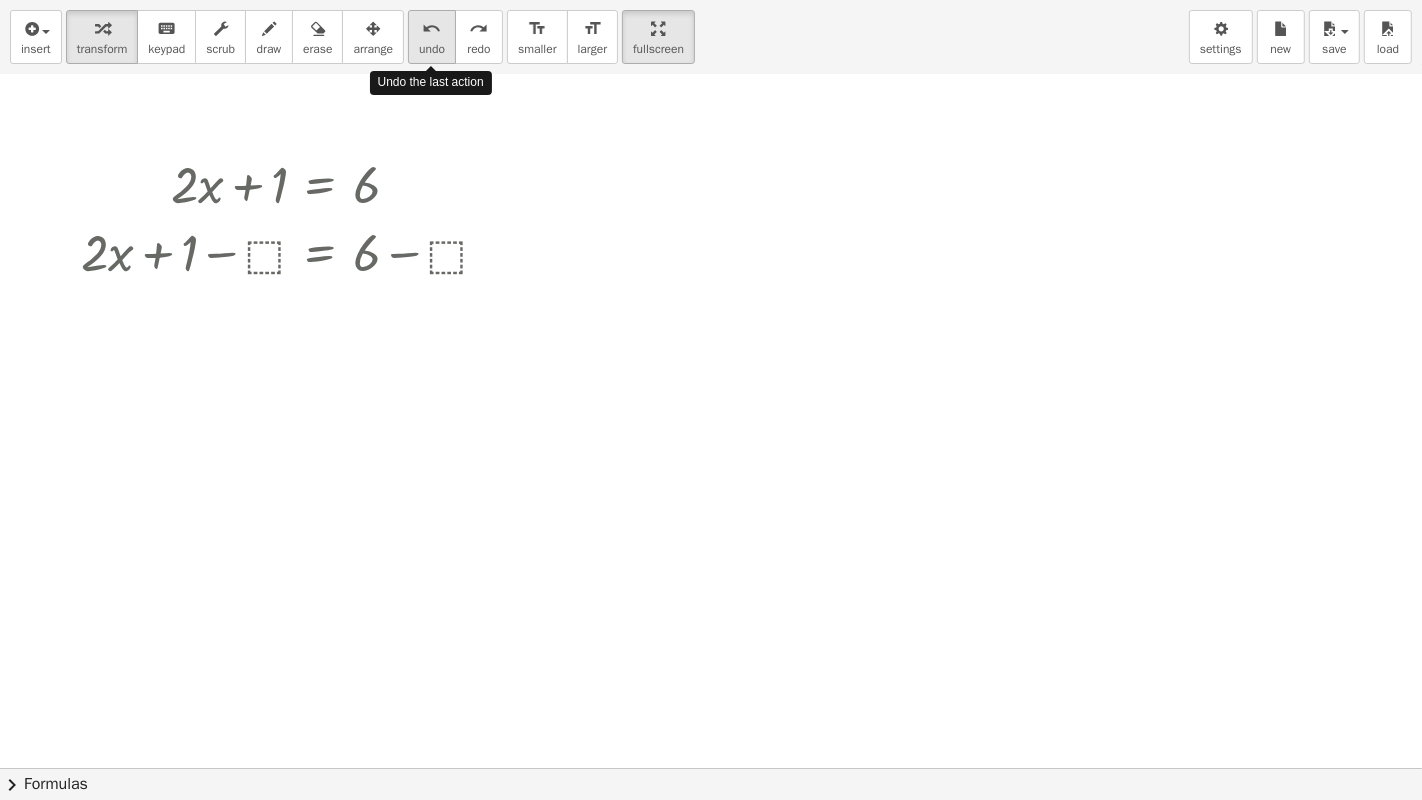 click on "undo" at bounding box center [432, 29] 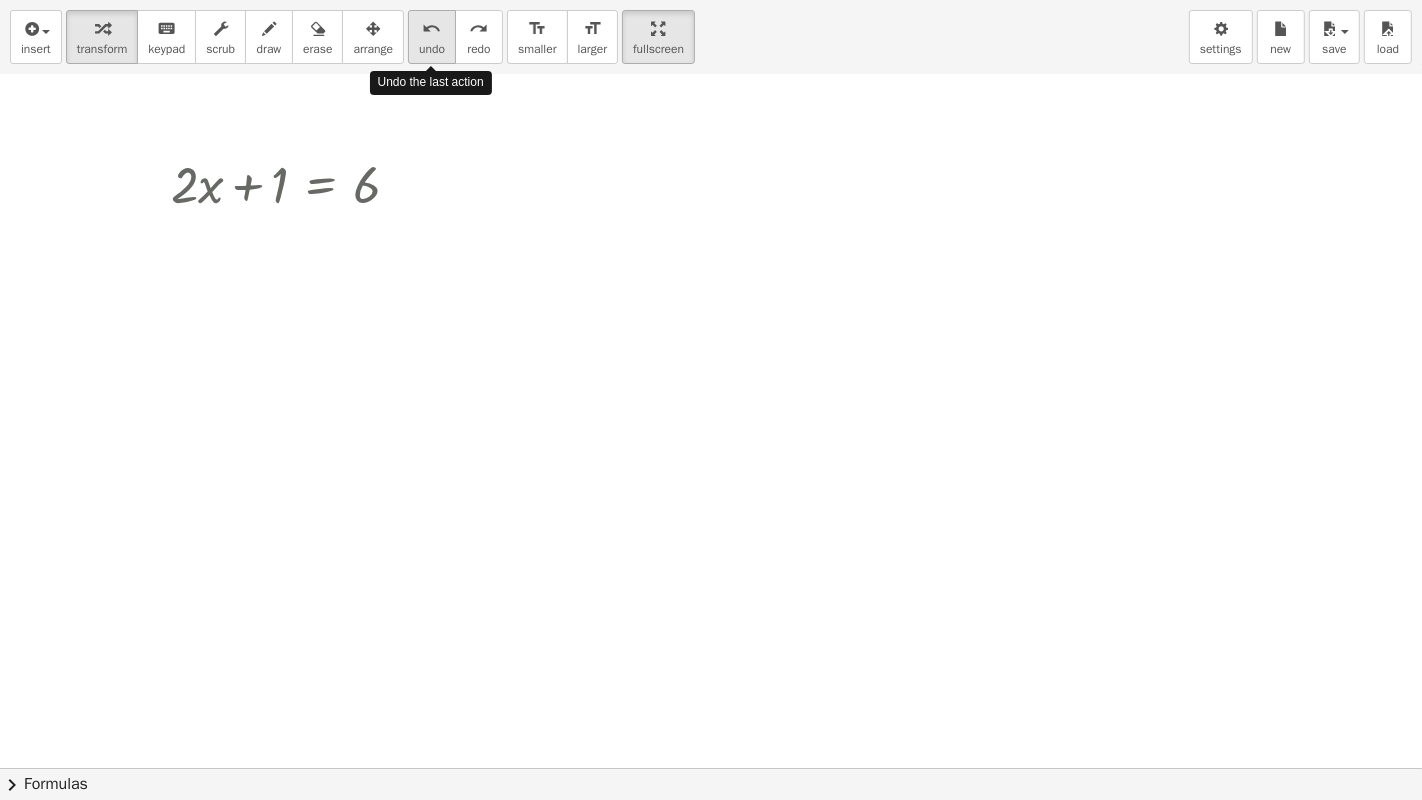 click on "undo" at bounding box center (432, 29) 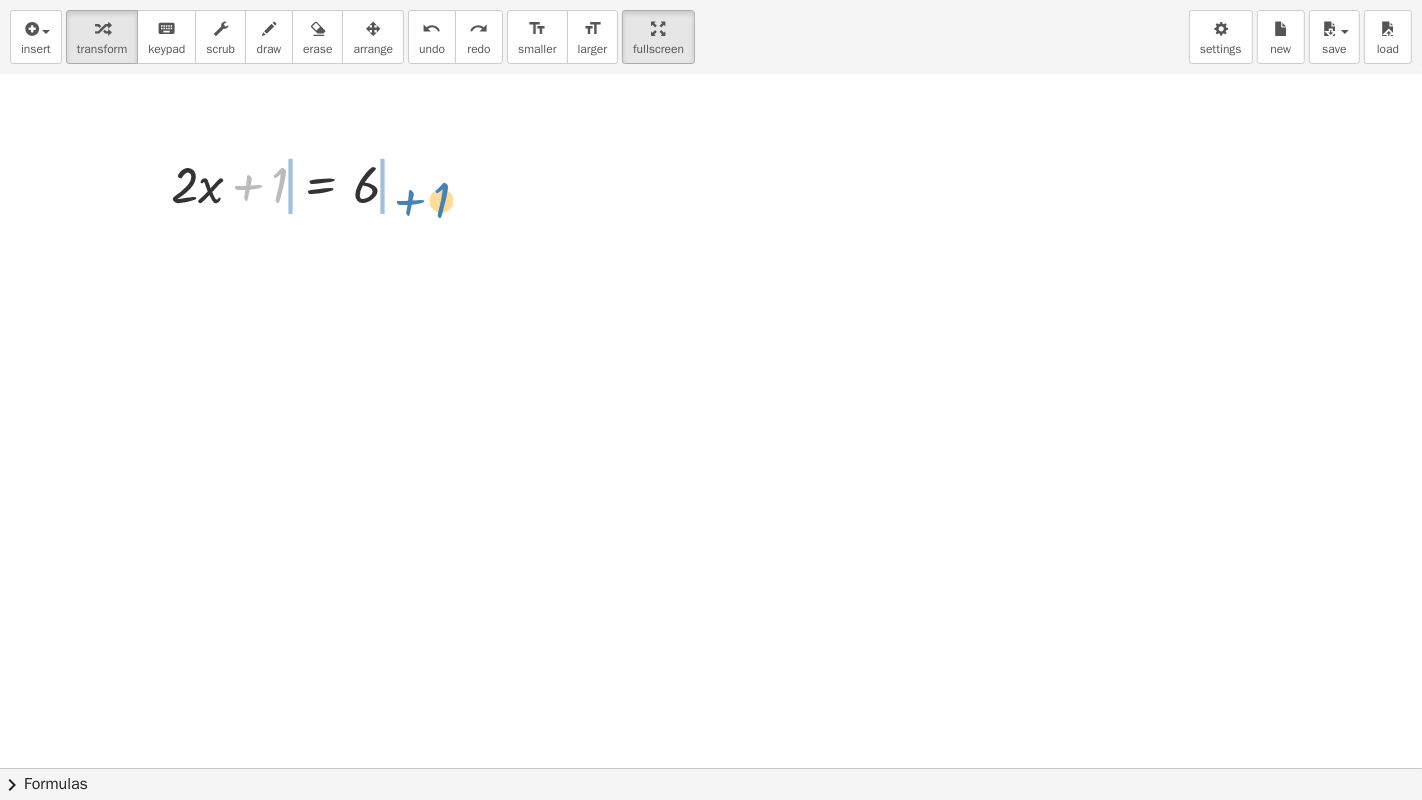 drag, startPoint x: 272, startPoint y: 171, endPoint x: 436, endPoint y: 186, distance: 164.68454 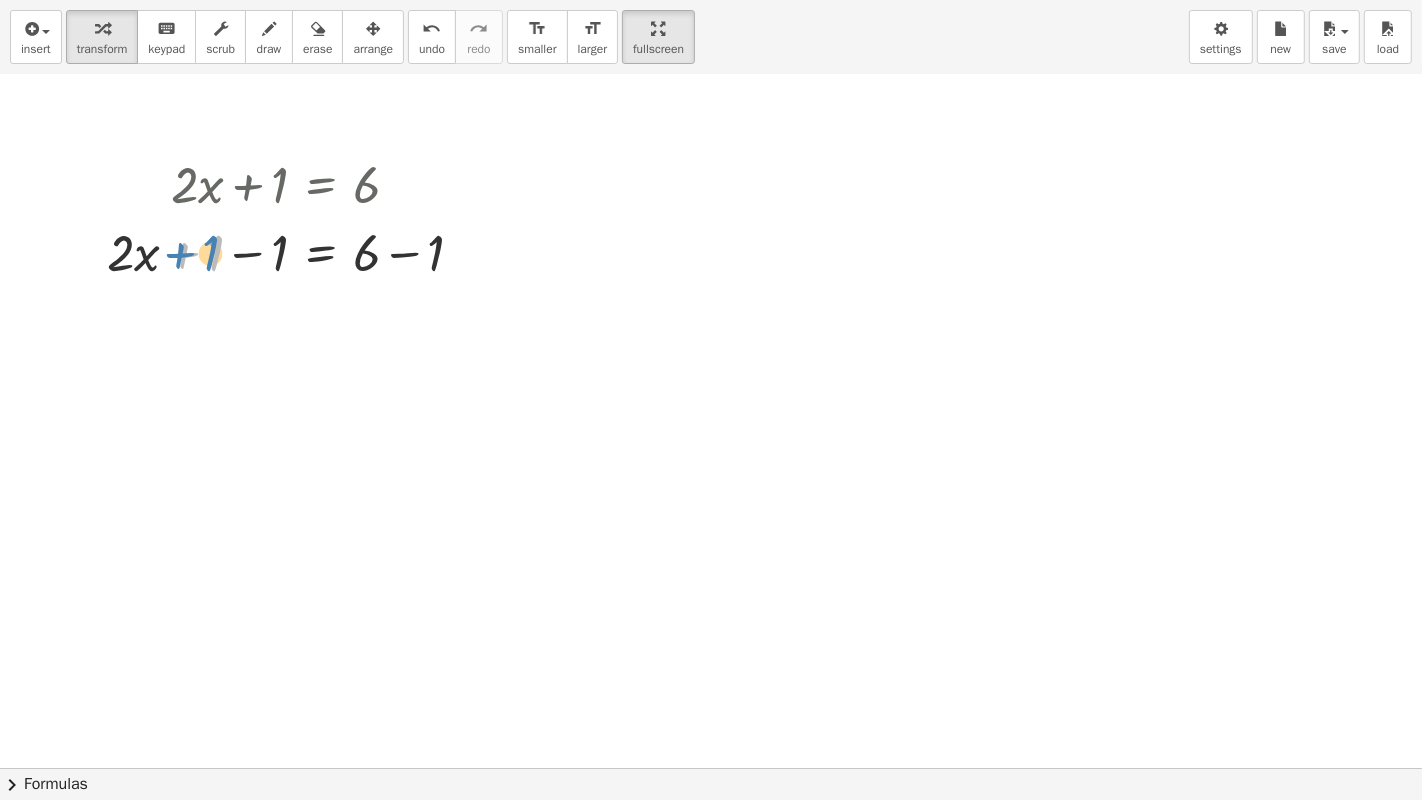 click at bounding box center [293, 251] 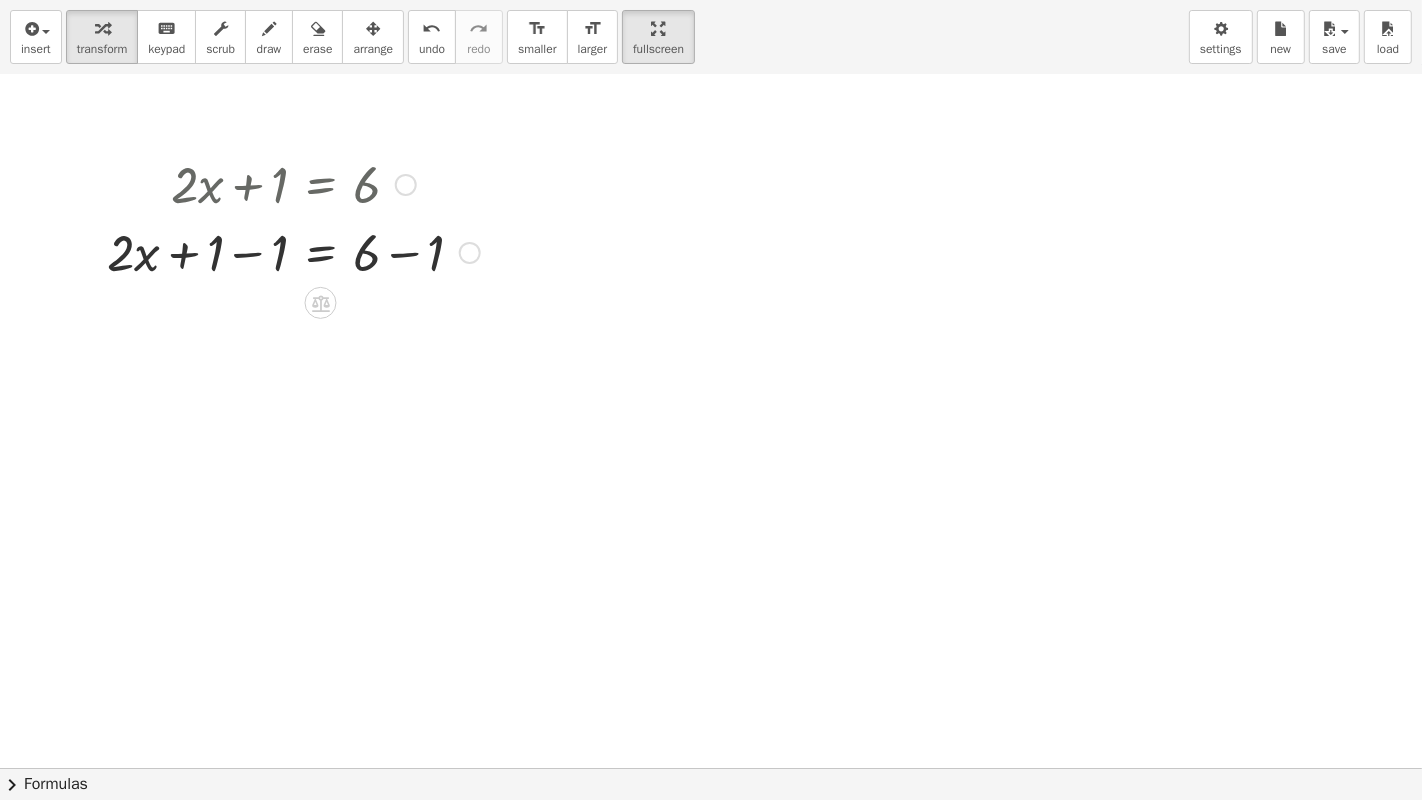 drag, startPoint x: 194, startPoint y: 282, endPoint x: 274, endPoint y: 276, distance: 80.224686 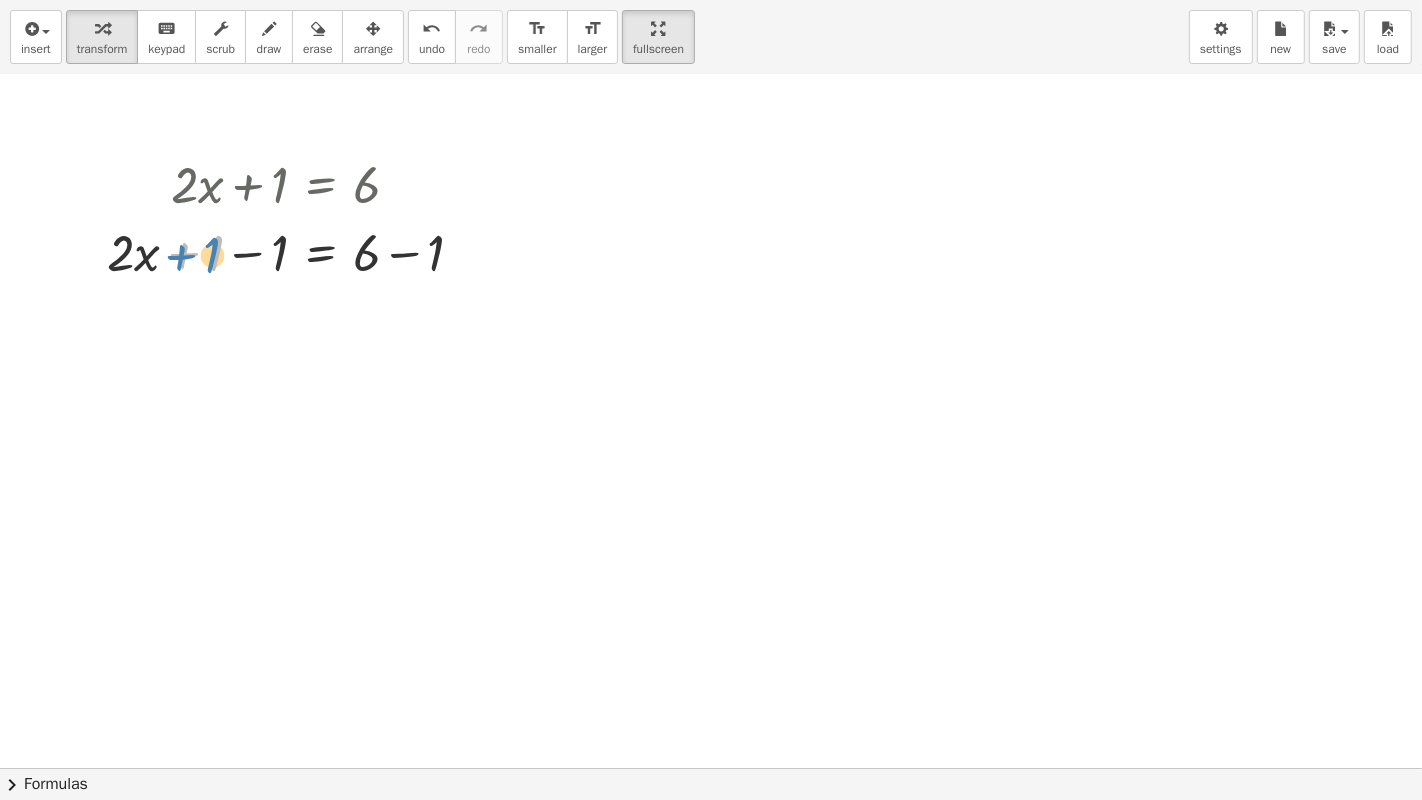 click at bounding box center [293, 251] 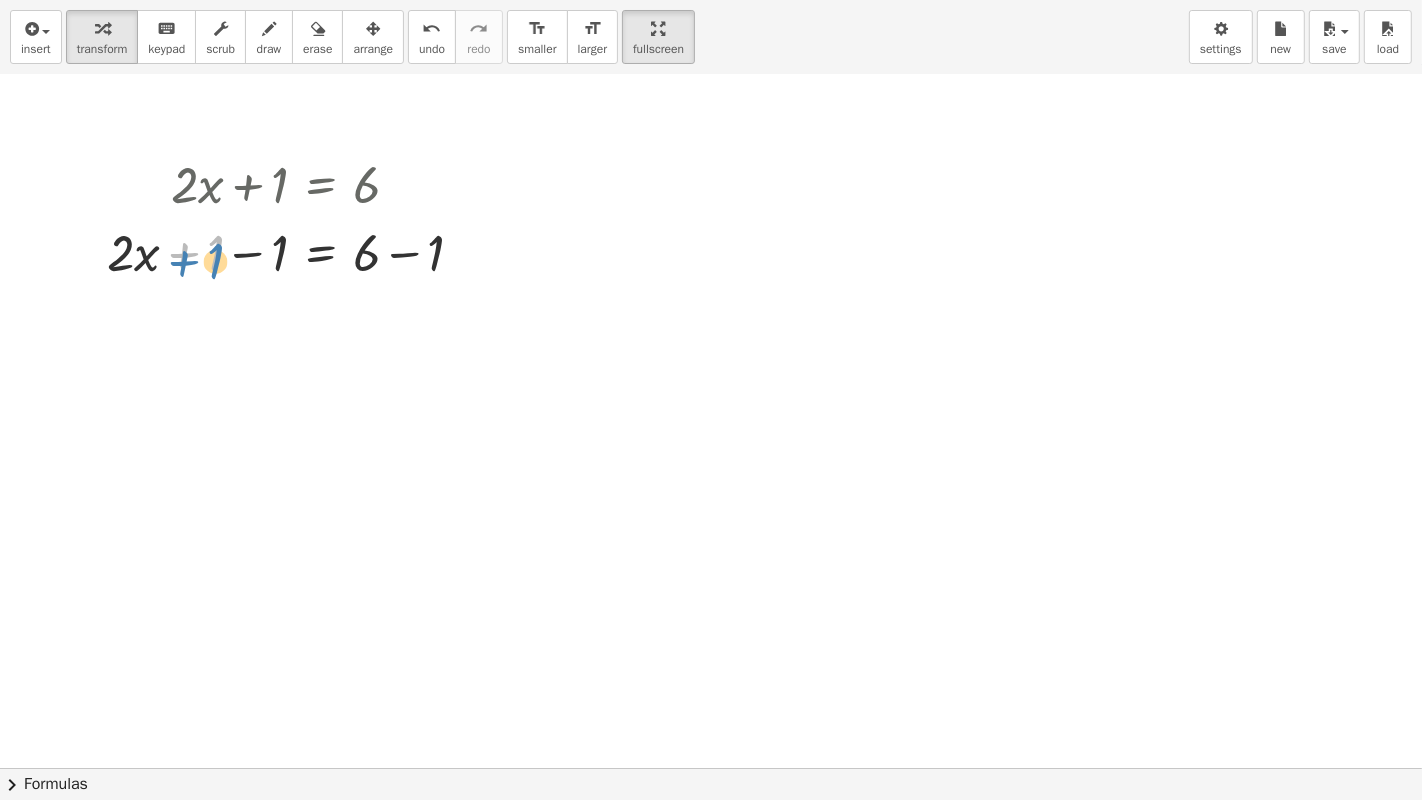 drag, startPoint x: 196, startPoint y: 217, endPoint x: 182, endPoint y: 222, distance: 14.866069 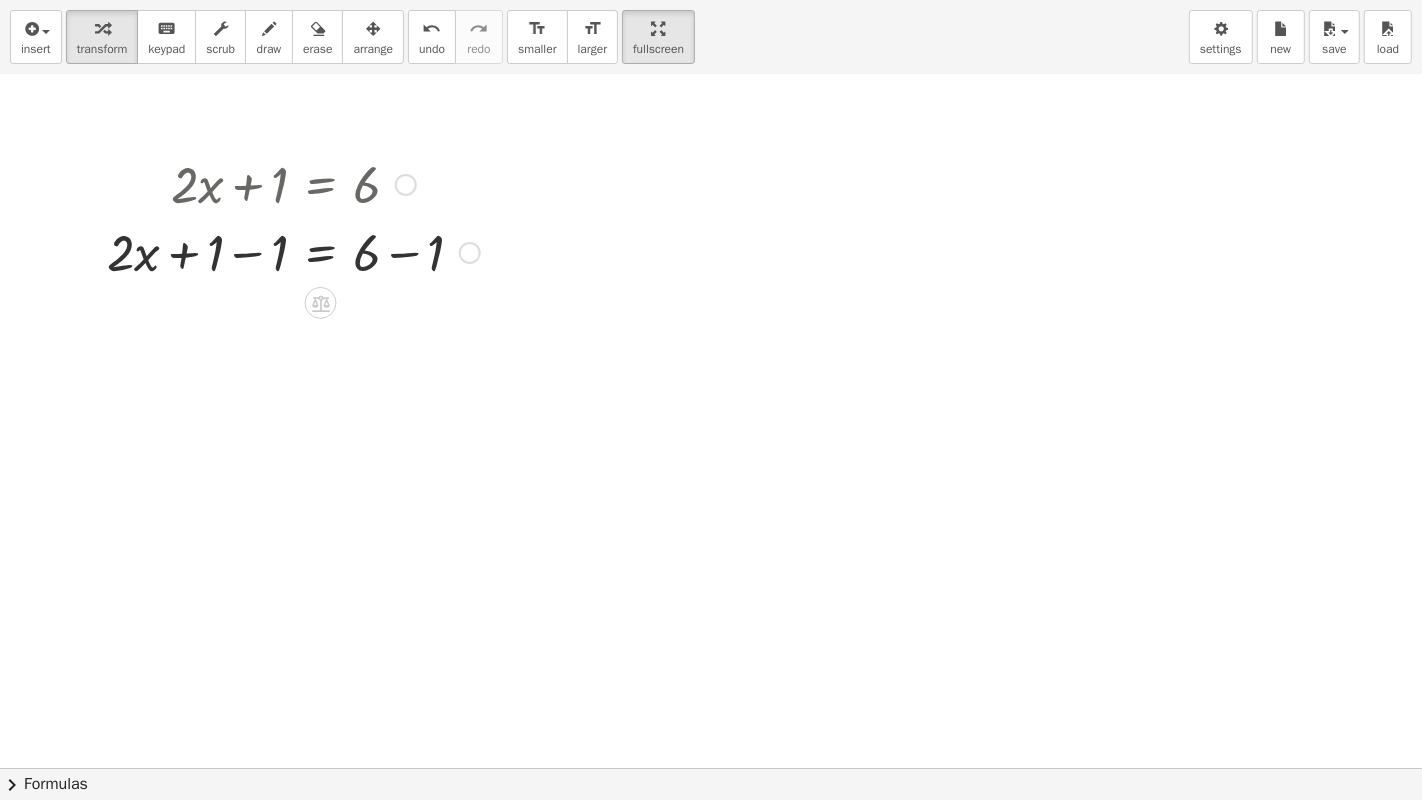 click at bounding box center [293, 251] 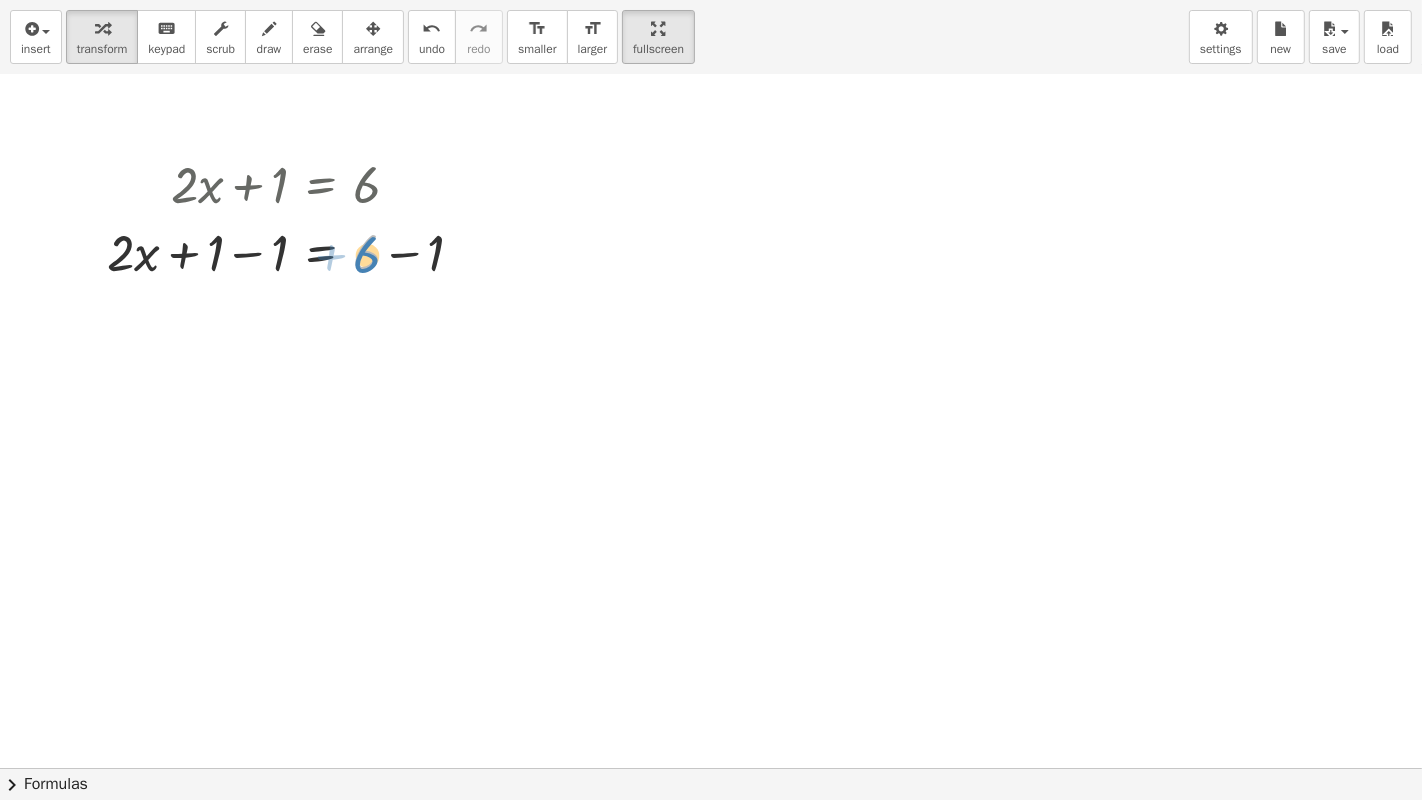 click at bounding box center [293, 251] 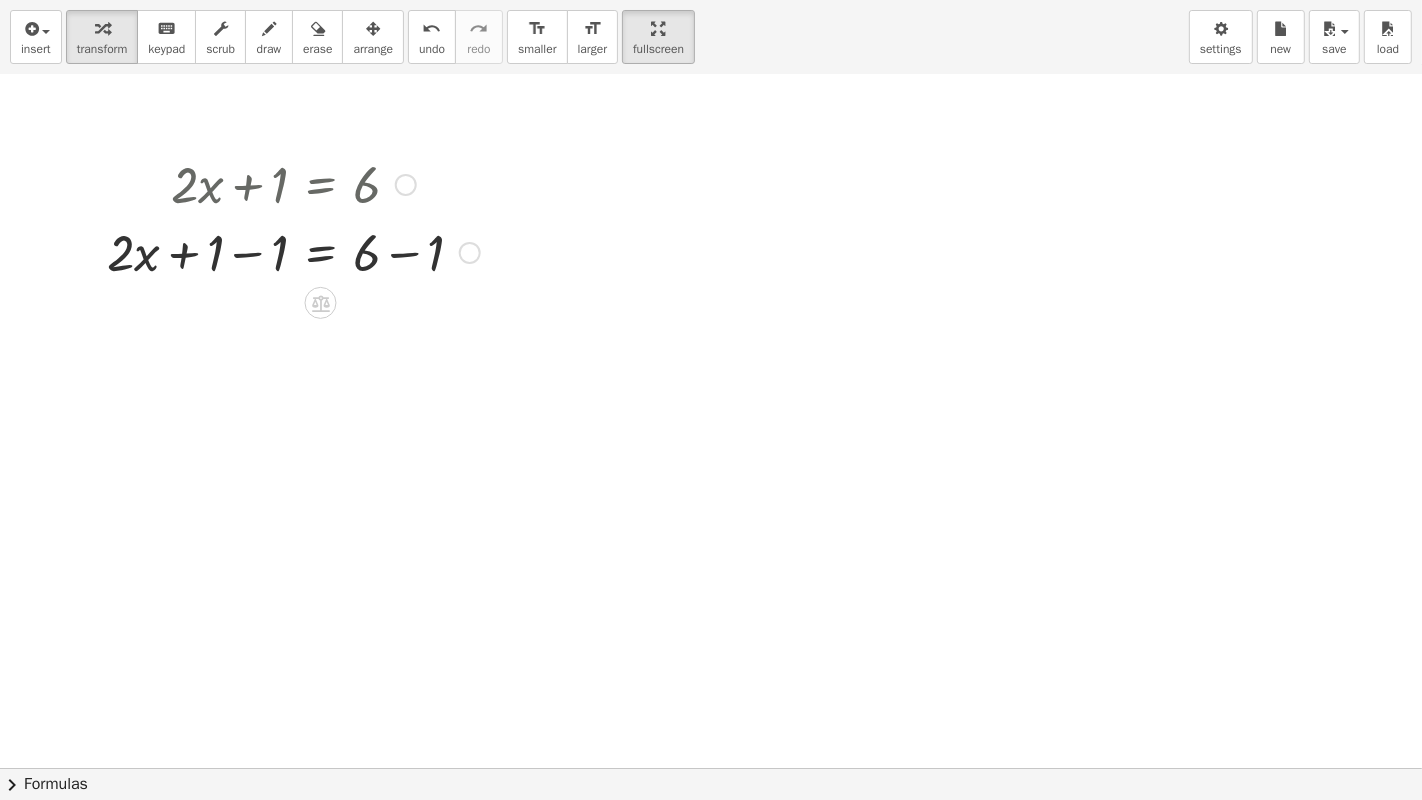 click at bounding box center (470, 253) 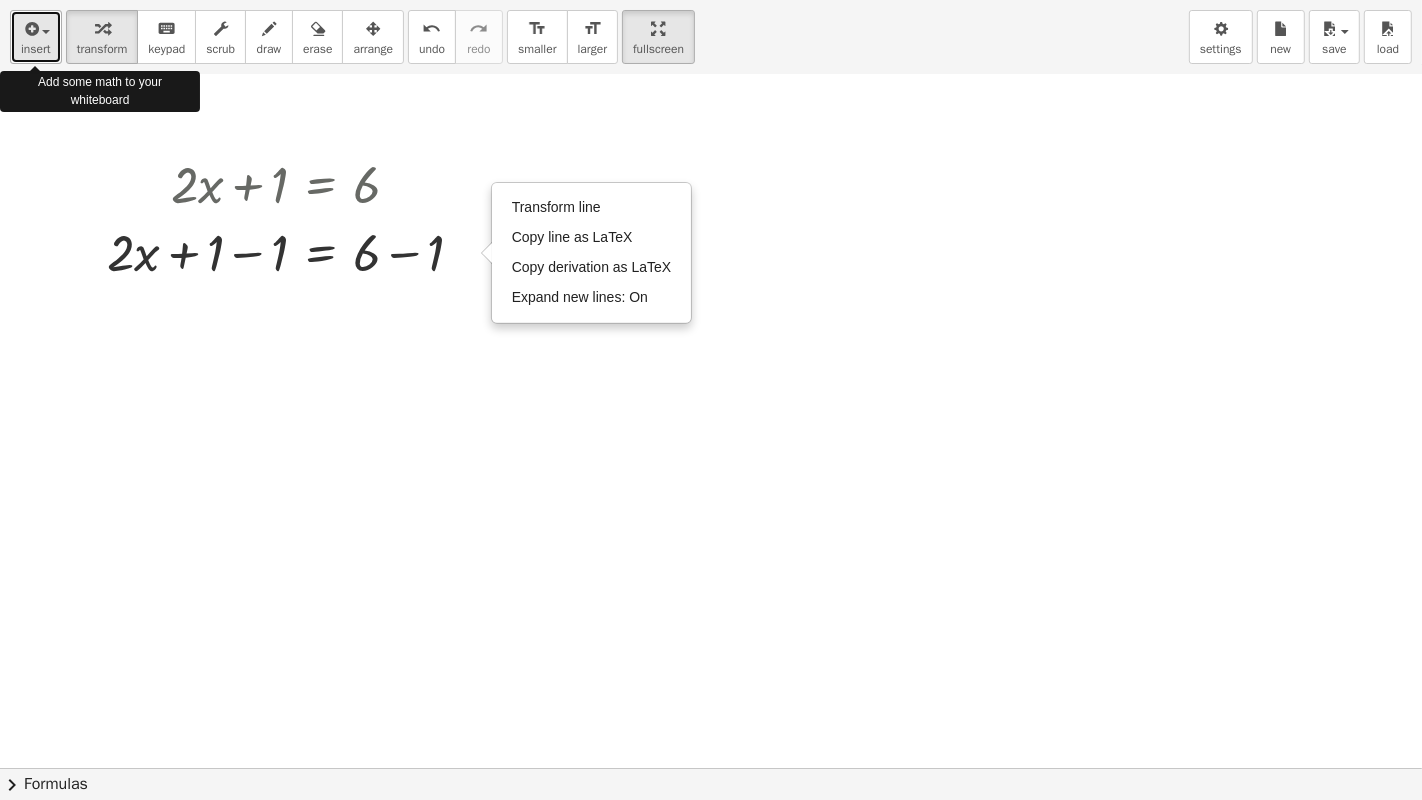click at bounding box center (30, 29) 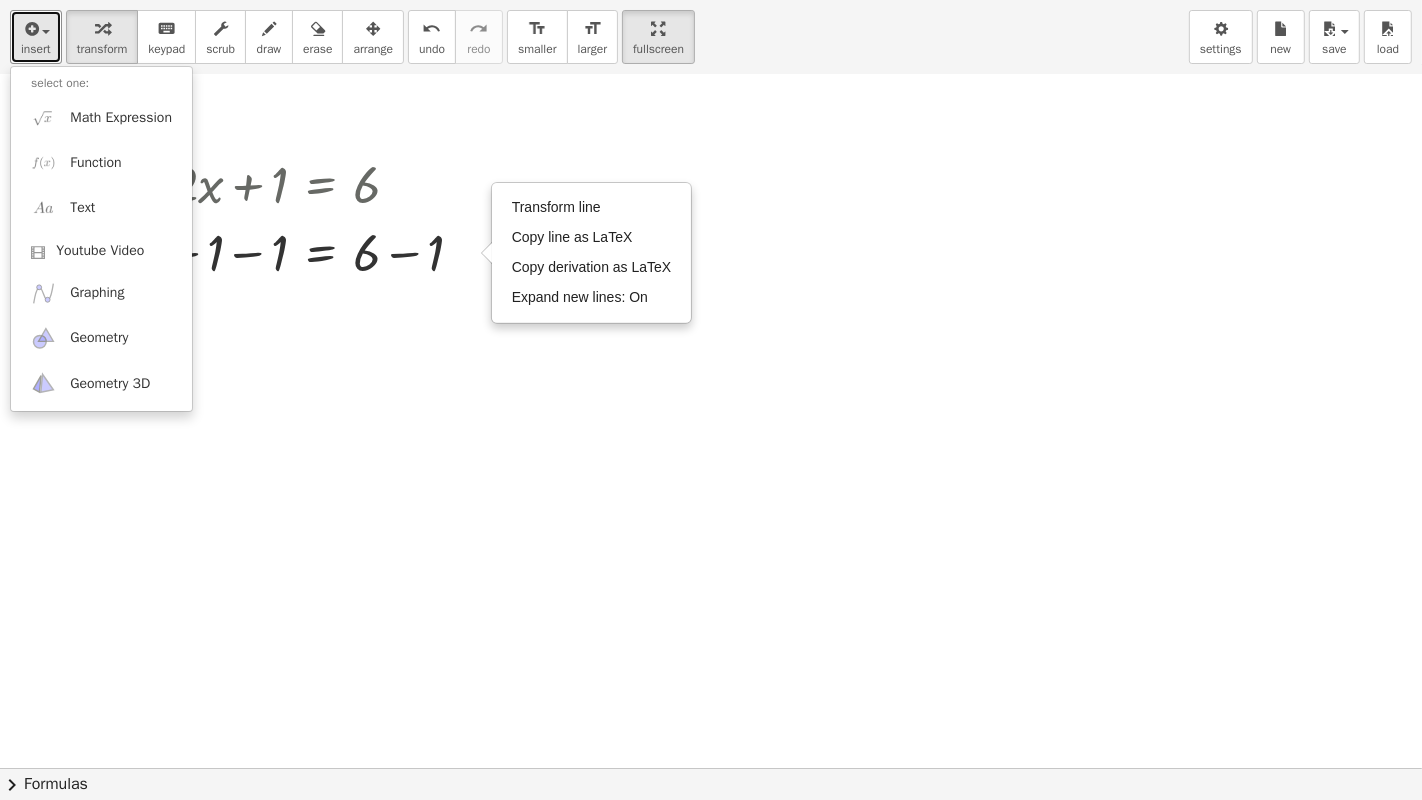 click at bounding box center (711, 188) 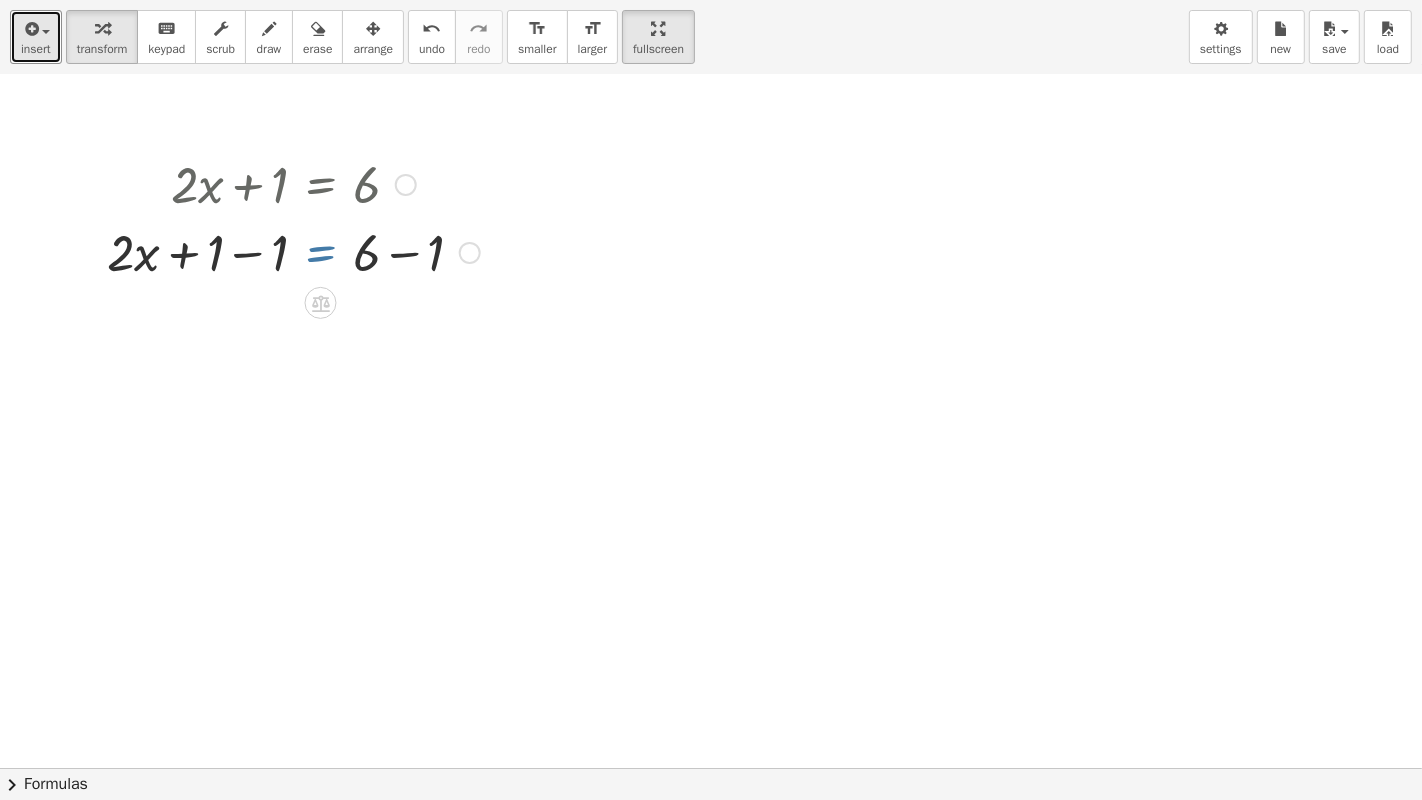 click at bounding box center (293, 251) 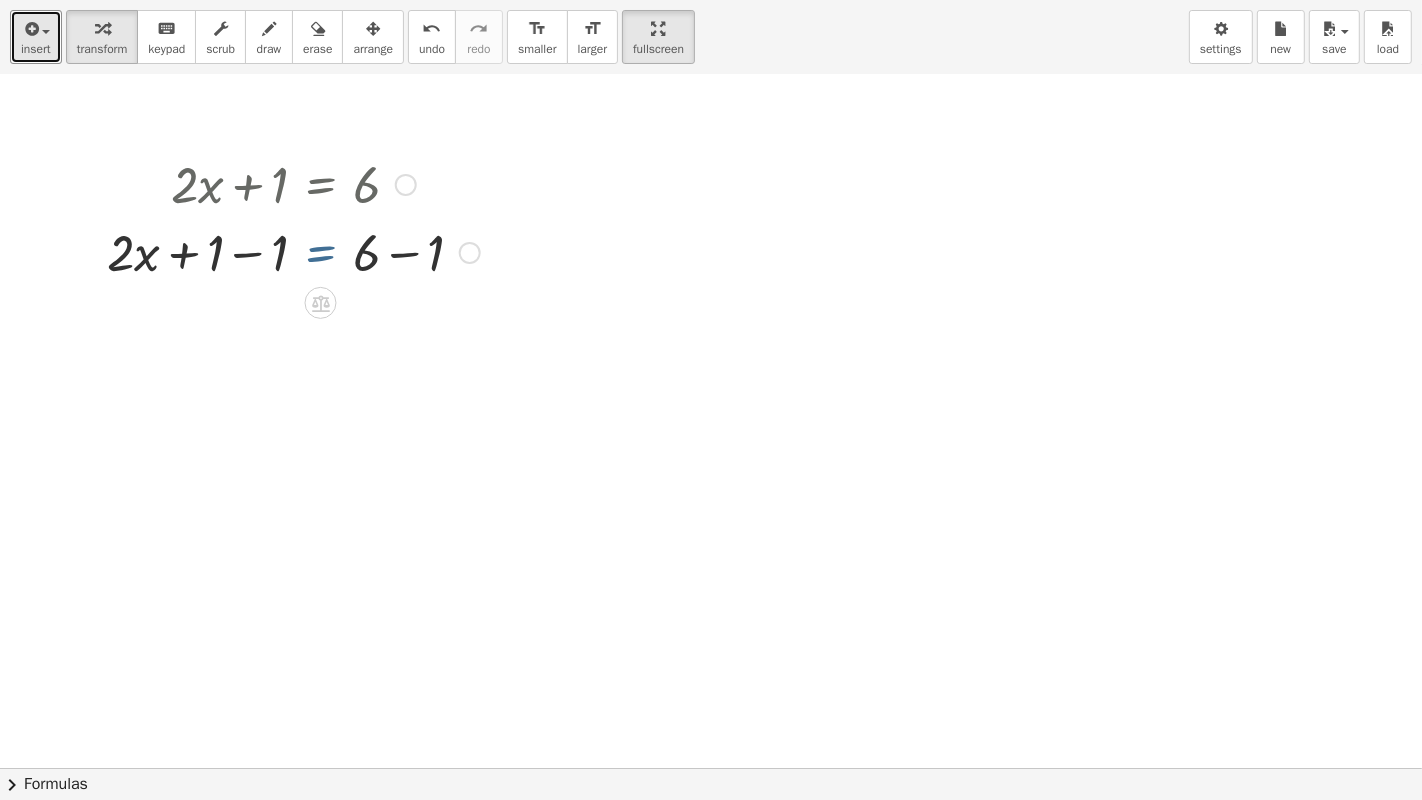 click at bounding box center (293, 251) 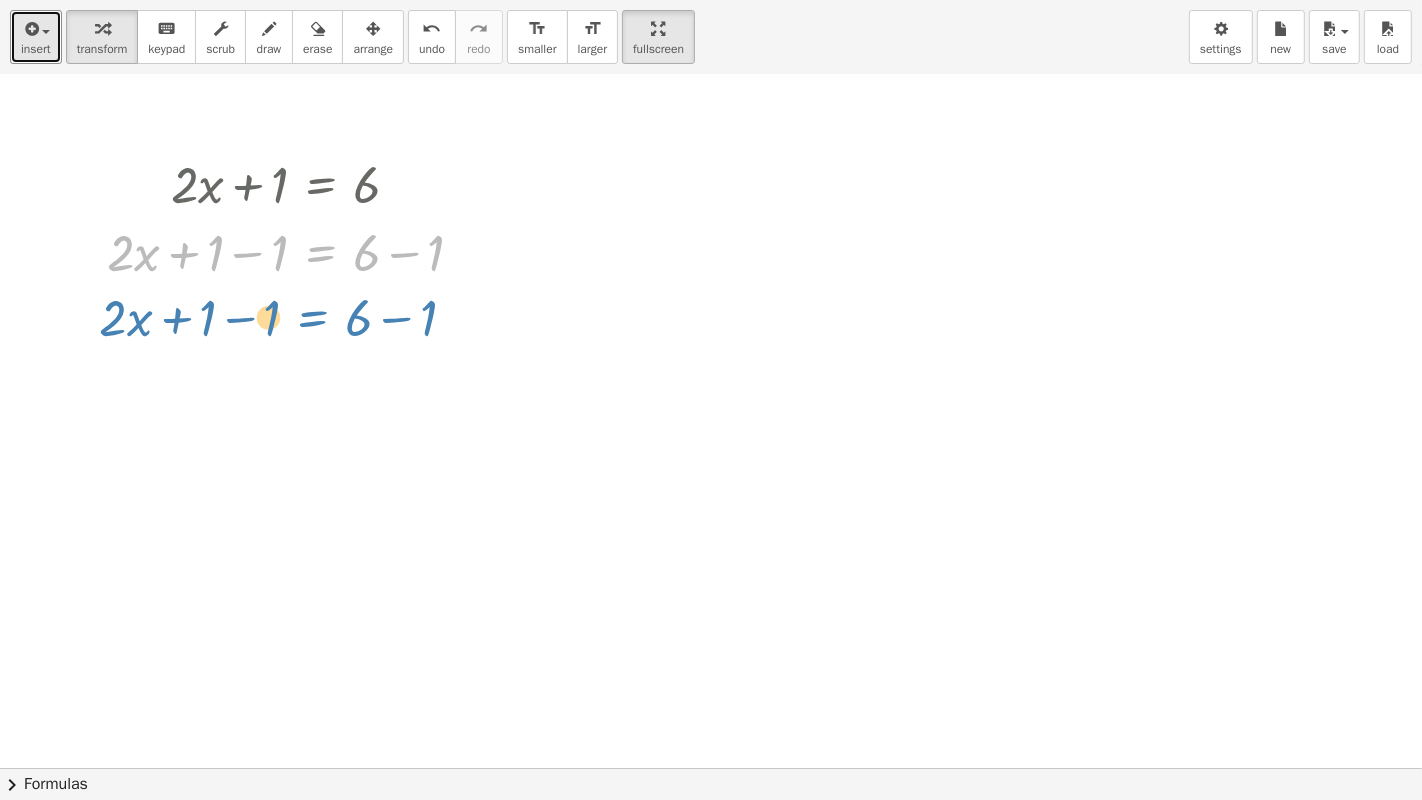 drag, startPoint x: 320, startPoint y: 259, endPoint x: 313, endPoint y: 324, distance: 65.37584 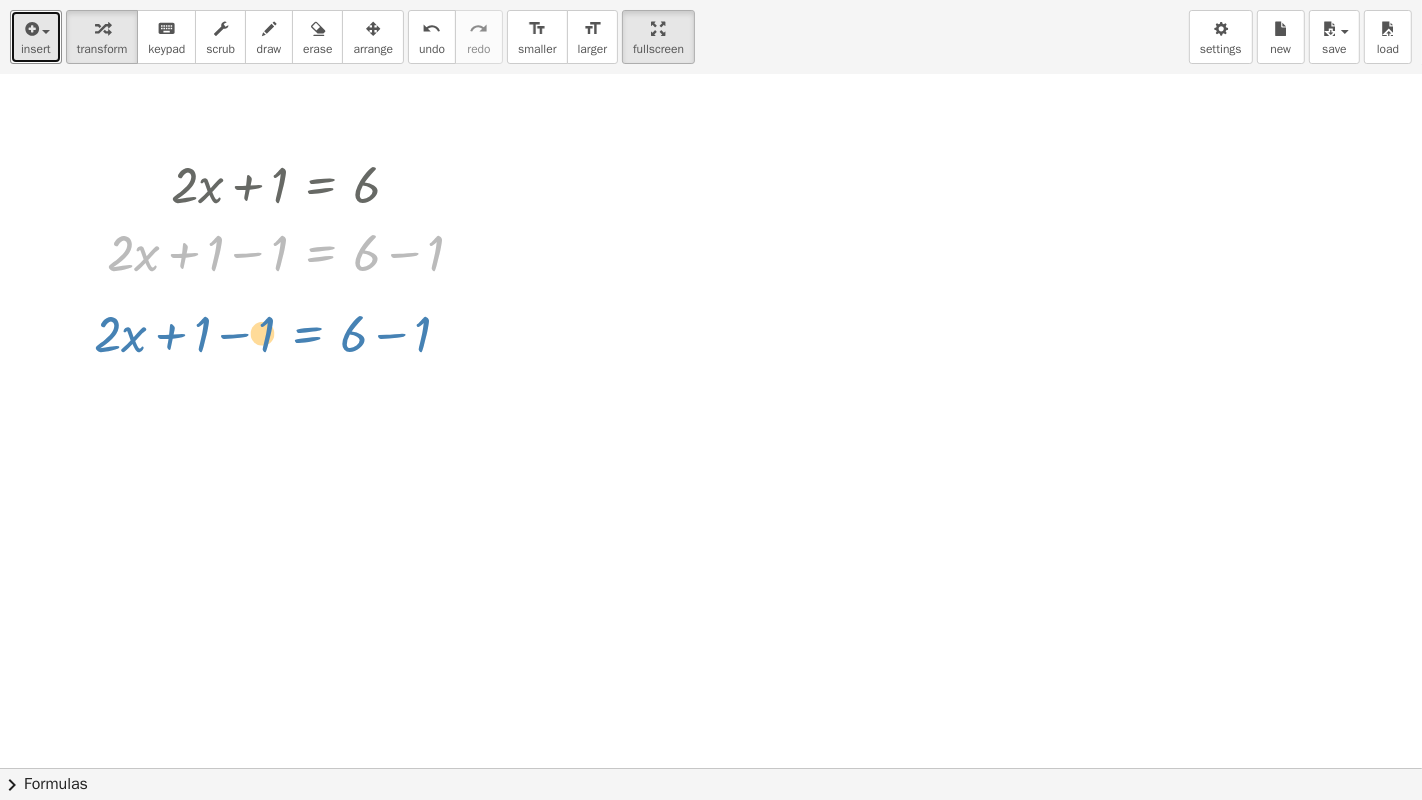 drag, startPoint x: 322, startPoint y: 254, endPoint x: 309, endPoint y: 335, distance: 82.036575 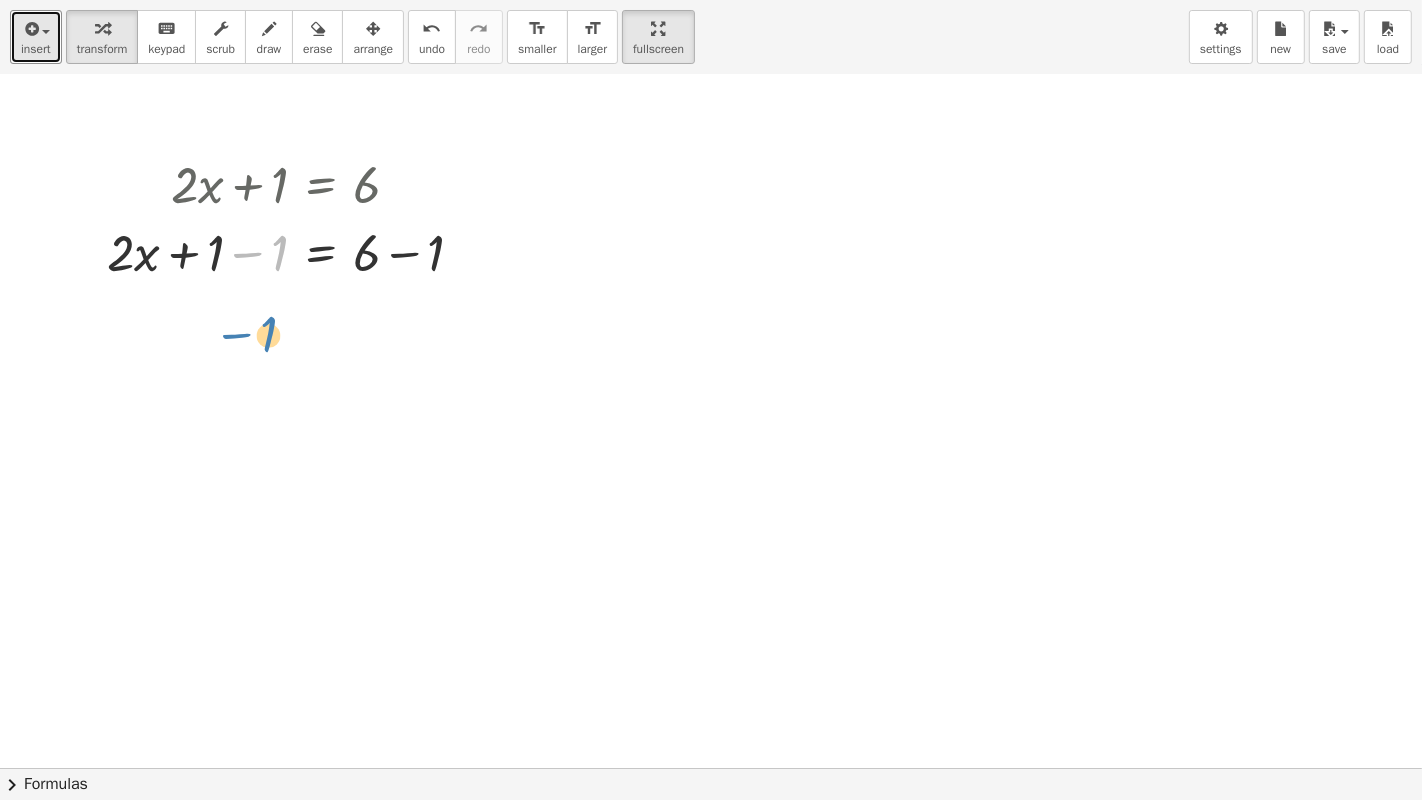 drag, startPoint x: 276, startPoint y: 260, endPoint x: 264, endPoint y: 342, distance: 82.8734 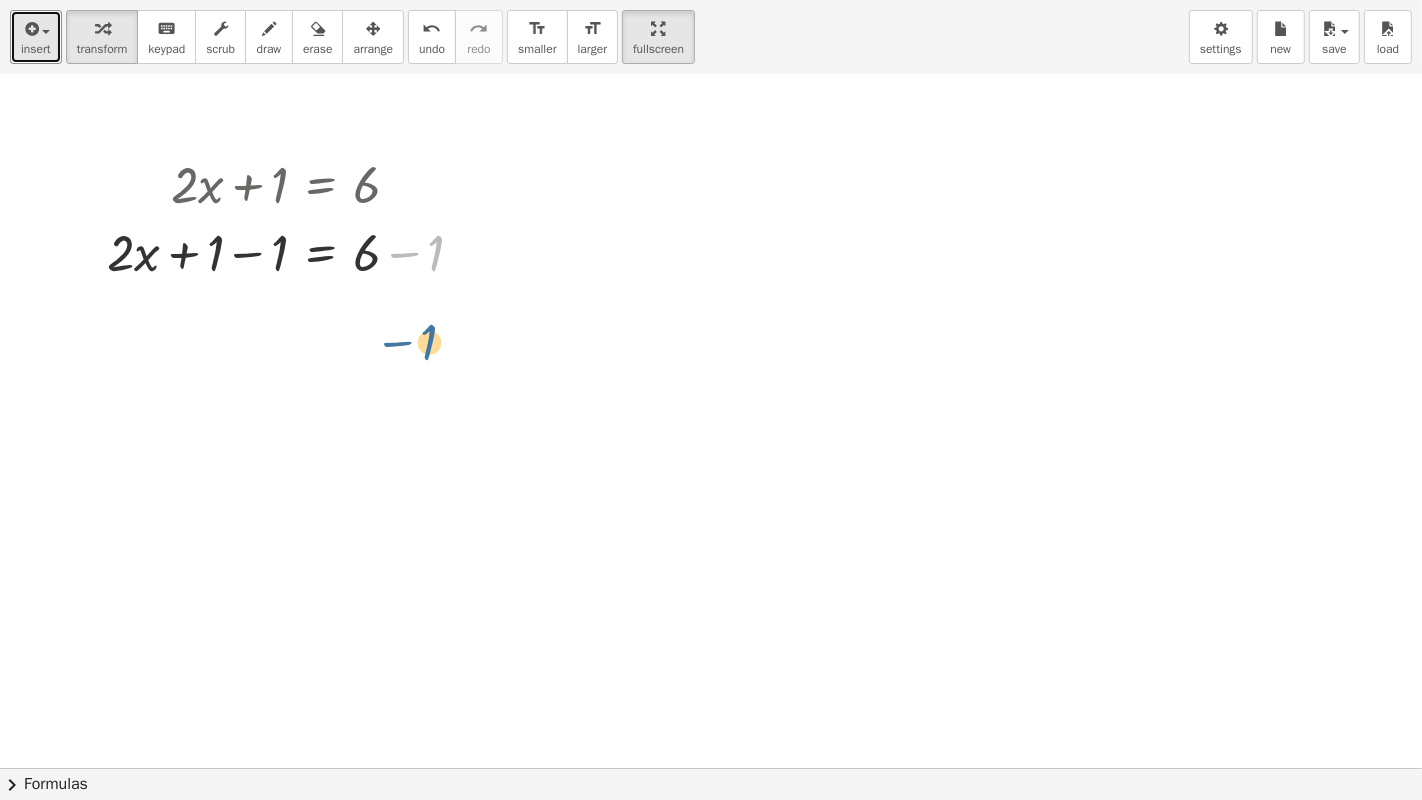 drag, startPoint x: 436, startPoint y: 251, endPoint x: 428, endPoint y: 348, distance: 97.32934 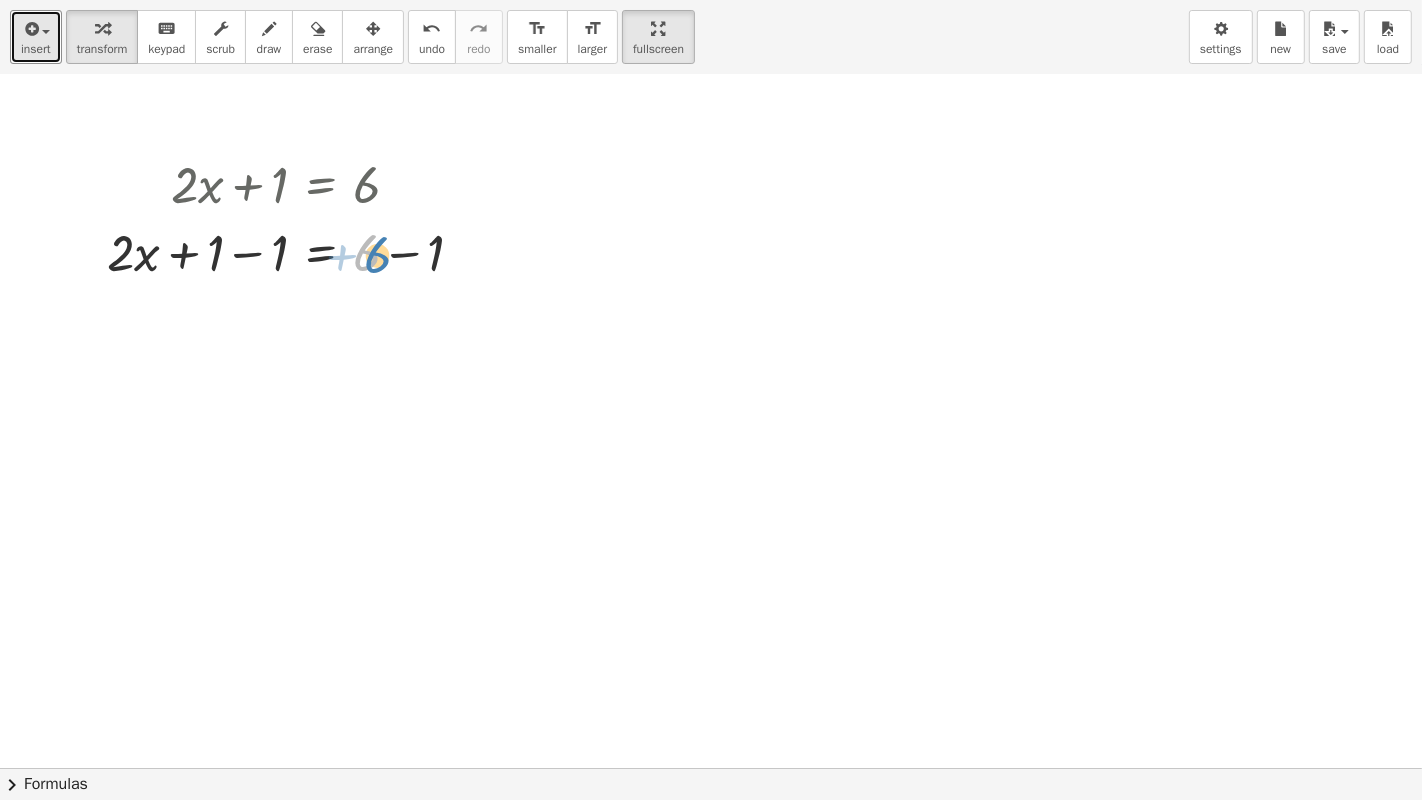 drag, startPoint x: 369, startPoint y: 276, endPoint x: 380, endPoint y: 277, distance: 11.045361 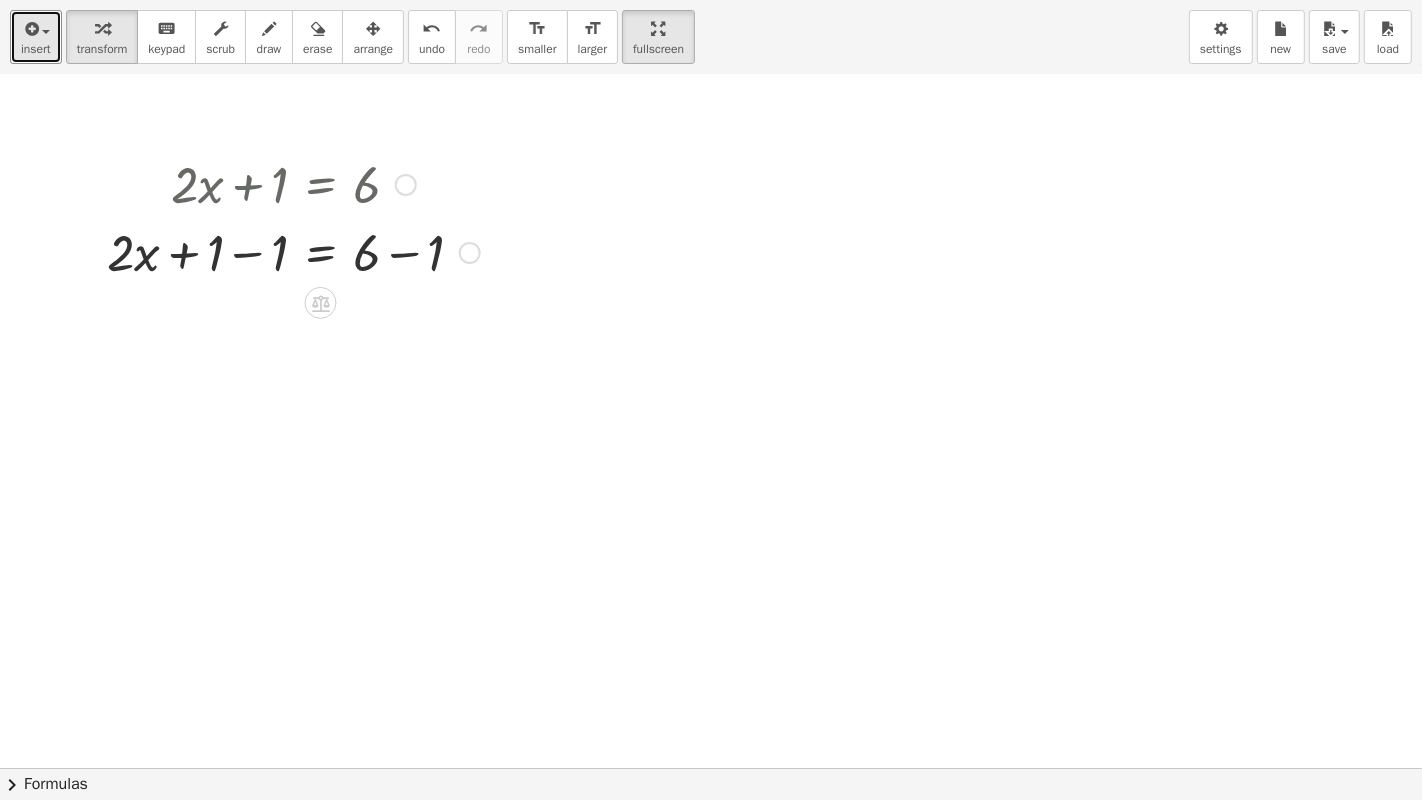 click at bounding box center (293, 251) 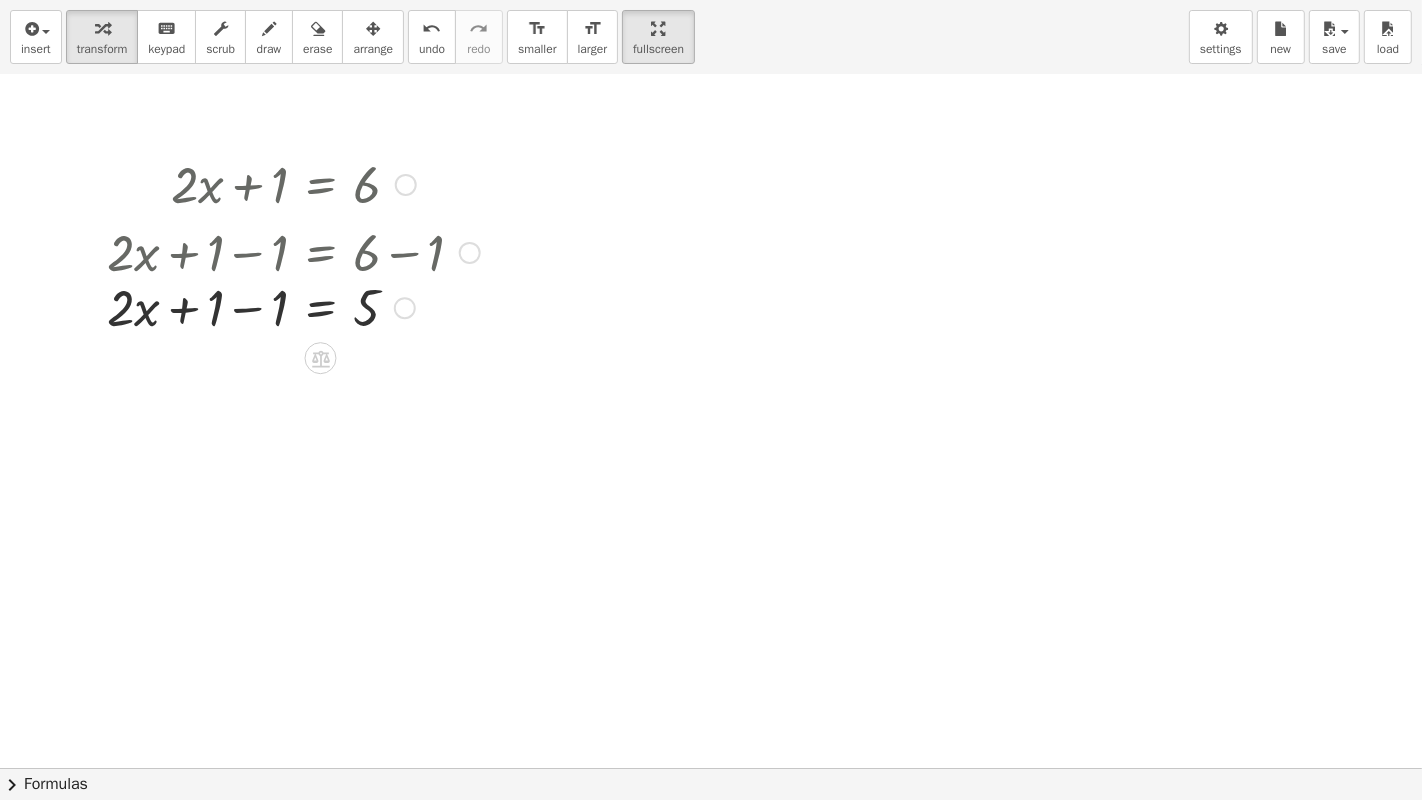 drag, startPoint x: 426, startPoint y: 257, endPoint x: 405, endPoint y: 309, distance: 56.0803 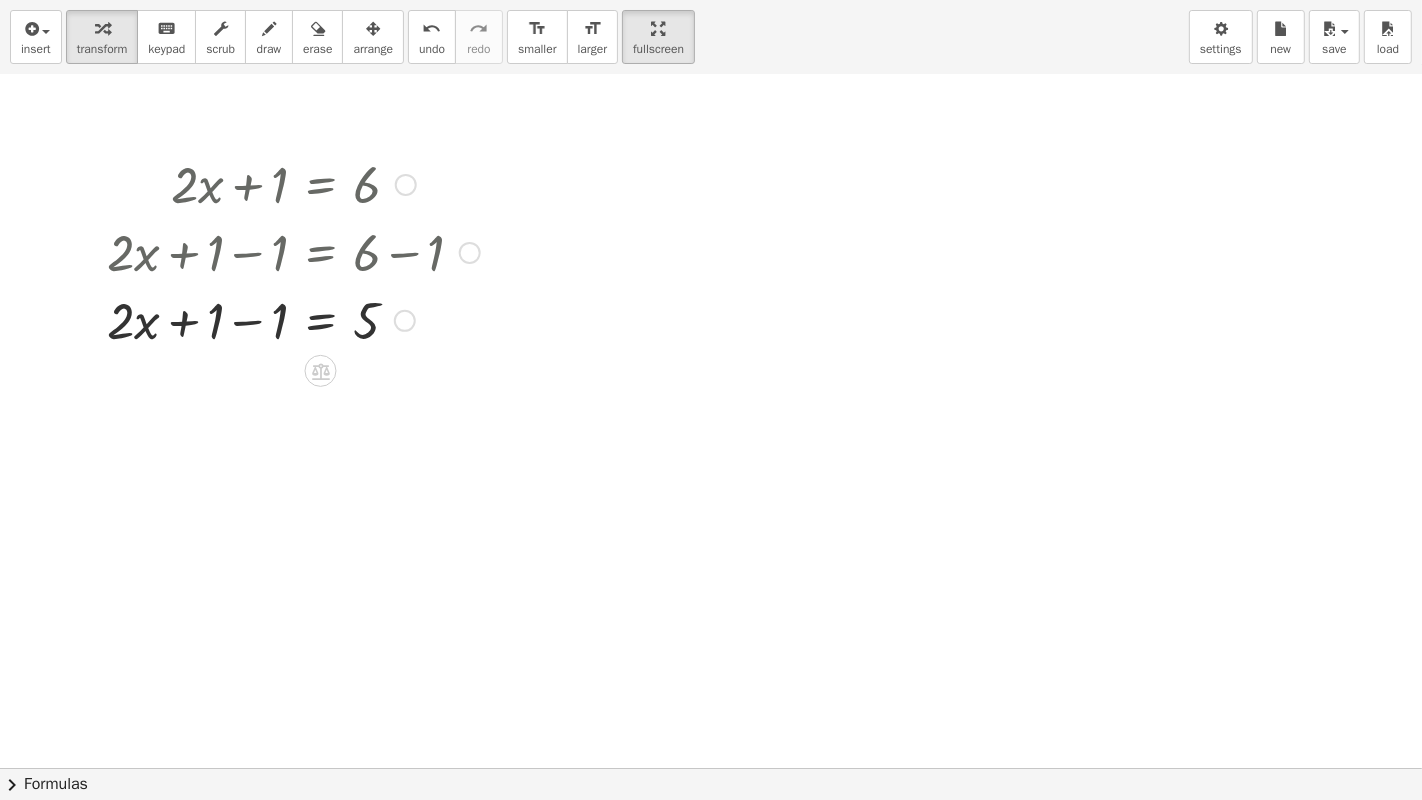 click at bounding box center [293, 251] 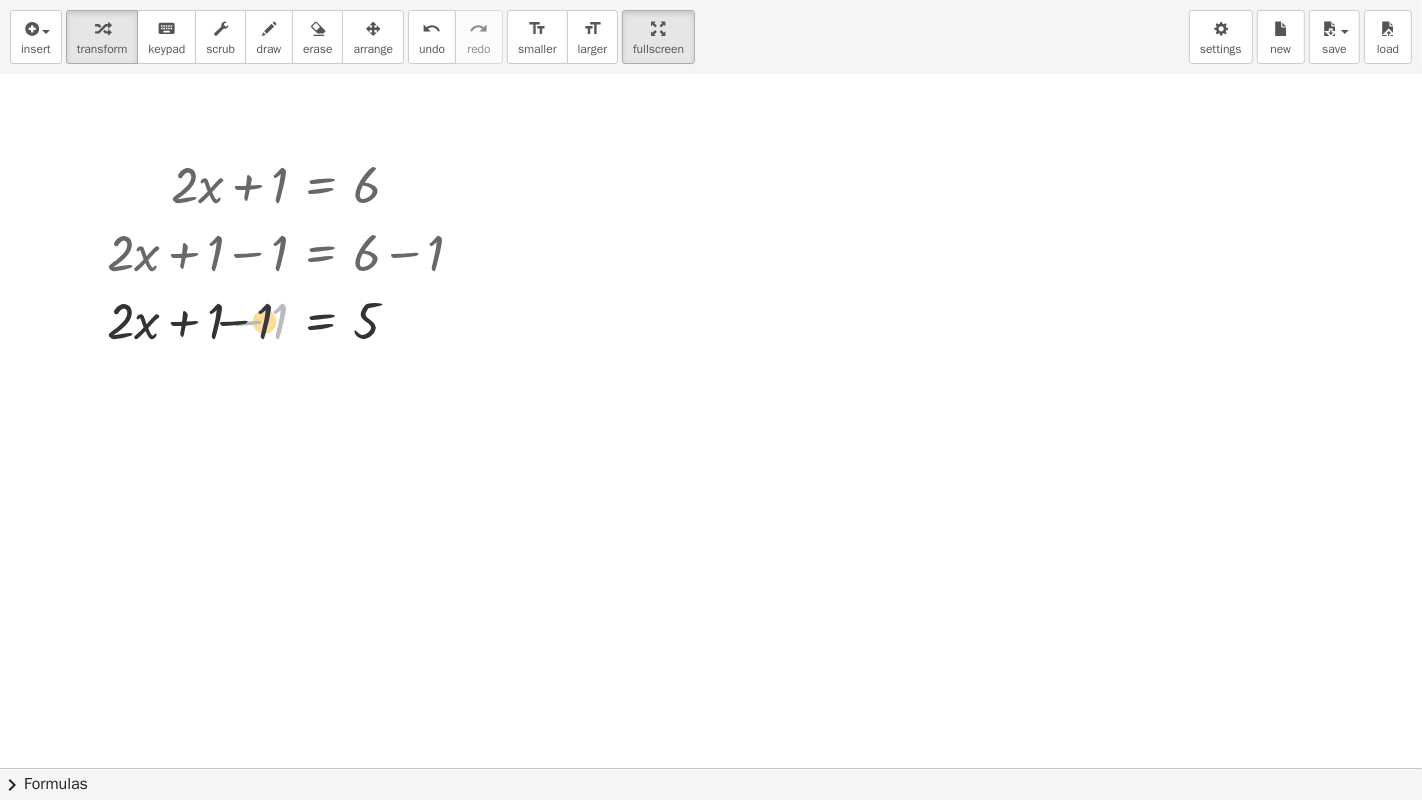 drag, startPoint x: 274, startPoint y: 325, endPoint x: 234, endPoint y: 325, distance: 40 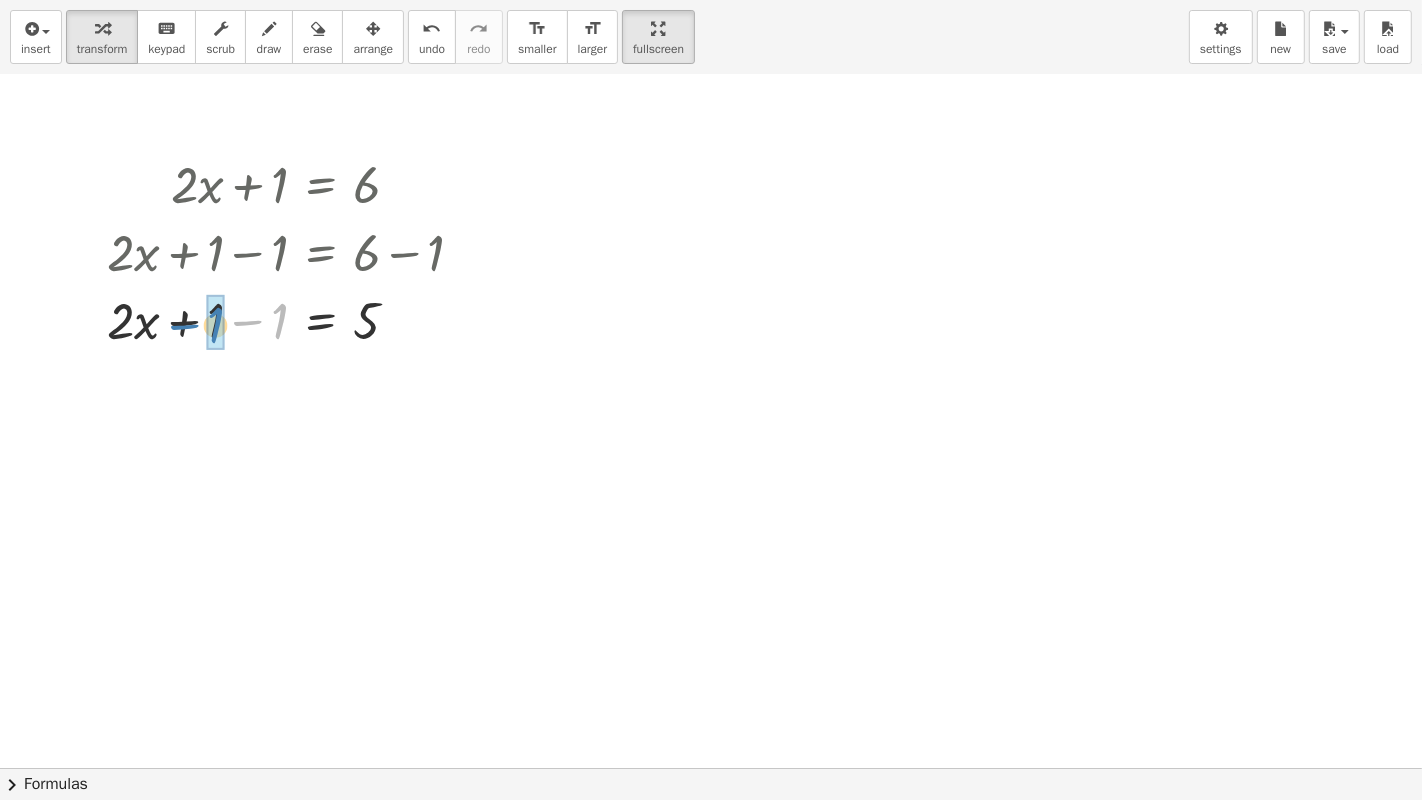 drag, startPoint x: 277, startPoint y: 329, endPoint x: 214, endPoint y: 332, distance: 63.07139 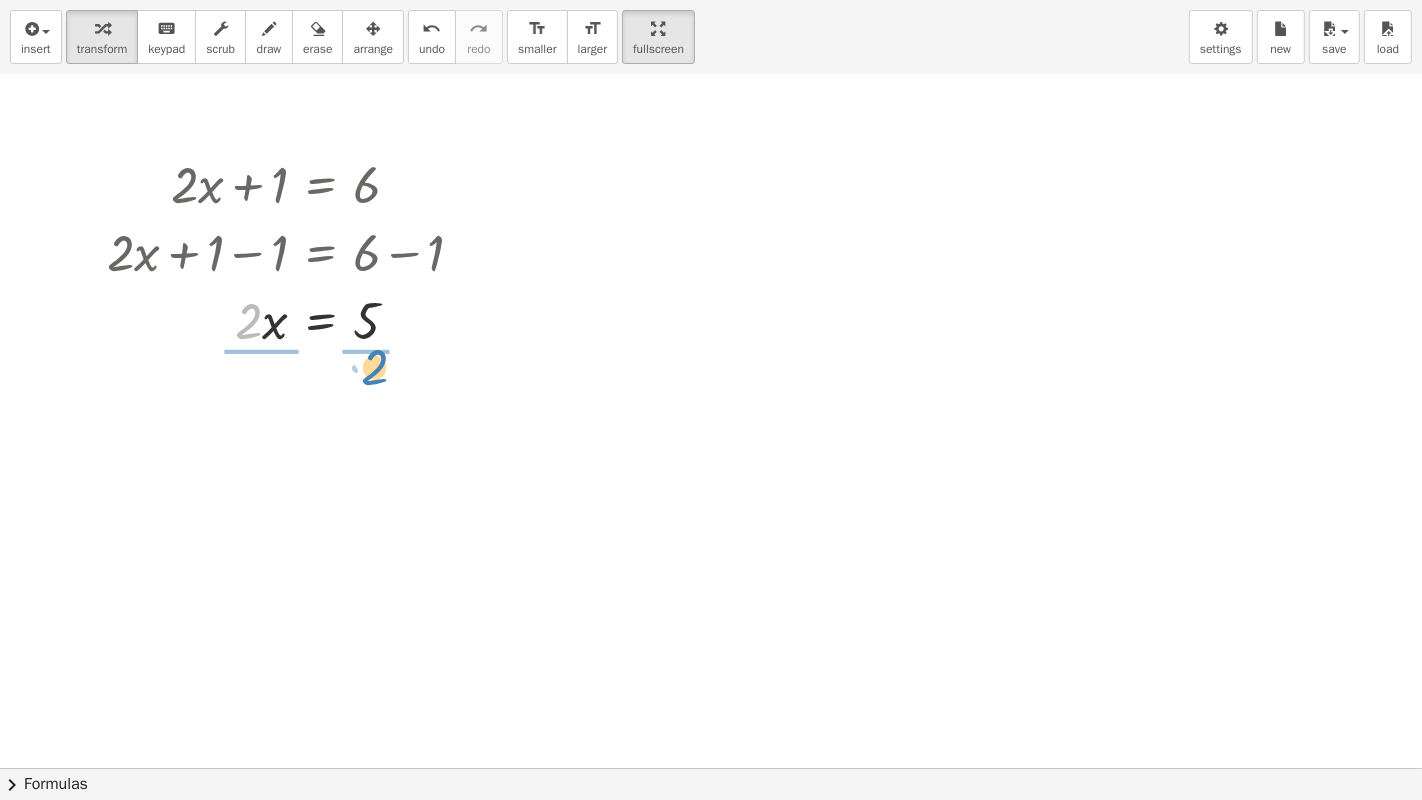 drag, startPoint x: 244, startPoint y: 323, endPoint x: 374, endPoint y: 371, distance: 138.57849 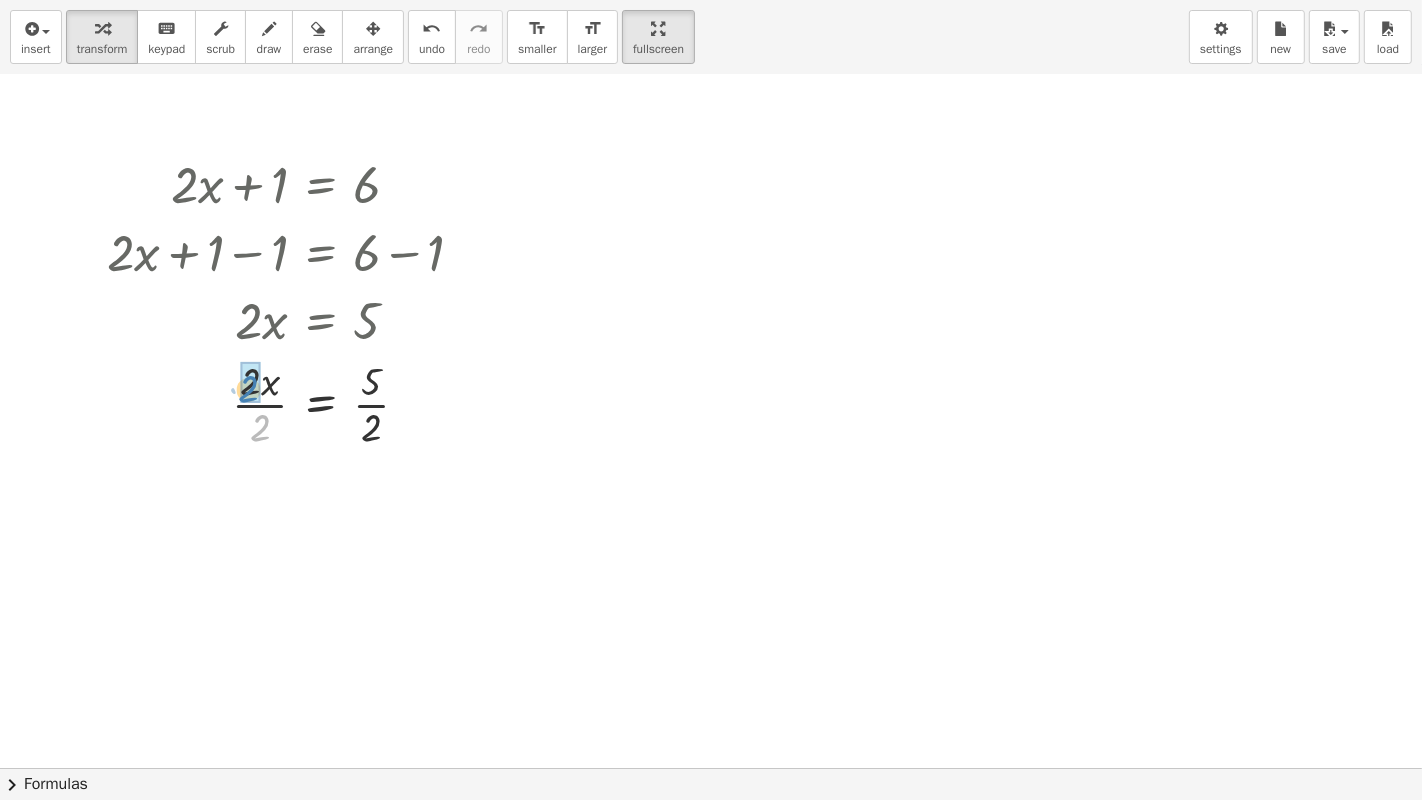 drag, startPoint x: 260, startPoint y: 422, endPoint x: 248, endPoint y: 382, distance: 41.761227 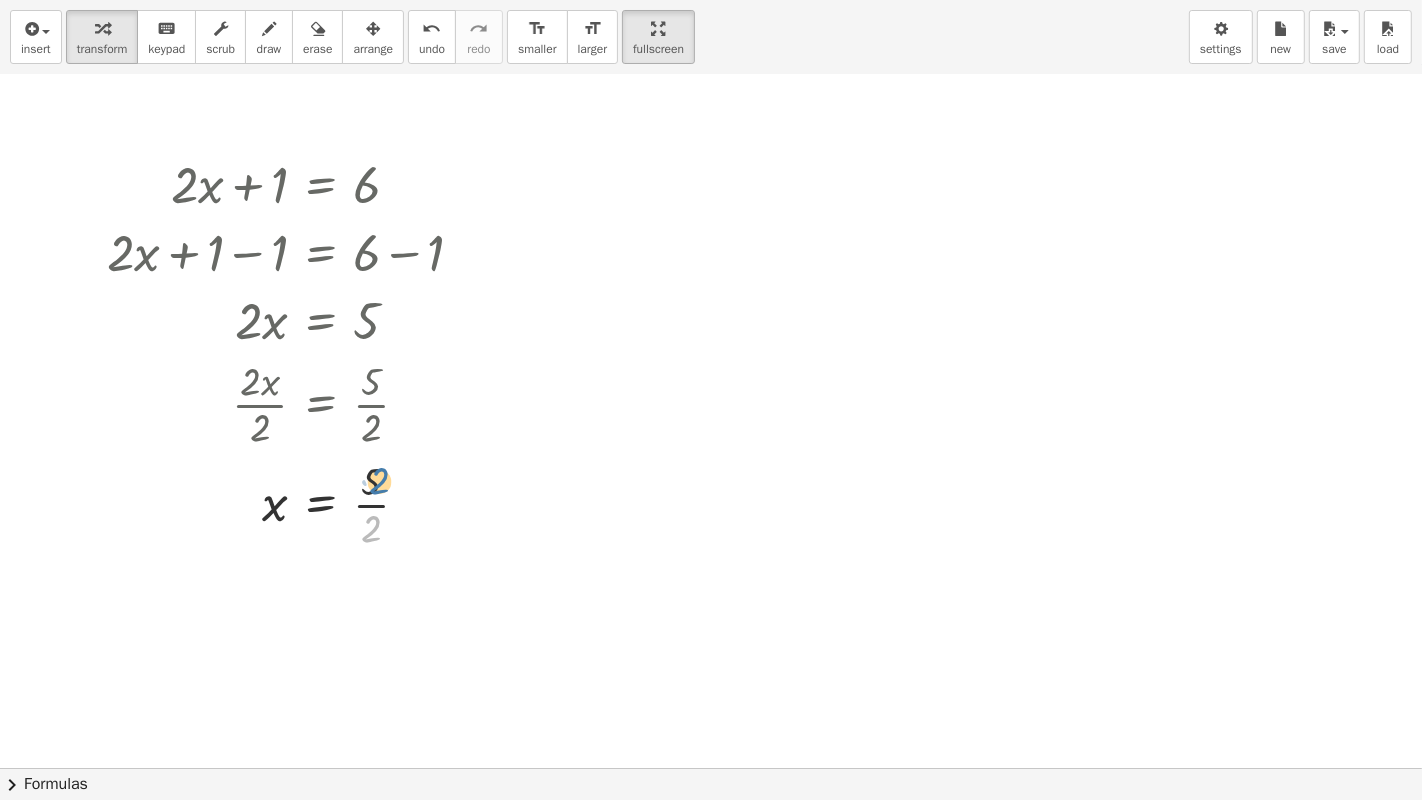 drag, startPoint x: 369, startPoint y: 536, endPoint x: 377, endPoint y: 488, distance: 48.6621 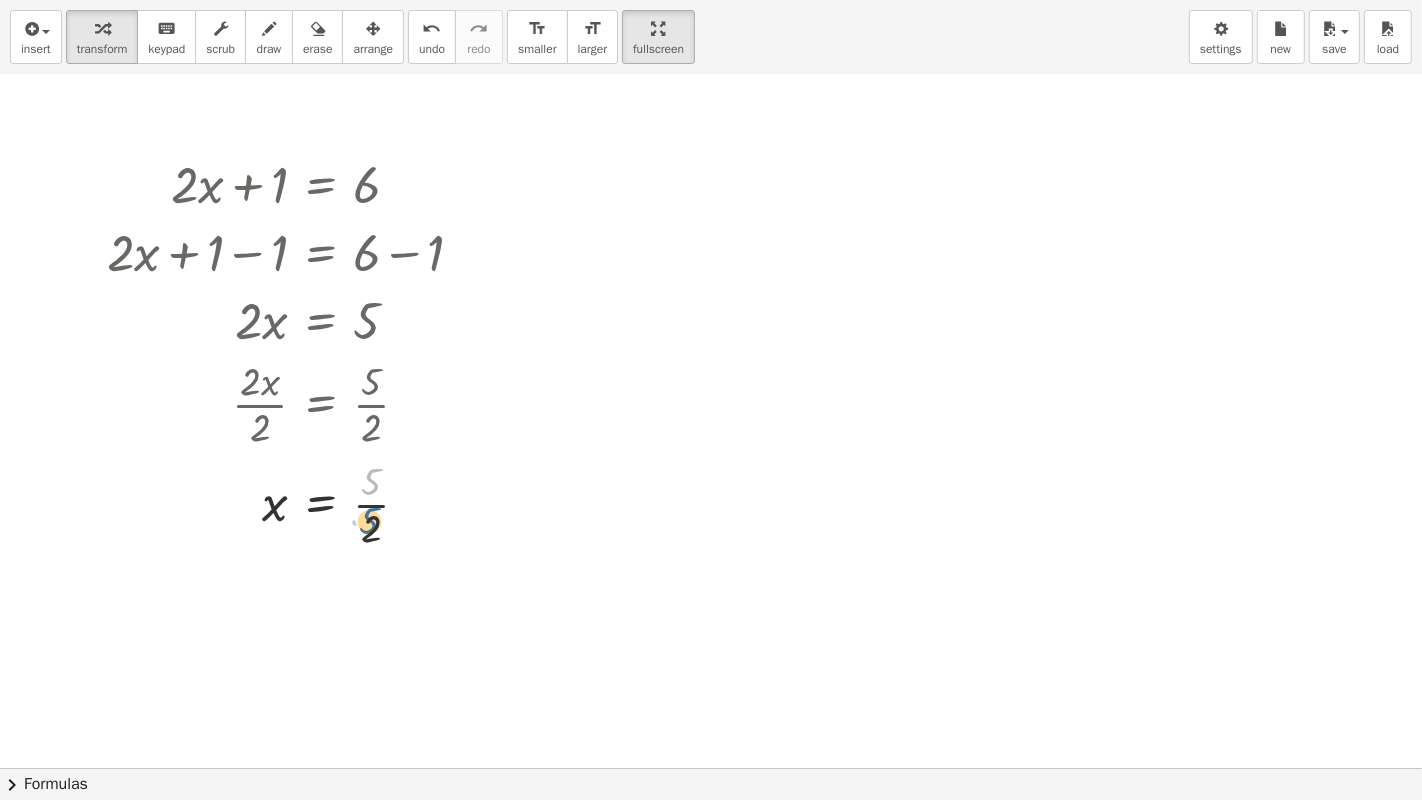drag, startPoint x: 374, startPoint y: 482, endPoint x: 371, endPoint y: 525, distance: 43.104523 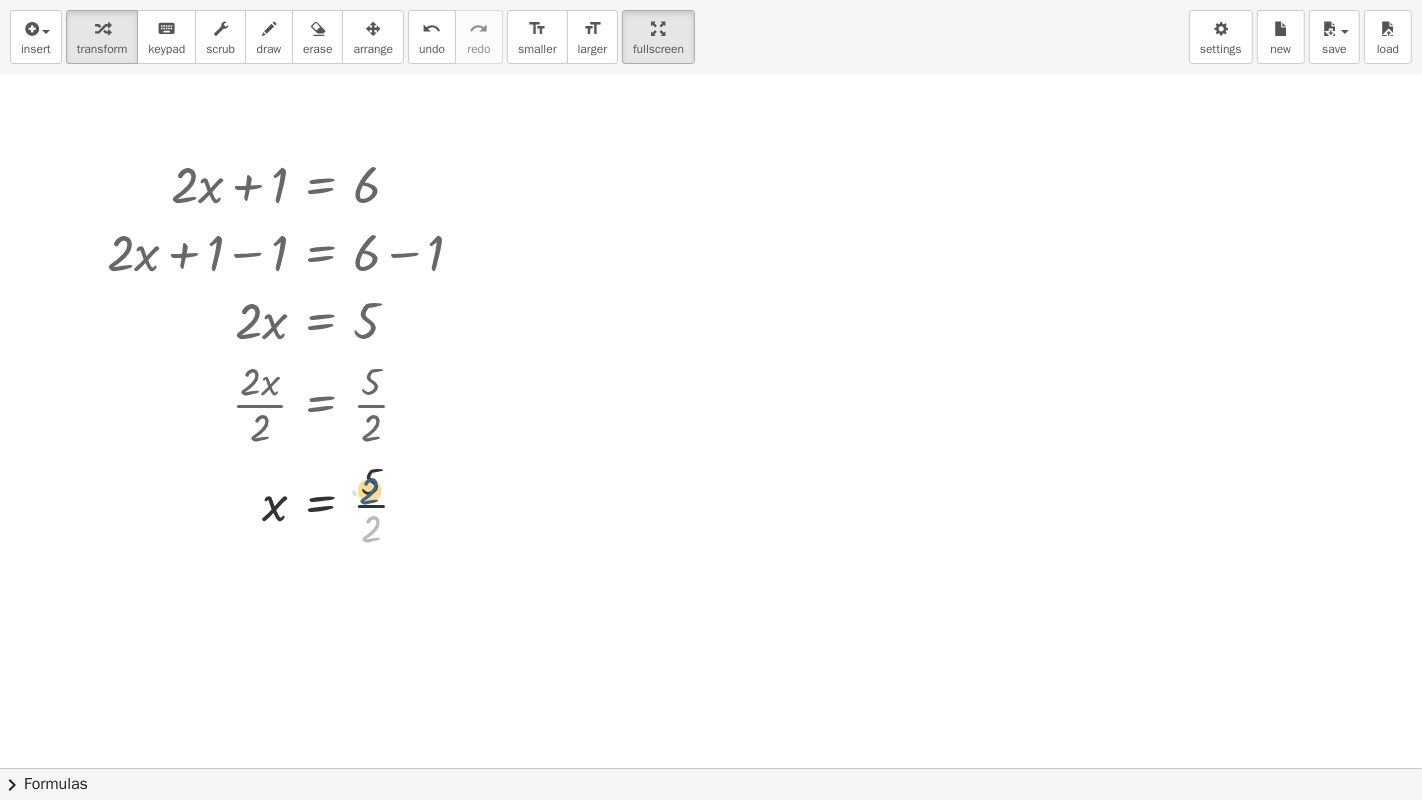 drag, startPoint x: 373, startPoint y: 528, endPoint x: 371, endPoint y: 488, distance: 40.04997 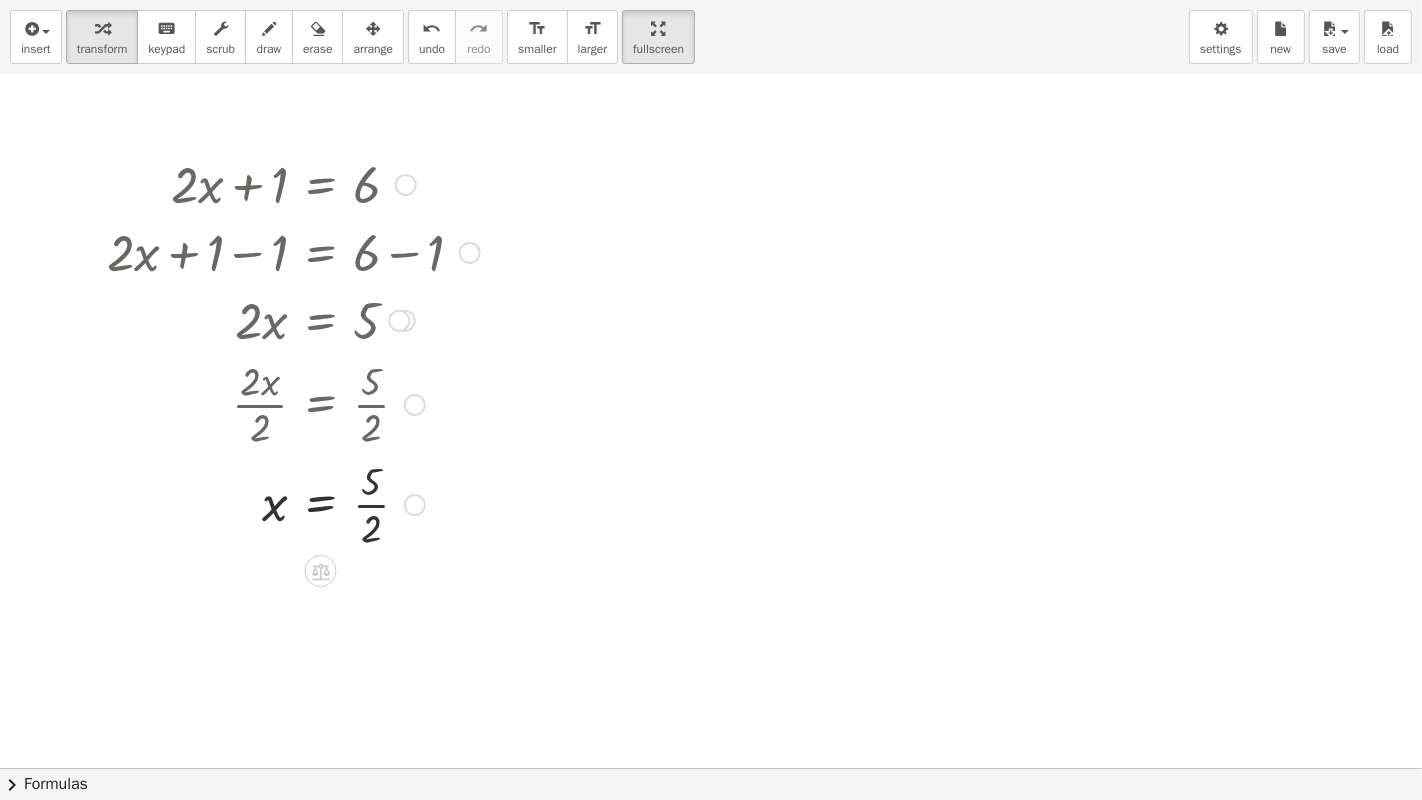 click at bounding box center (293, 503) 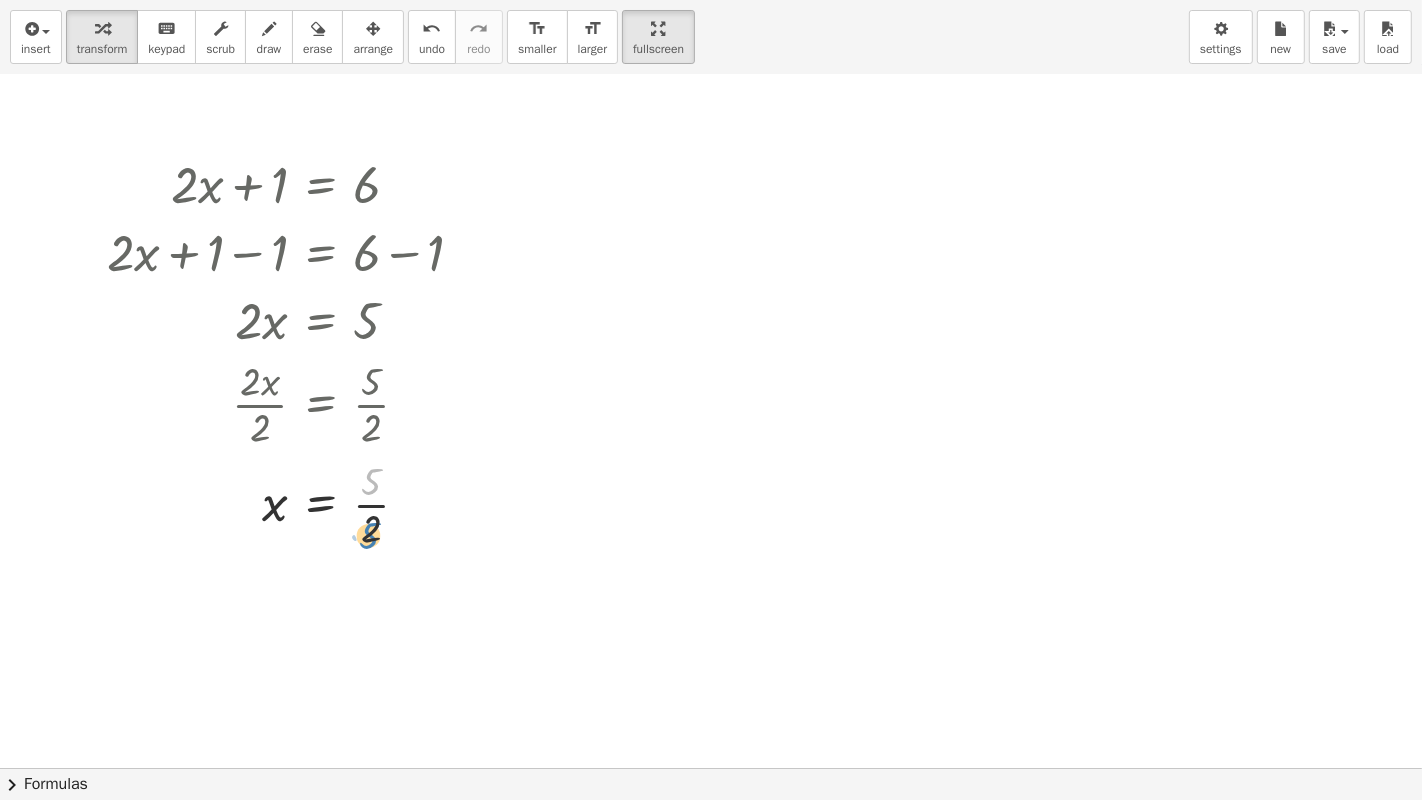 drag, startPoint x: 371, startPoint y: 488, endPoint x: 370, endPoint y: 540, distance: 52.009613 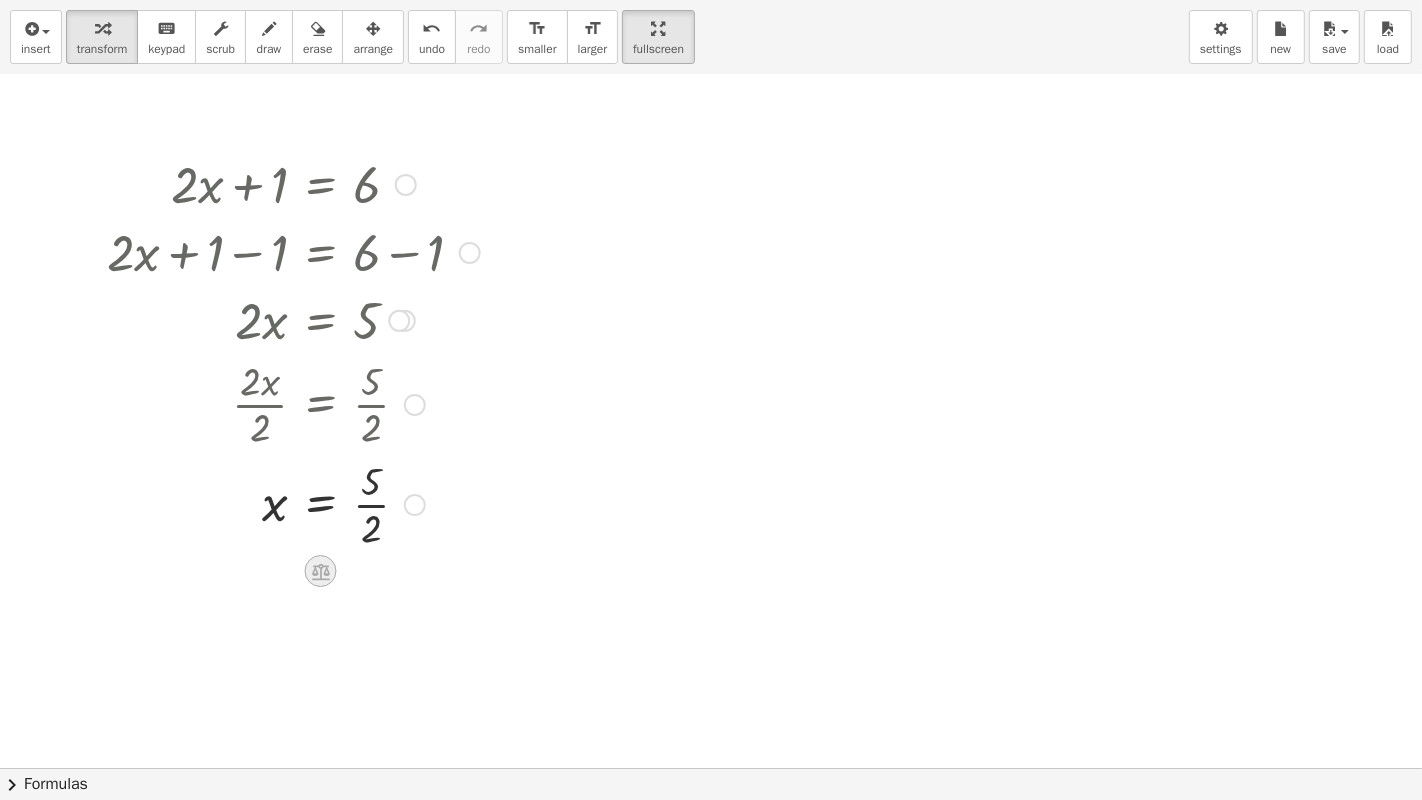 click 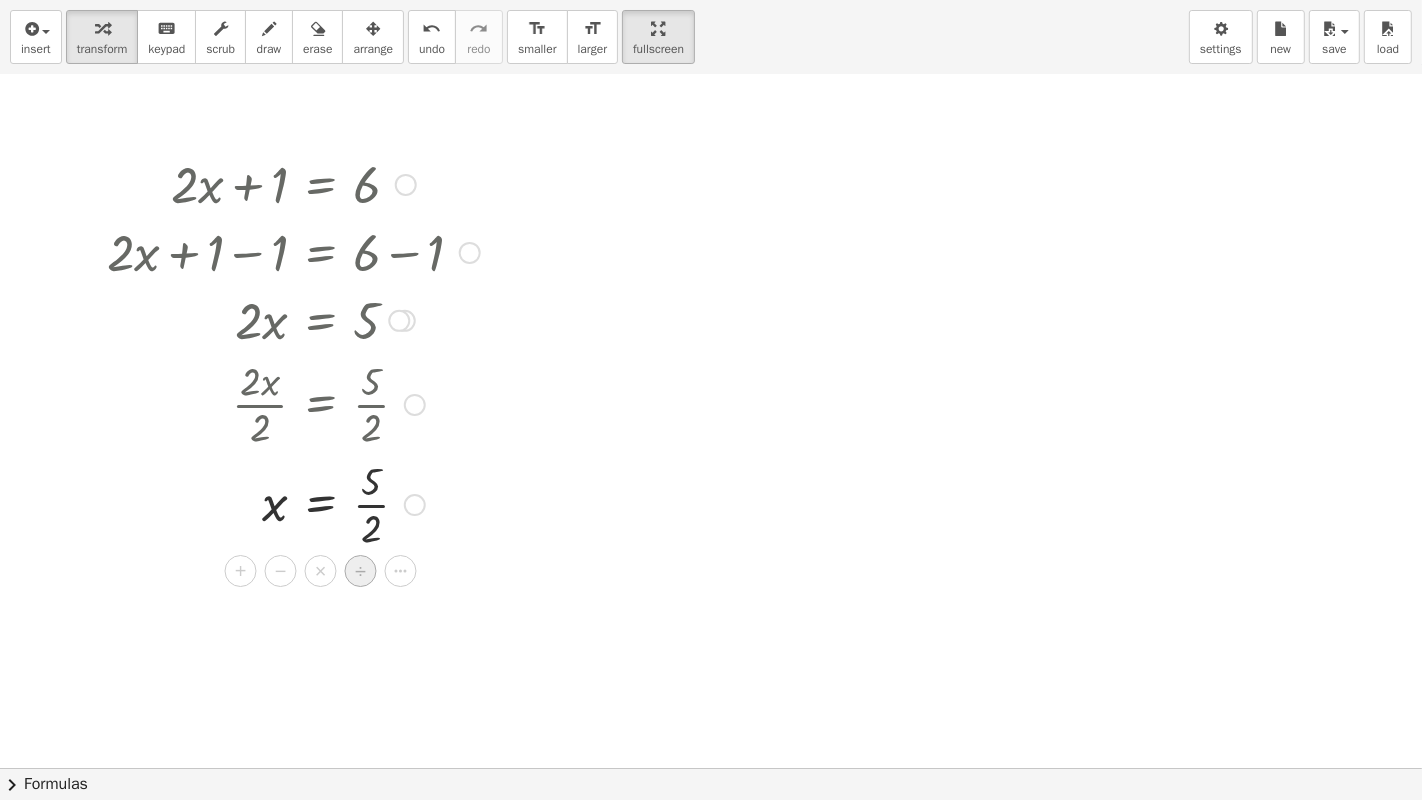 click on "÷" at bounding box center [360, 571] 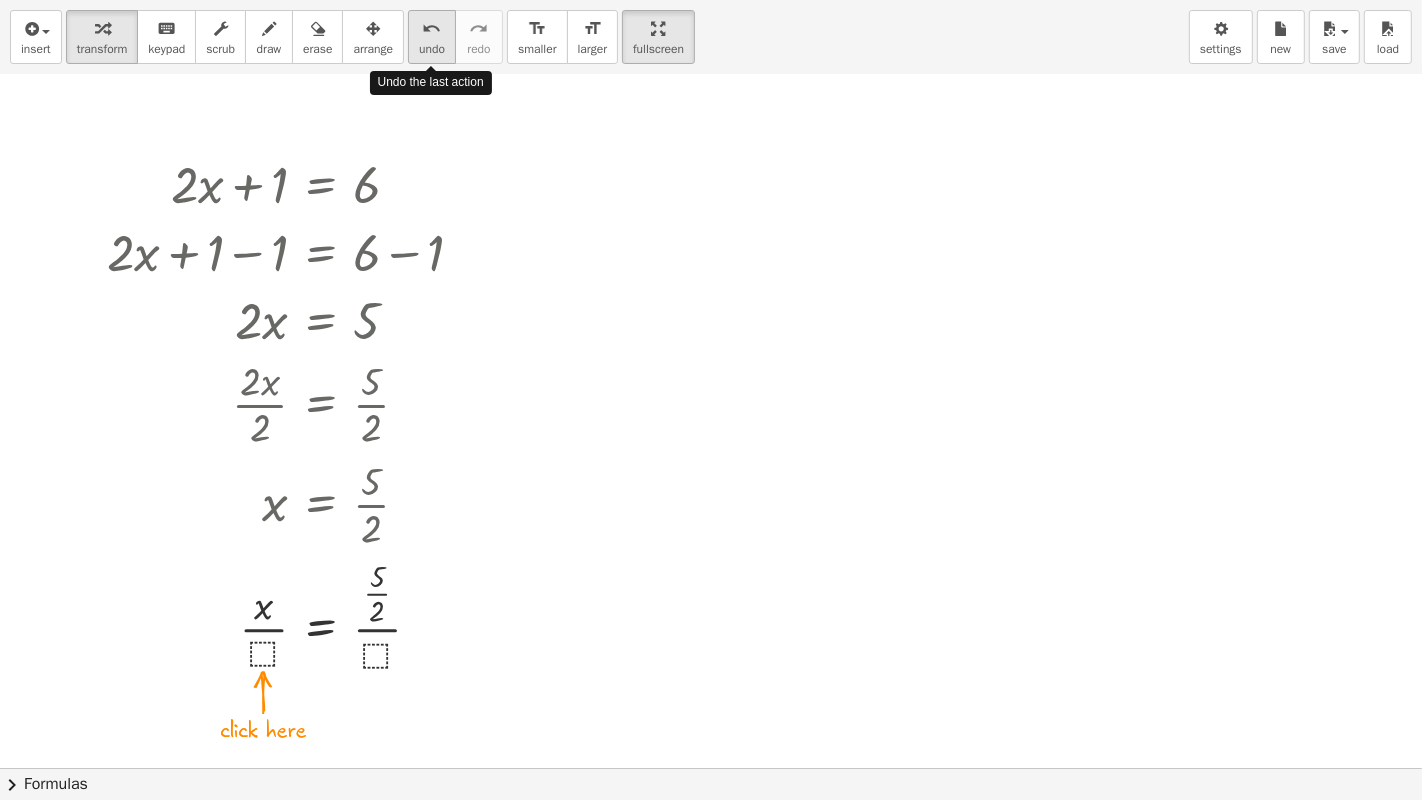 click on "undo" at bounding box center (432, 29) 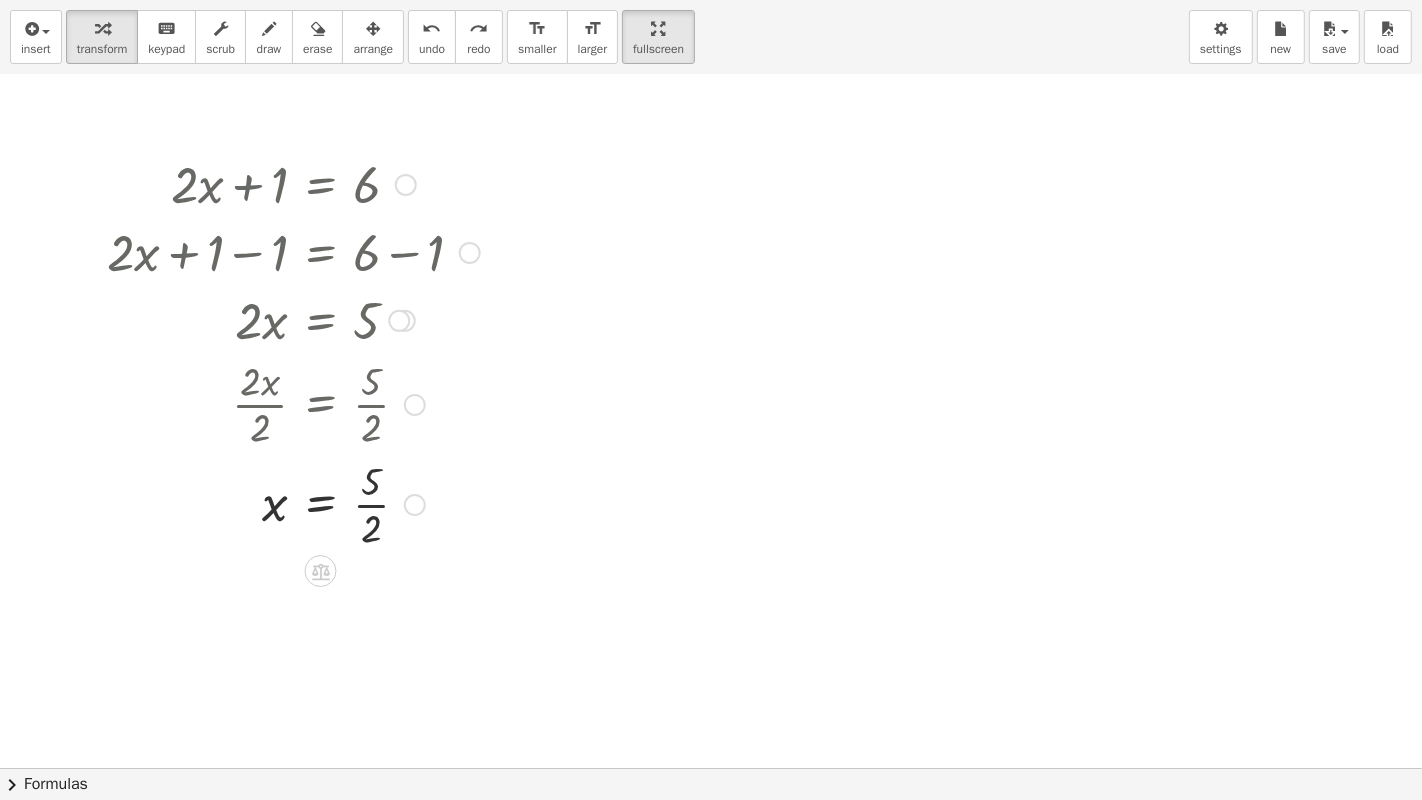 click at bounding box center (415, 505) 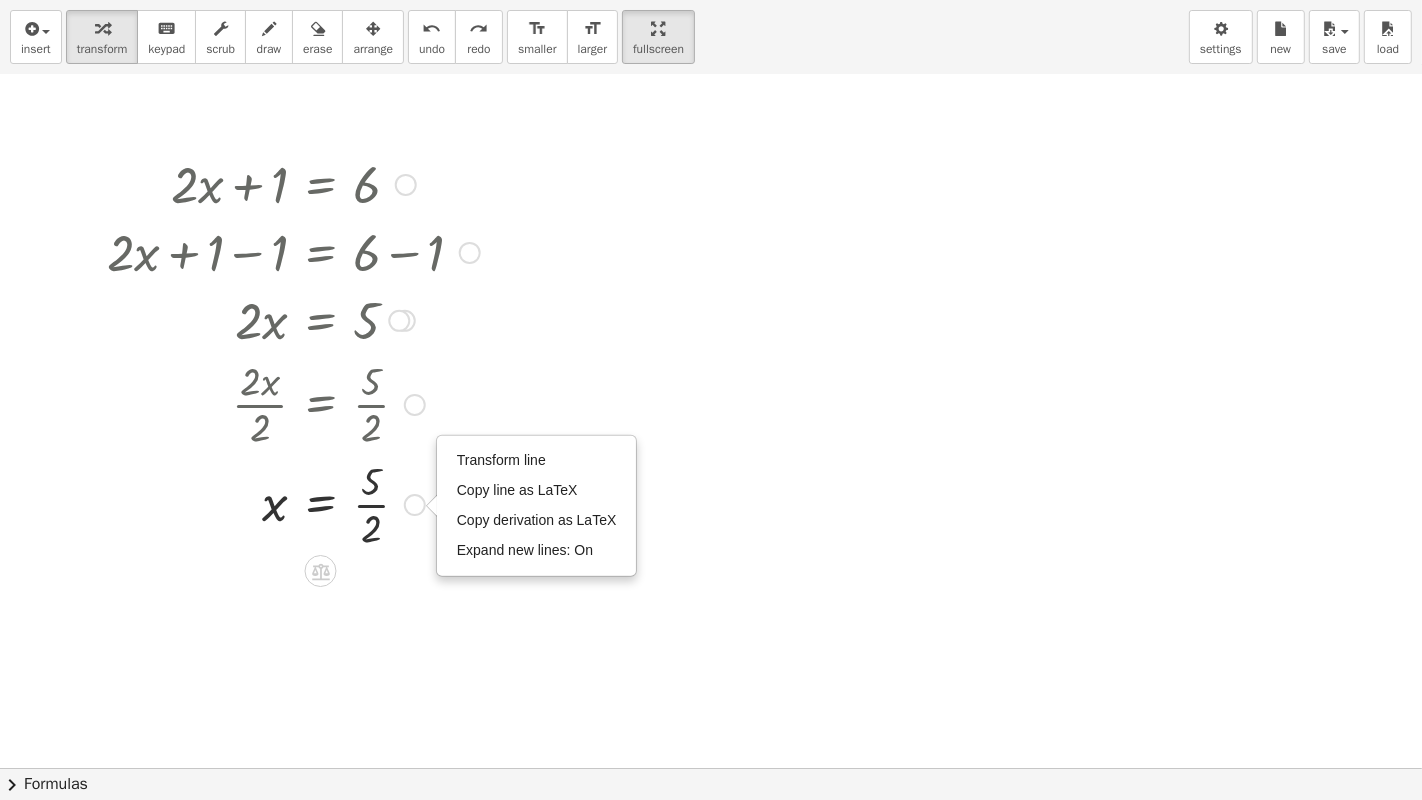 click on "Transform line Copy line as LaTeX Copy derivation as LaTeX Expand new lines: On" at bounding box center [415, 505] 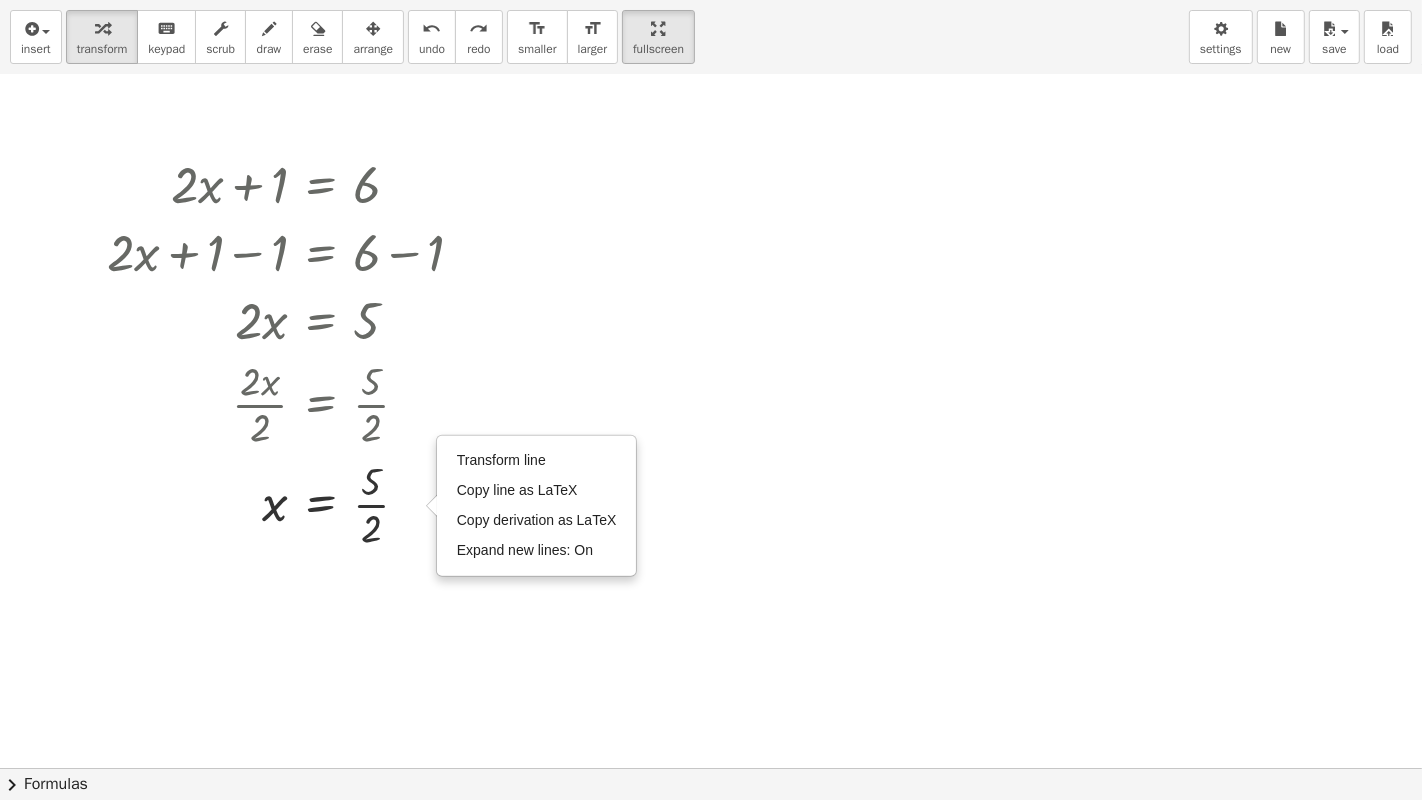 click at bounding box center [711, 188] 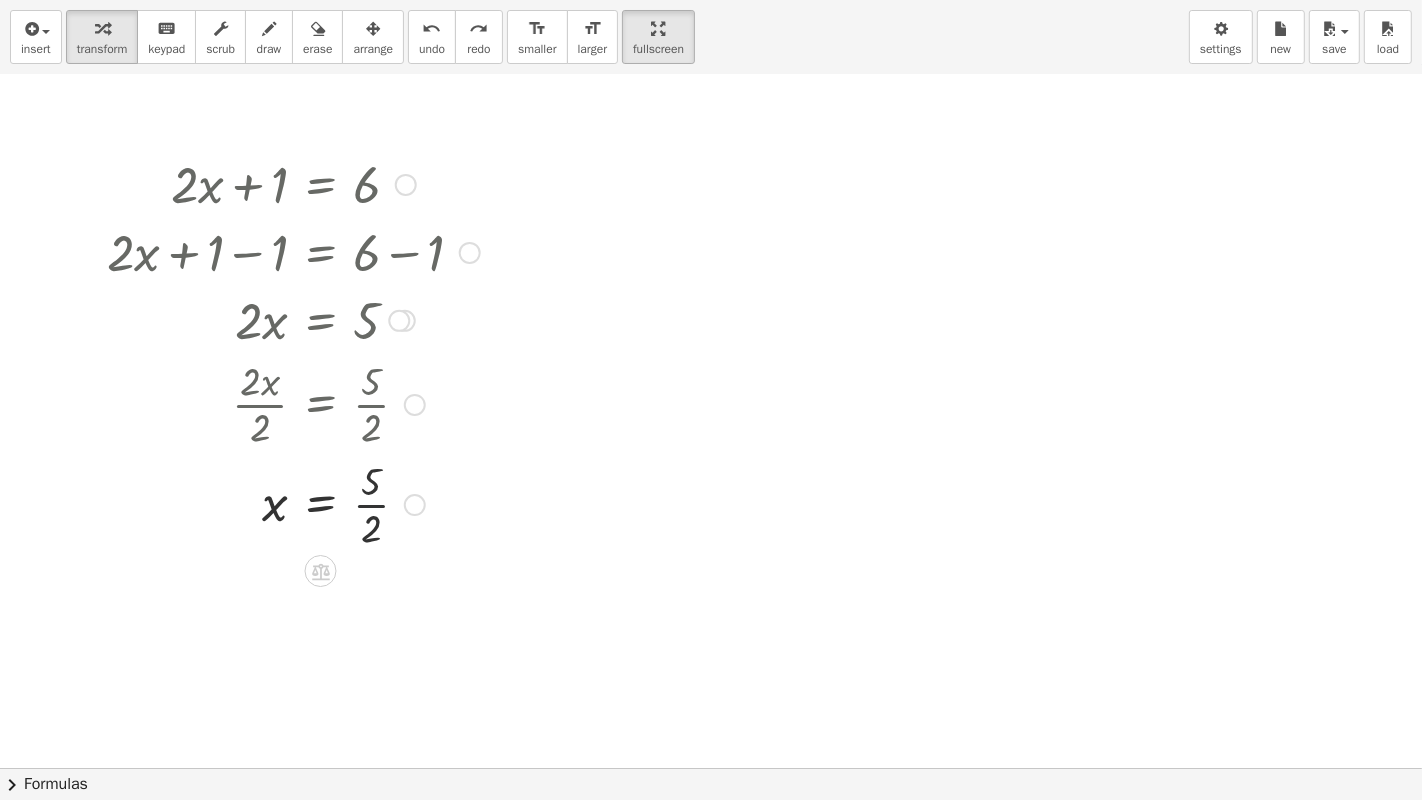 click at bounding box center (293, 503) 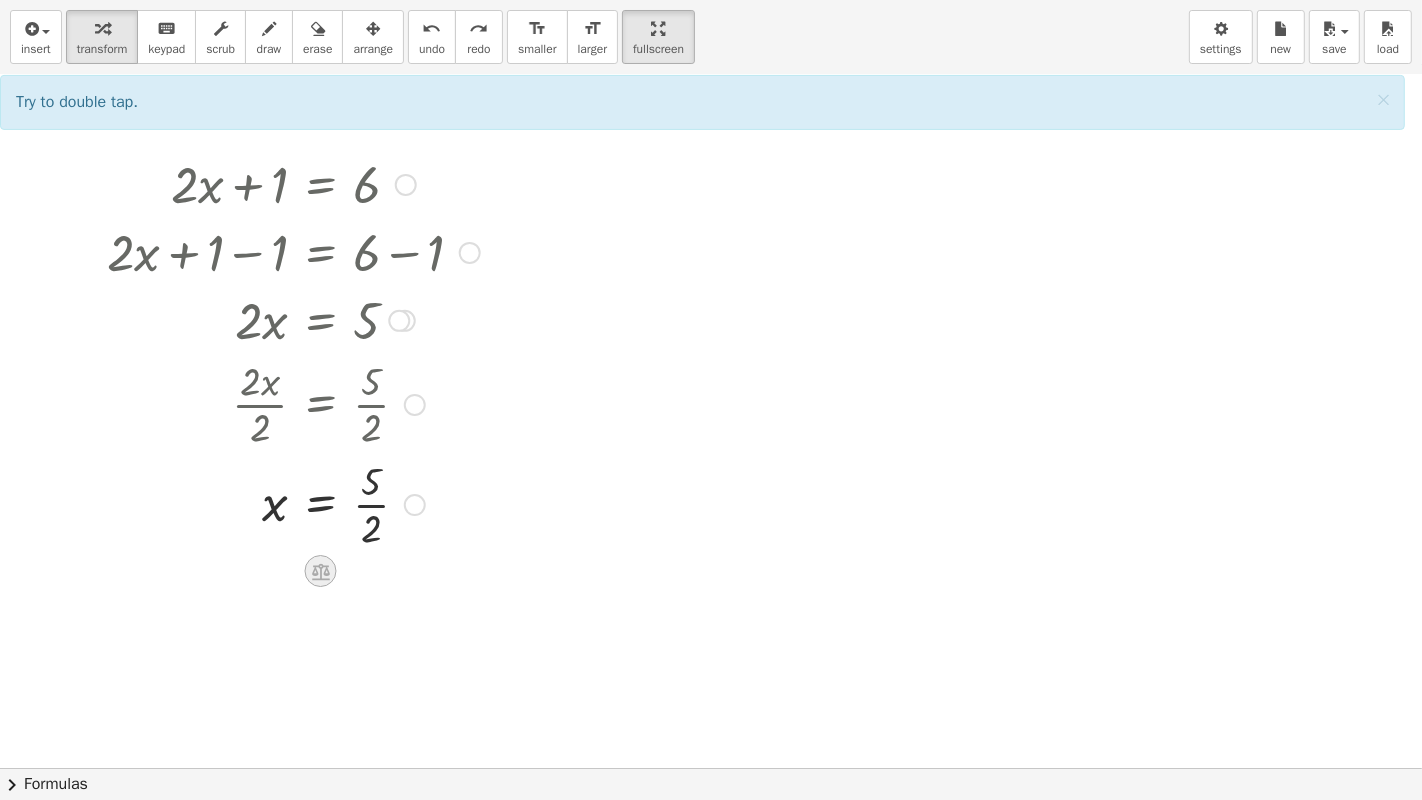 click 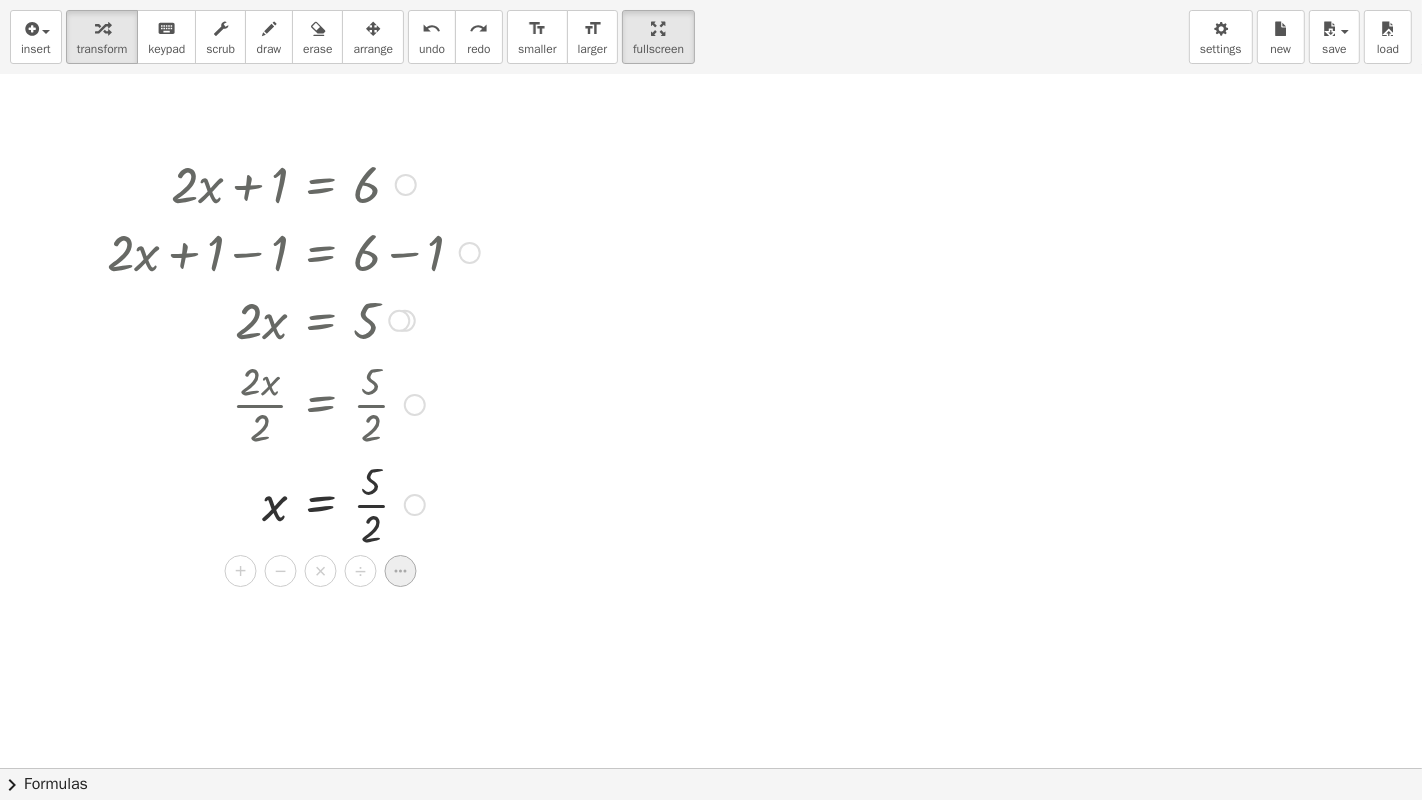 click 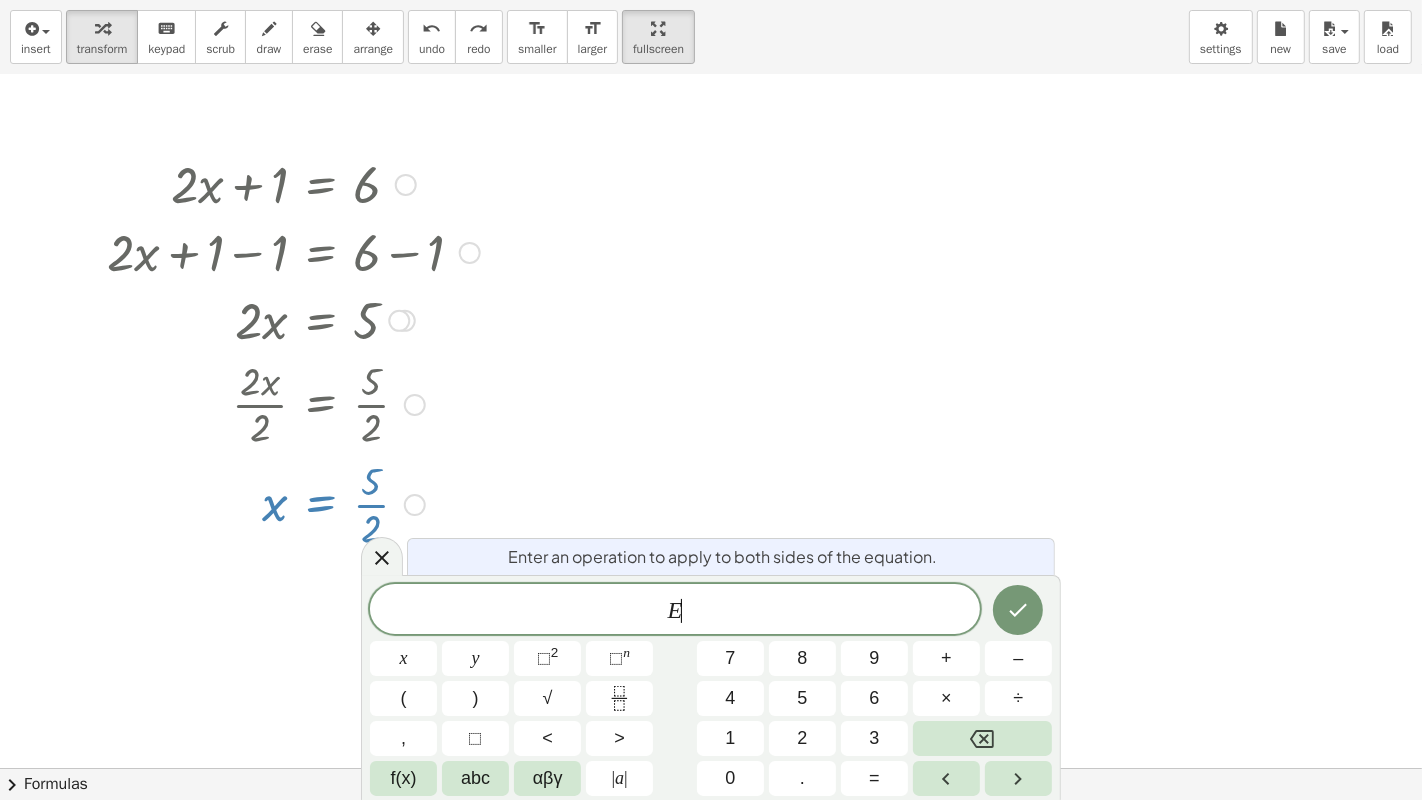 click on "E ​" at bounding box center [675, 611] 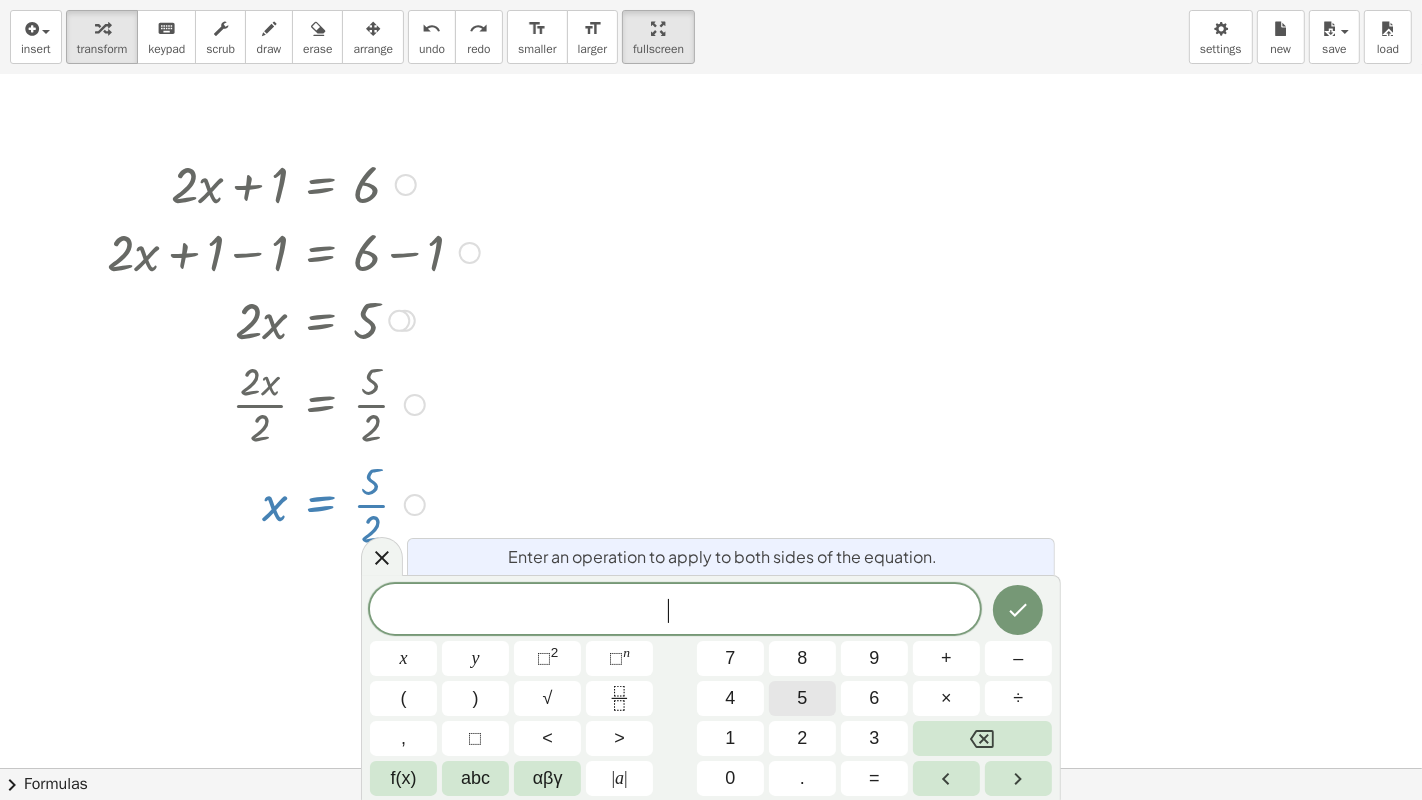 click on "5" at bounding box center (802, 698) 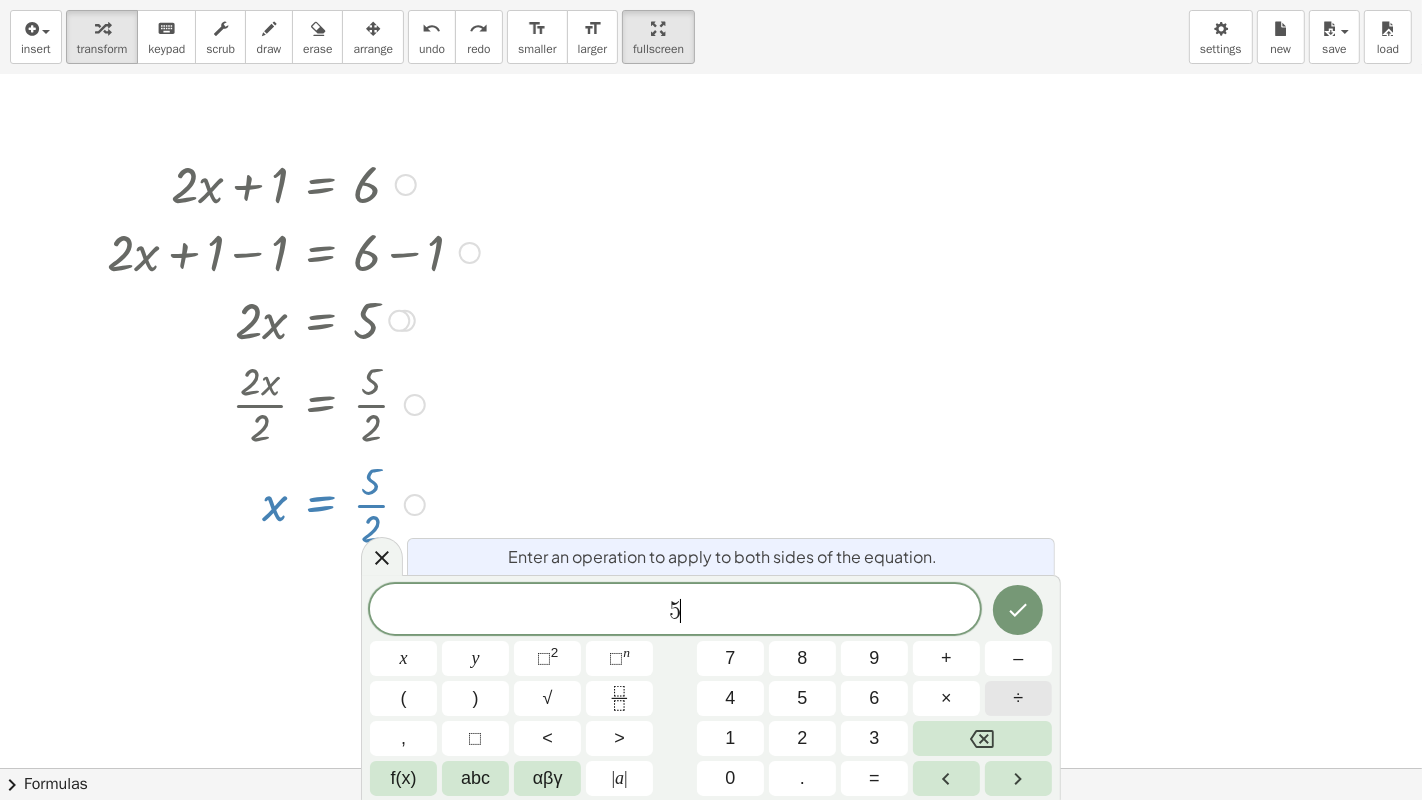 click on "÷" at bounding box center [1018, 698] 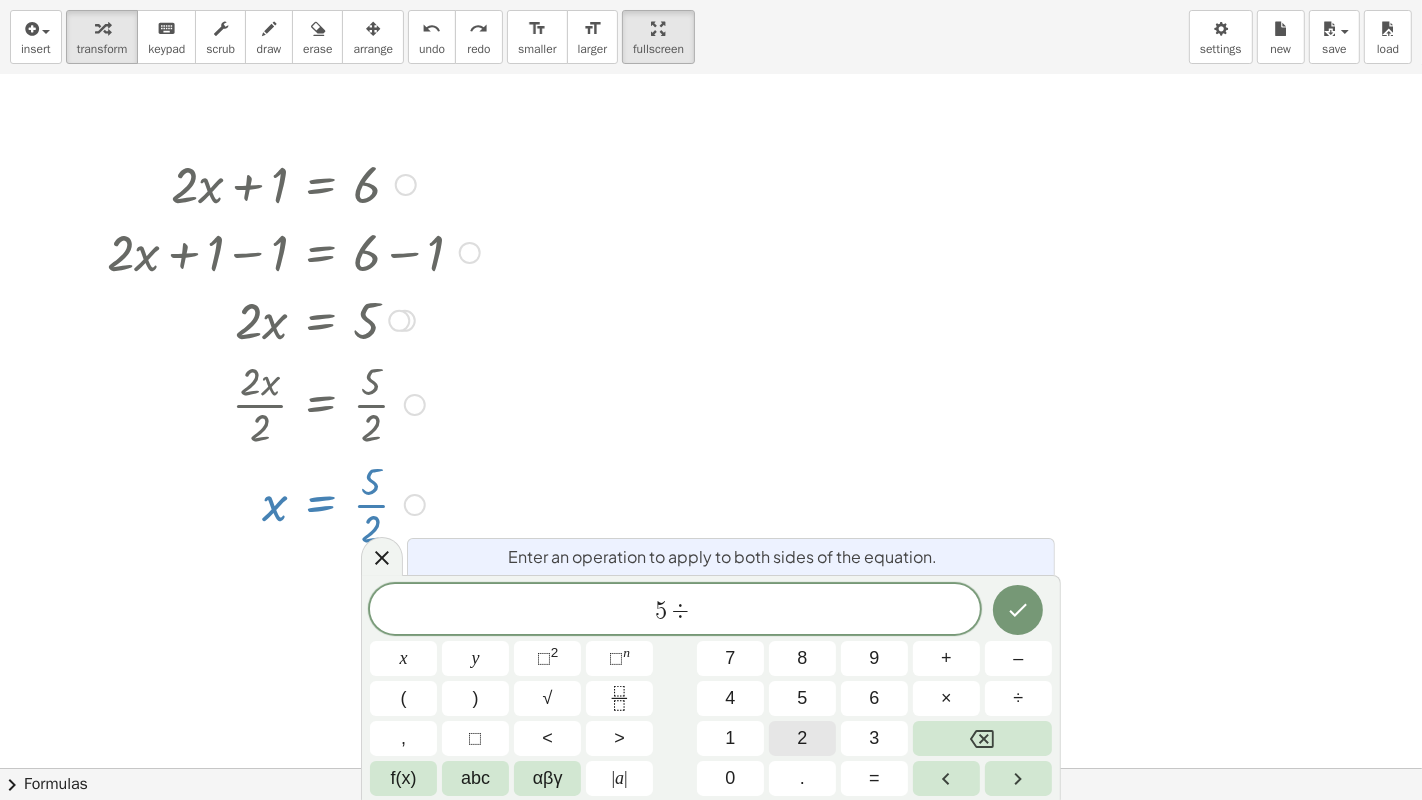 click on "2" at bounding box center (802, 738) 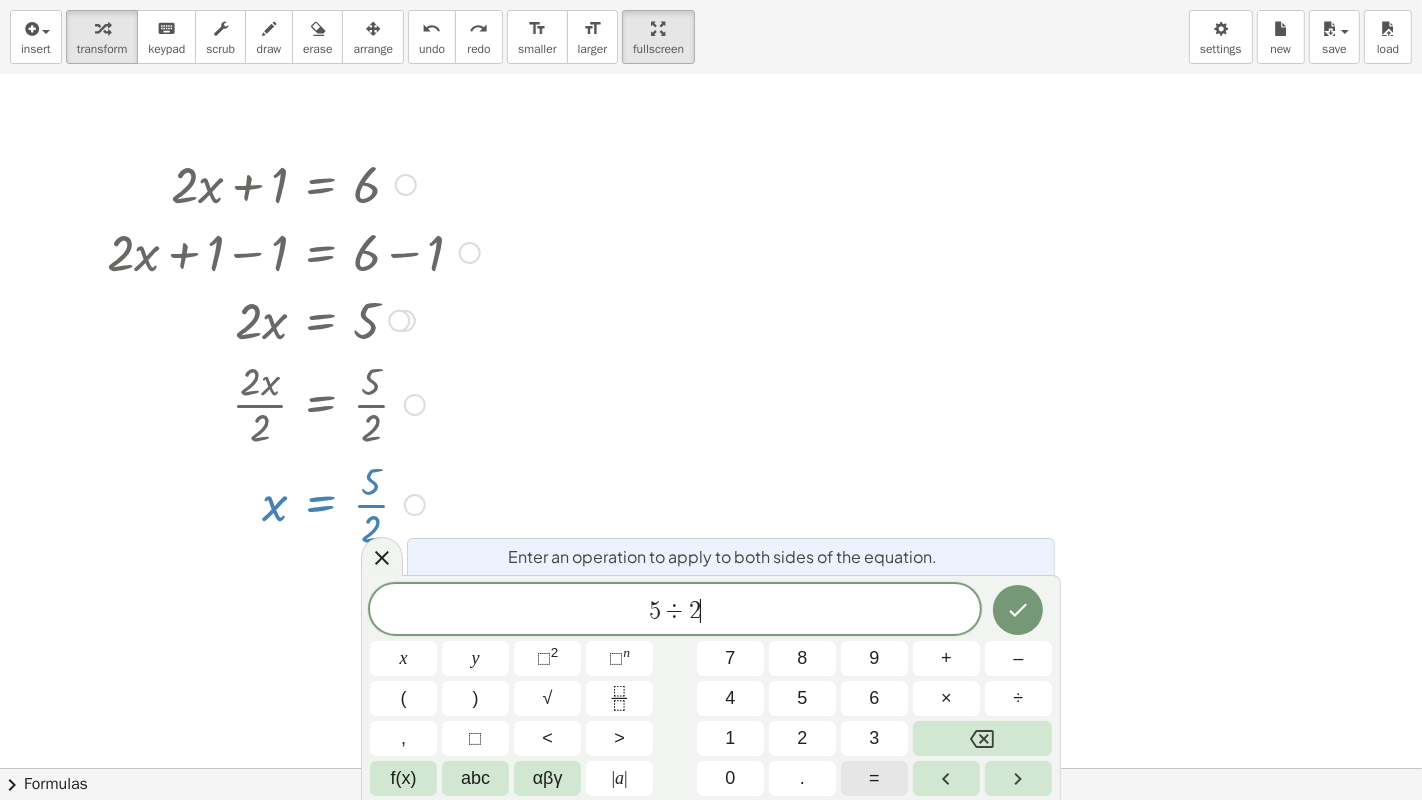 click on "=" at bounding box center [874, 778] 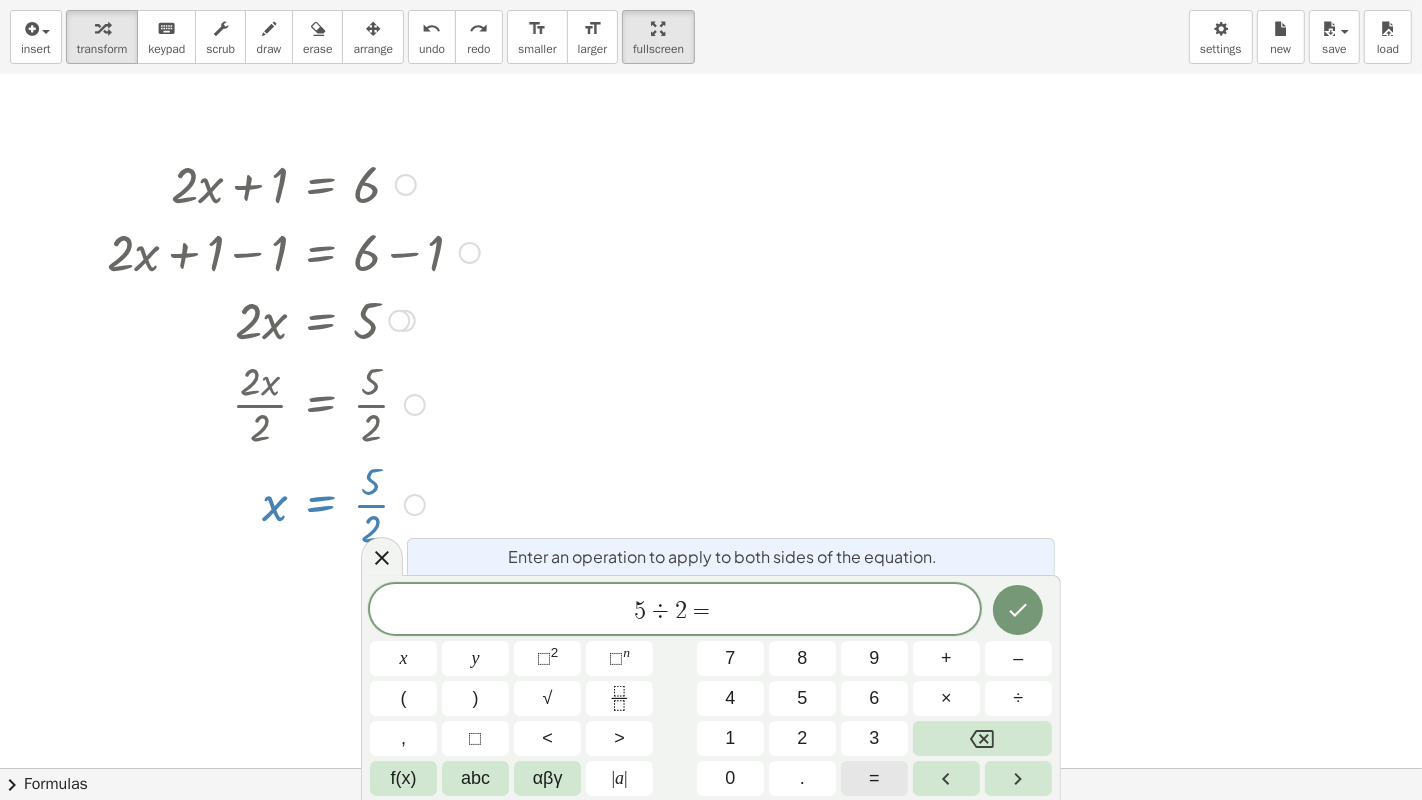 click on "=" at bounding box center (874, 778) 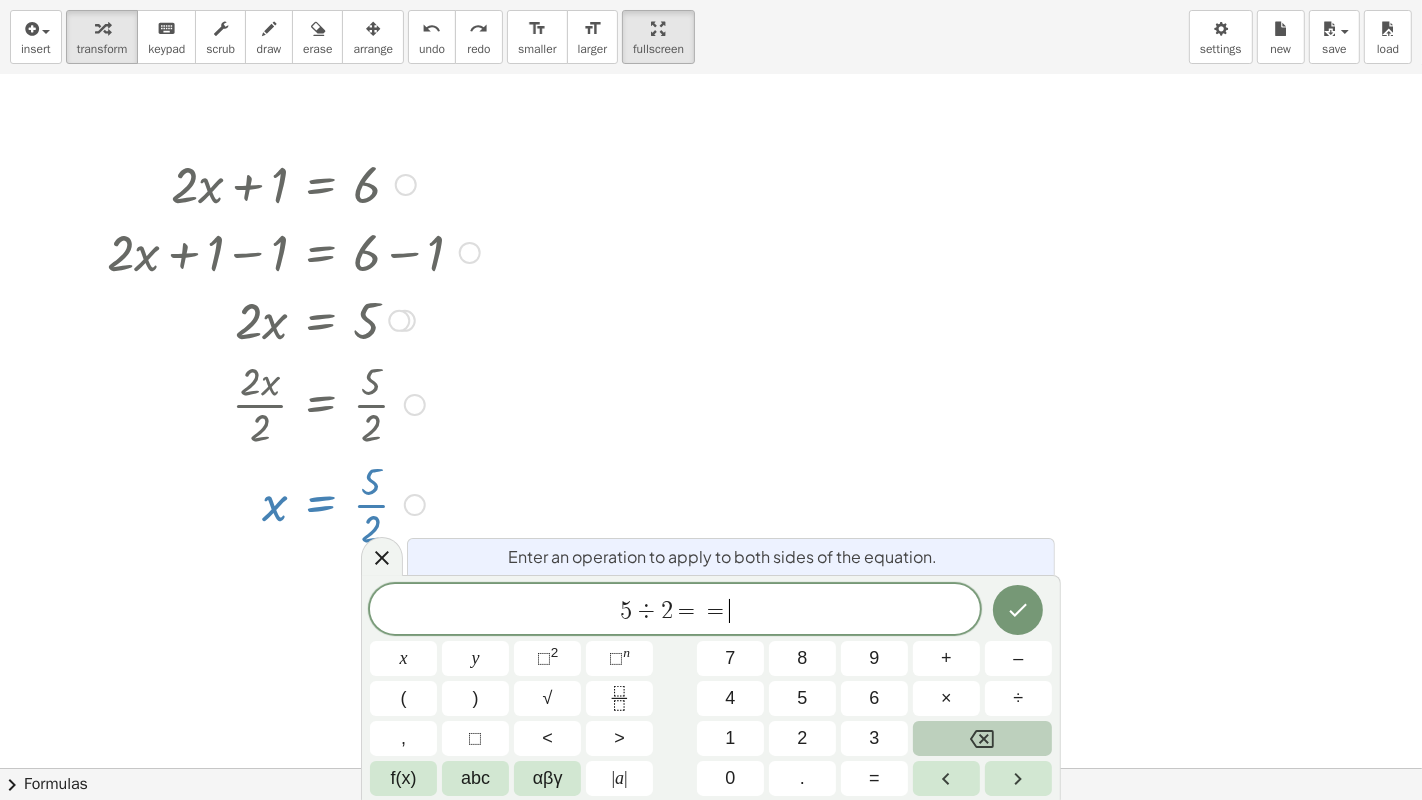 click 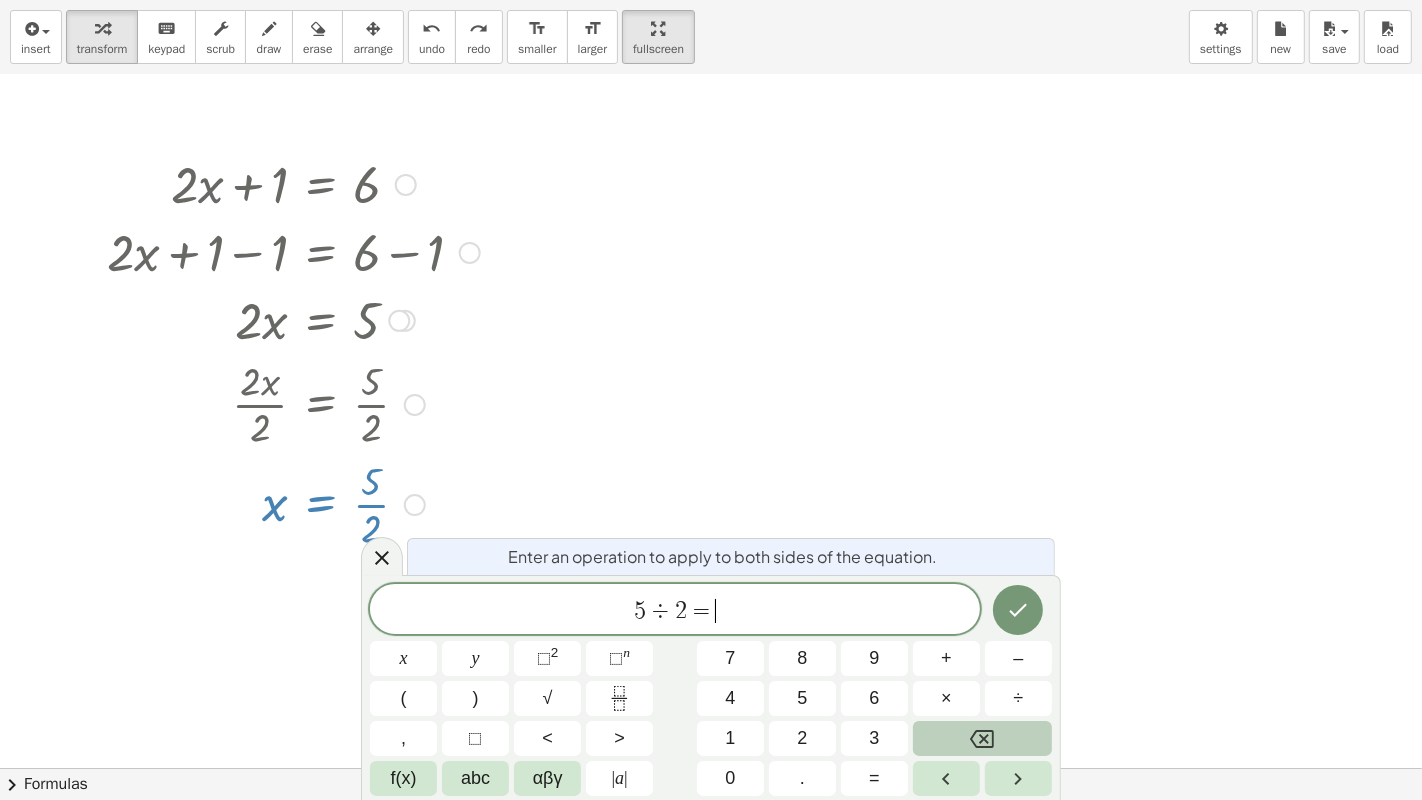 click 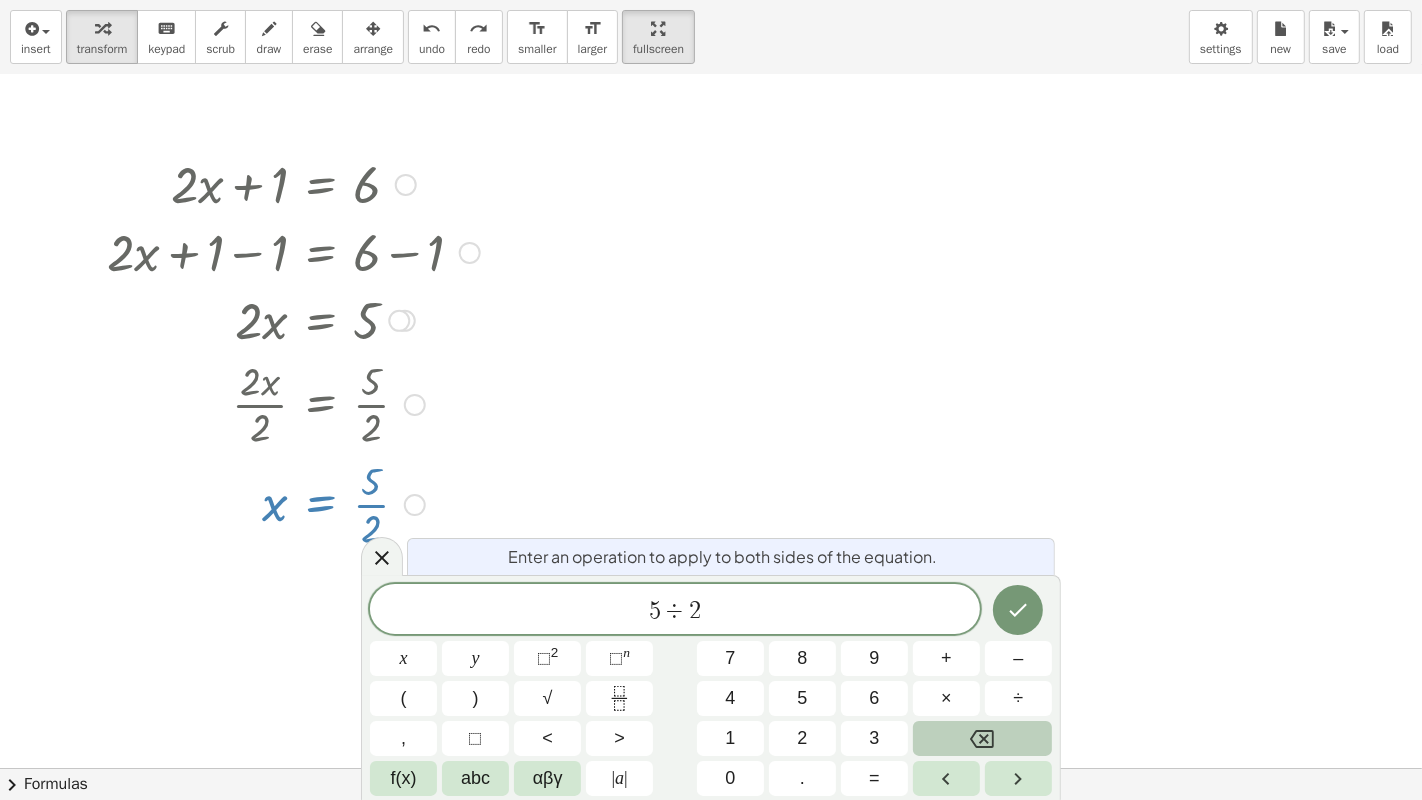 click 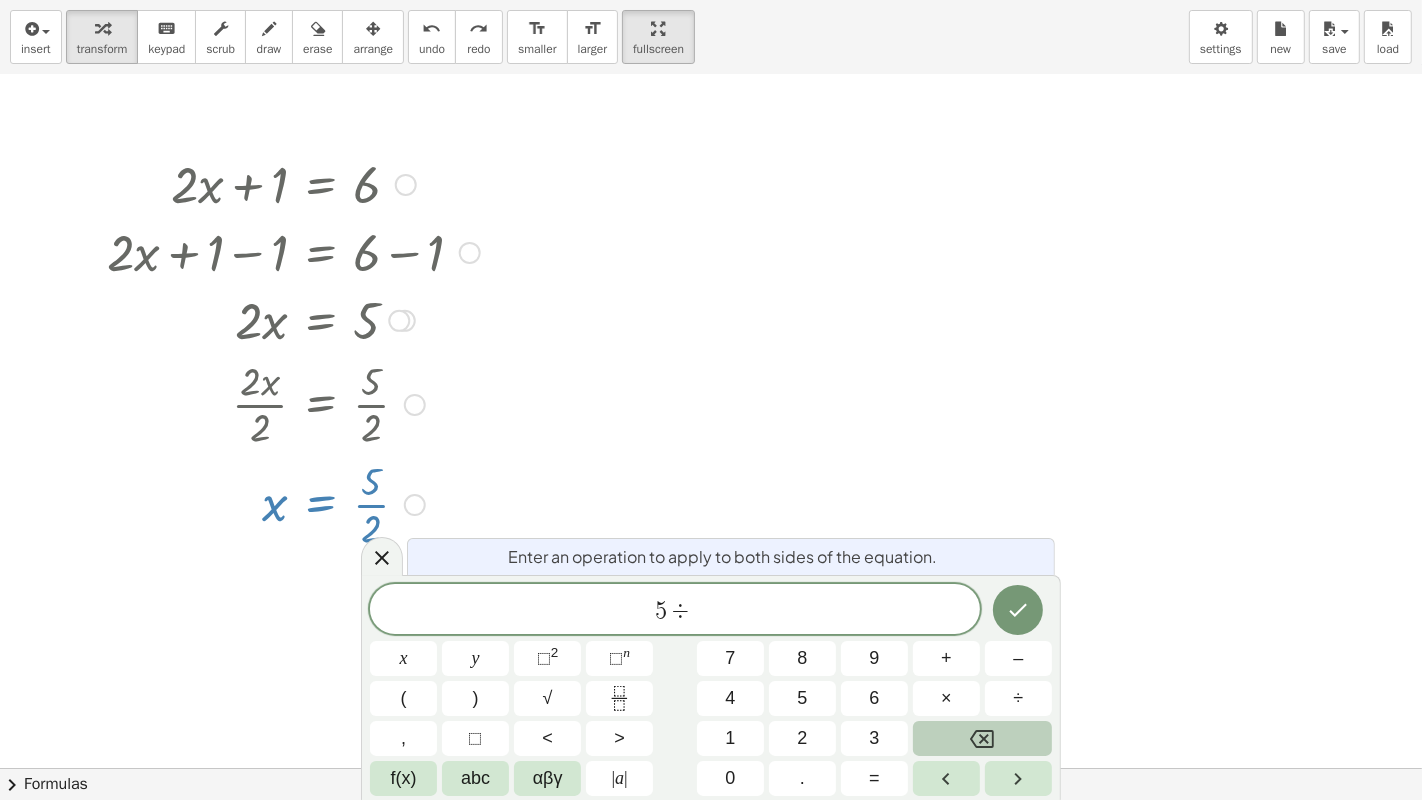 click 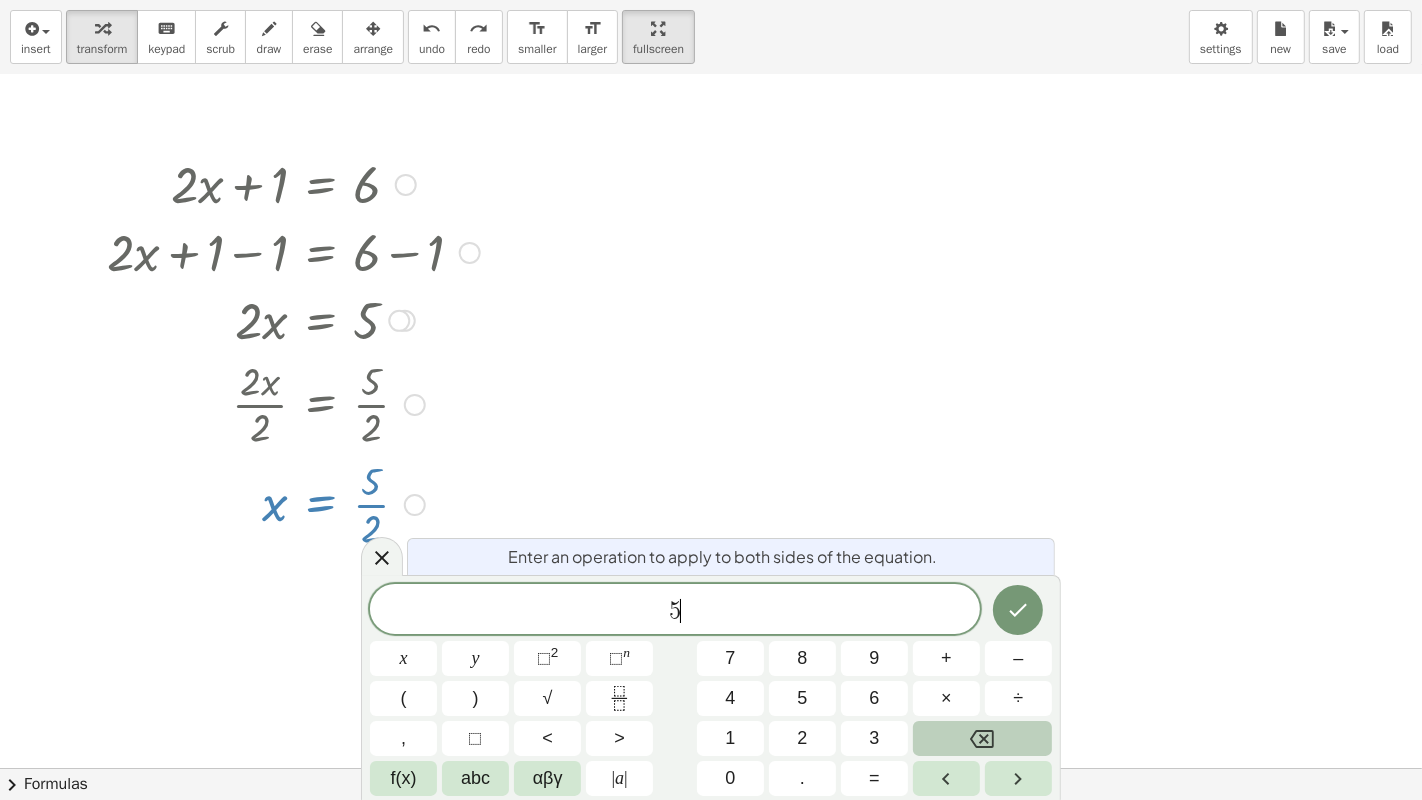 click 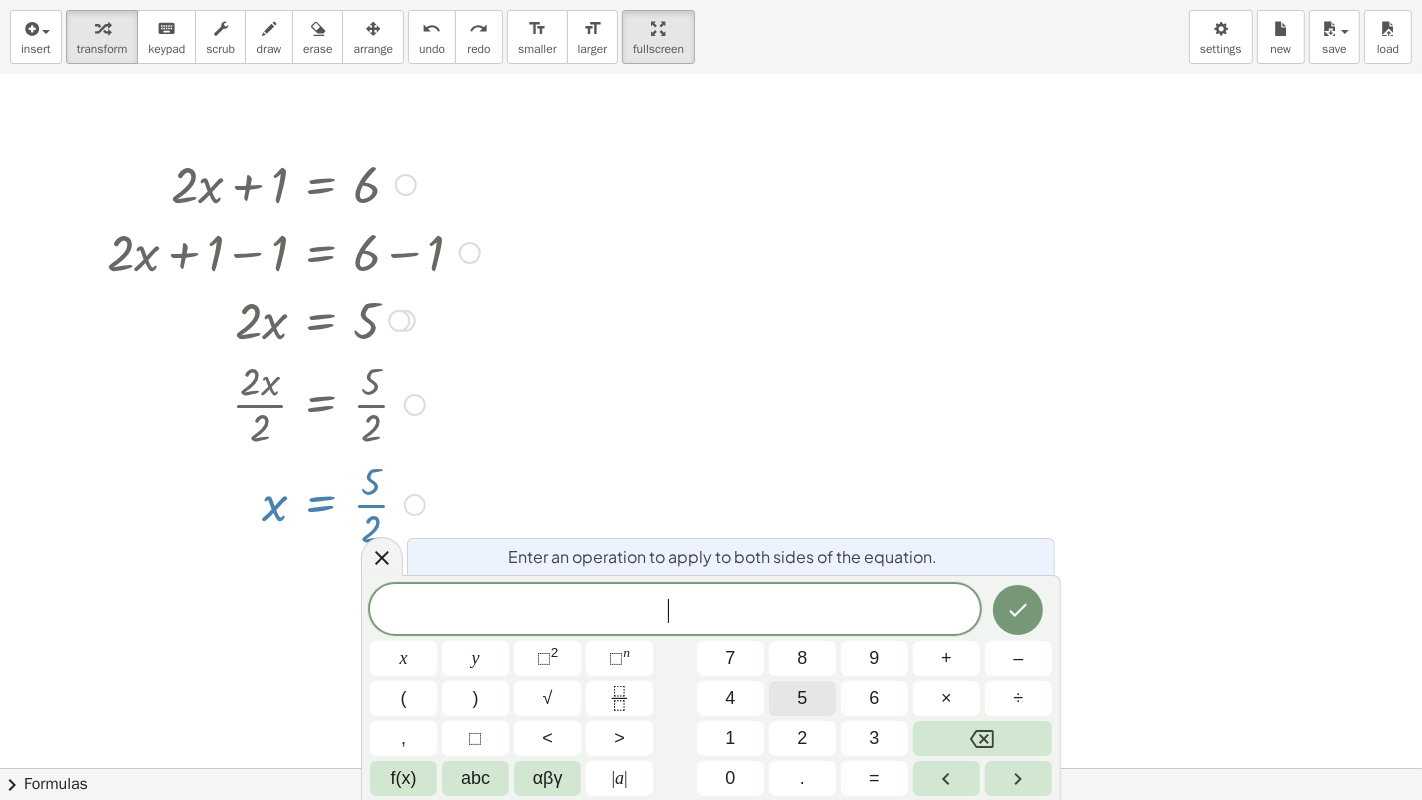 click on "5" at bounding box center [802, 698] 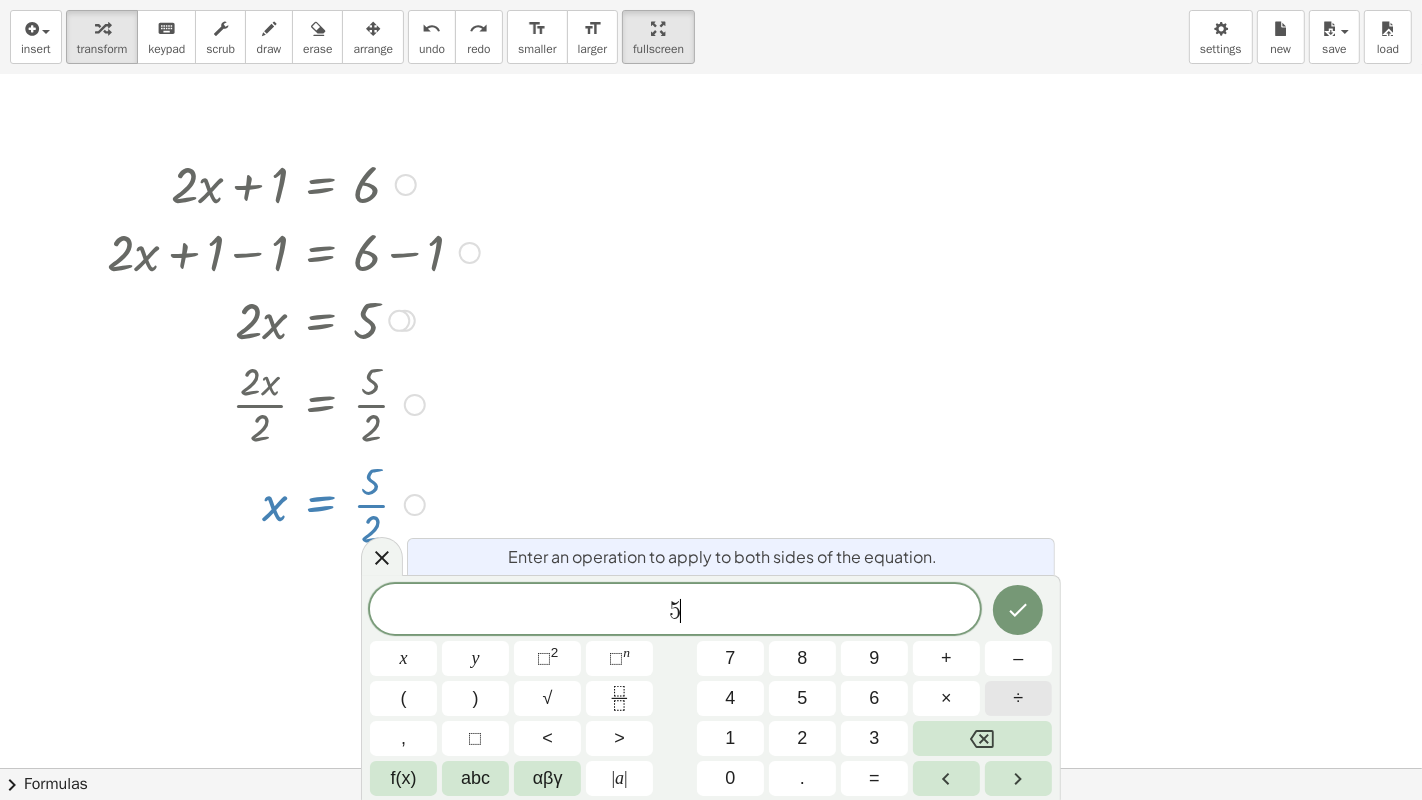 click on "÷" at bounding box center (1018, 698) 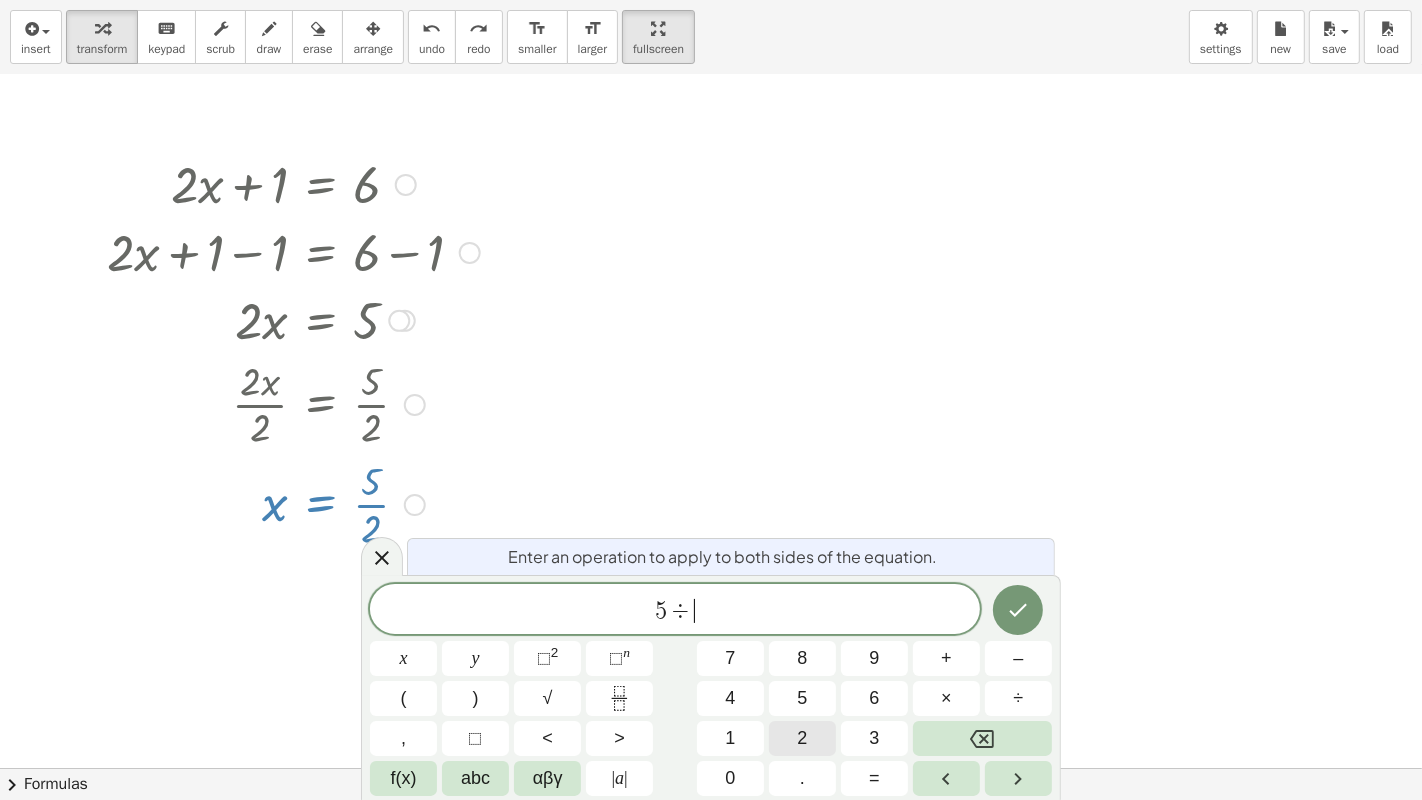click on "2" at bounding box center [802, 738] 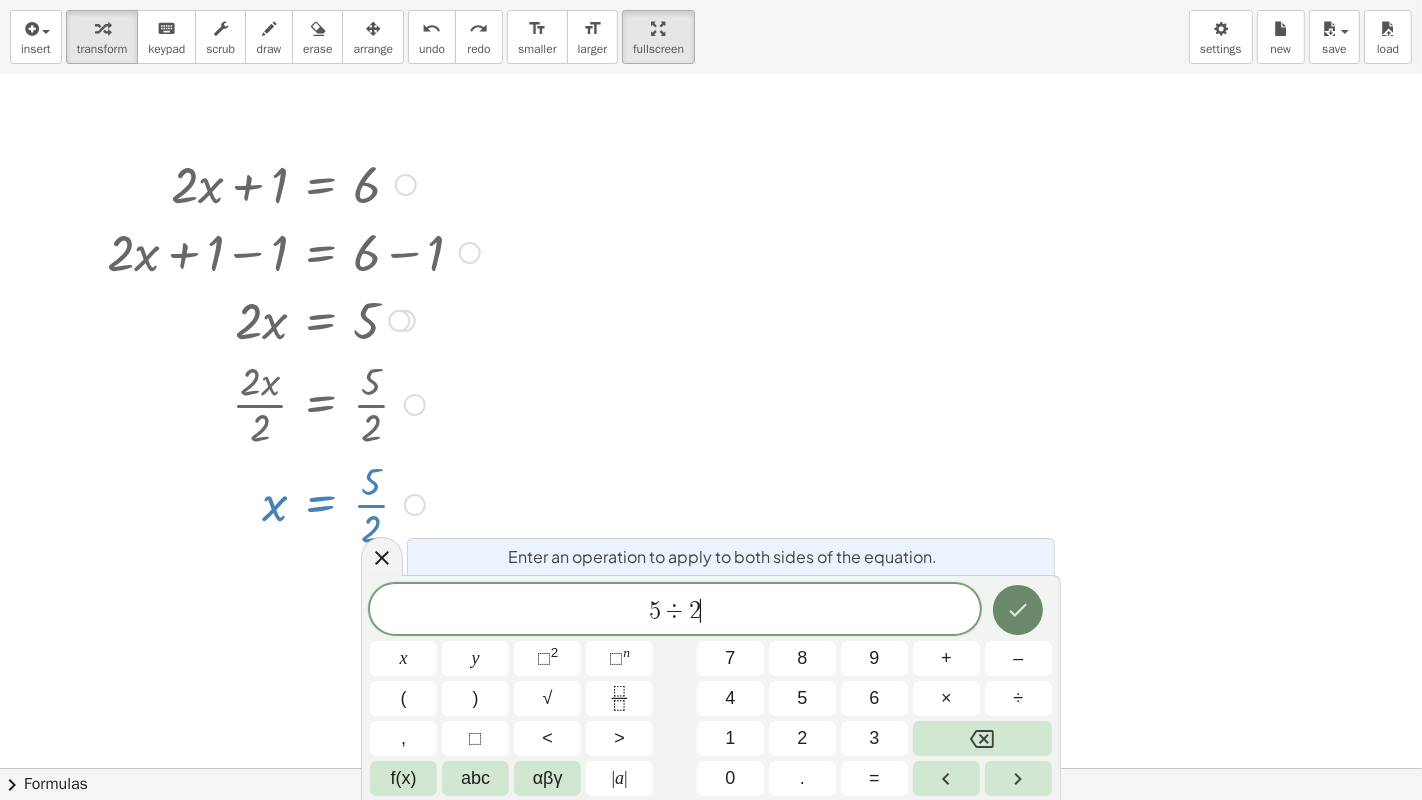 click 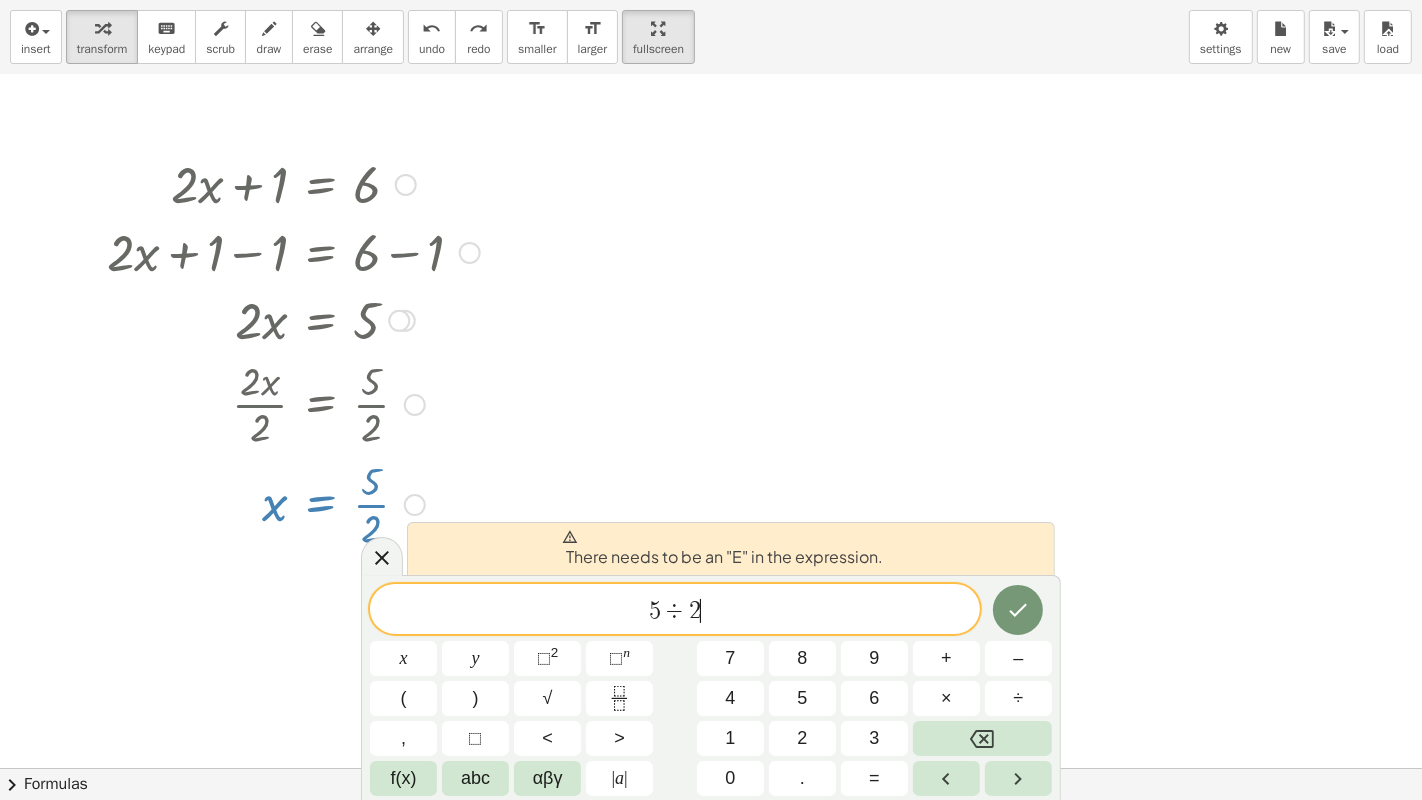 click on "5 ÷ 2 ​" at bounding box center (675, 611) 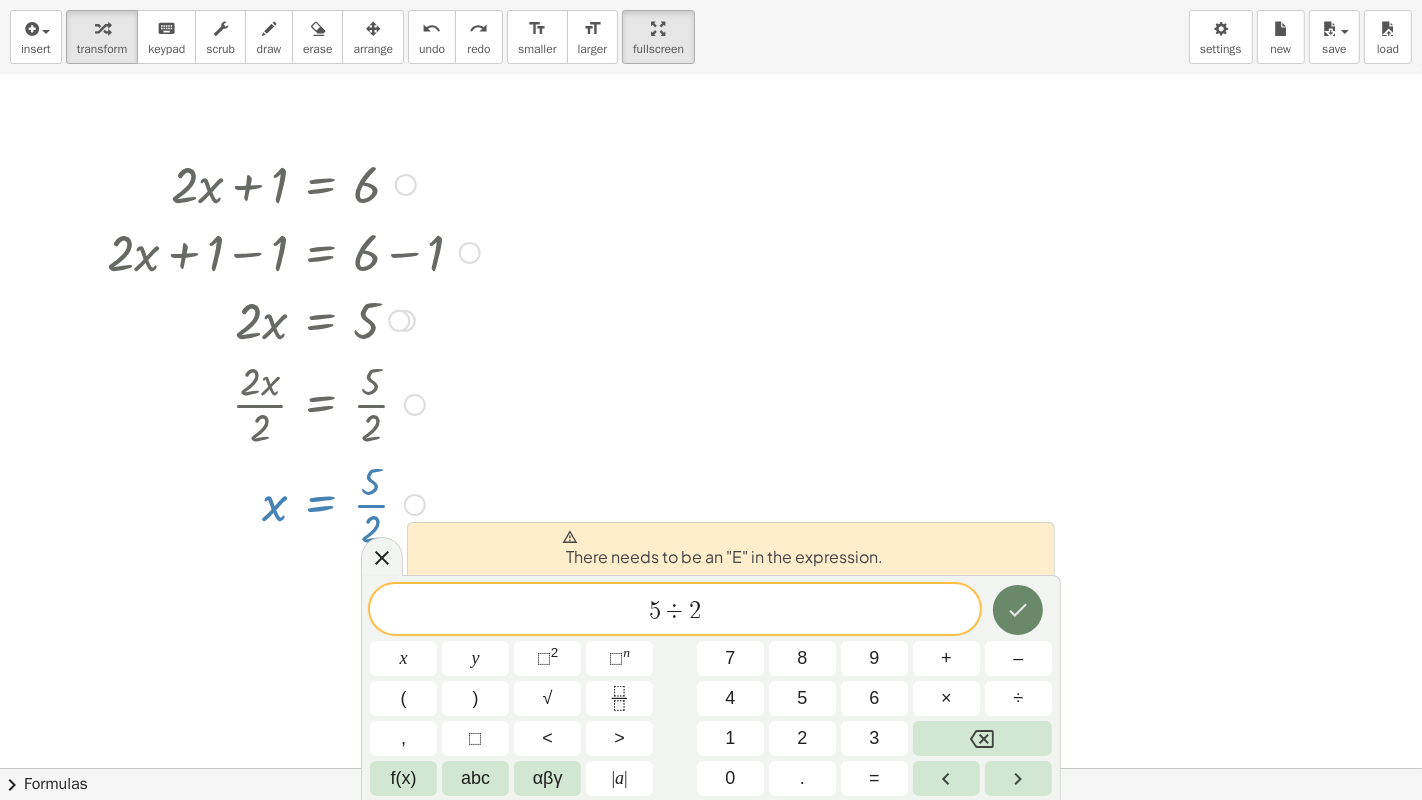 click 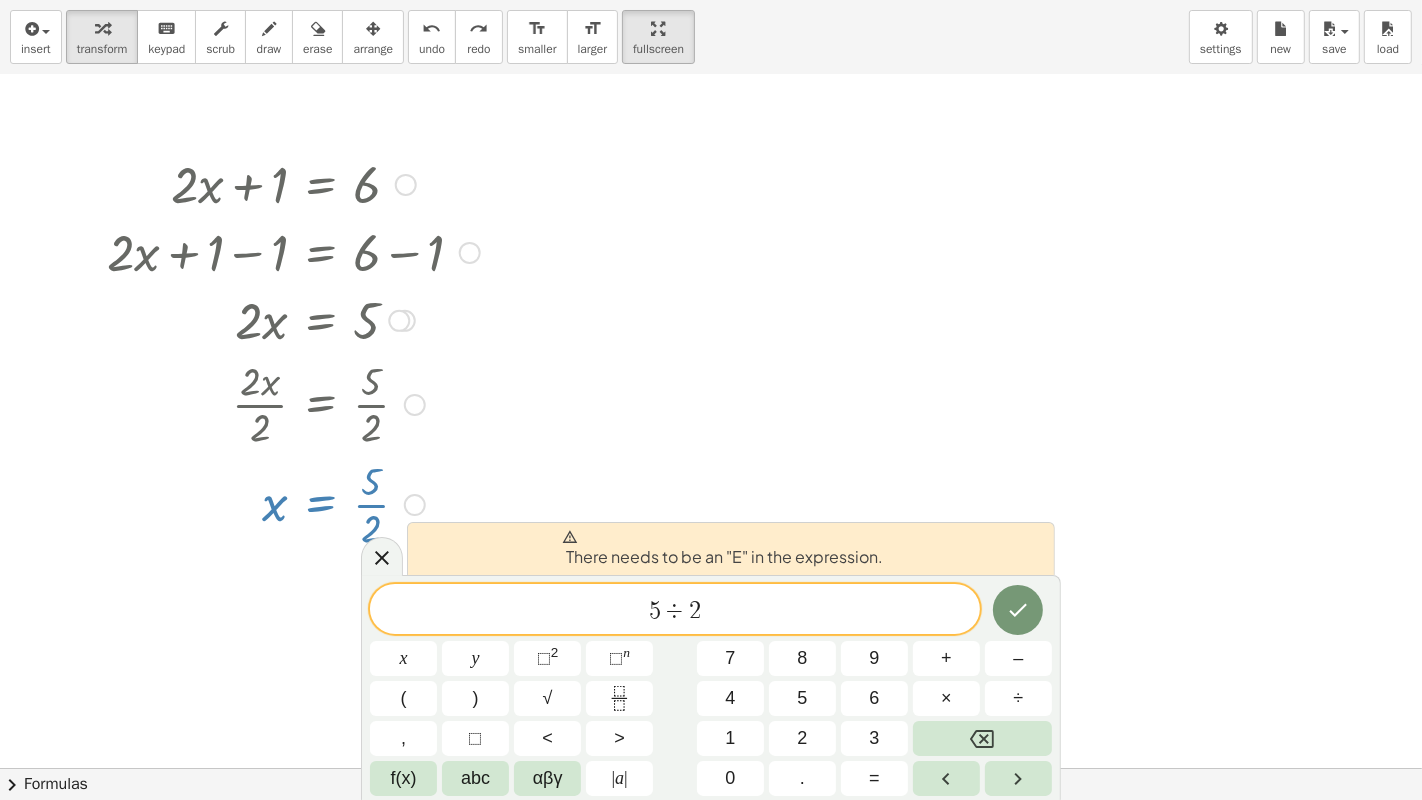 click at bounding box center [711, 188] 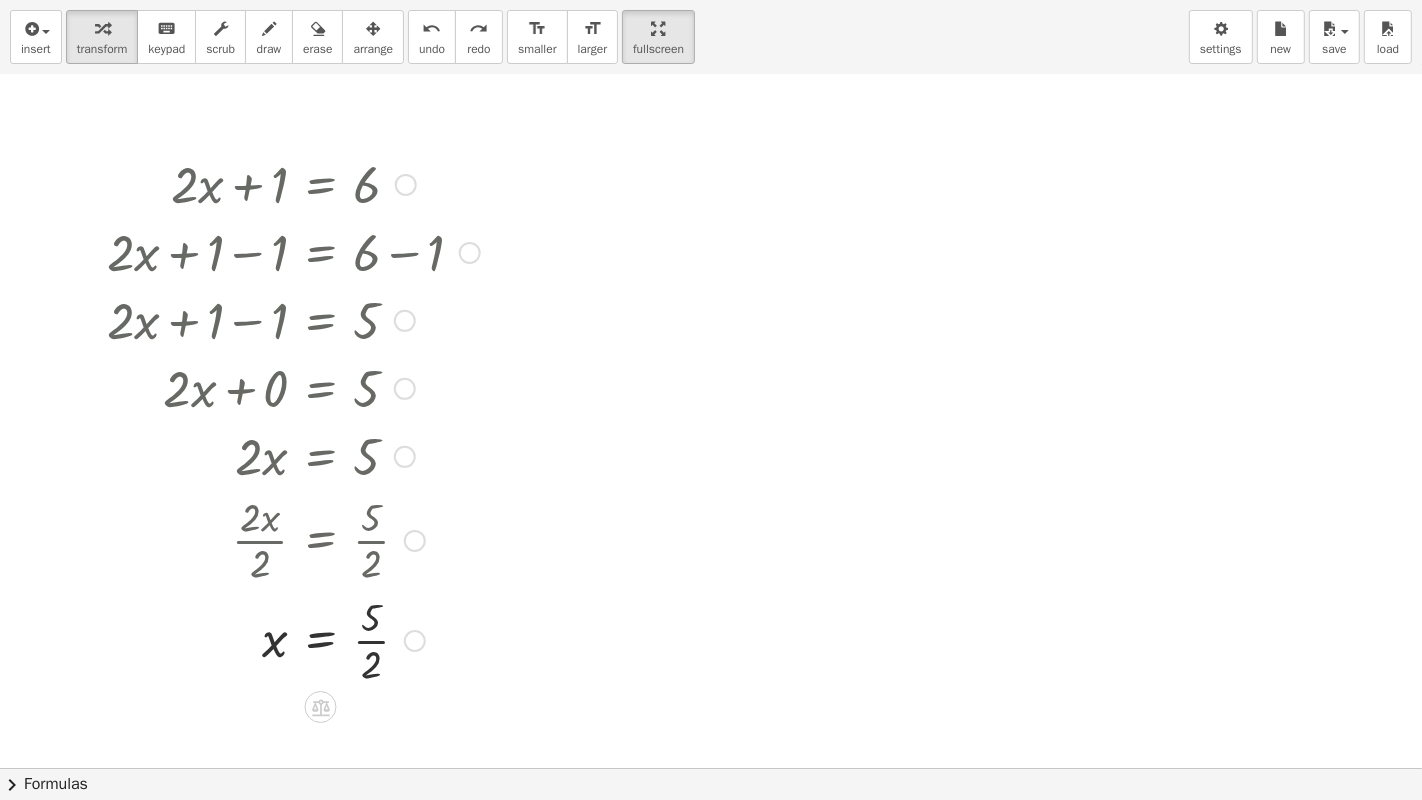 drag, startPoint x: 416, startPoint y: 499, endPoint x: 361, endPoint y: 674, distance: 183.43936 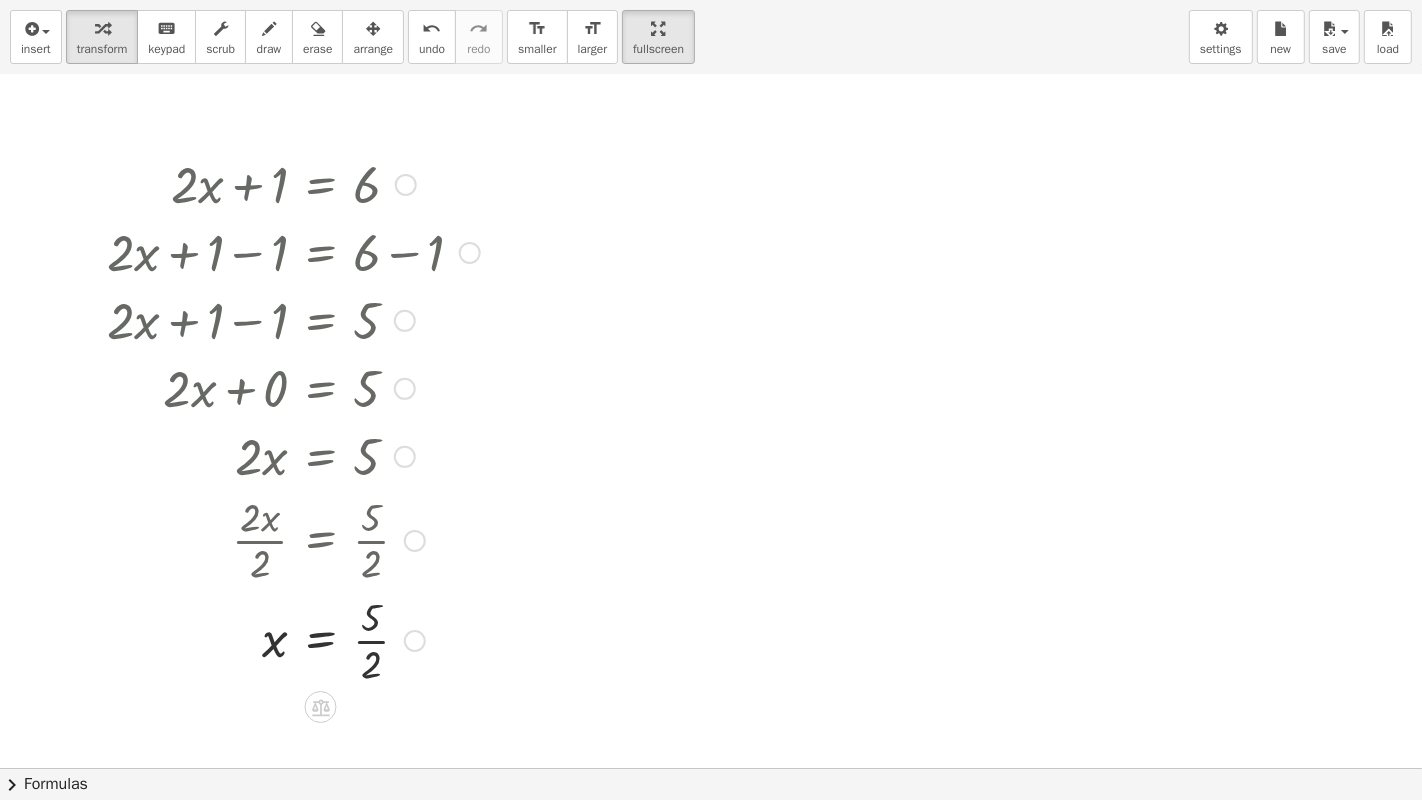 drag, startPoint x: 417, startPoint y: 640, endPoint x: 406, endPoint y: 709, distance: 69.87131 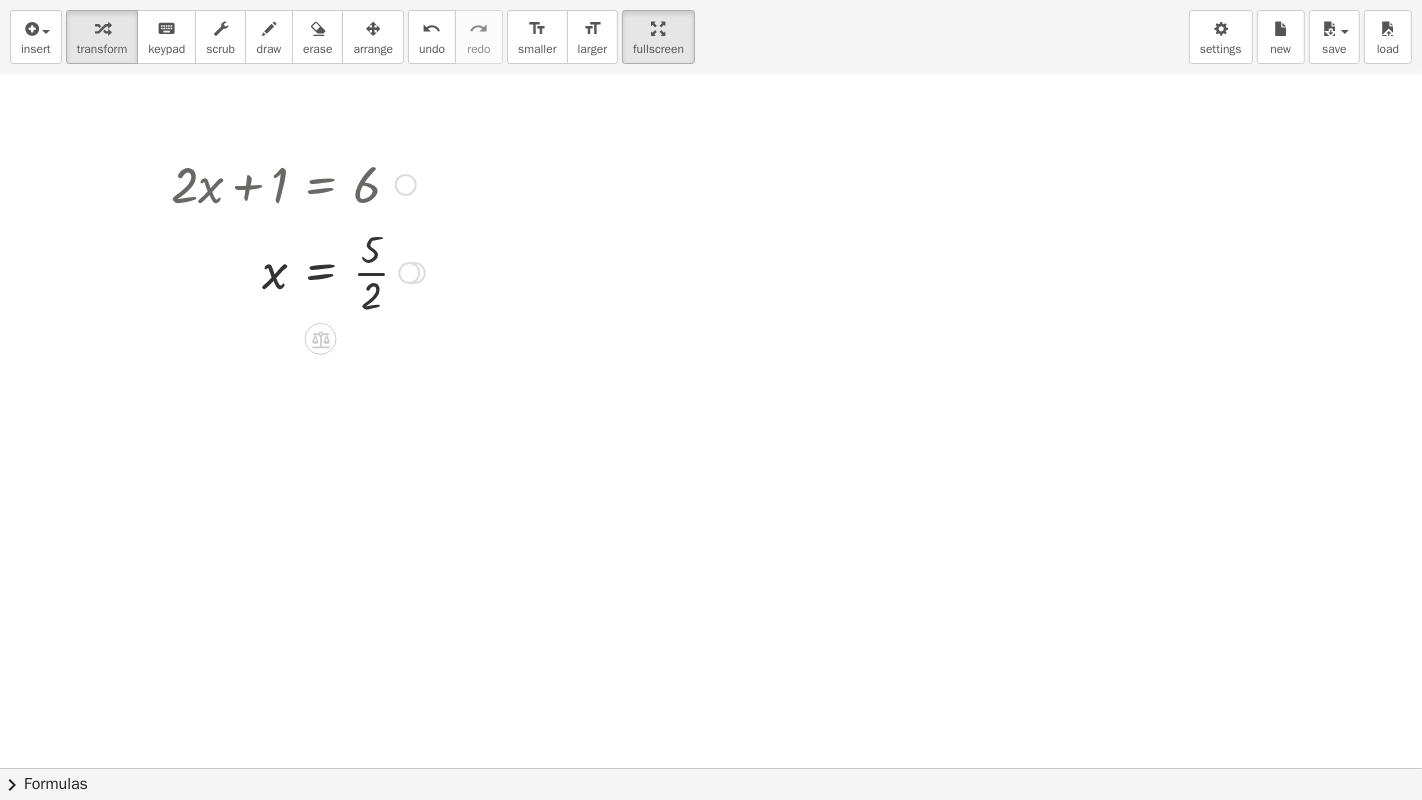 drag, startPoint x: 408, startPoint y: 634, endPoint x: 414, endPoint y: 257, distance: 377.04773 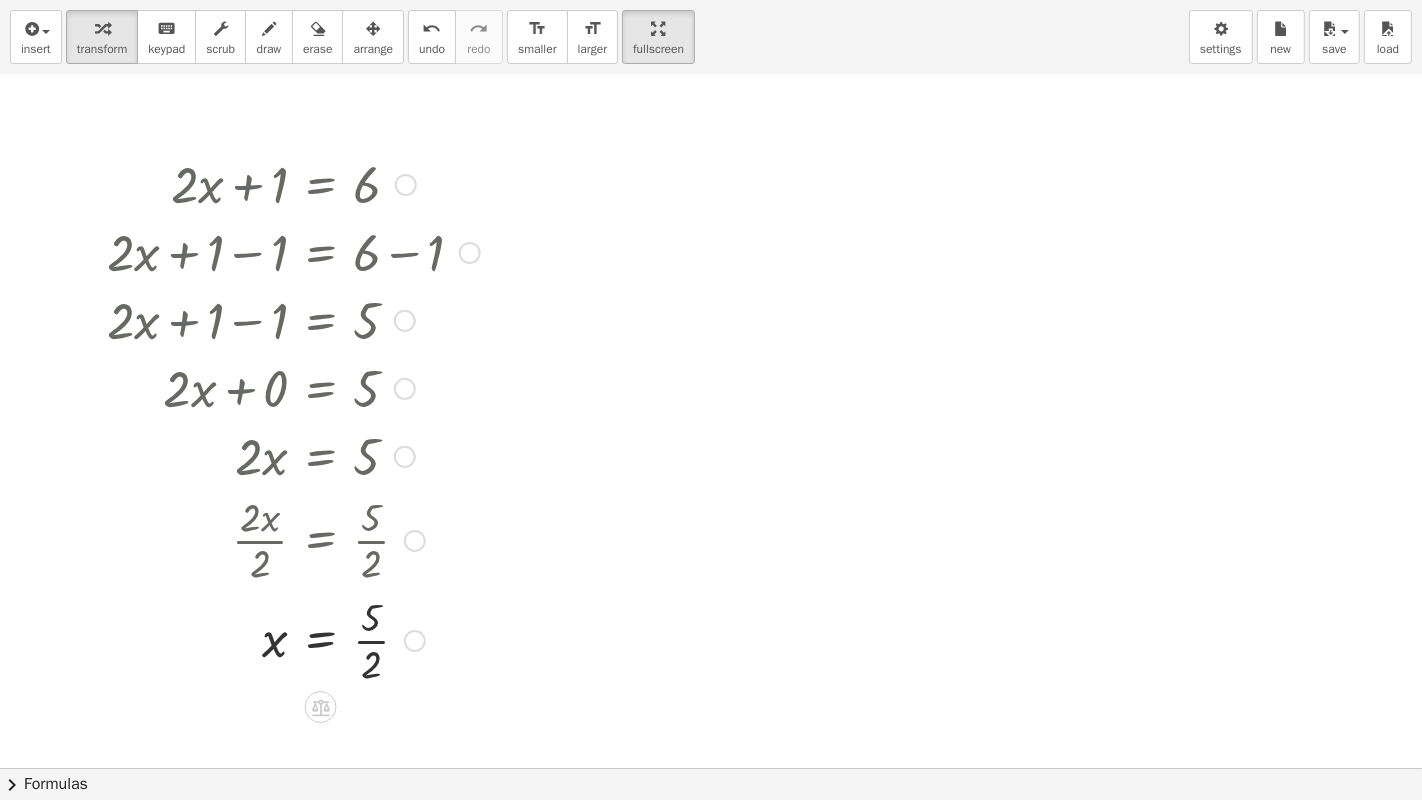 drag, startPoint x: 414, startPoint y: 257, endPoint x: 402, endPoint y: 799, distance: 542.1328 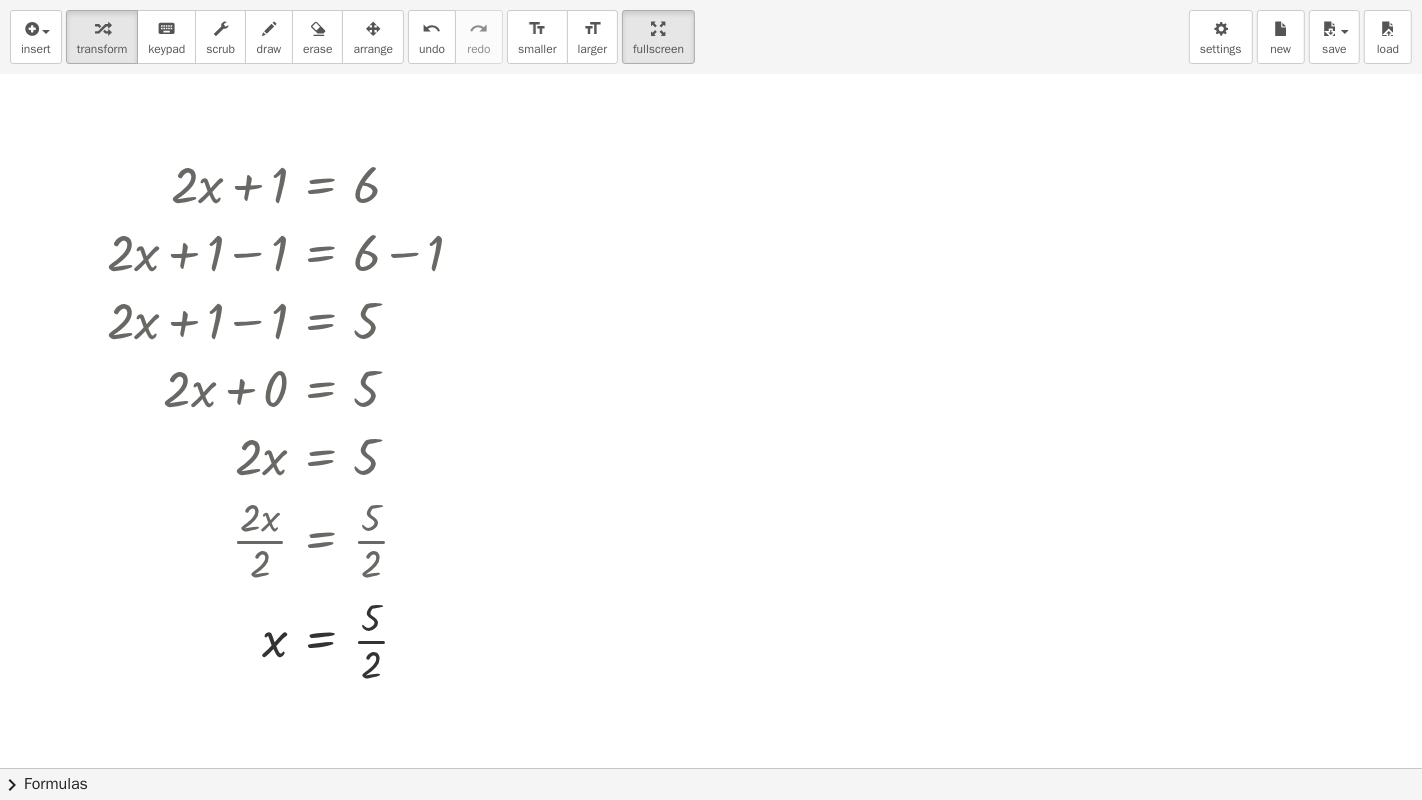 click at bounding box center (711, 188) 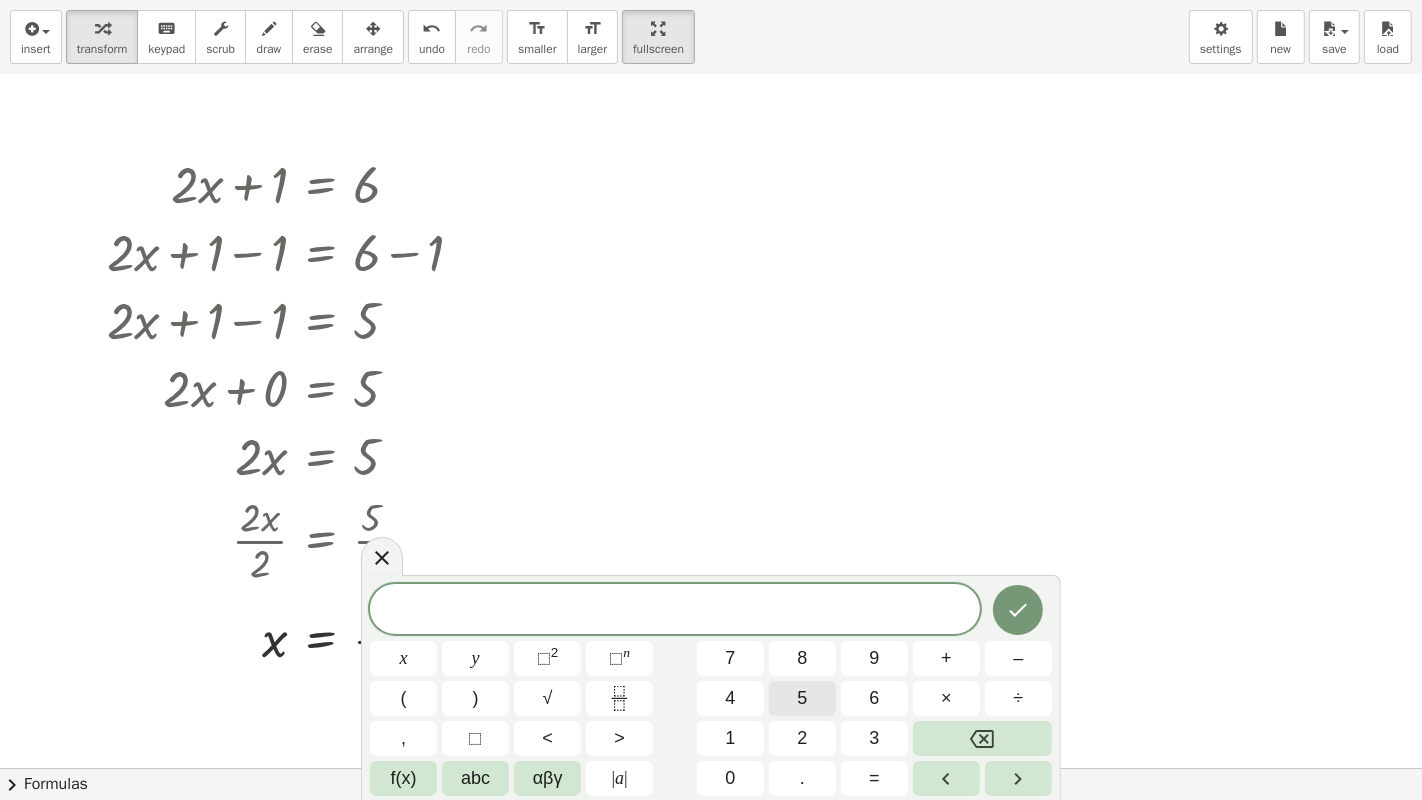 click on "5" at bounding box center [802, 698] 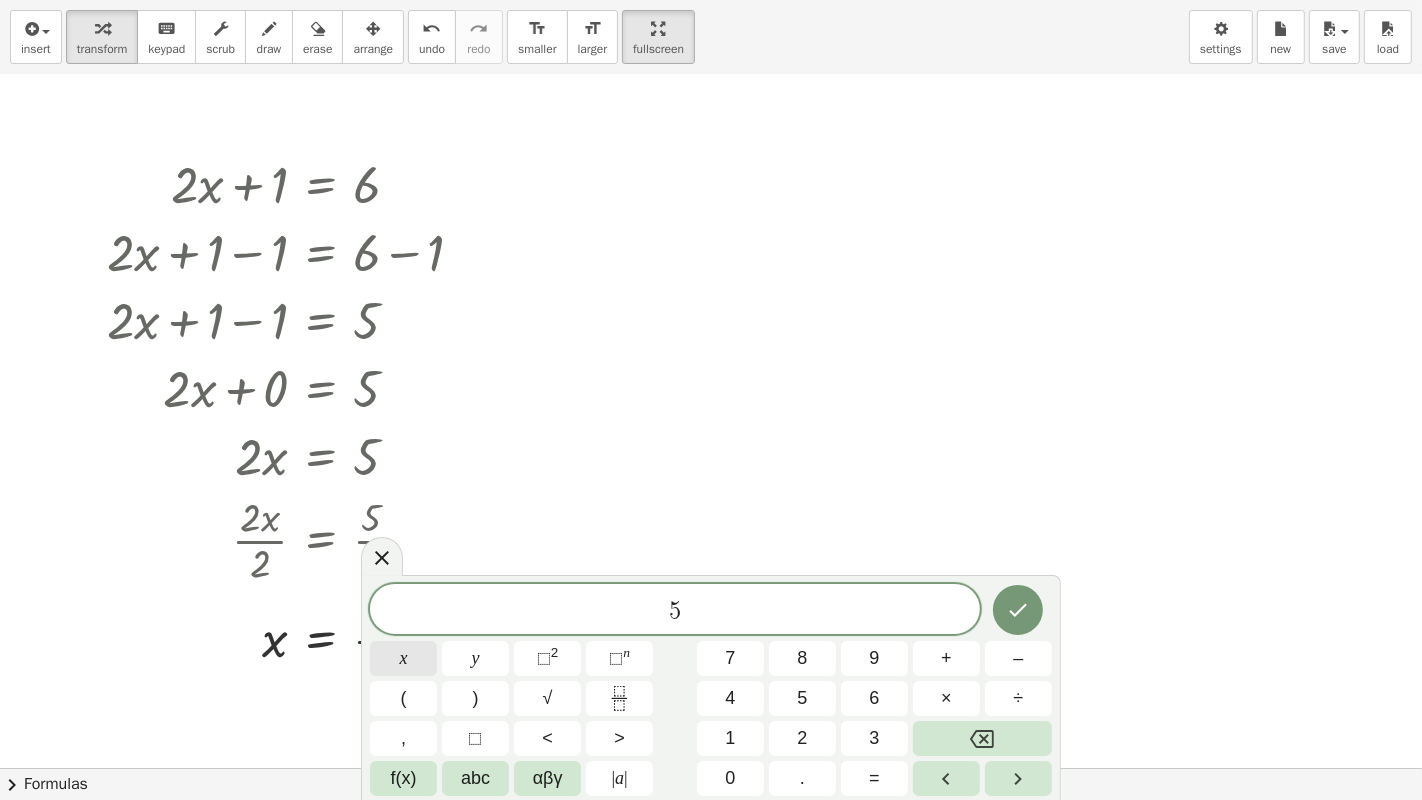 click on "x" at bounding box center [403, 658] 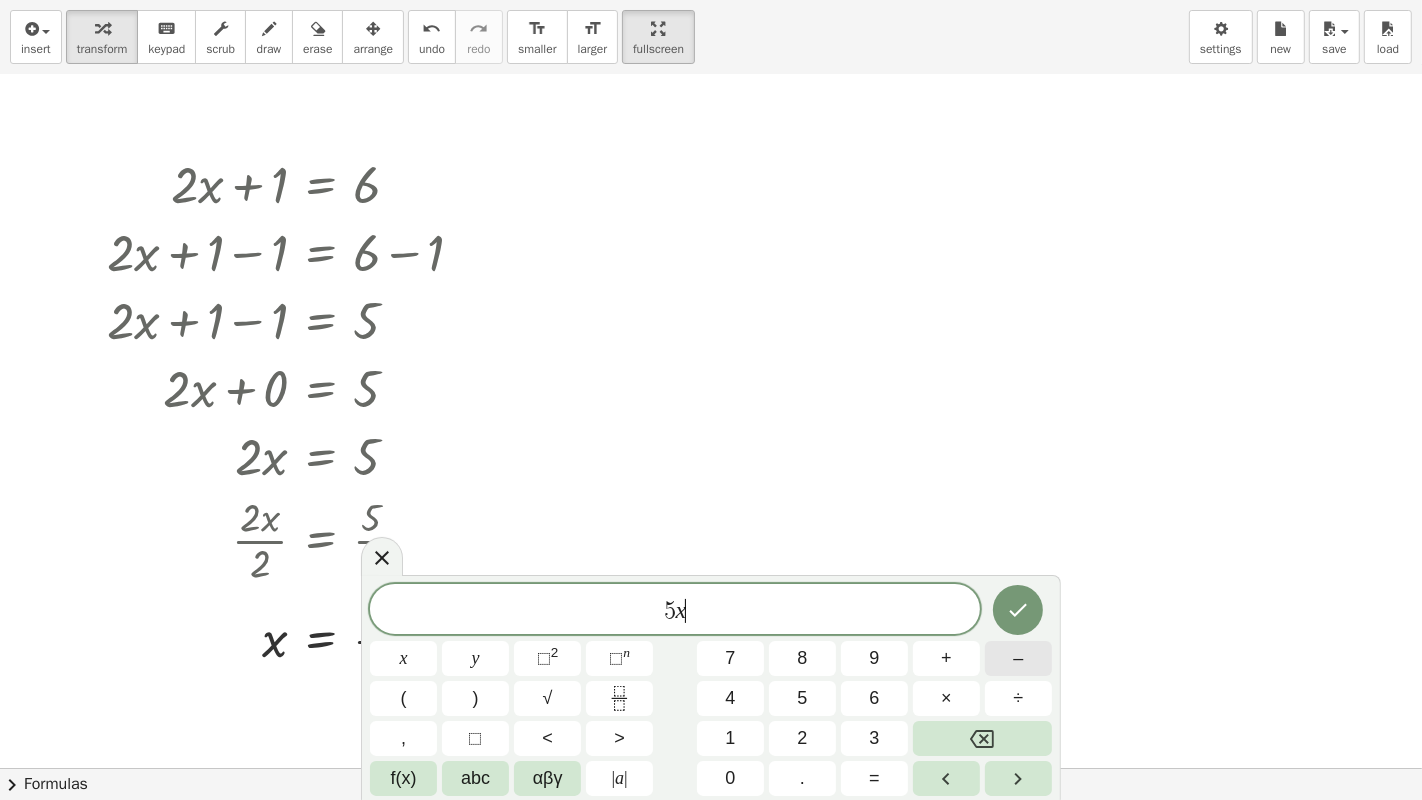 click on "–" at bounding box center (1018, 658) 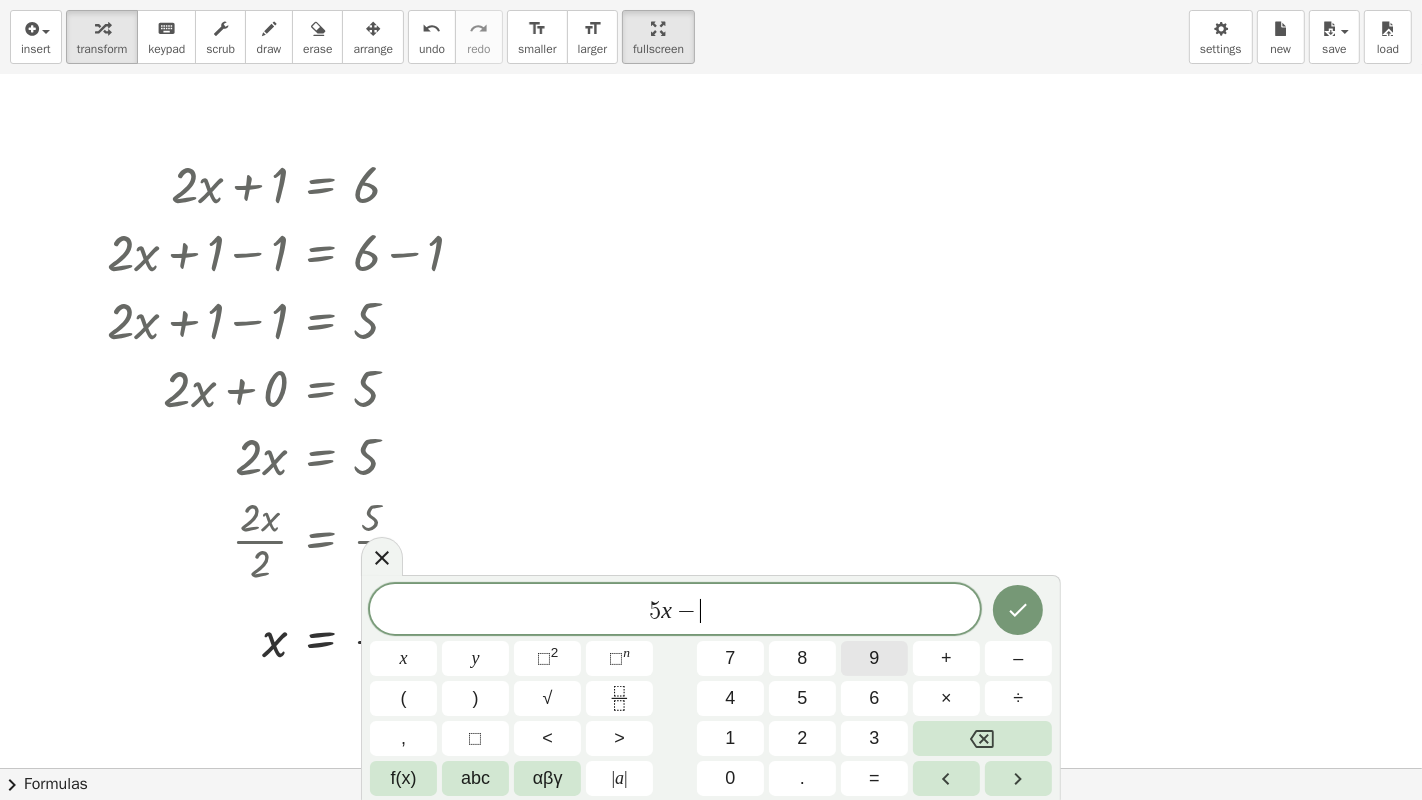 click on "9" at bounding box center (874, 658) 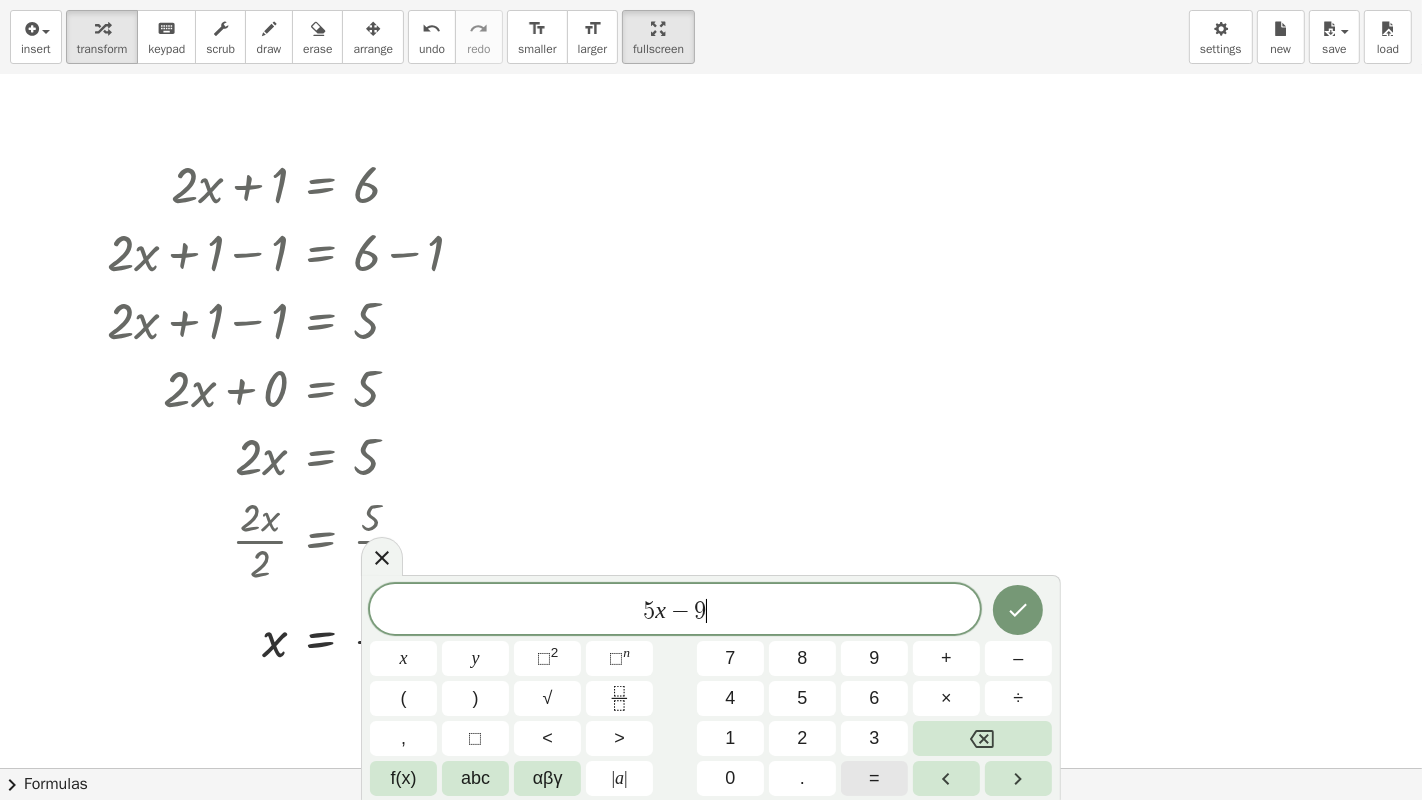 click on "=" at bounding box center (874, 778) 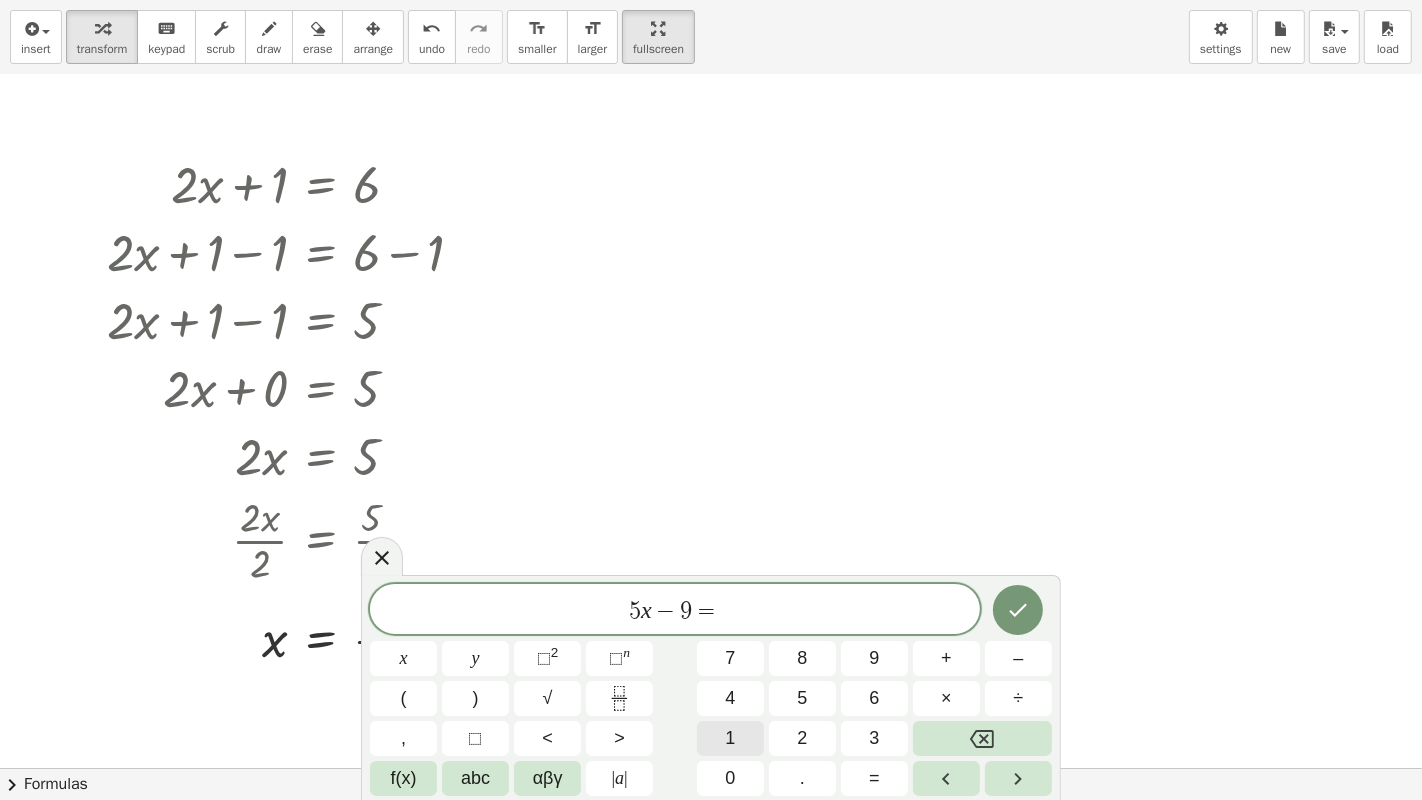 click on "1" at bounding box center [730, 738] 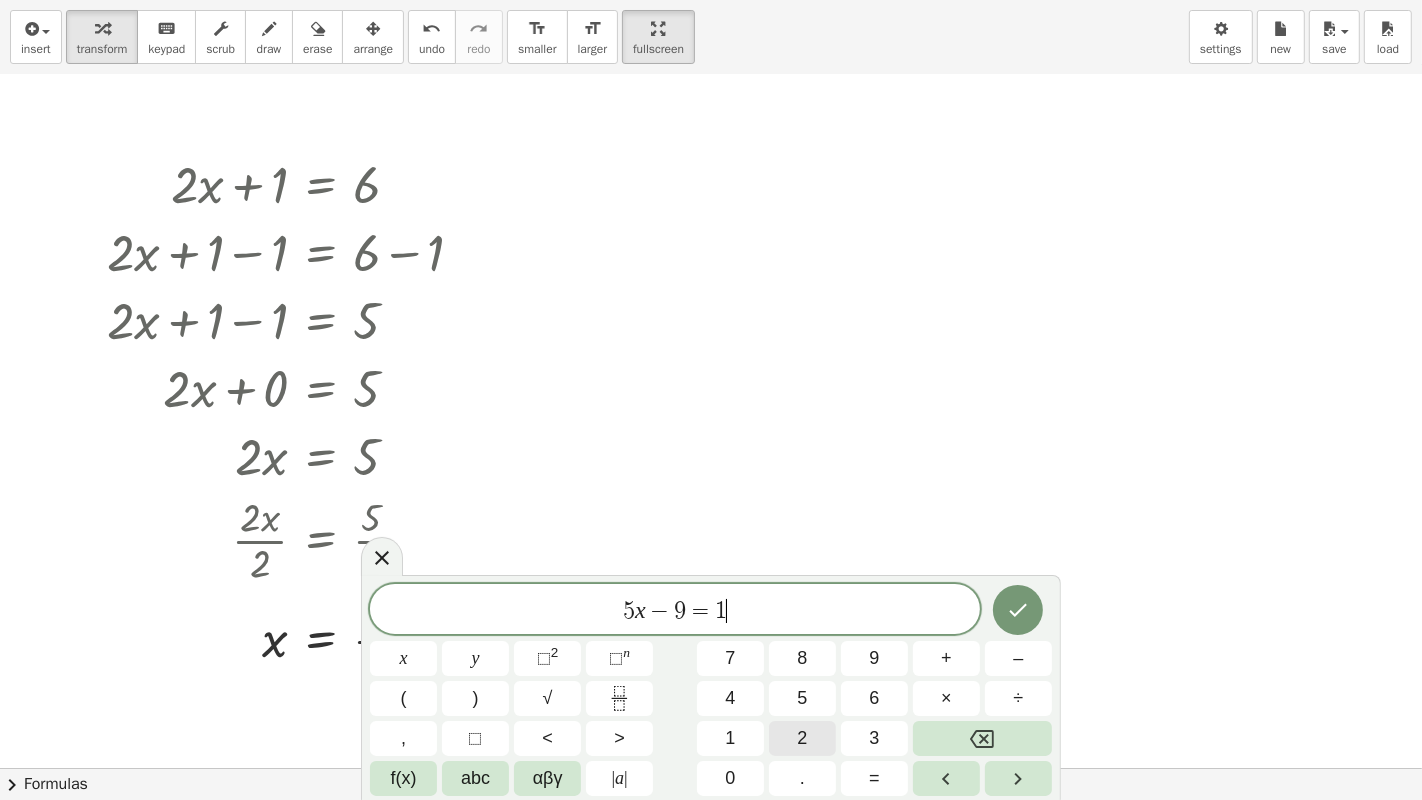 click on "2" at bounding box center (802, 738) 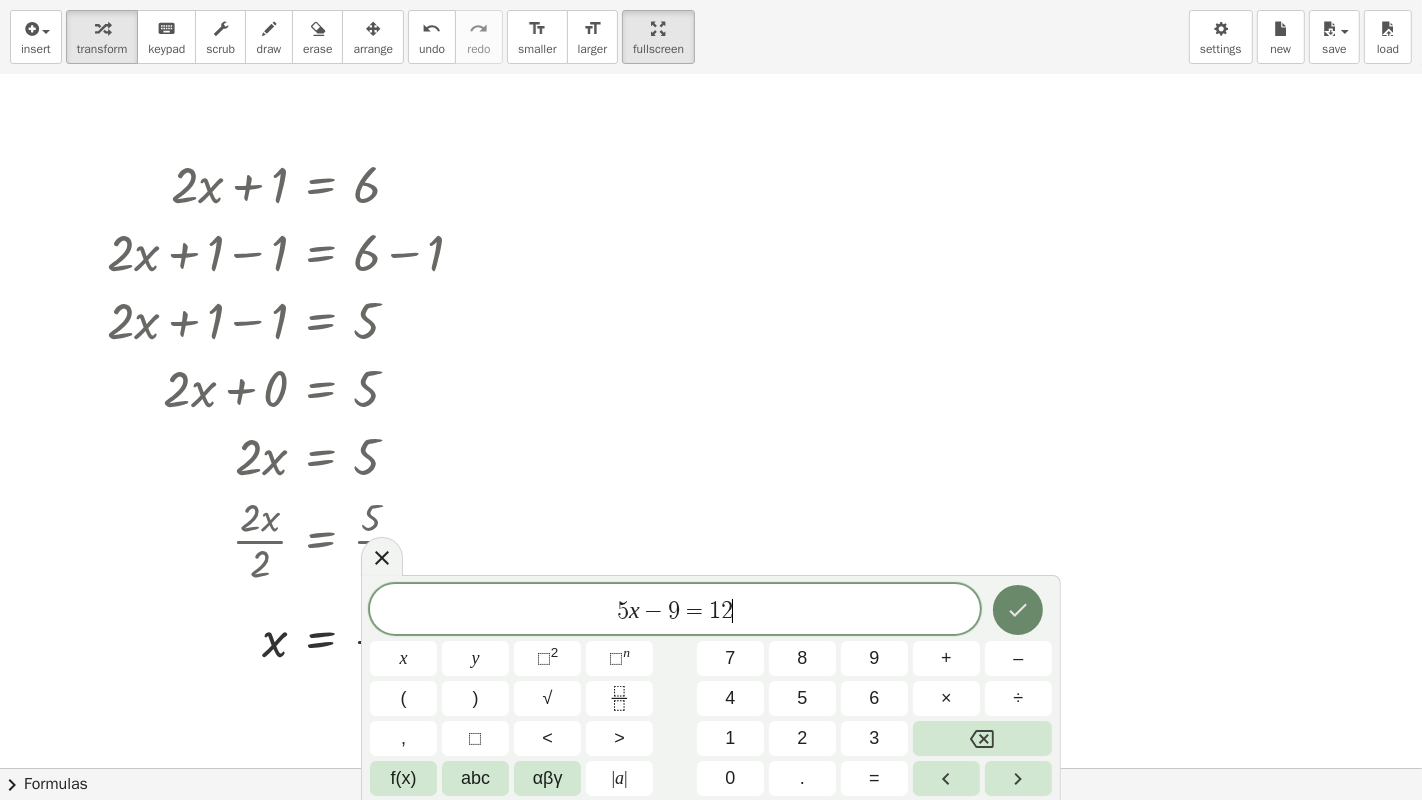 click 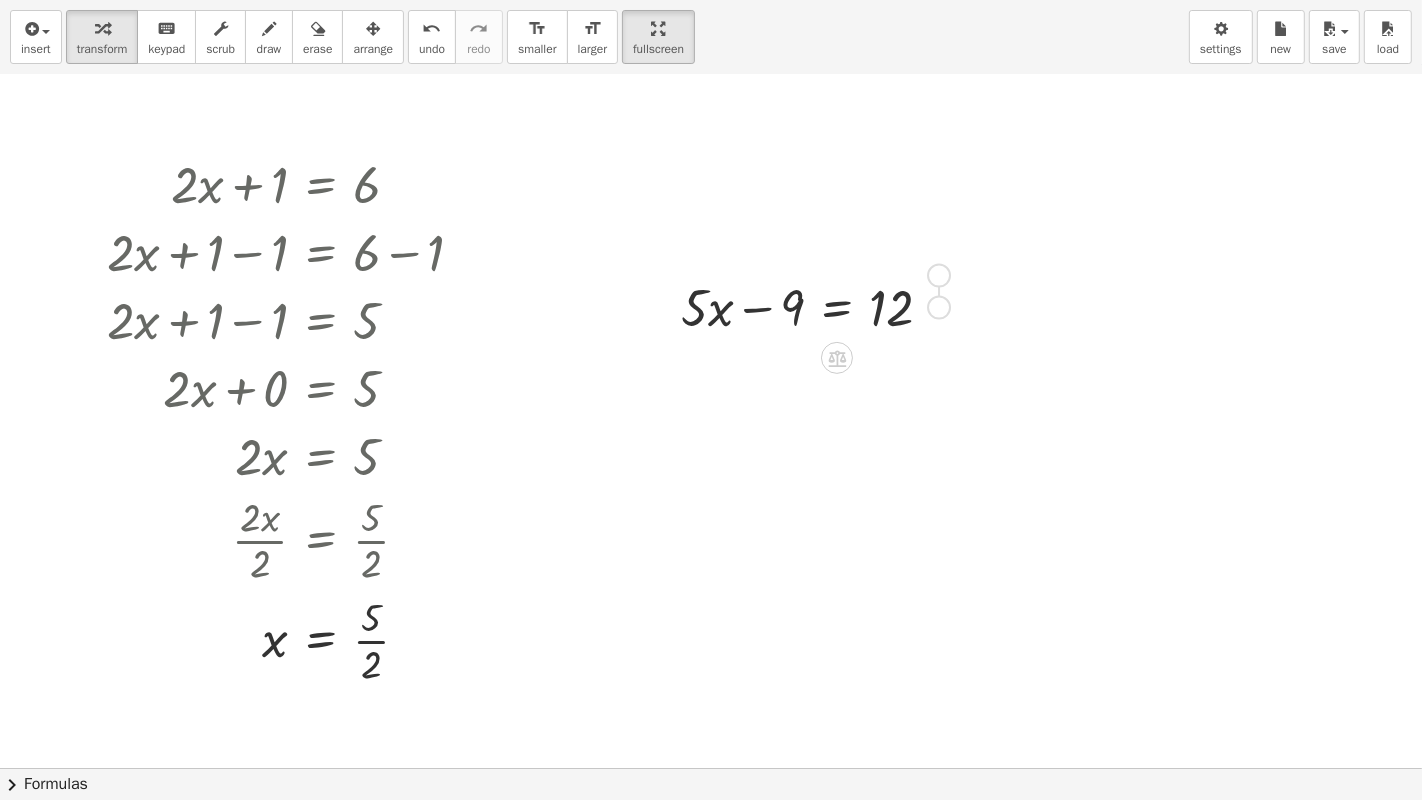 drag, startPoint x: 941, startPoint y: 303, endPoint x: 940, endPoint y: 265, distance: 38.013157 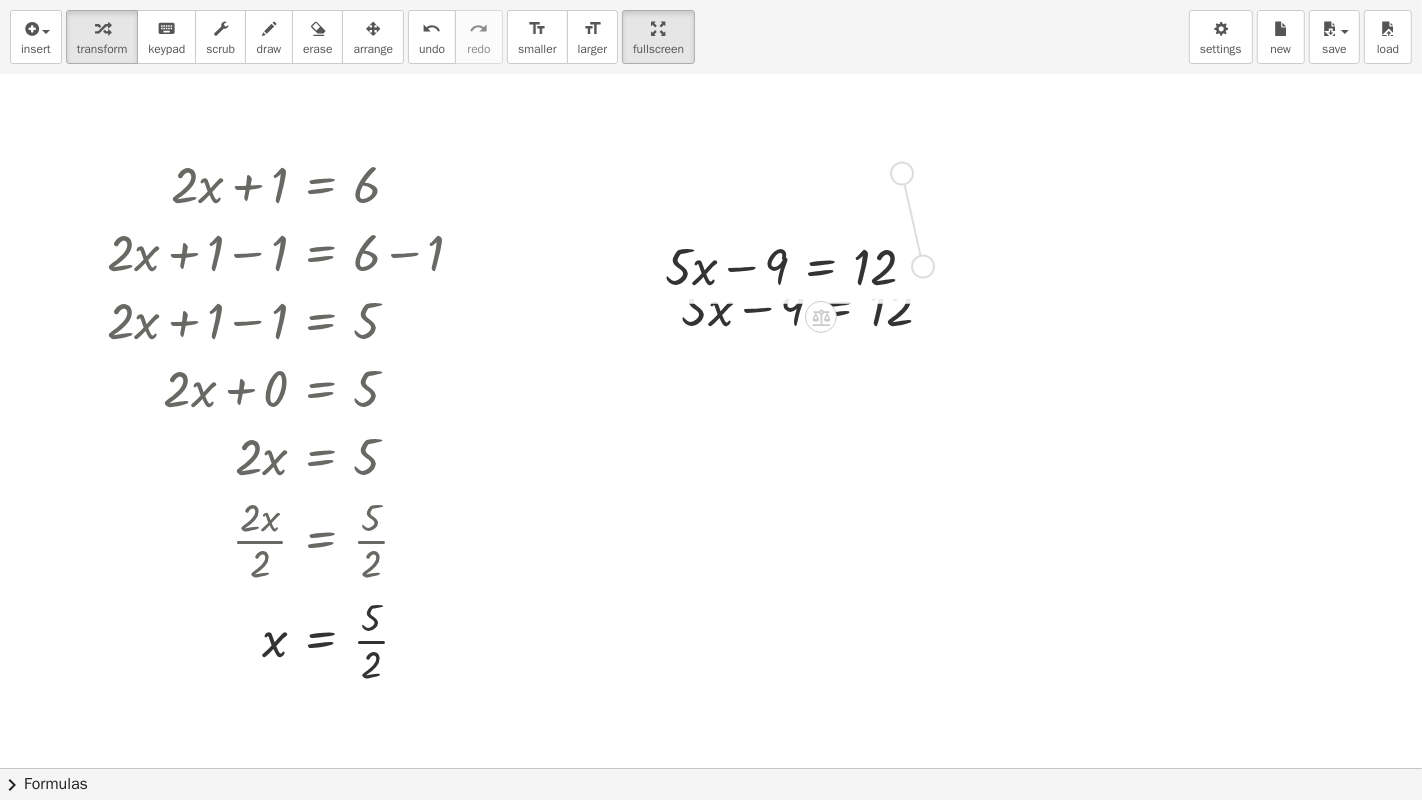 drag, startPoint x: 922, startPoint y: 261, endPoint x: 901, endPoint y: 159, distance: 104.13933 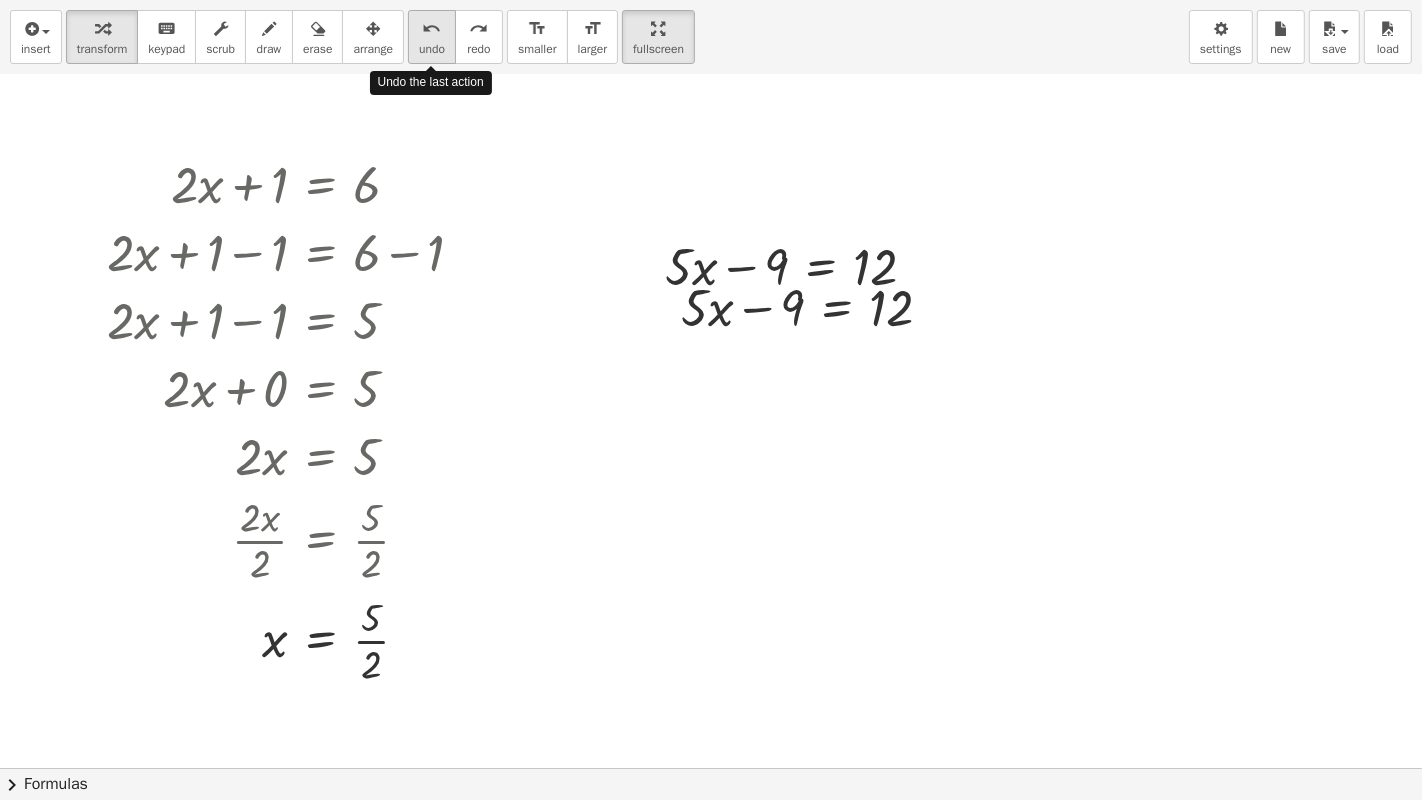 click on "undo" at bounding box center [432, 28] 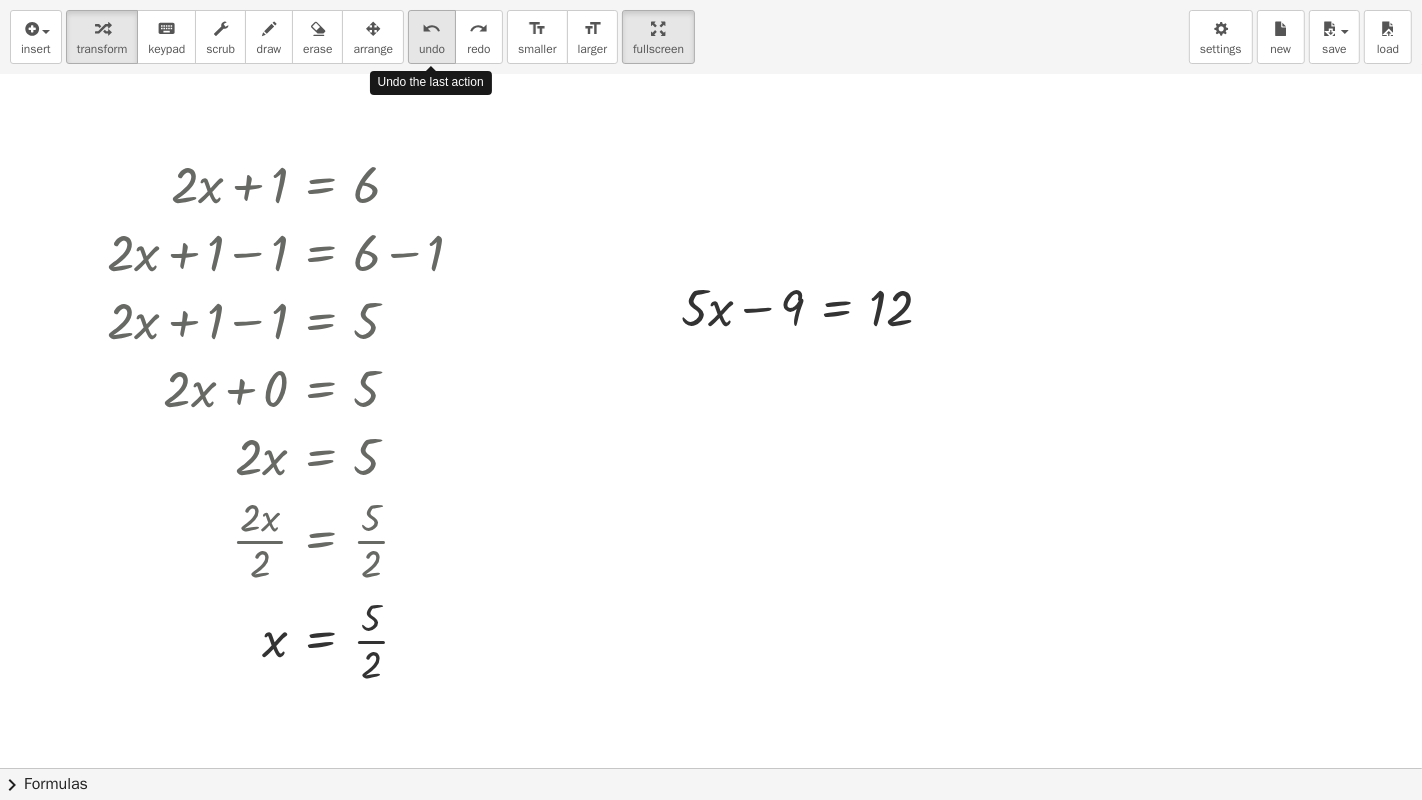 click on "undo" at bounding box center (432, 28) 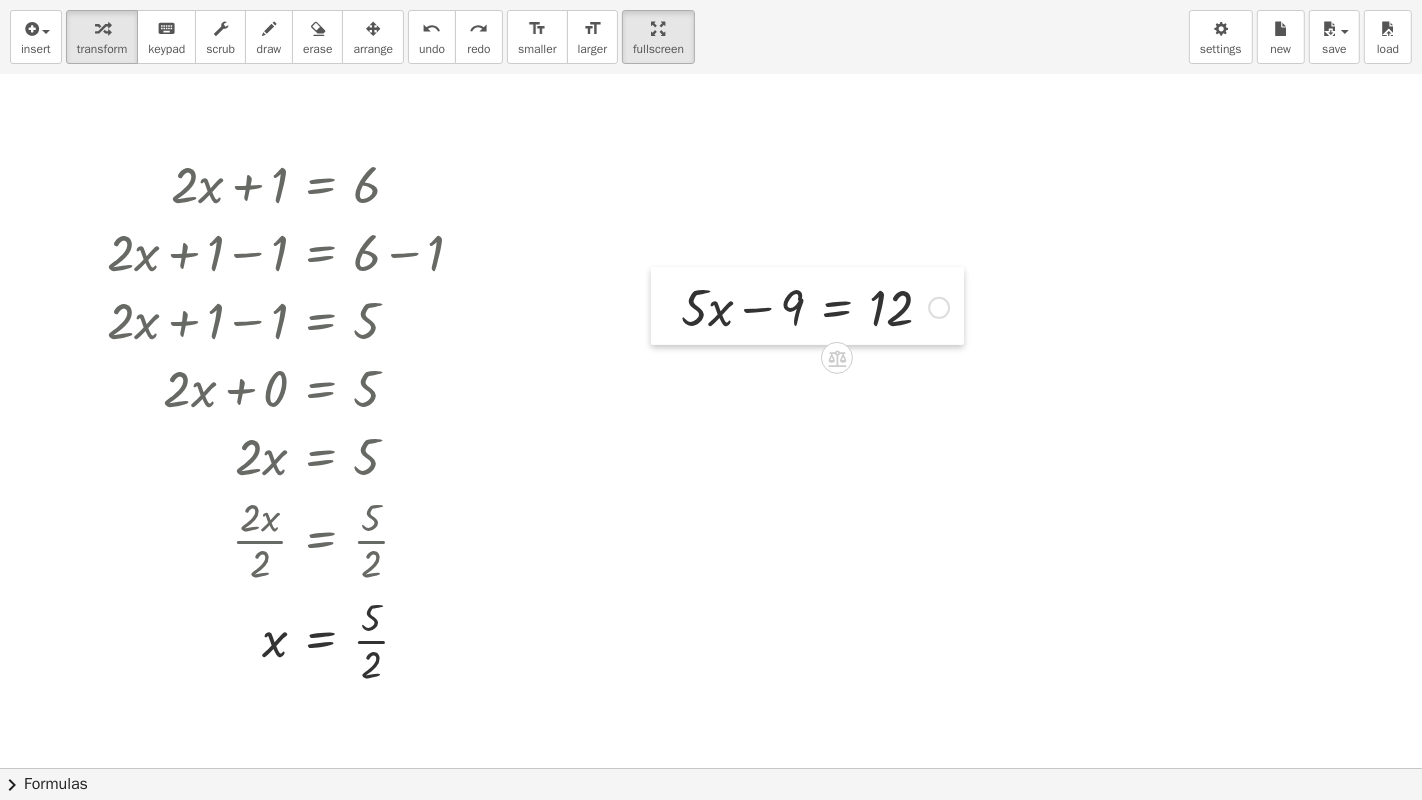 click at bounding box center [666, 306] 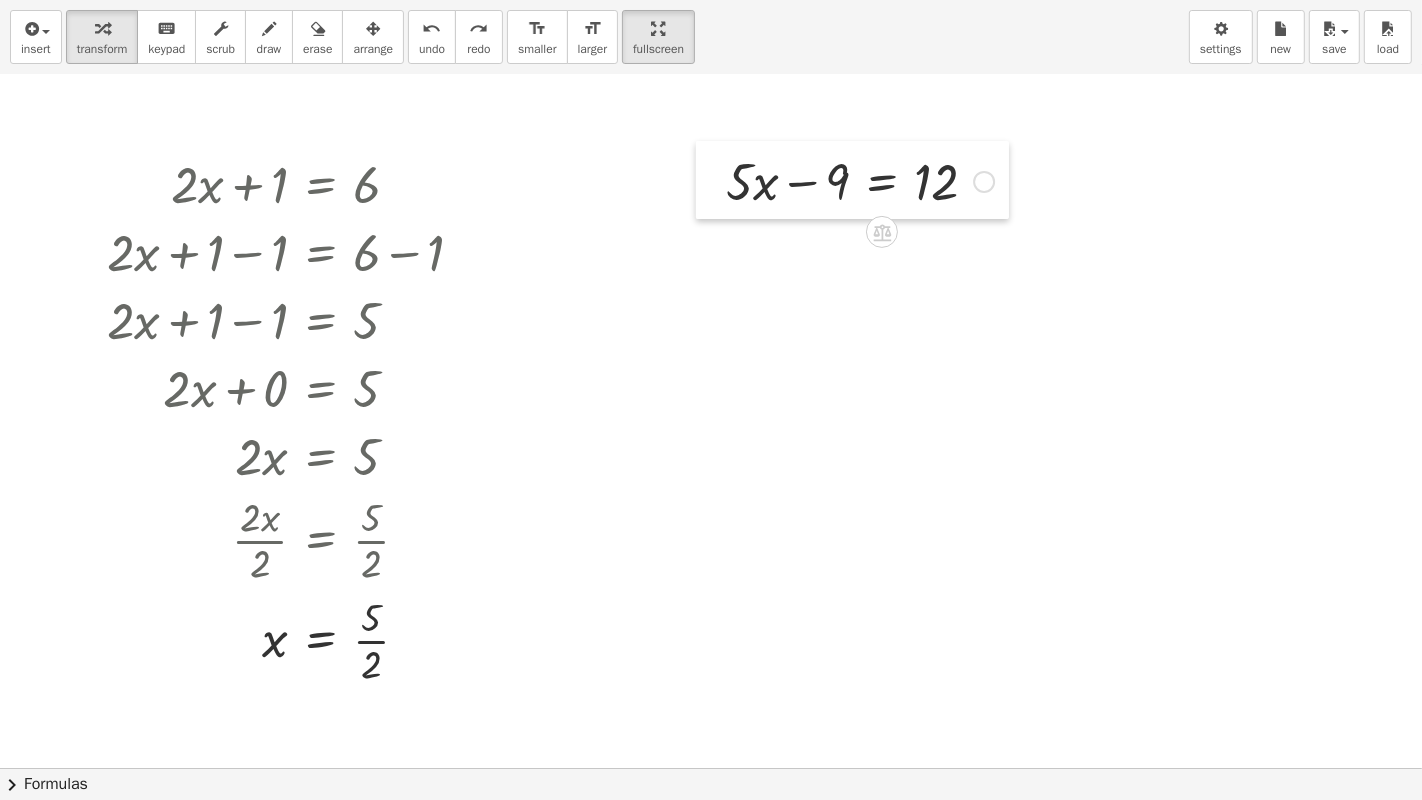 drag, startPoint x: 671, startPoint y: 309, endPoint x: 716, endPoint y: 183, distance: 133.79462 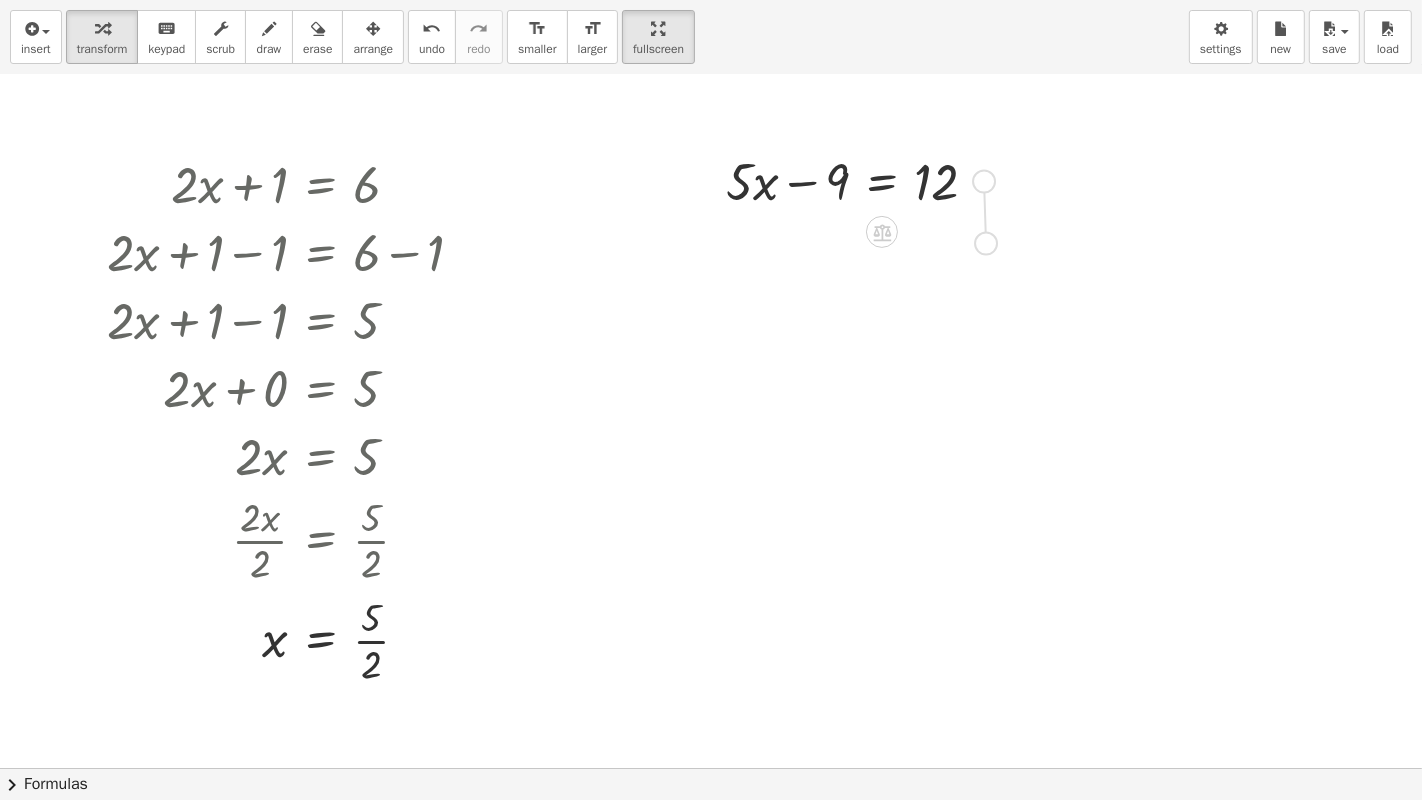 drag, startPoint x: 989, startPoint y: 178, endPoint x: 990, endPoint y: 245, distance: 67.00746 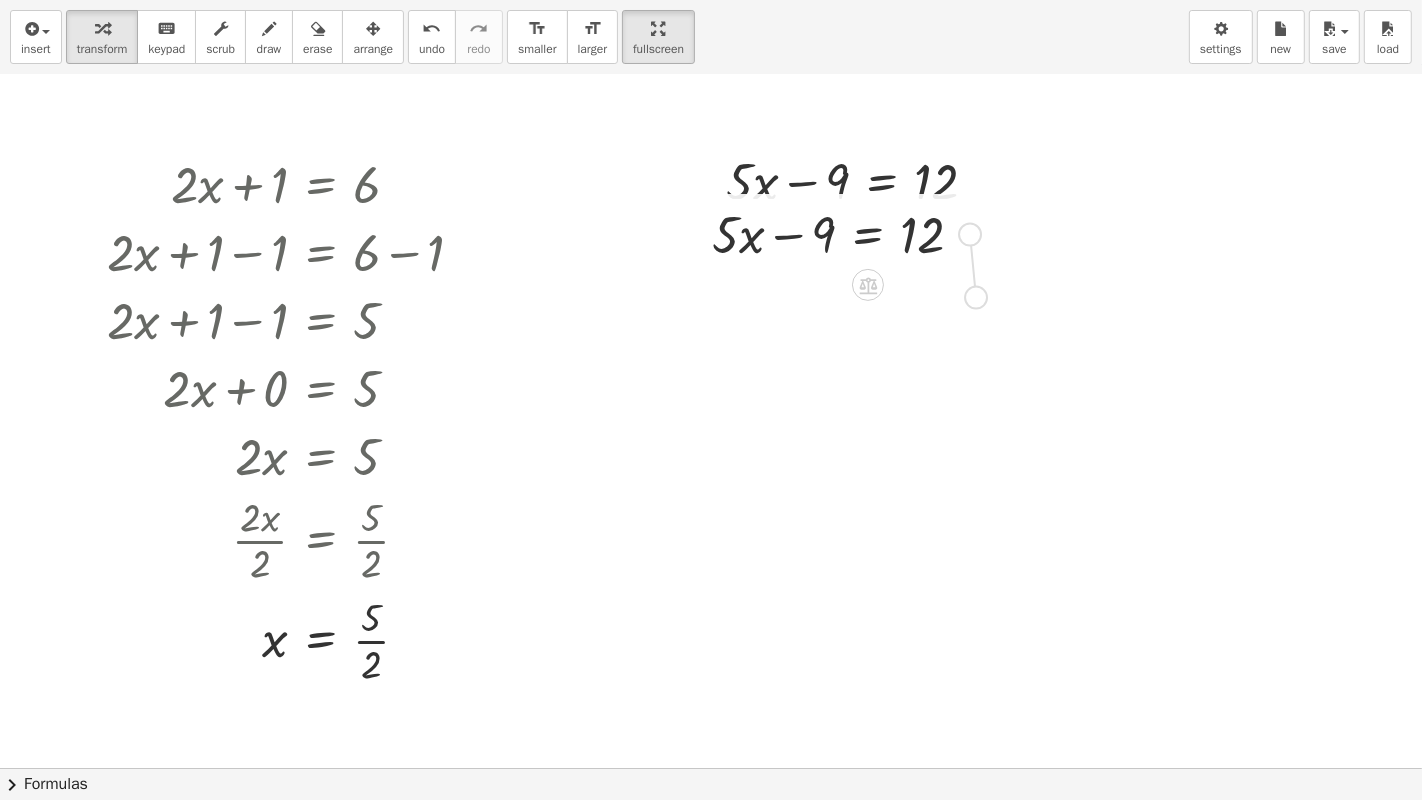 drag, startPoint x: 974, startPoint y: 236, endPoint x: 981, endPoint y: 311, distance: 75.32596 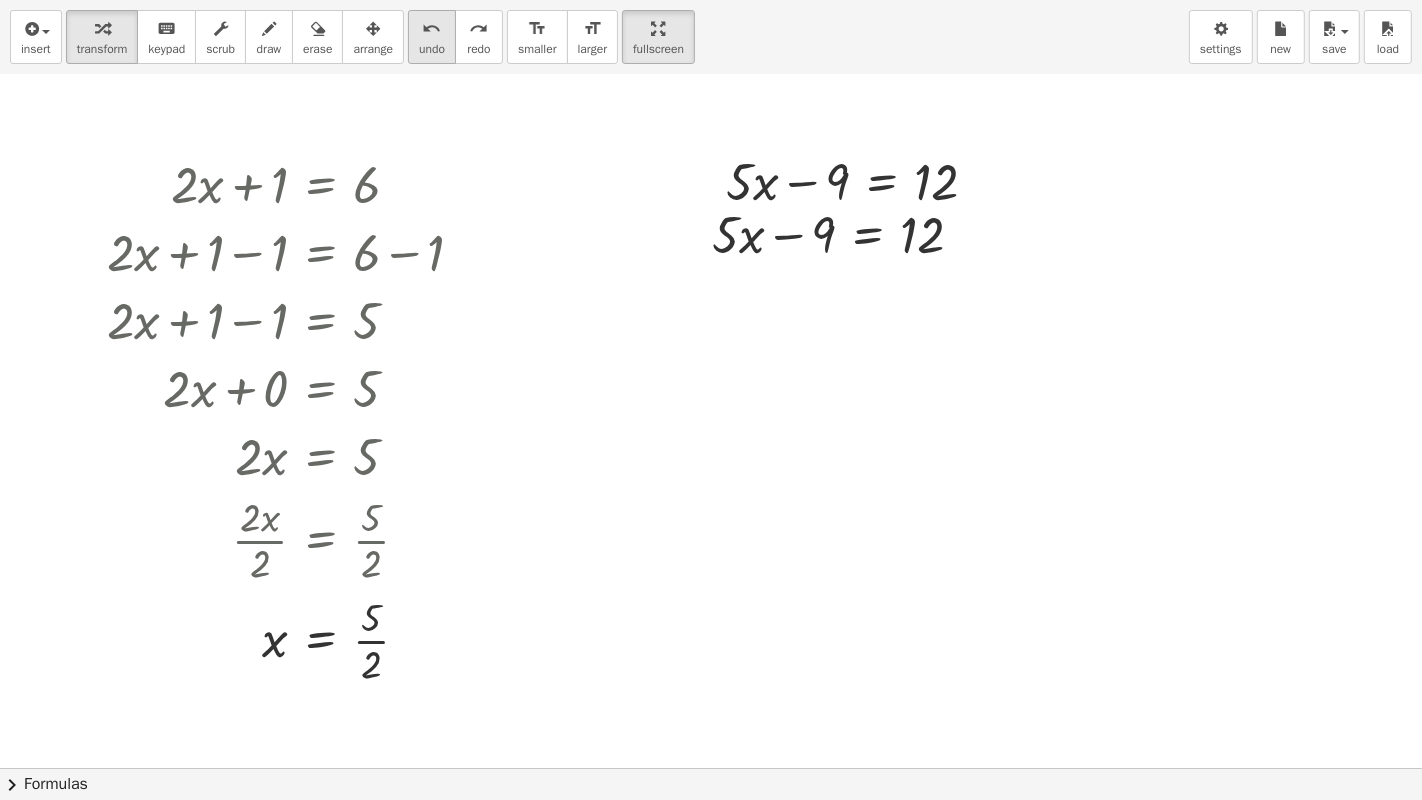 click on "undo" at bounding box center [432, 29] 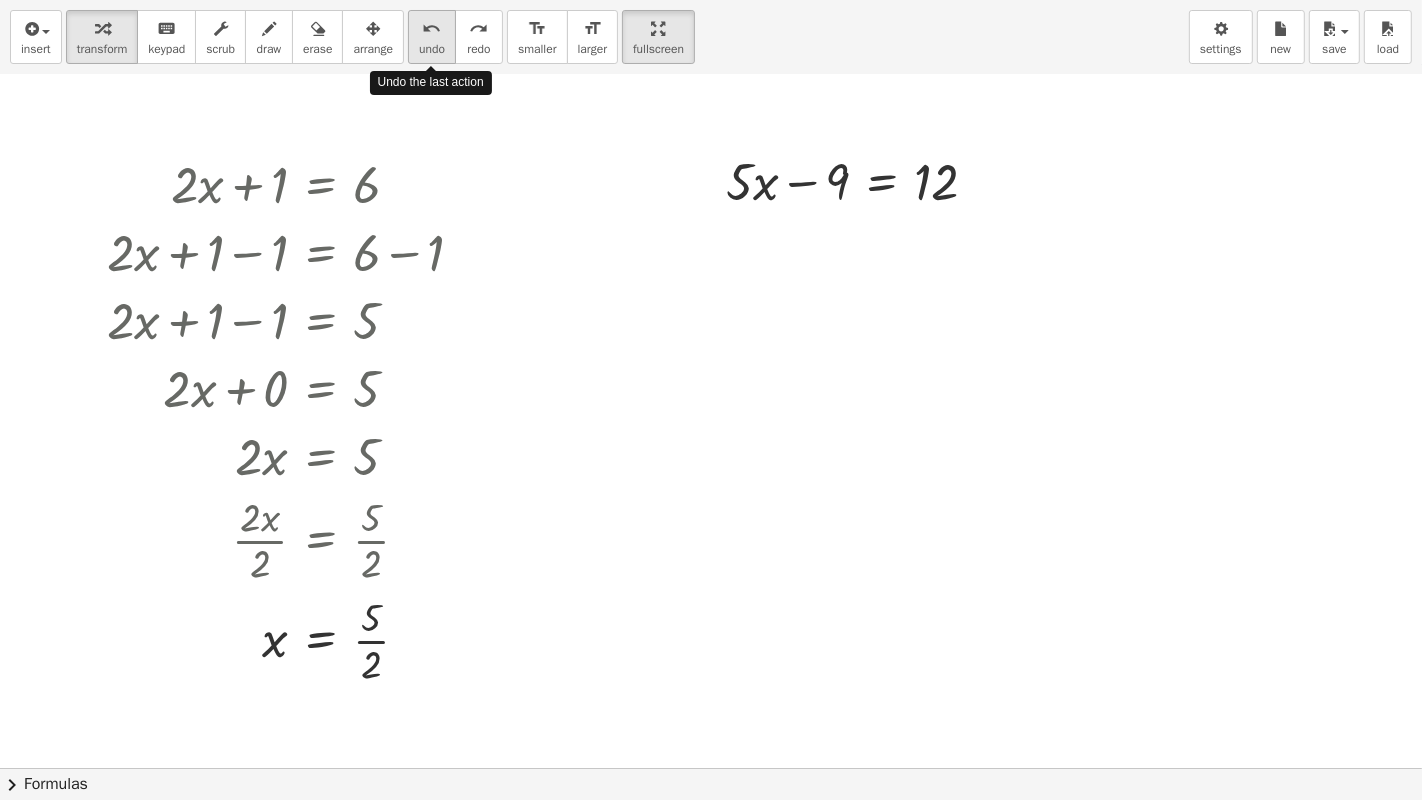 click on "undo" at bounding box center (432, 29) 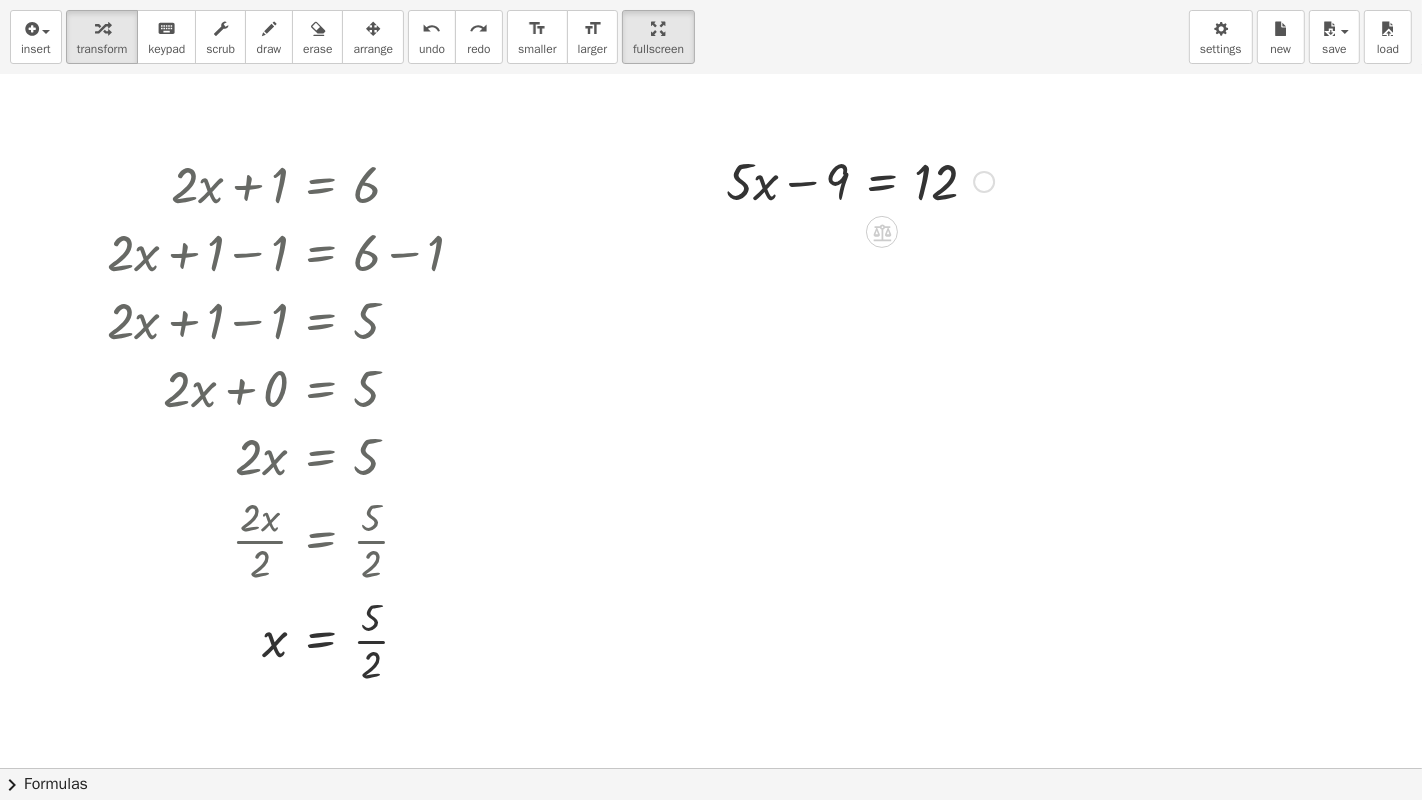 click at bounding box center [984, 182] 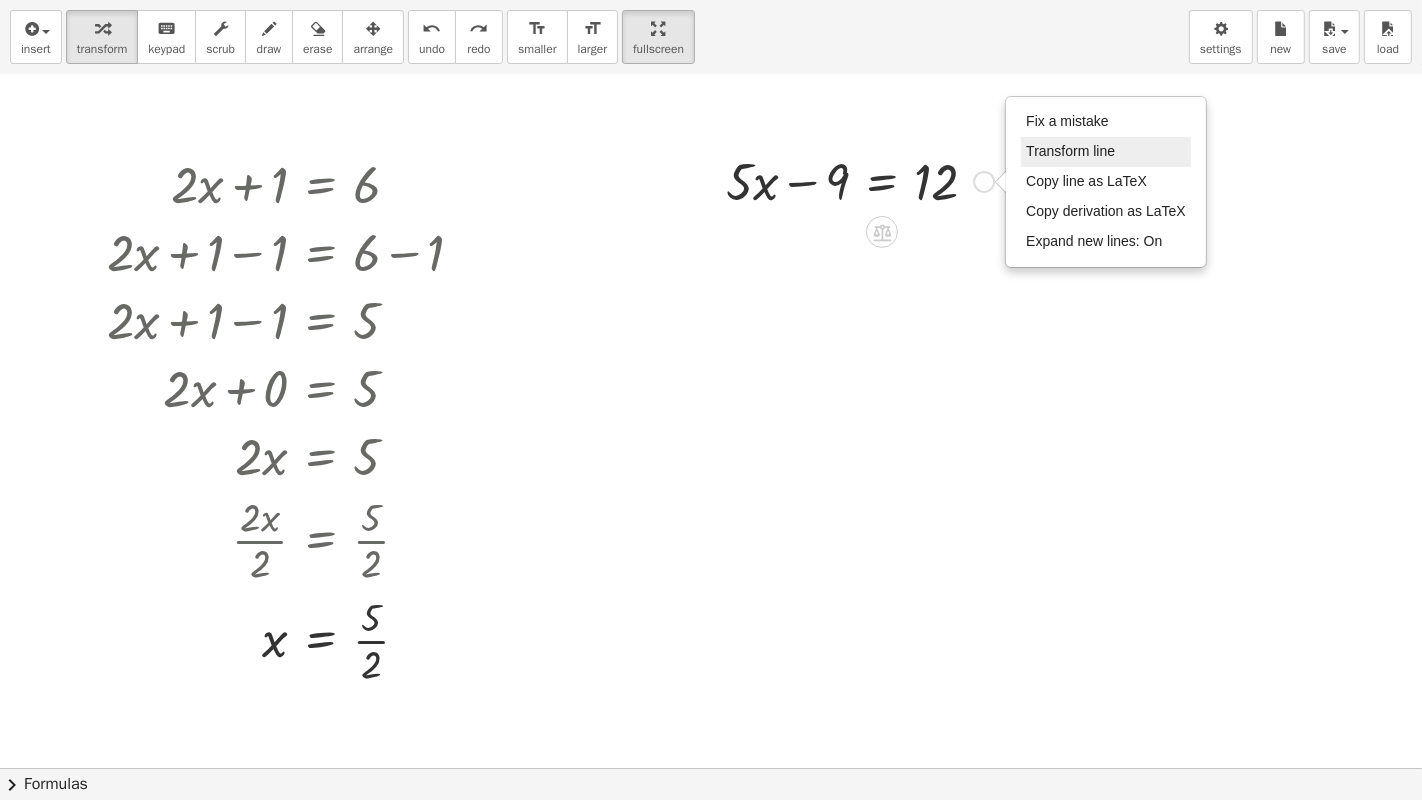 click on "Transform line" at bounding box center [1070, 151] 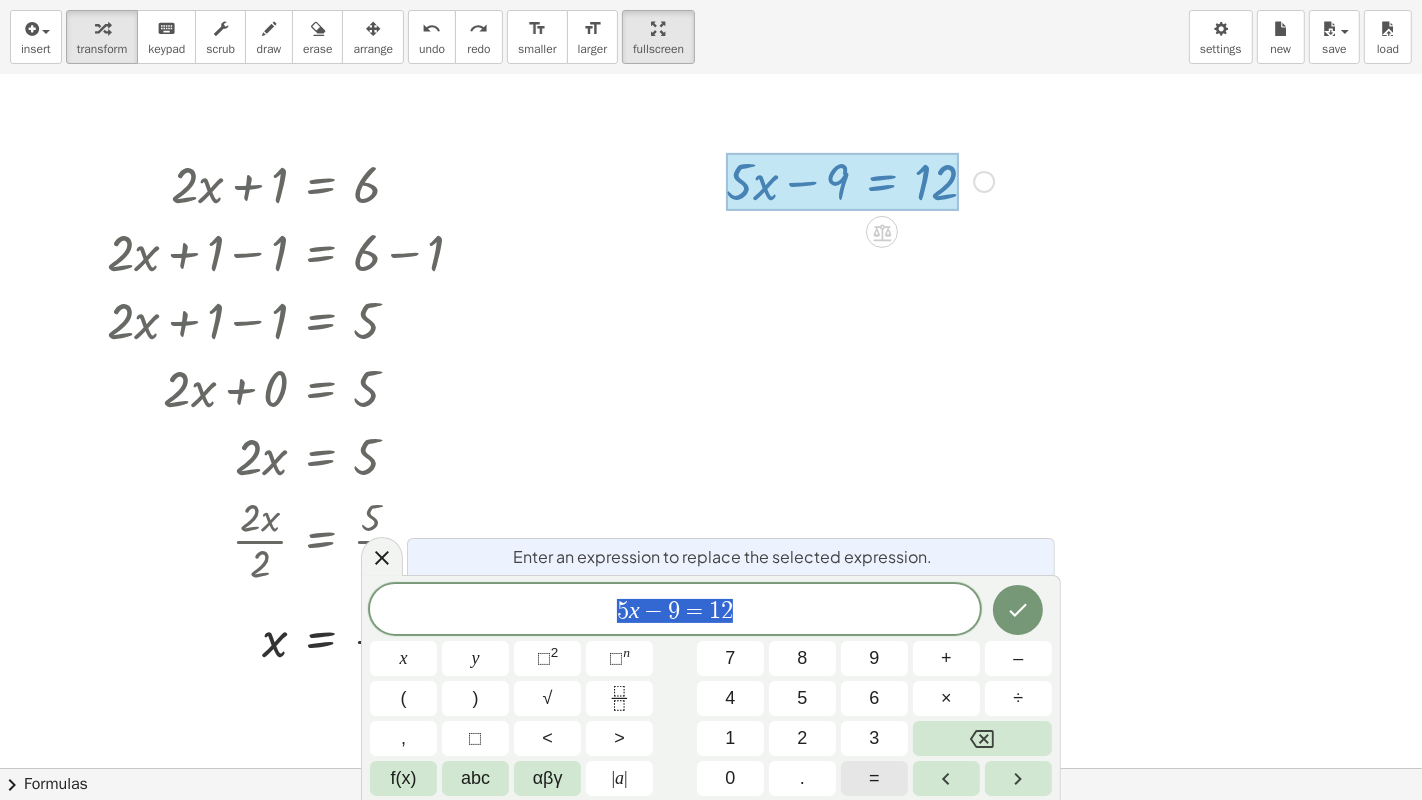 click on "=" at bounding box center (874, 778) 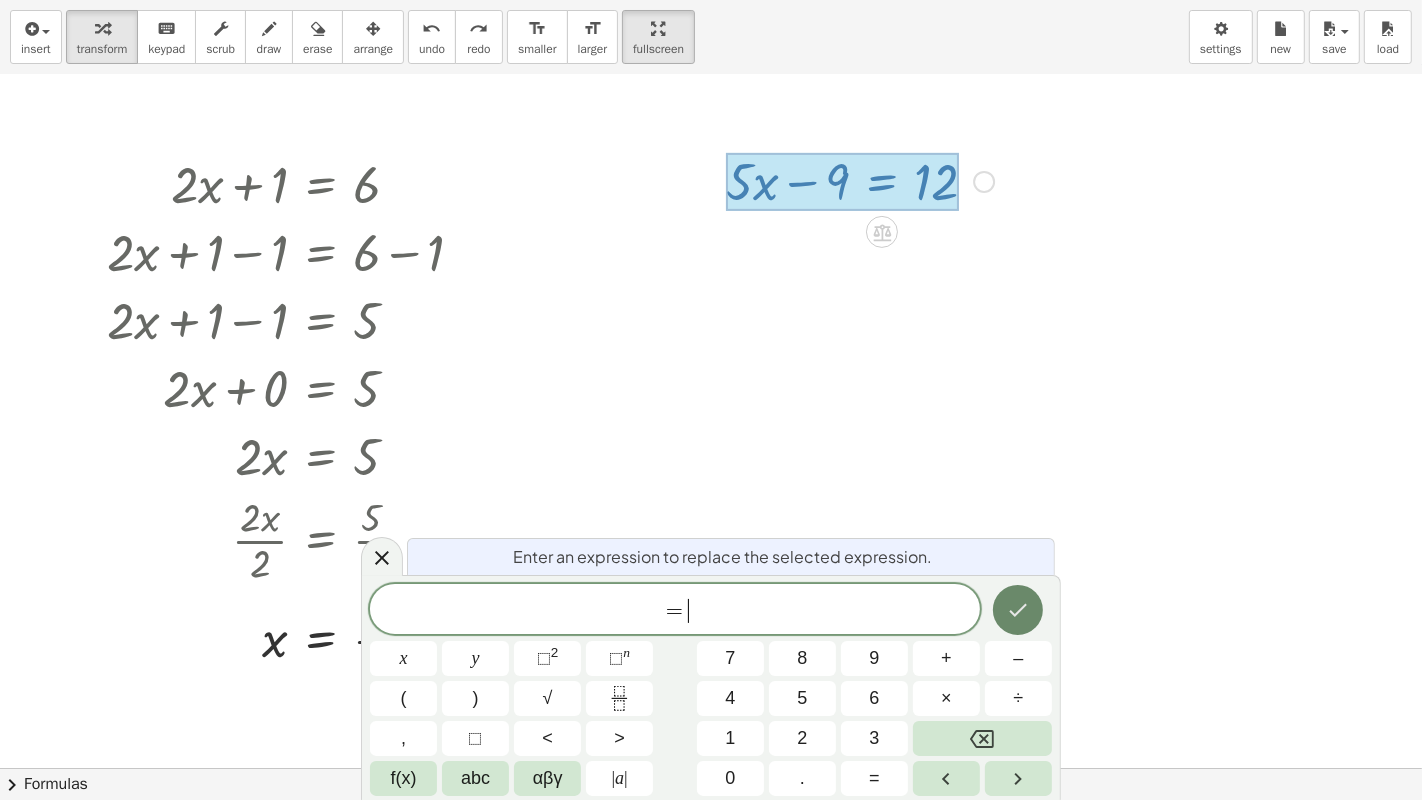 click 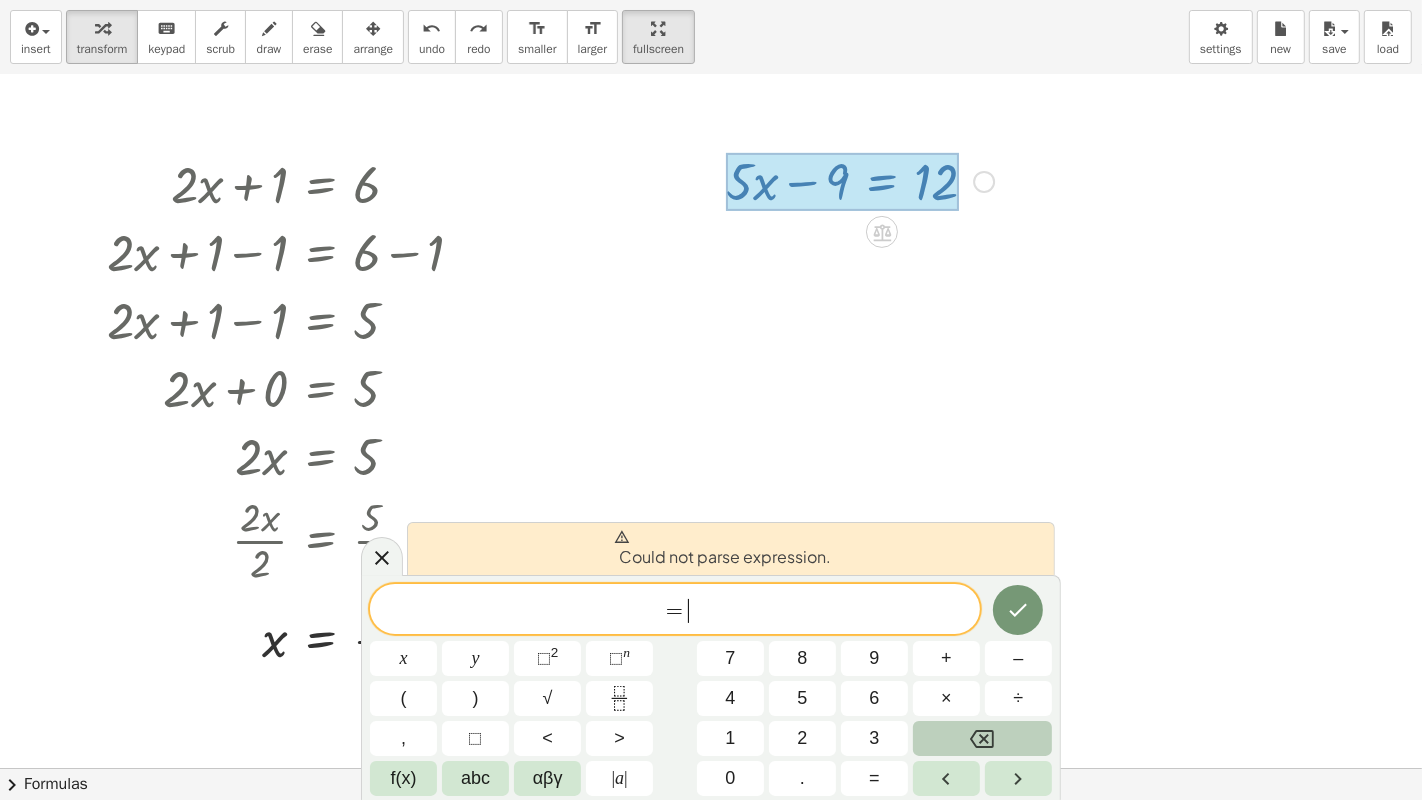 click 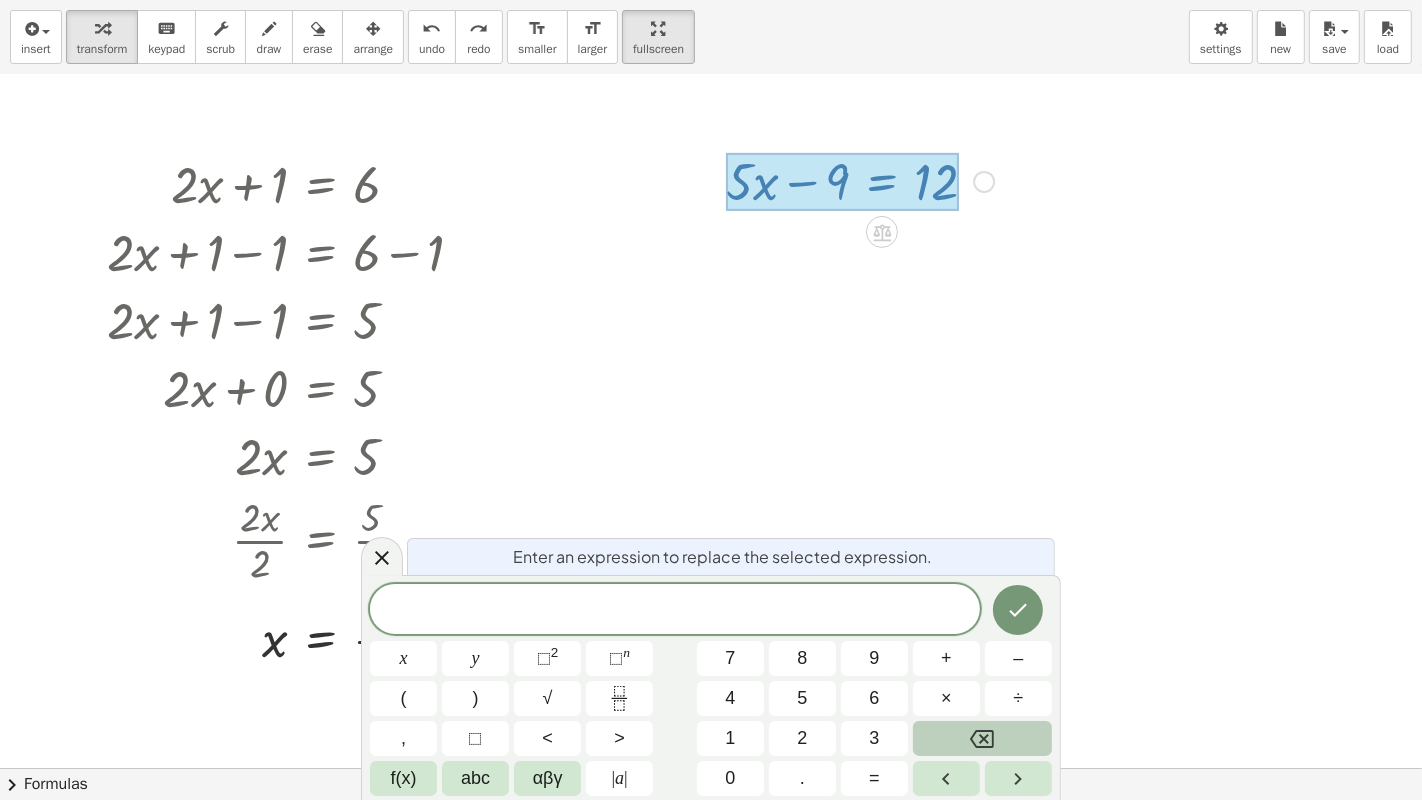 click 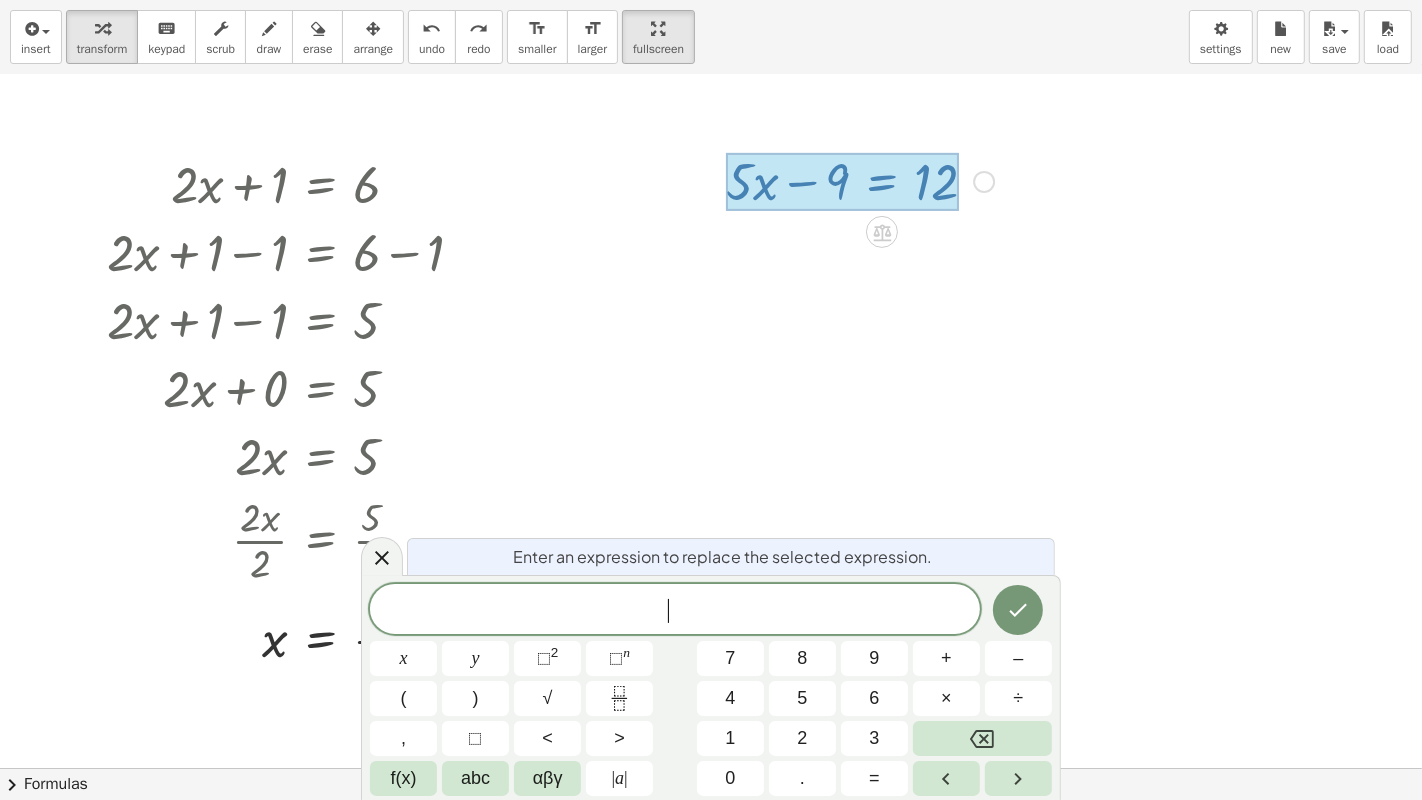 drag, startPoint x: 1013, startPoint y: 510, endPoint x: 1016, endPoint y: 500, distance: 10.440307 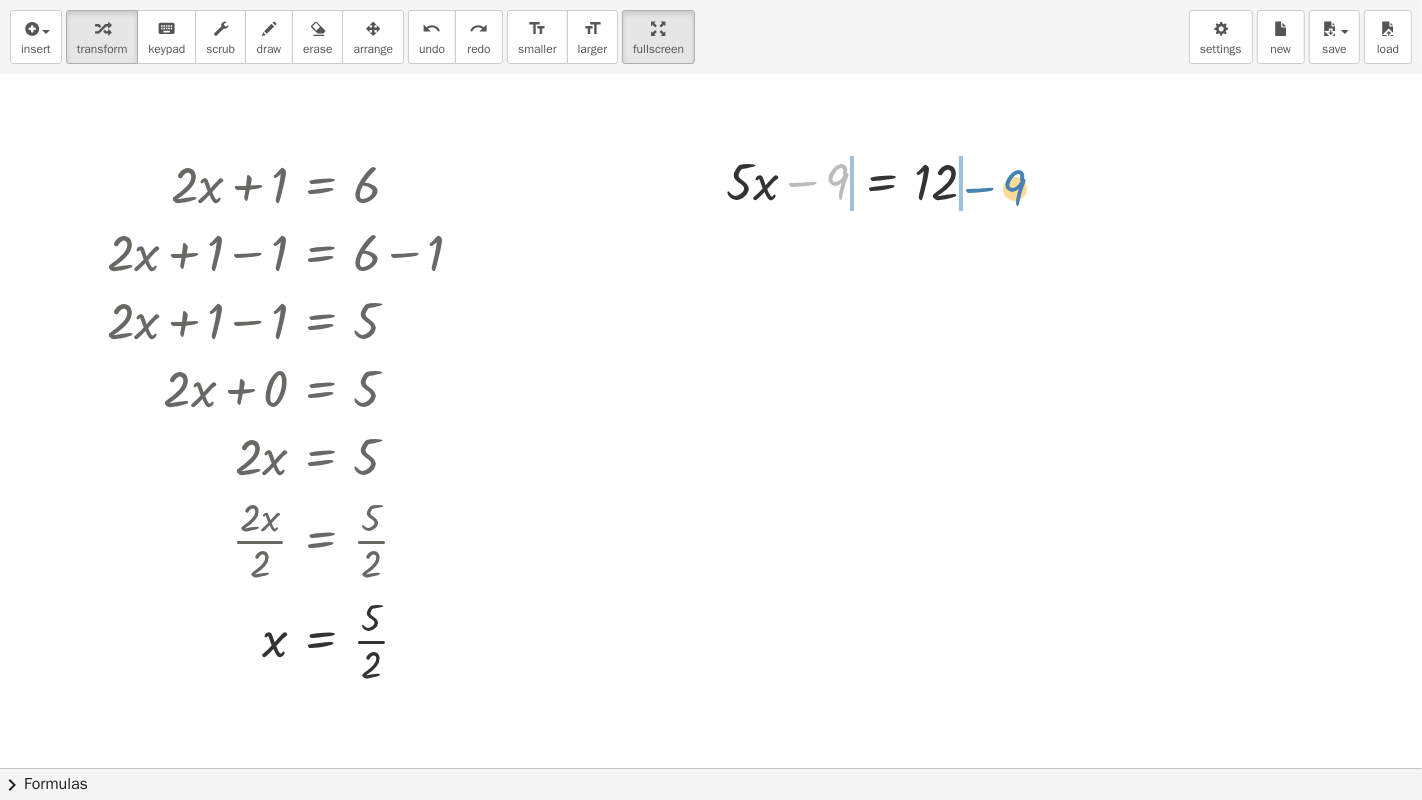 drag, startPoint x: 837, startPoint y: 182, endPoint x: 1014, endPoint y: 188, distance: 177.10167 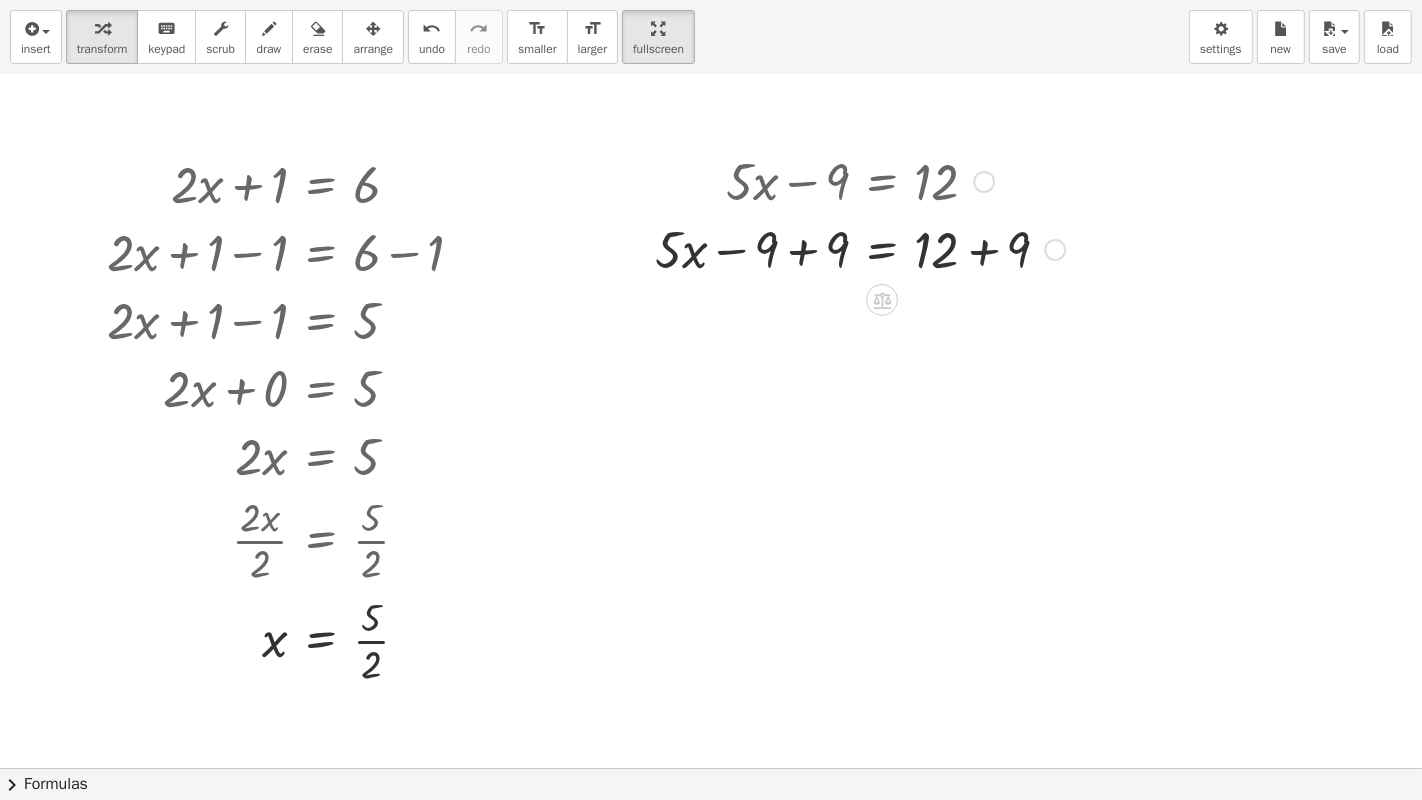 drag, startPoint x: 1060, startPoint y: 241, endPoint x: 1046, endPoint y: 320, distance: 80.23092 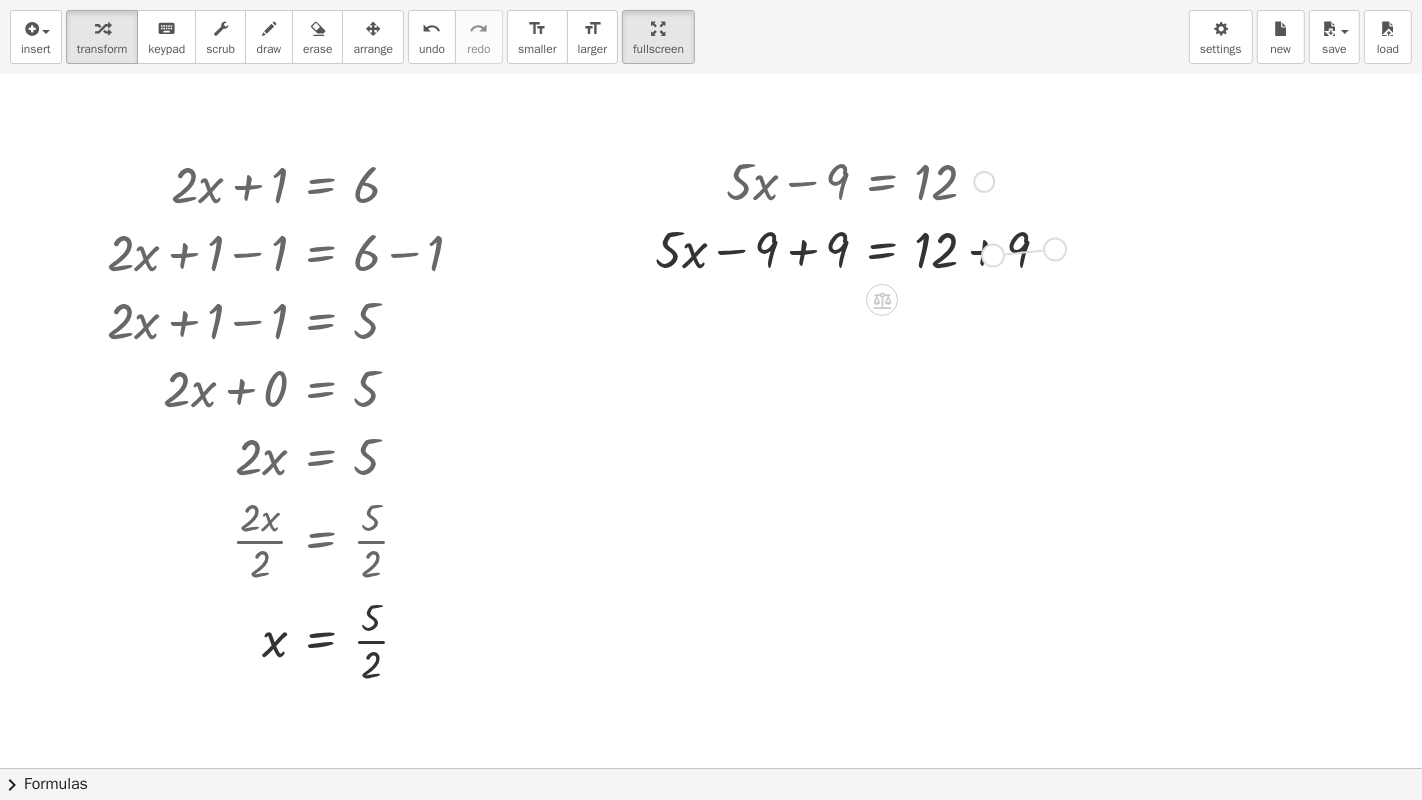 drag, startPoint x: 1060, startPoint y: 245, endPoint x: 990, endPoint y: 252, distance: 70.34913 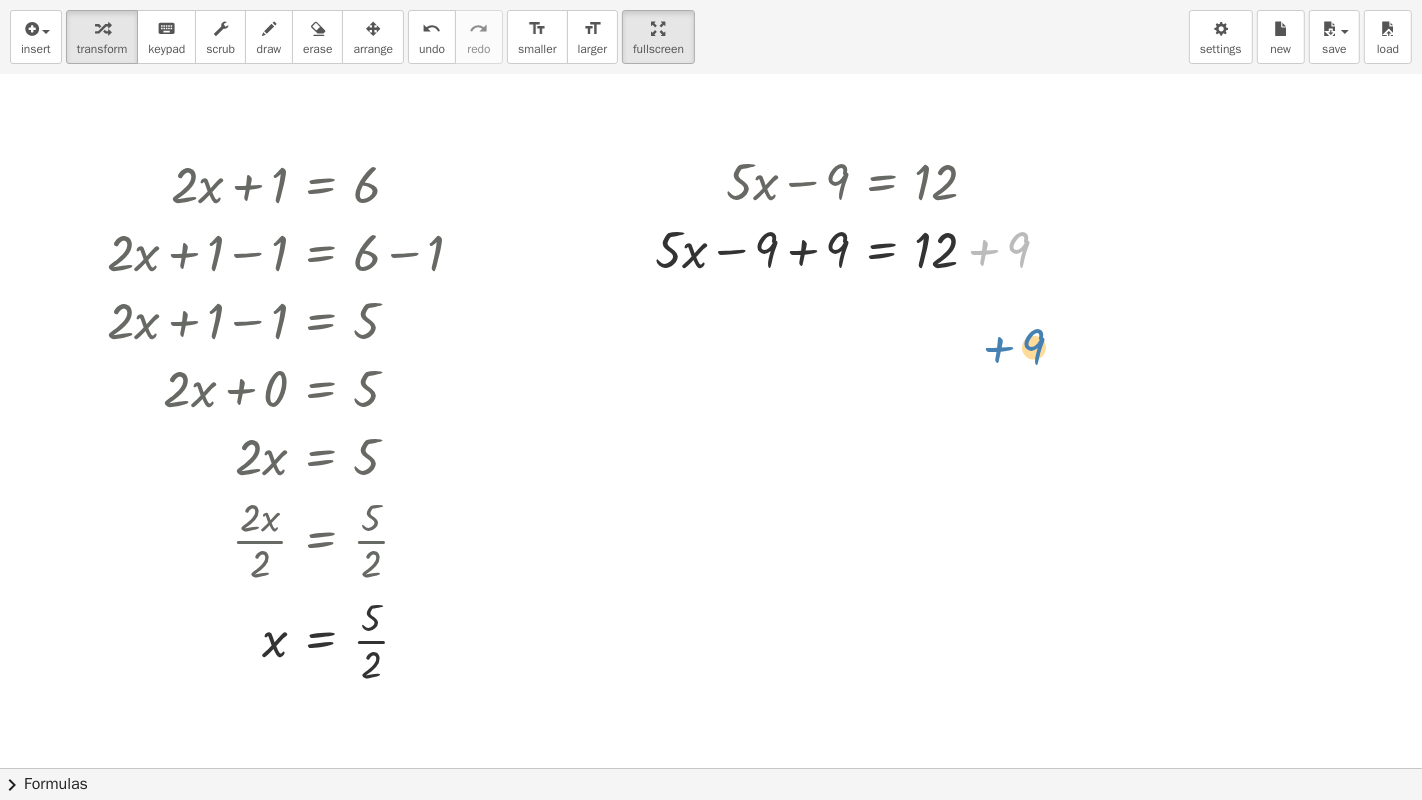 drag, startPoint x: 1007, startPoint y: 254, endPoint x: 1022, endPoint y: 351, distance: 98.15294 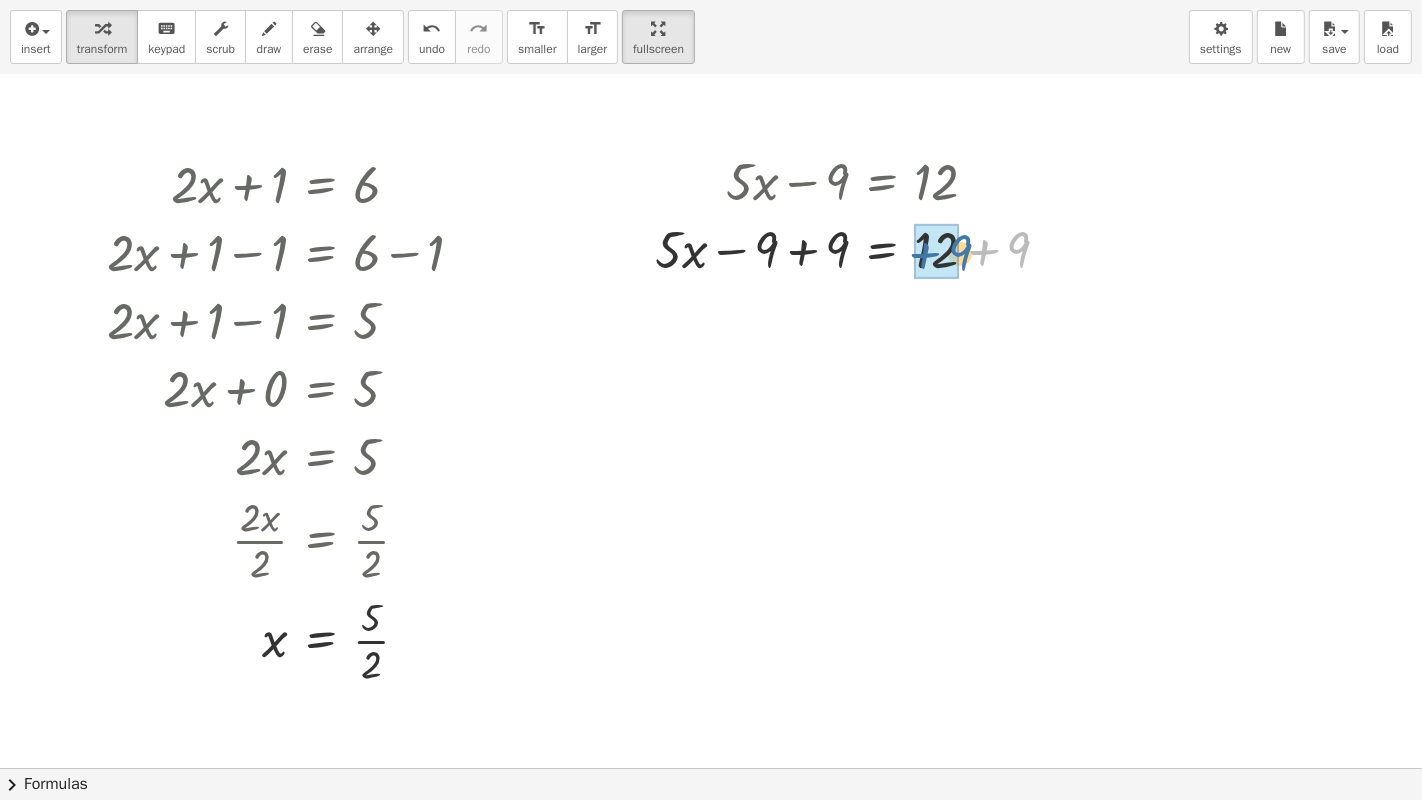 drag, startPoint x: 1014, startPoint y: 243, endPoint x: 954, endPoint y: 248, distance: 60.207973 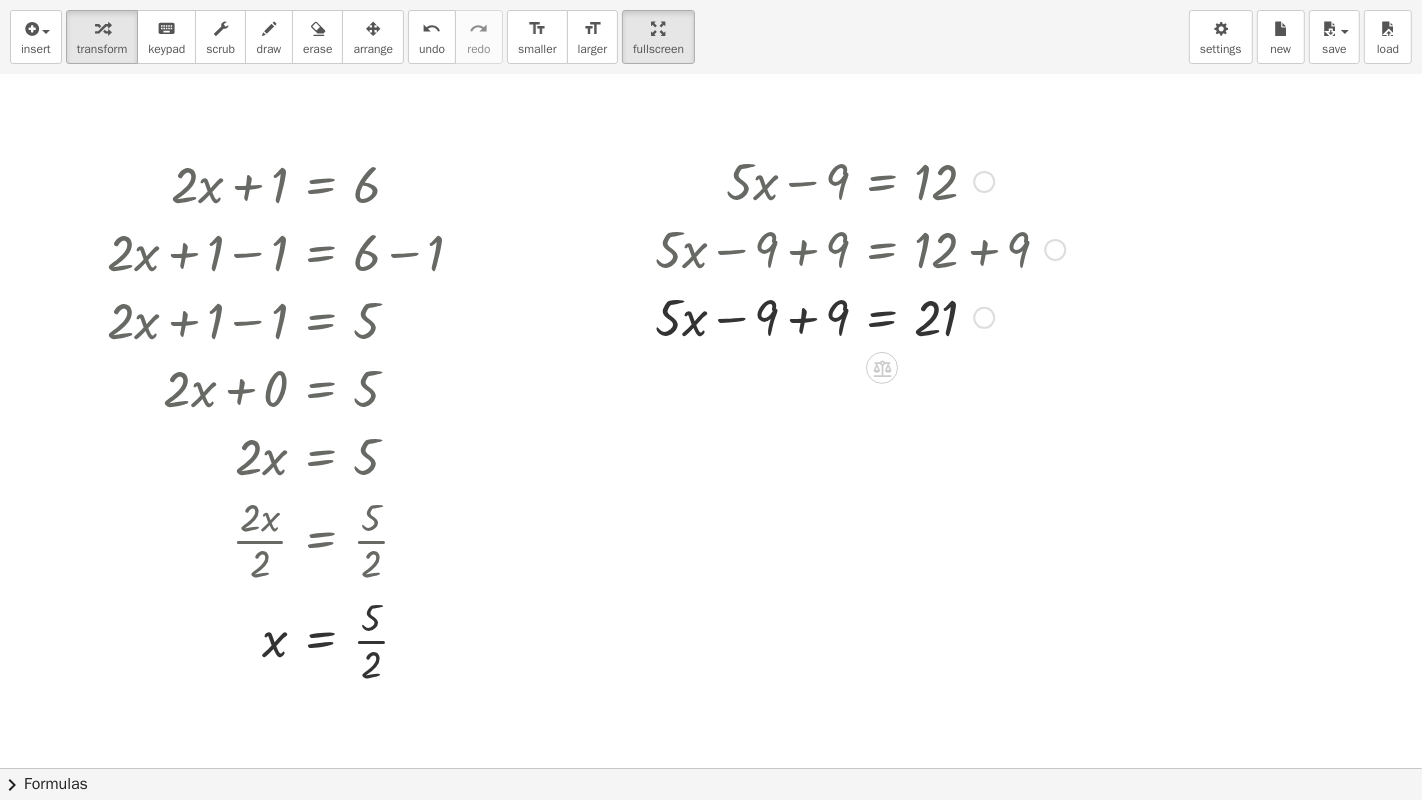 drag, startPoint x: 831, startPoint y: 245, endPoint x: 760, endPoint y: 251, distance: 71.25307 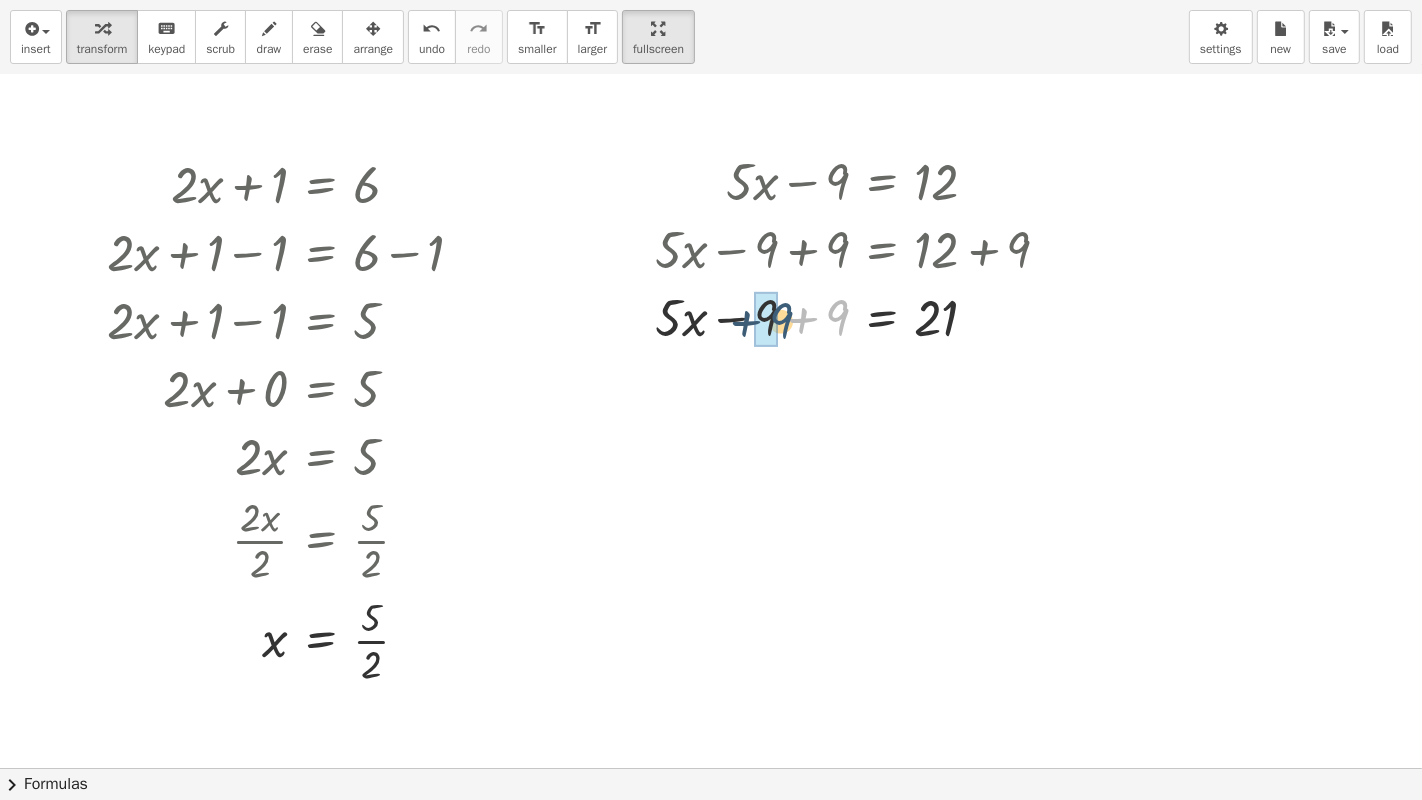 drag, startPoint x: 833, startPoint y: 320, endPoint x: 769, endPoint y: 325, distance: 64.195015 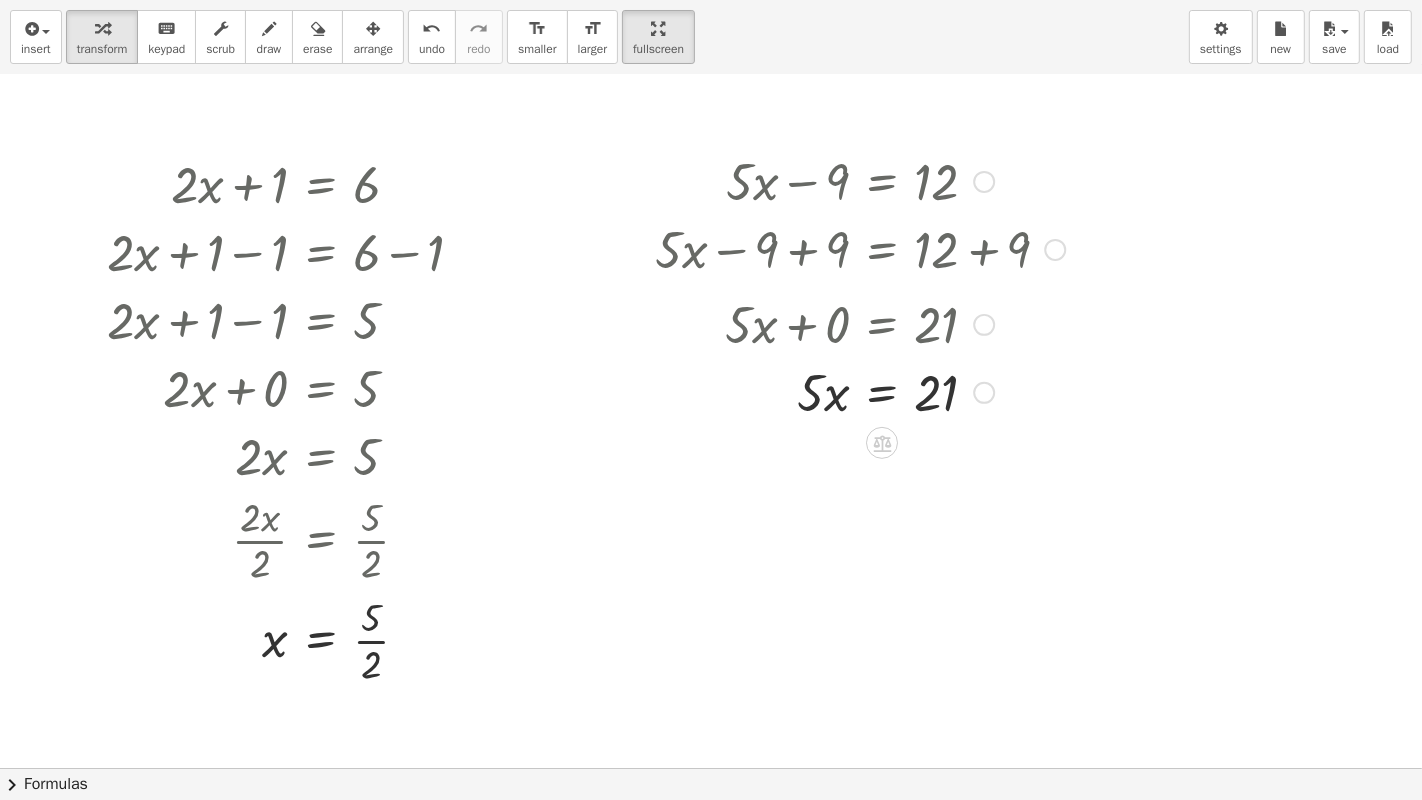 drag, startPoint x: 981, startPoint y: 315, endPoint x: 980, endPoint y: 399, distance: 84.00595 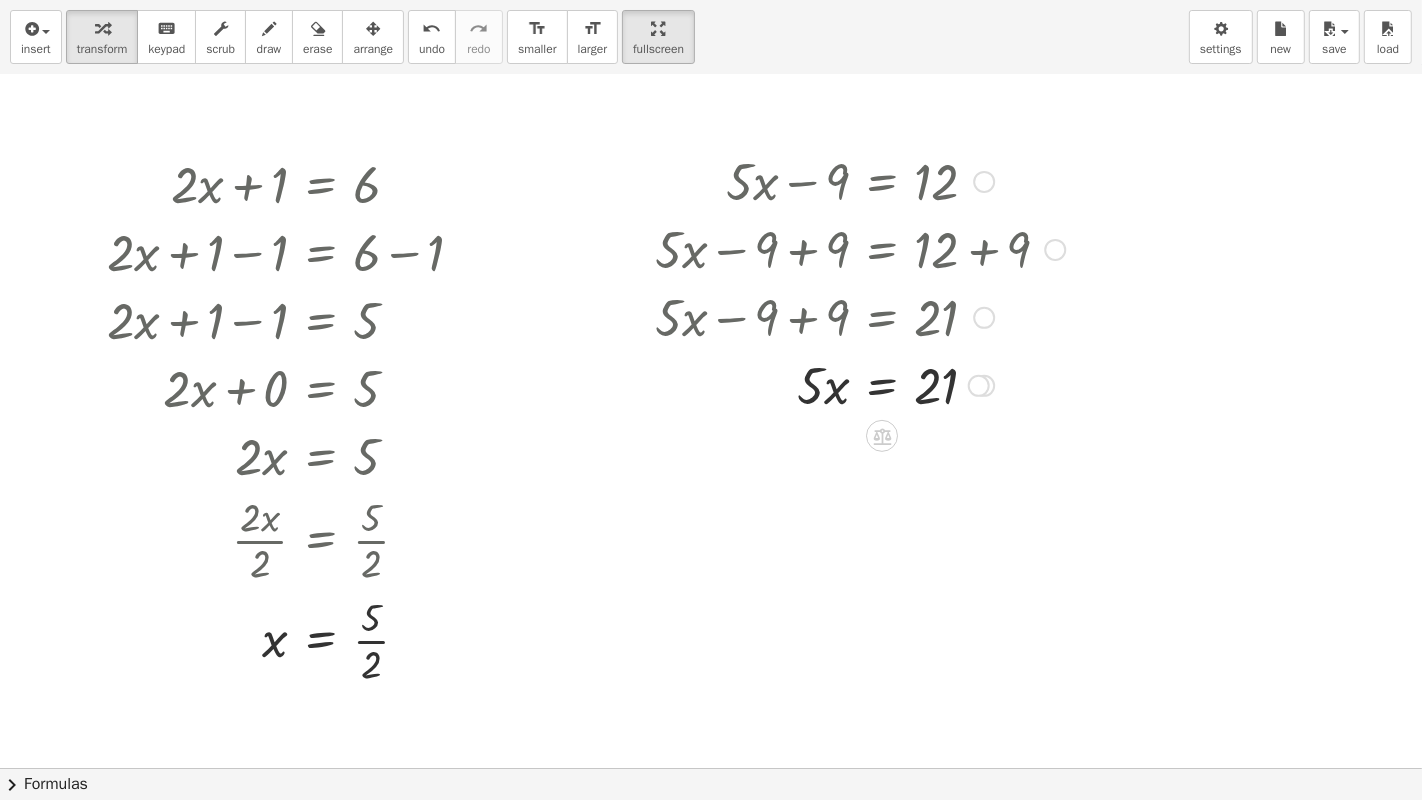 drag, startPoint x: 973, startPoint y: 314, endPoint x: 960, endPoint y: 365, distance: 52.63079 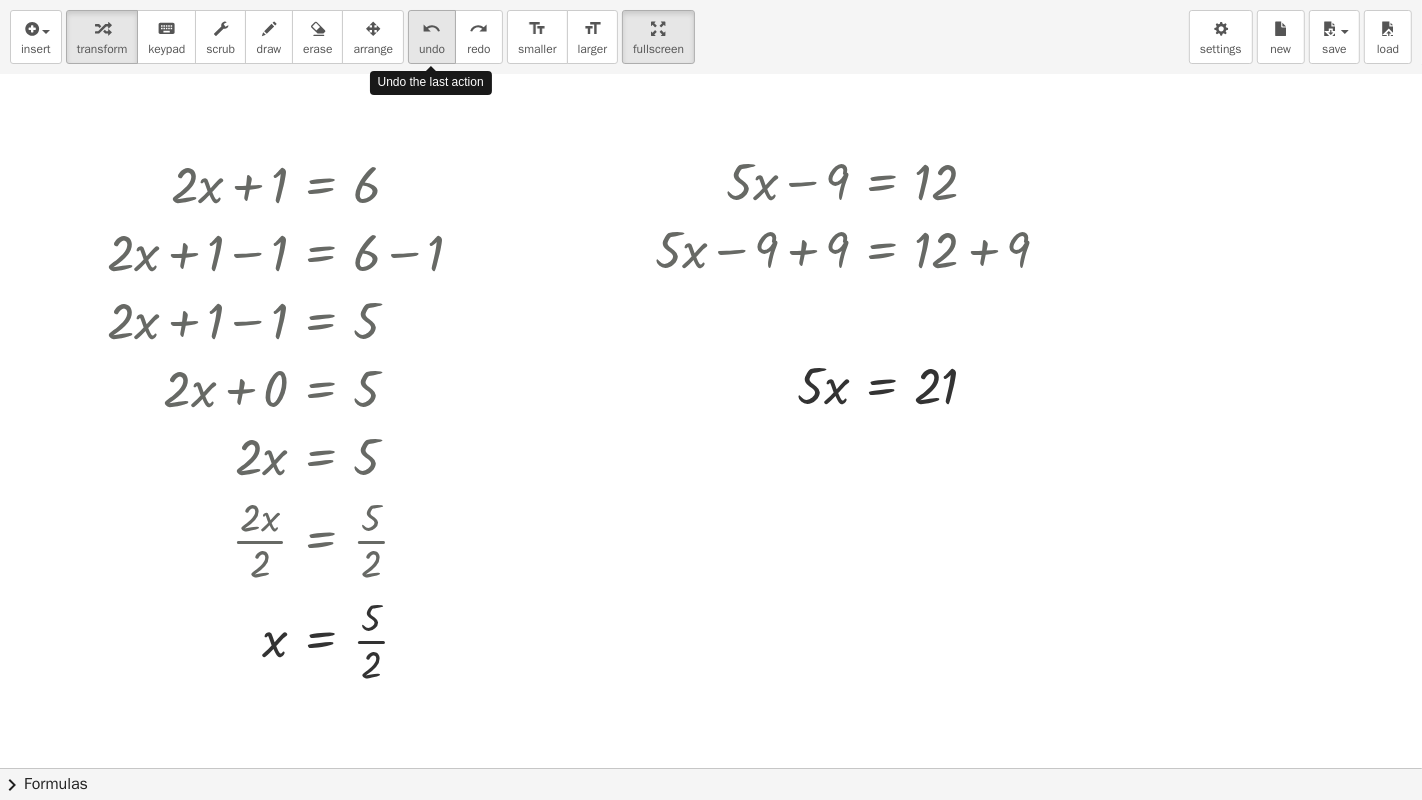 click on "undo" at bounding box center [432, 29] 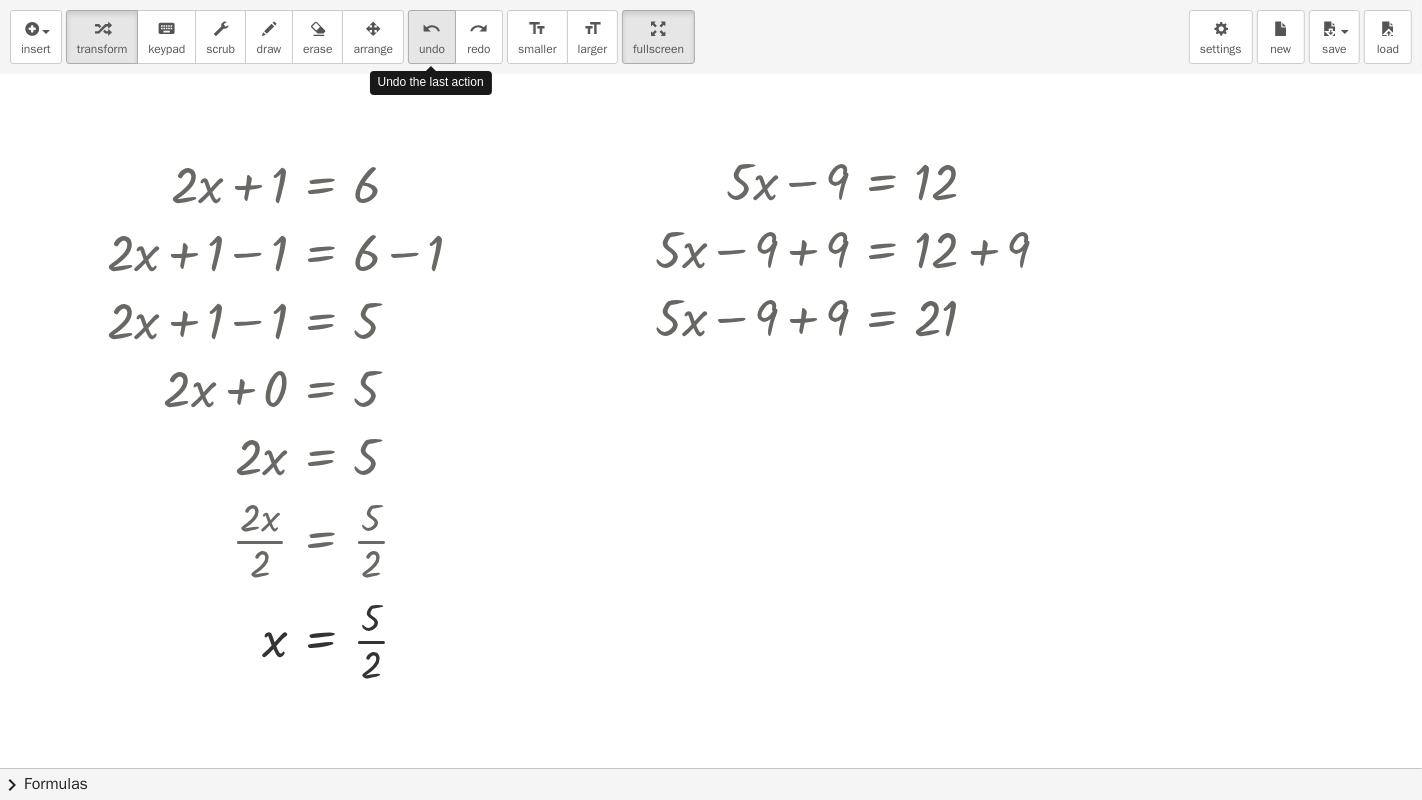 click on "undo" at bounding box center [432, 29] 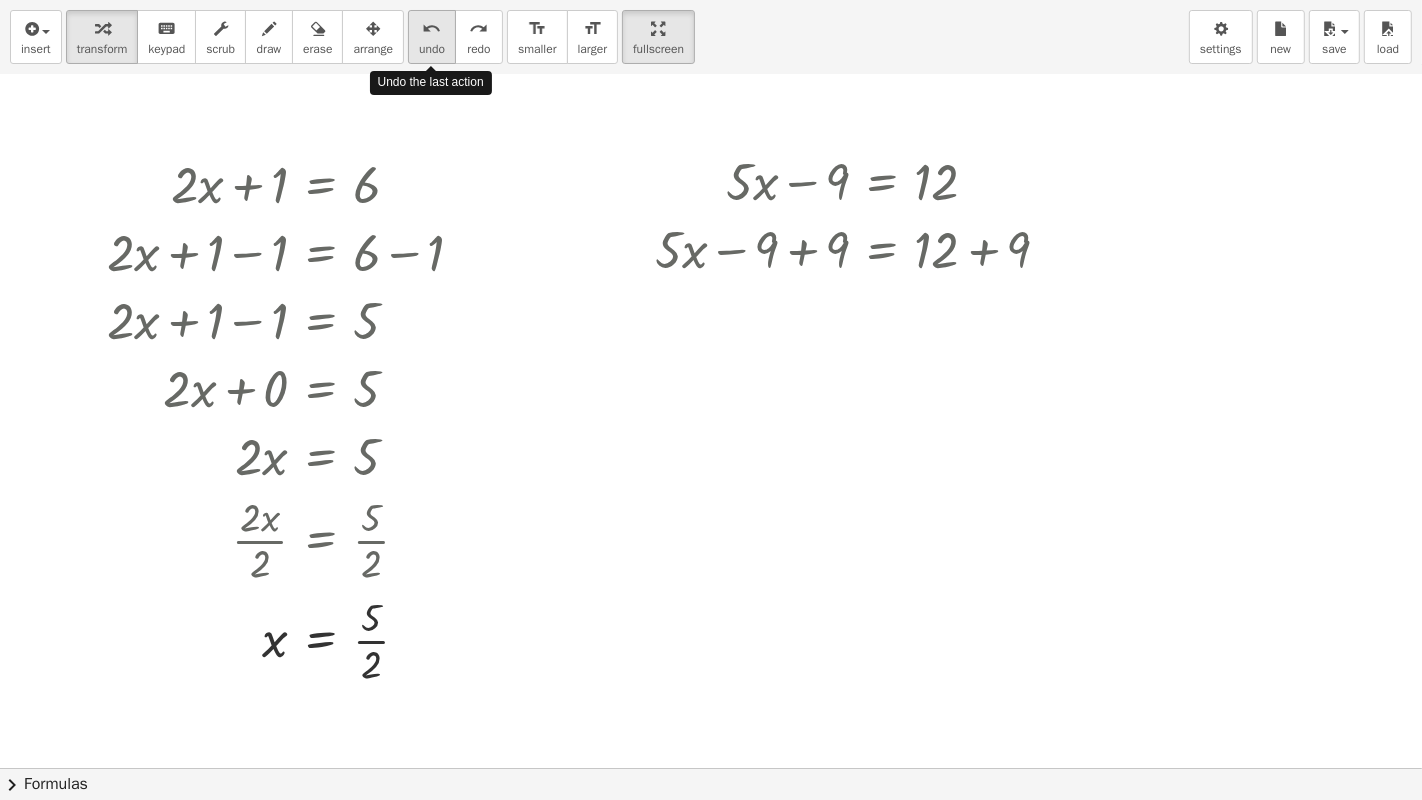 click on "undo" at bounding box center (432, 29) 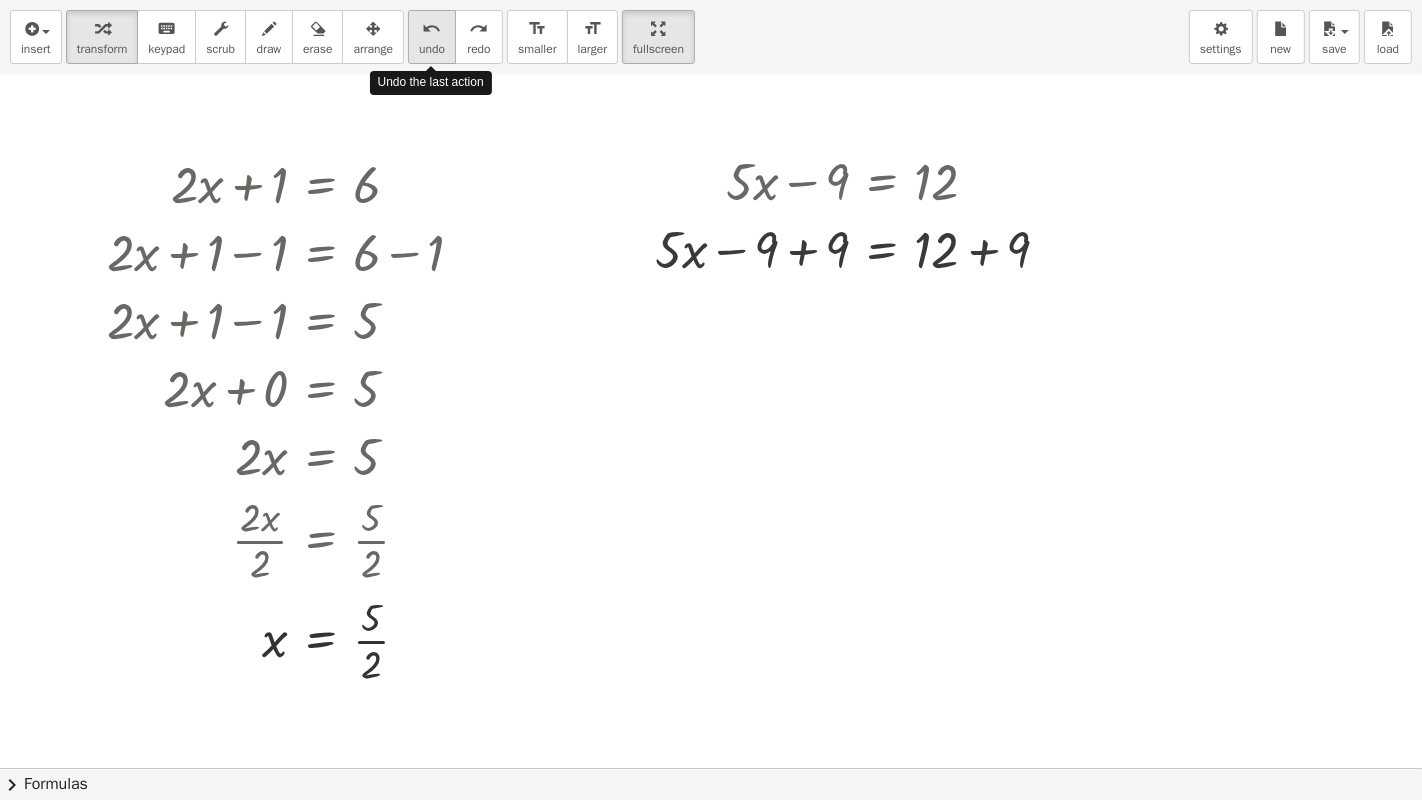 click on "undo" at bounding box center (432, 29) 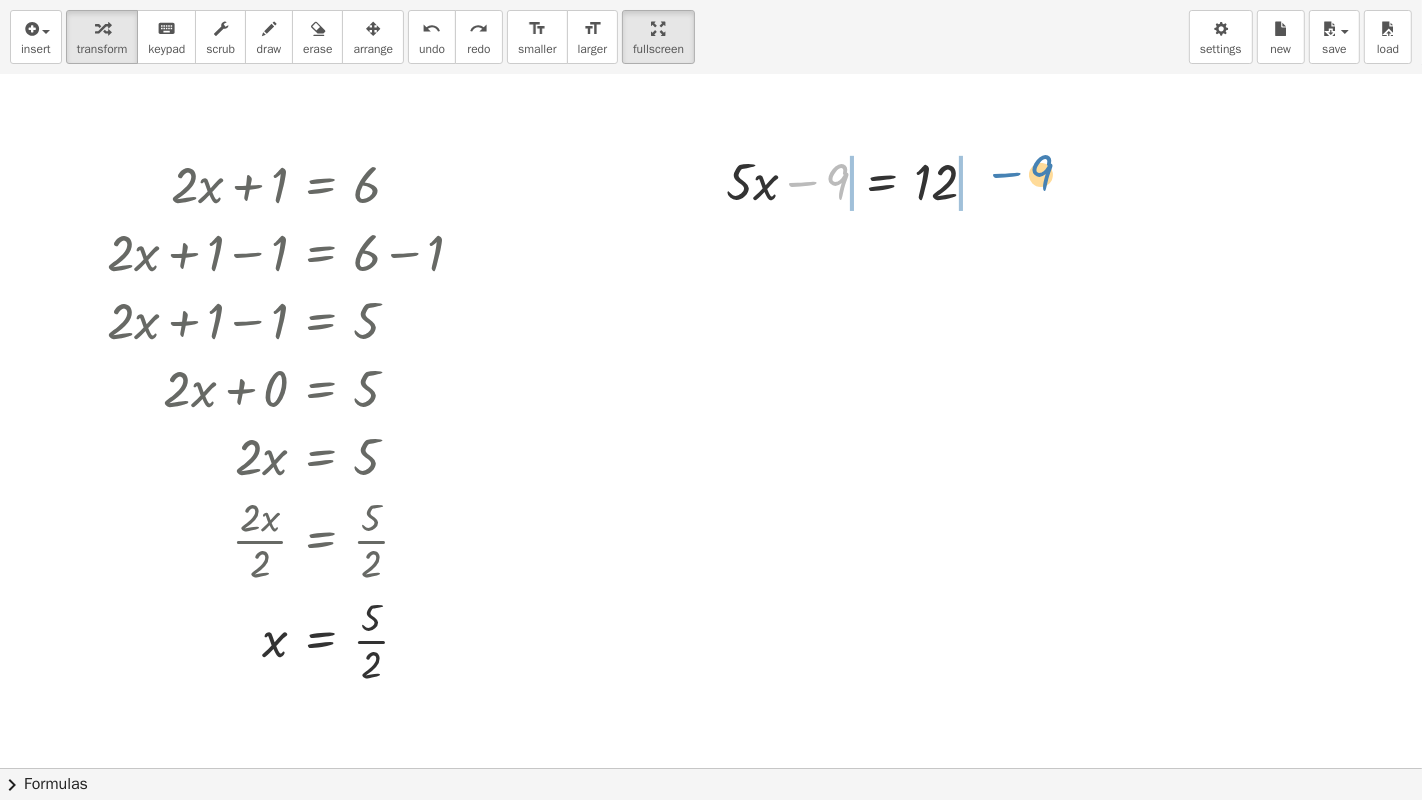 drag, startPoint x: 837, startPoint y: 183, endPoint x: 1042, endPoint y: 174, distance: 205.19746 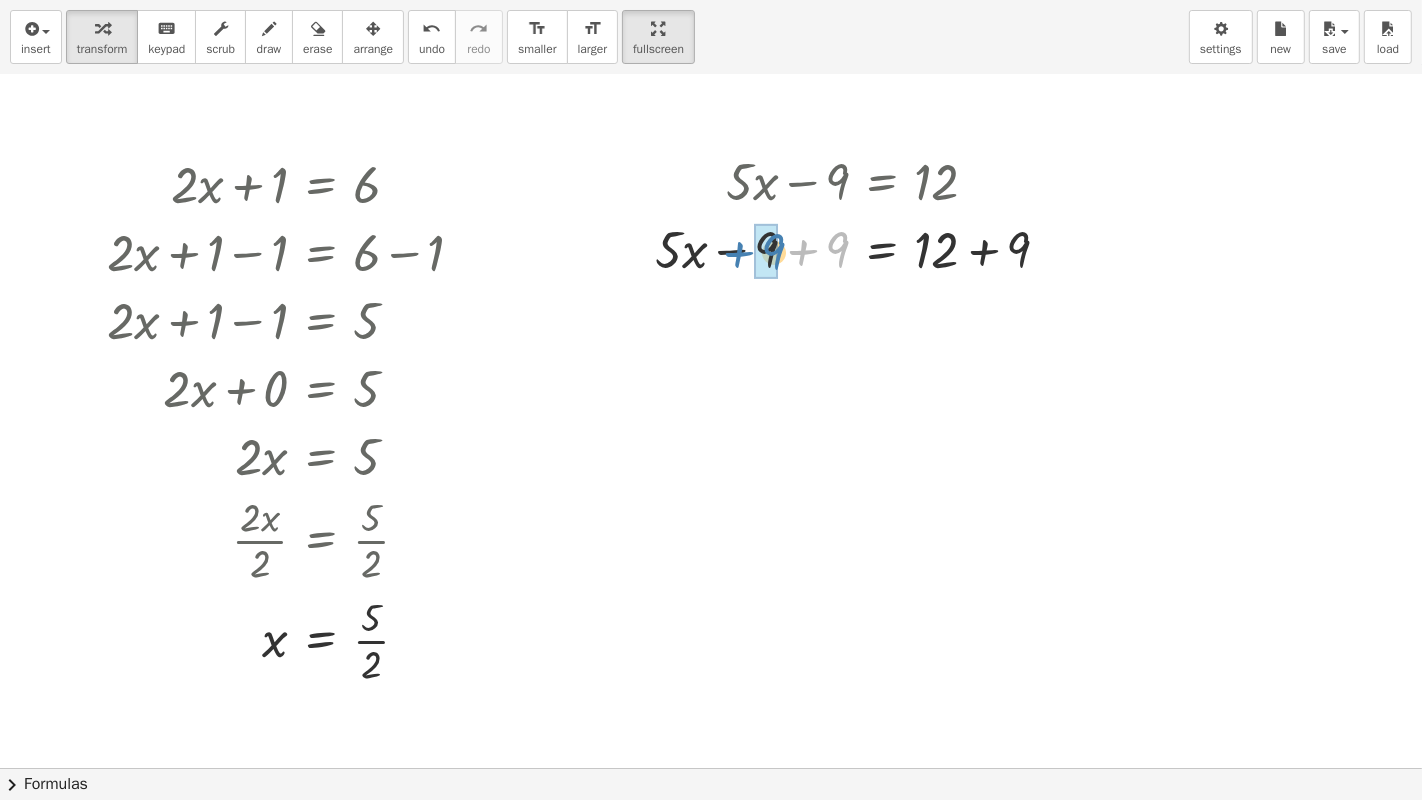 drag, startPoint x: 839, startPoint y: 248, endPoint x: 774, endPoint y: 251, distance: 65.06919 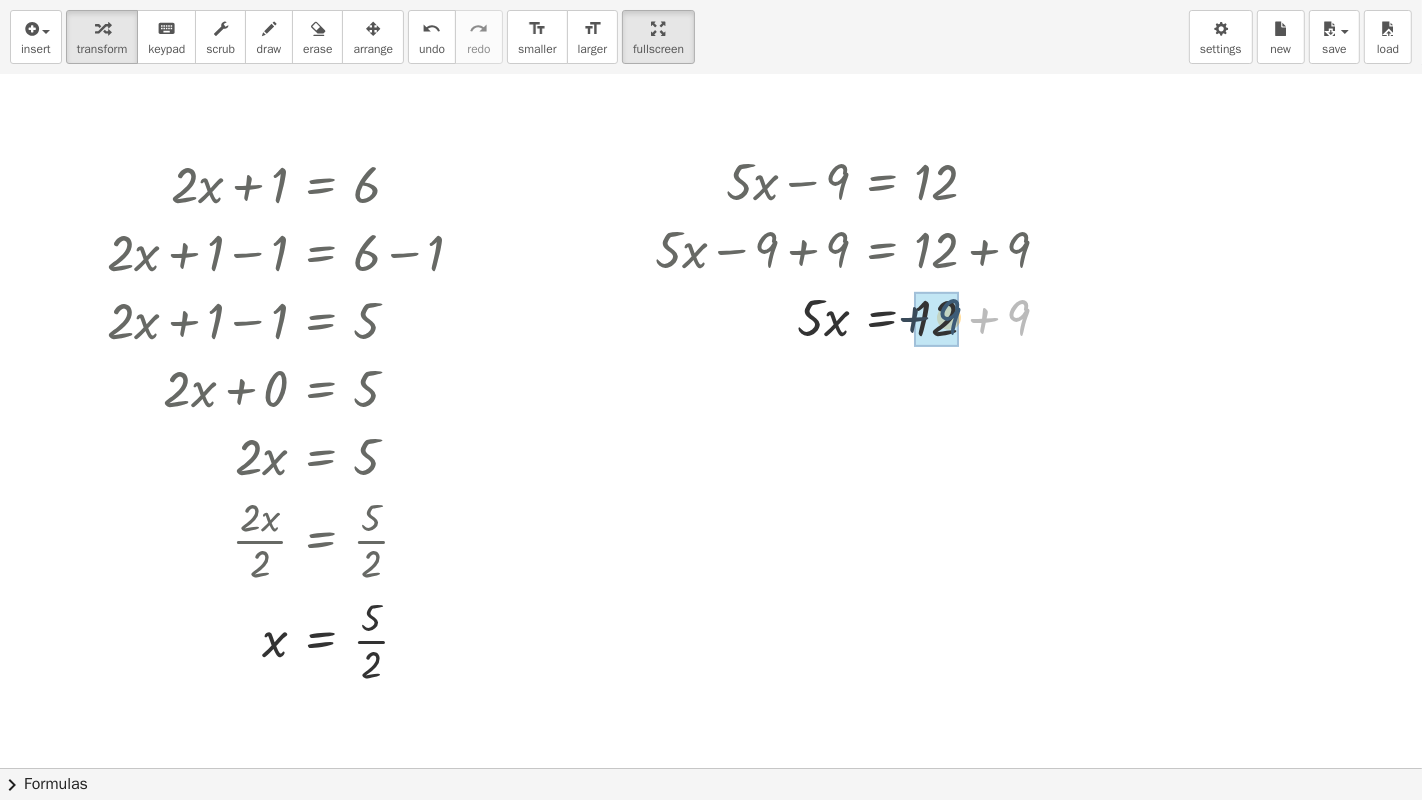 drag, startPoint x: 1017, startPoint y: 320, endPoint x: 944, endPoint y: 319, distance: 73.00685 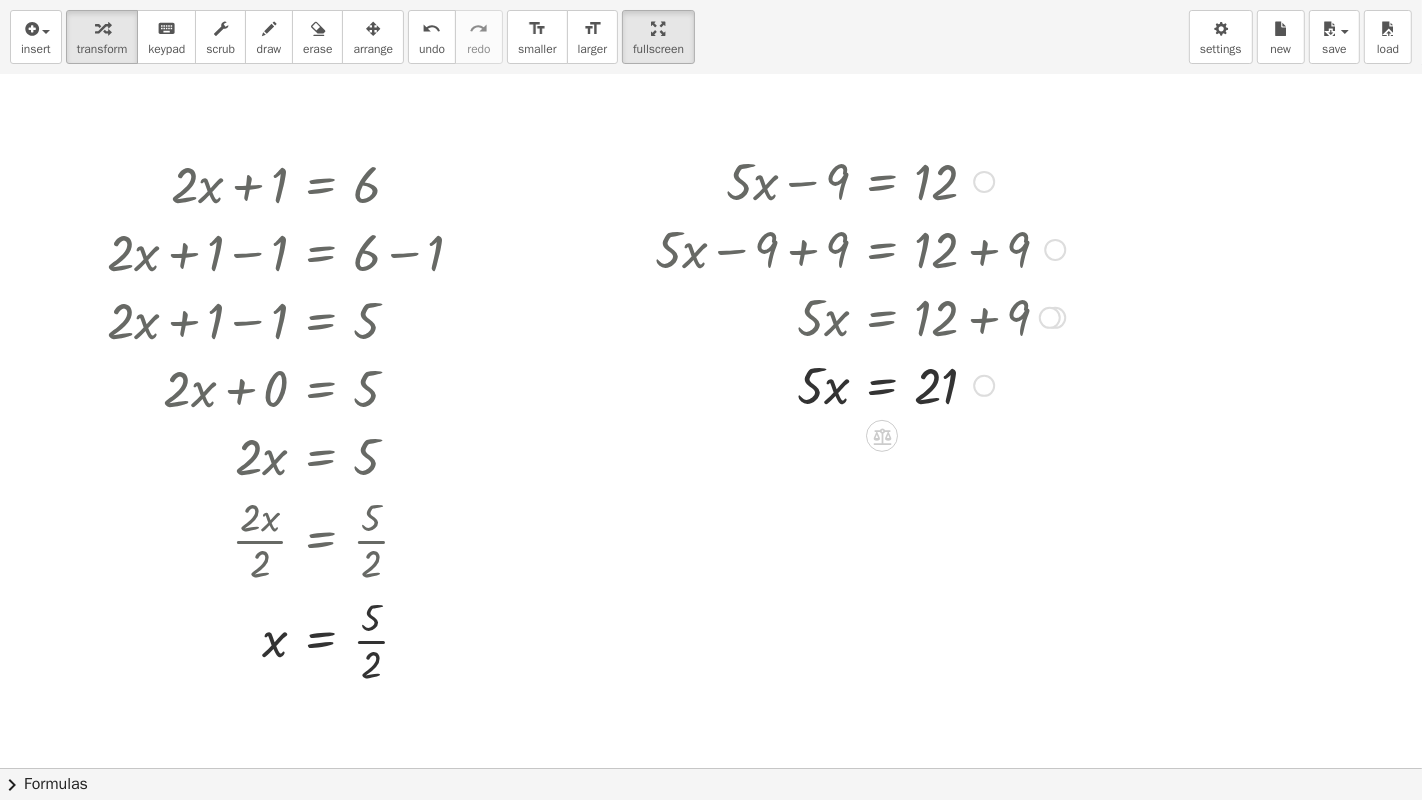 drag, startPoint x: 844, startPoint y: 252, endPoint x: 769, endPoint y: 247, distance: 75.16648 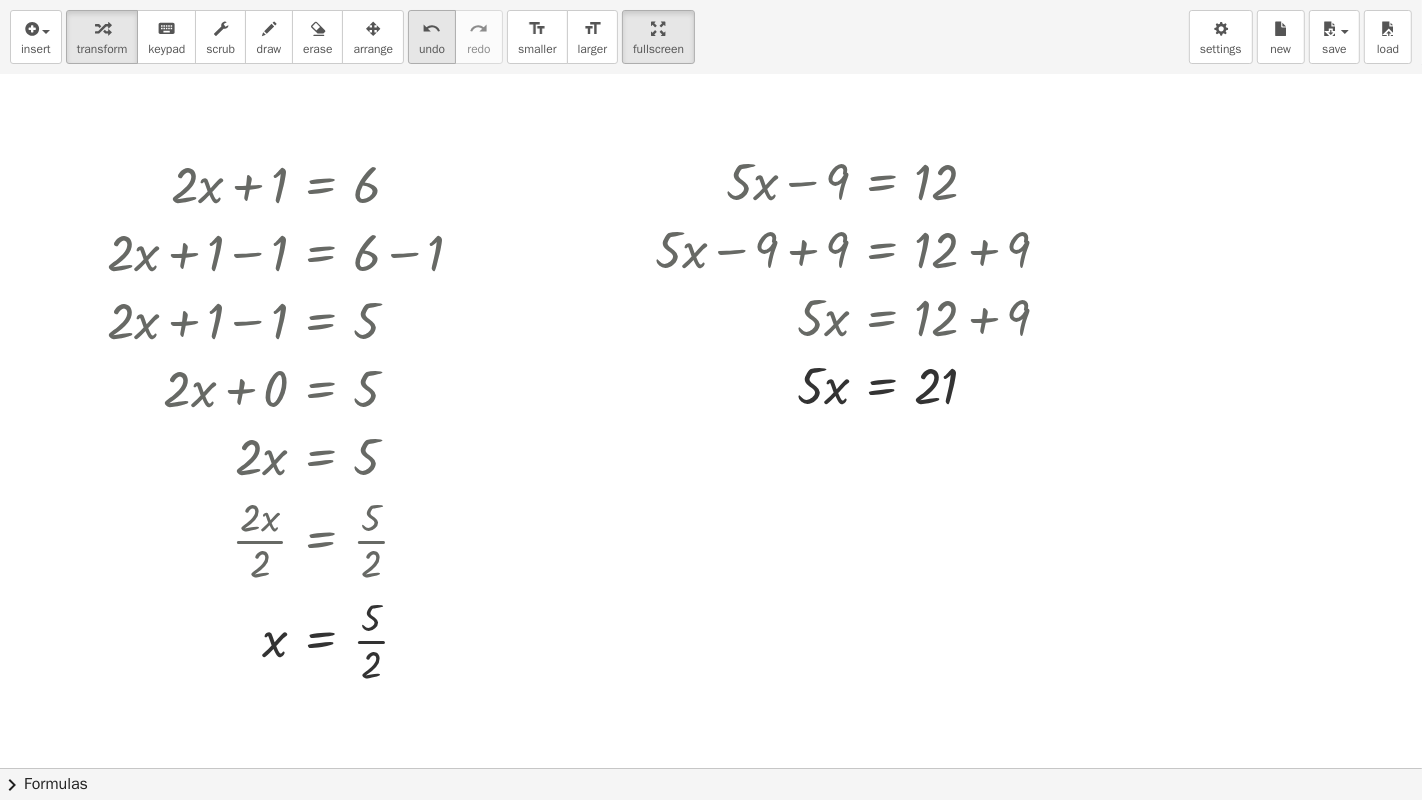 click on "undo" at bounding box center [432, 49] 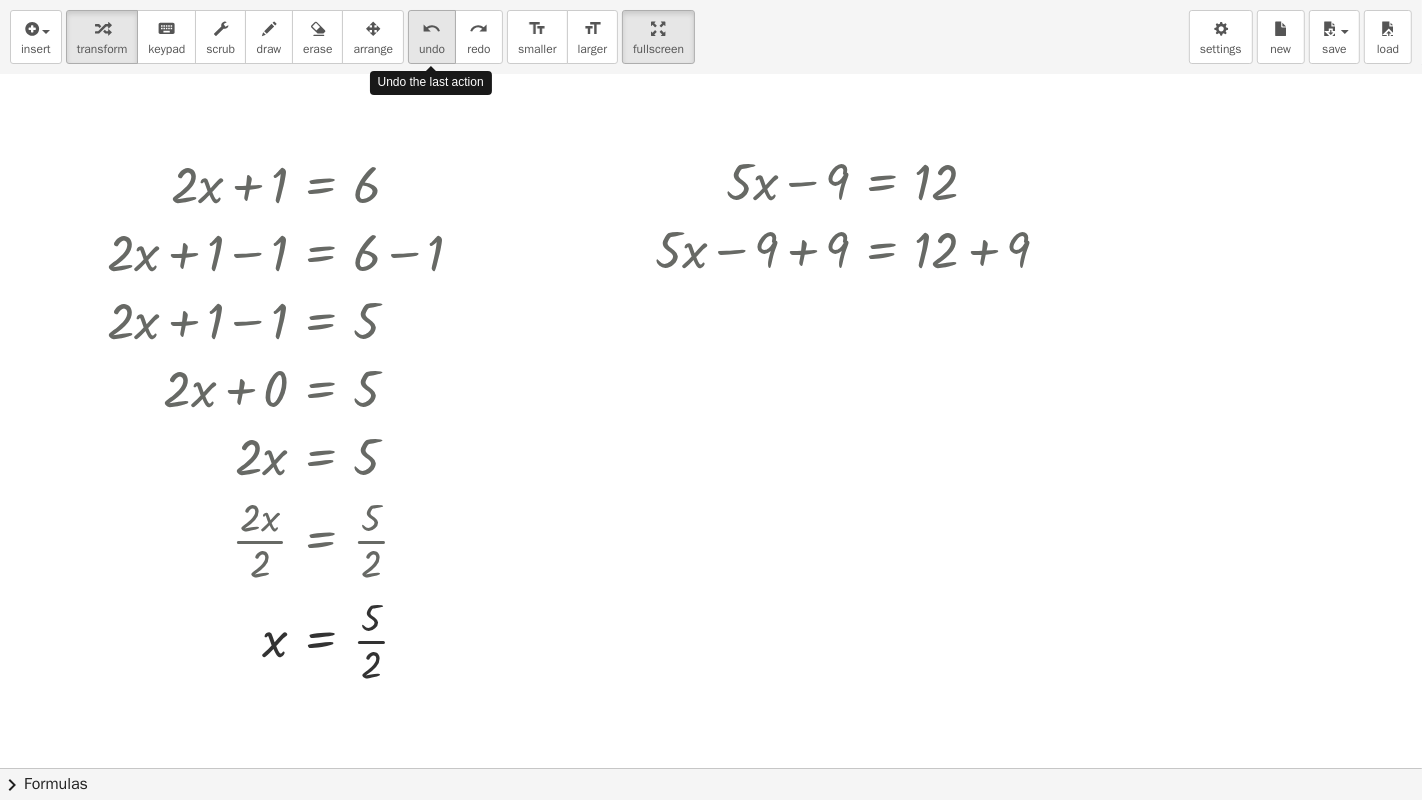 click on "undo" at bounding box center (432, 49) 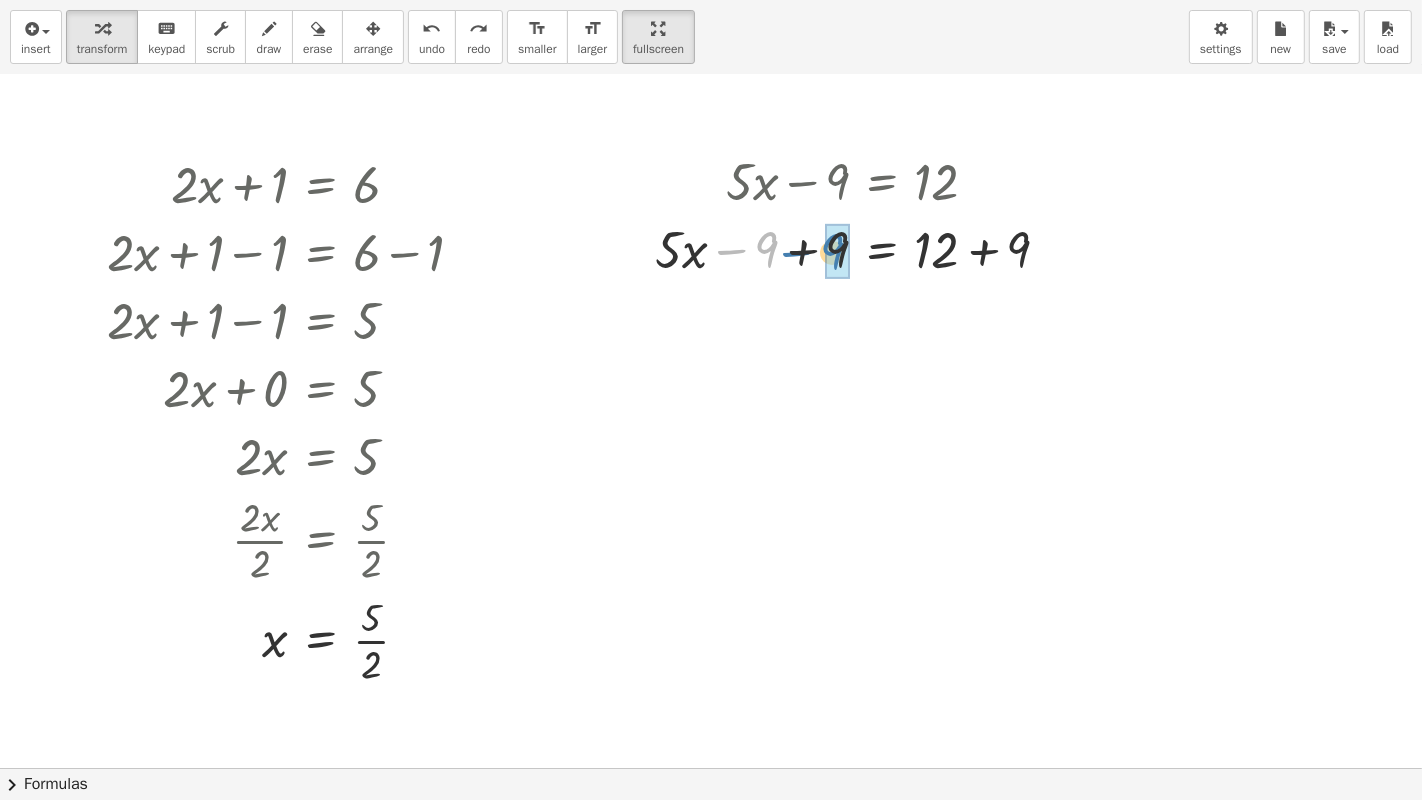 drag, startPoint x: 766, startPoint y: 242, endPoint x: 833, endPoint y: 244, distance: 67.02985 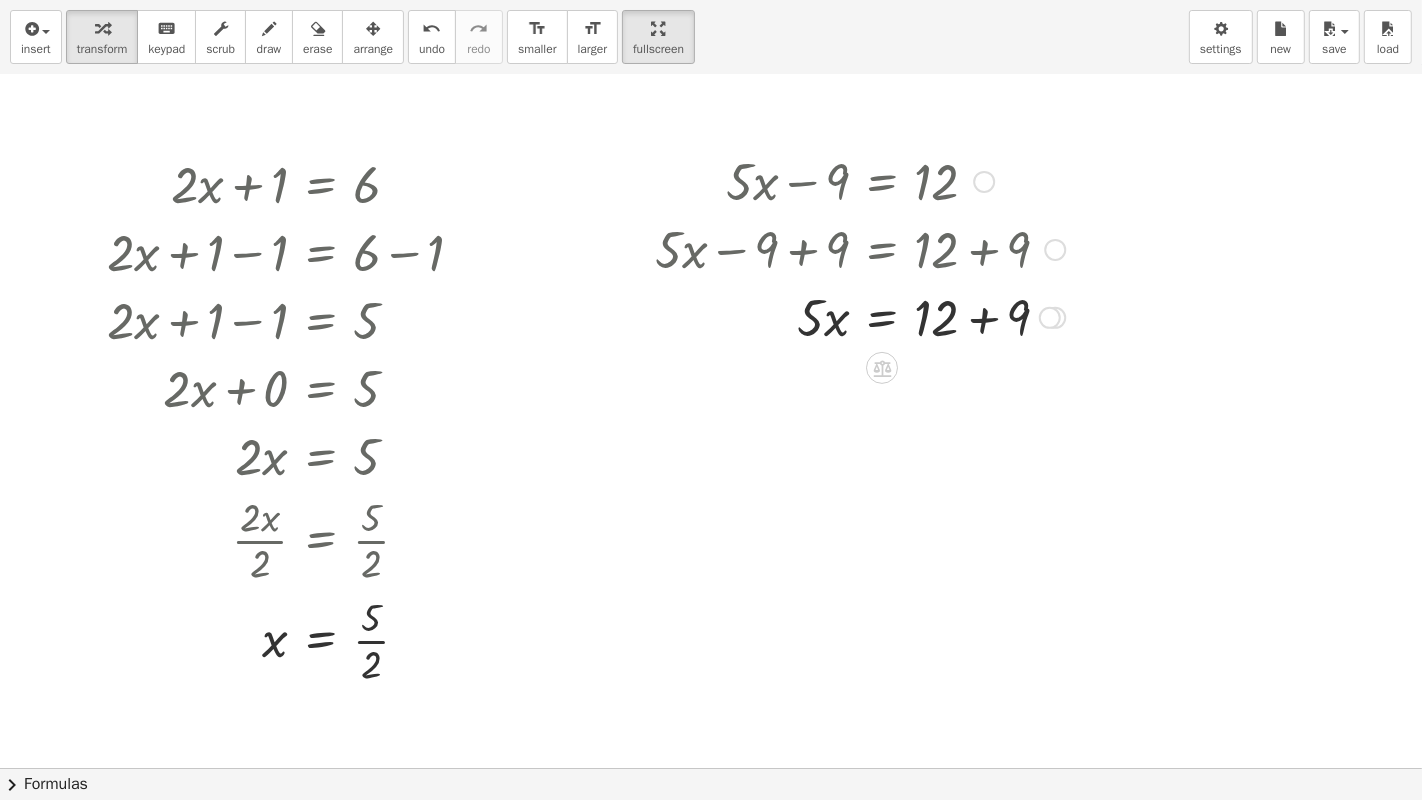 click at bounding box center [860, 316] 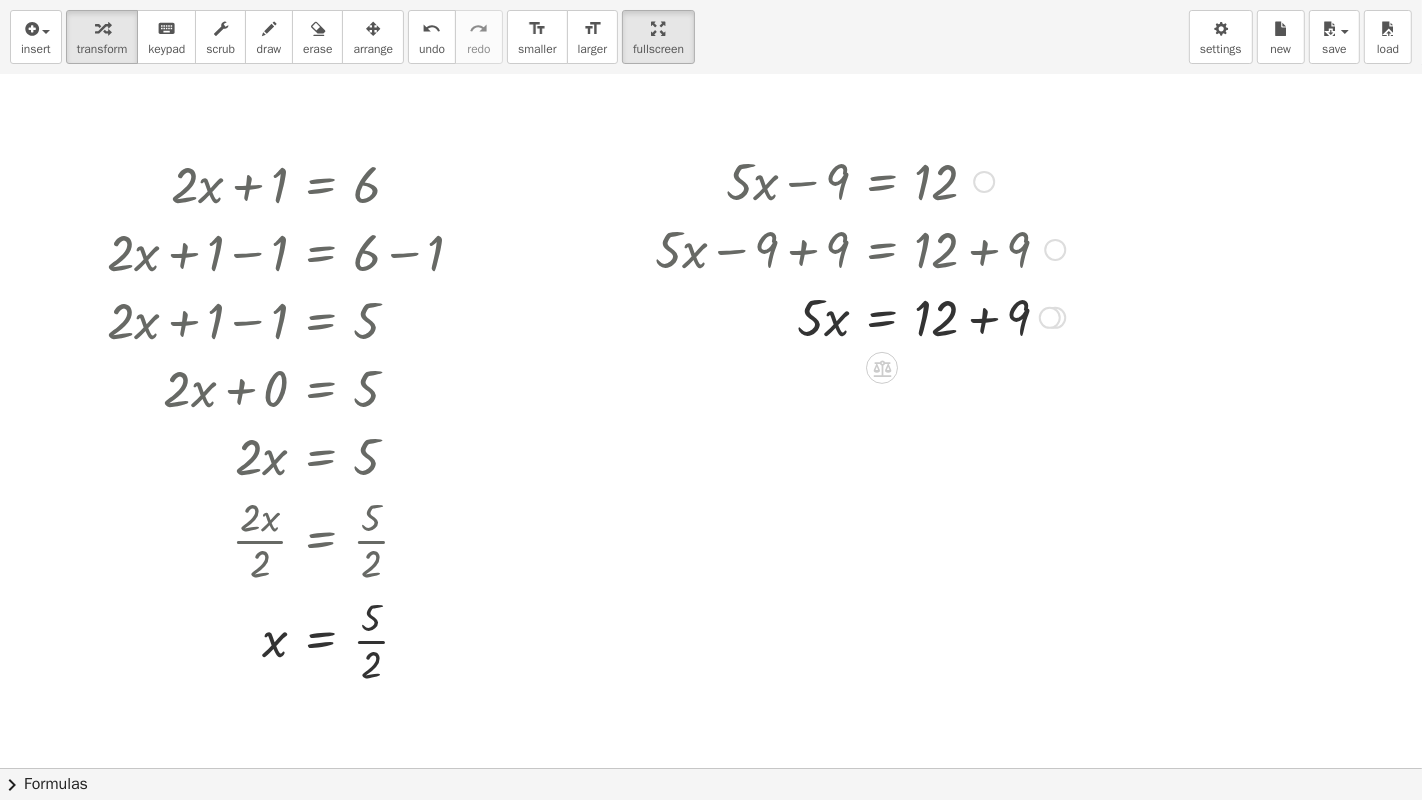 click at bounding box center (860, 316) 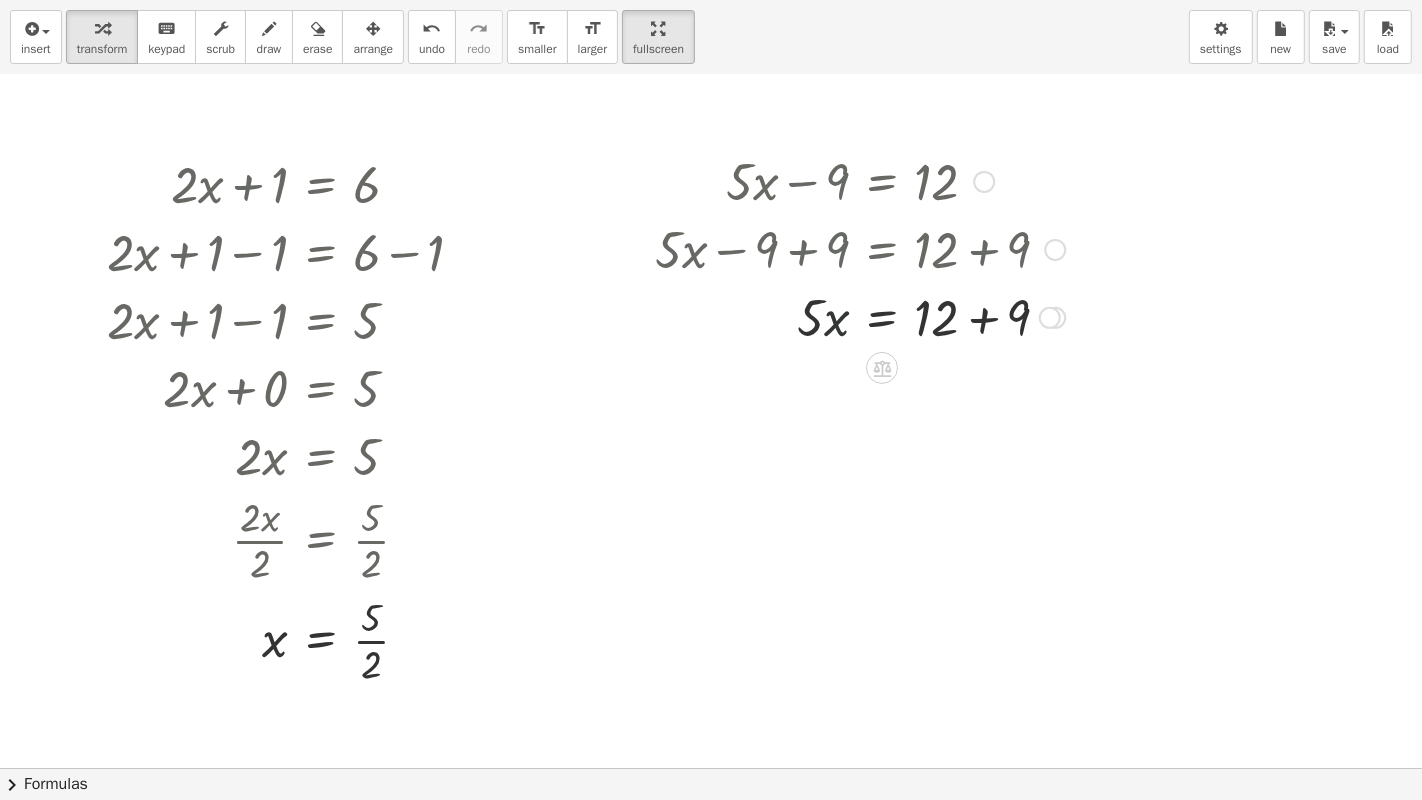 click at bounding box center (860, 316) 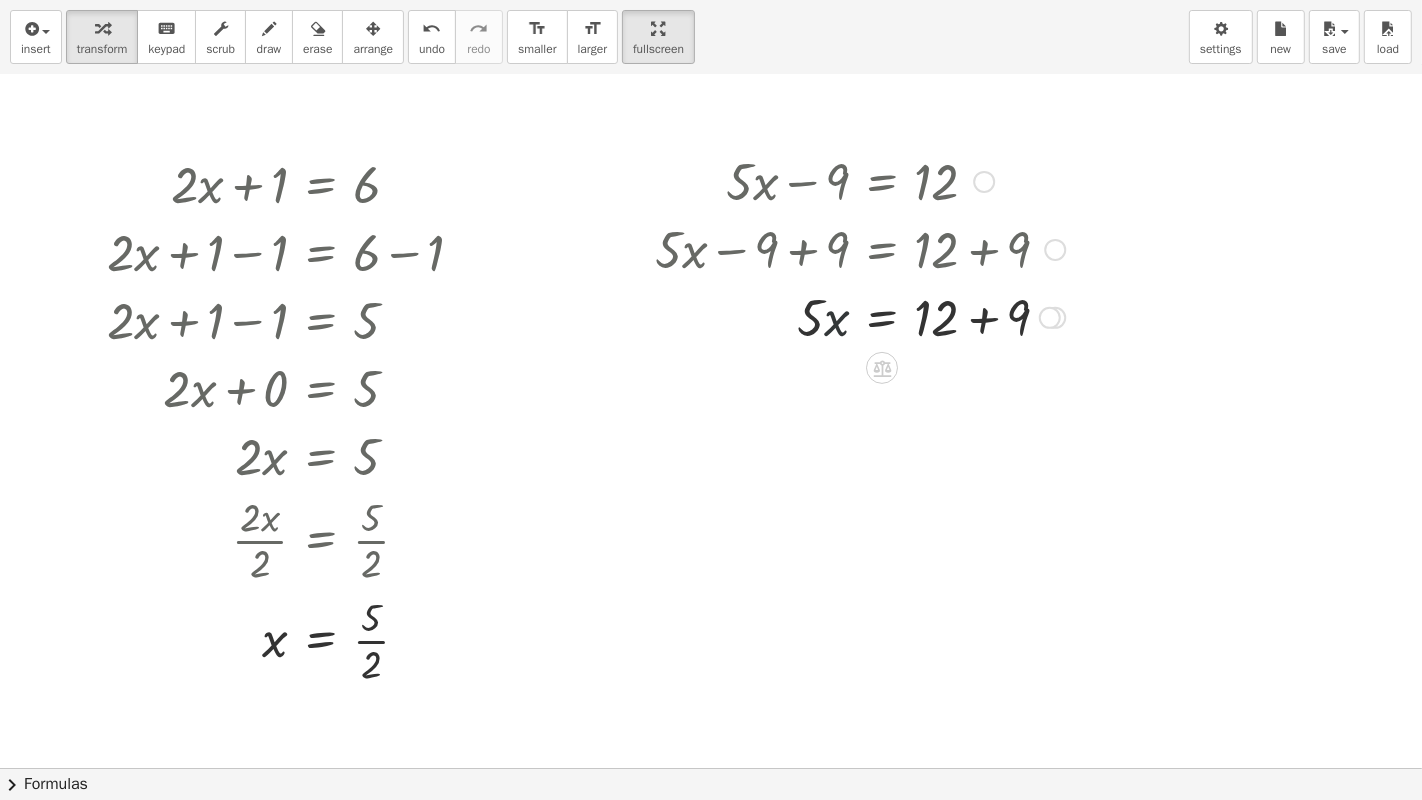 click at bounding box center [860, 316] 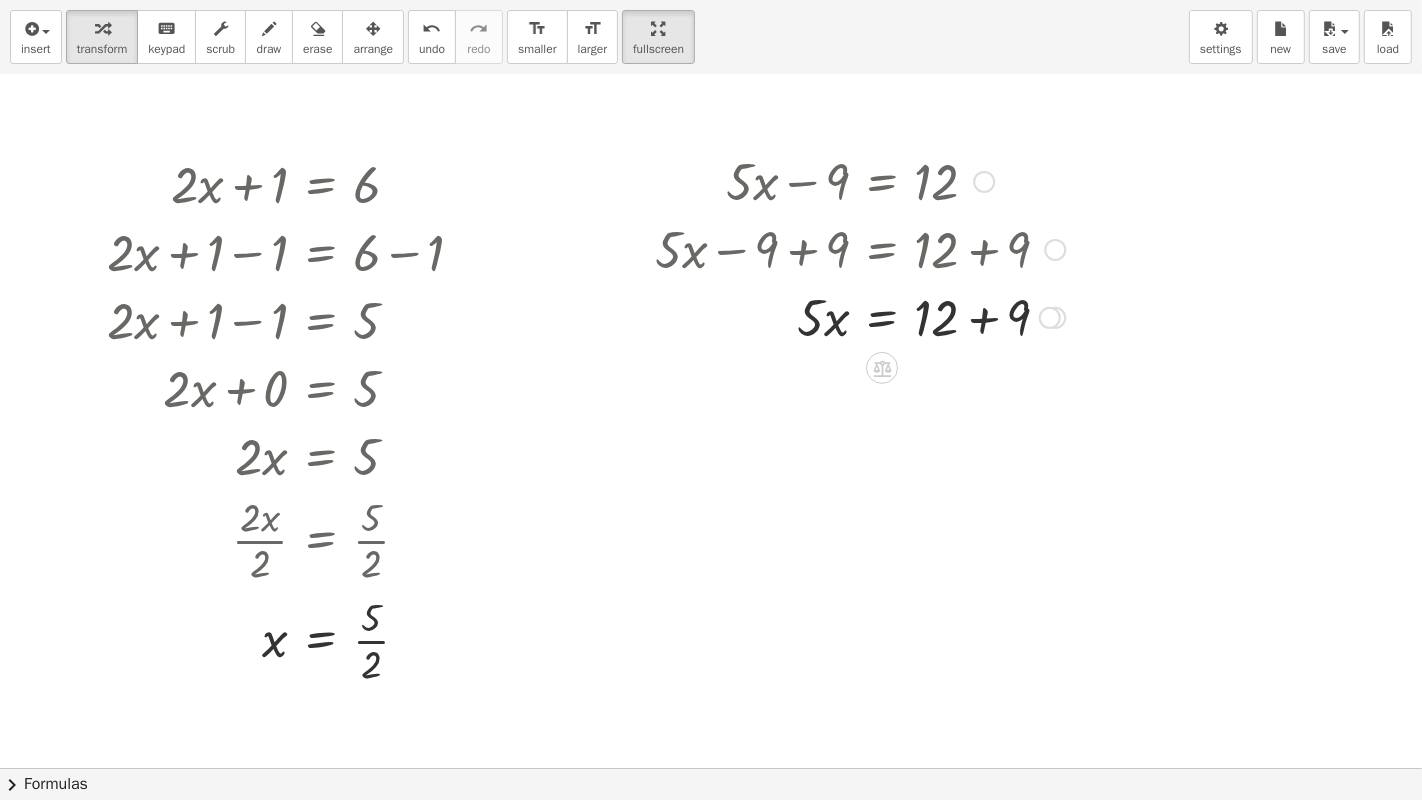 drag, startPoint x: 1048, startPoint y: 249, endPoint x: 1046, endPoint y: 334, distance: 85.02353 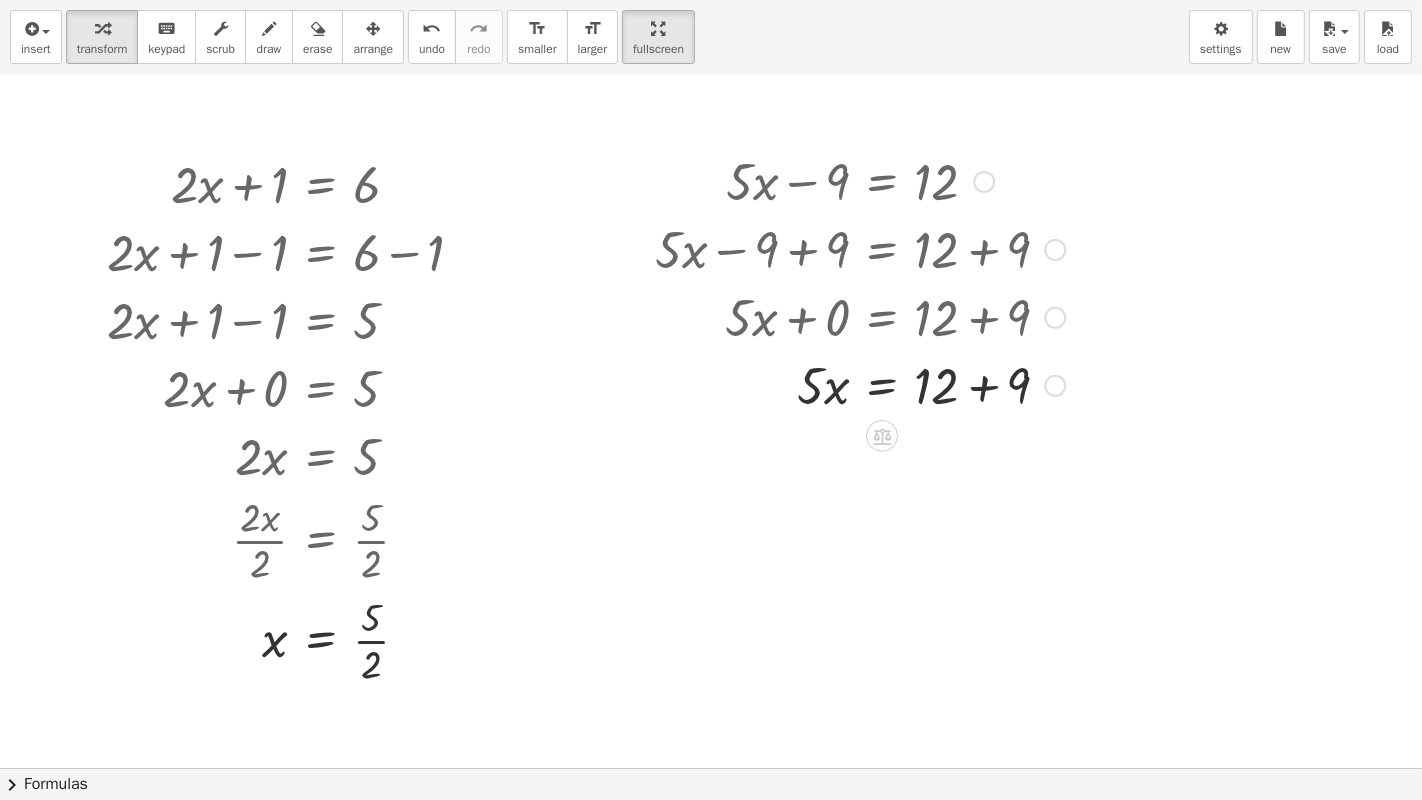 drag, startPoint x: 1050, startPoint y: 317, endPoint x: 1049, endPoint y: 405, distance: 88.005684 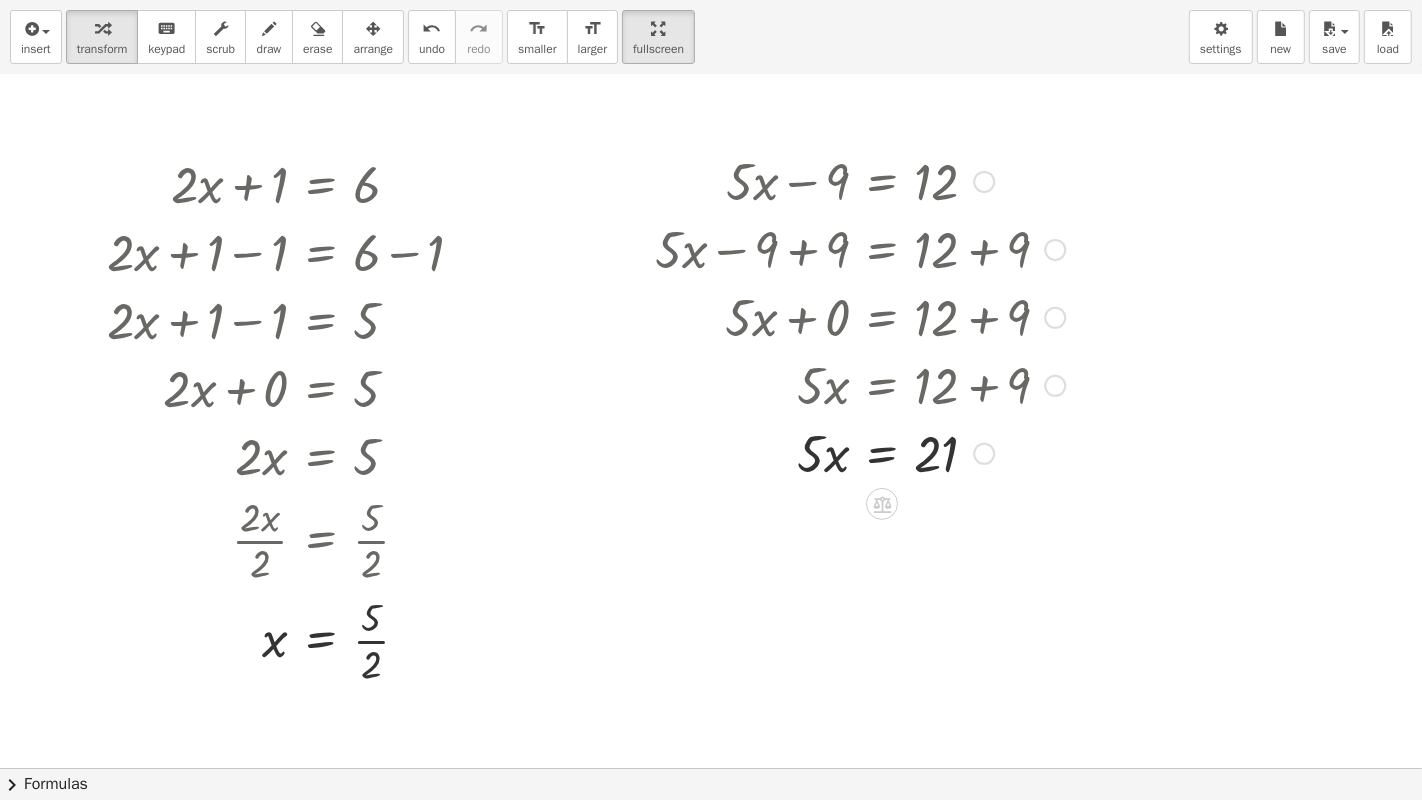 drag, startPoint x: 992, startPoint y: 452, endPoint x: 985, endPoint y: 549, distance: 97.25225 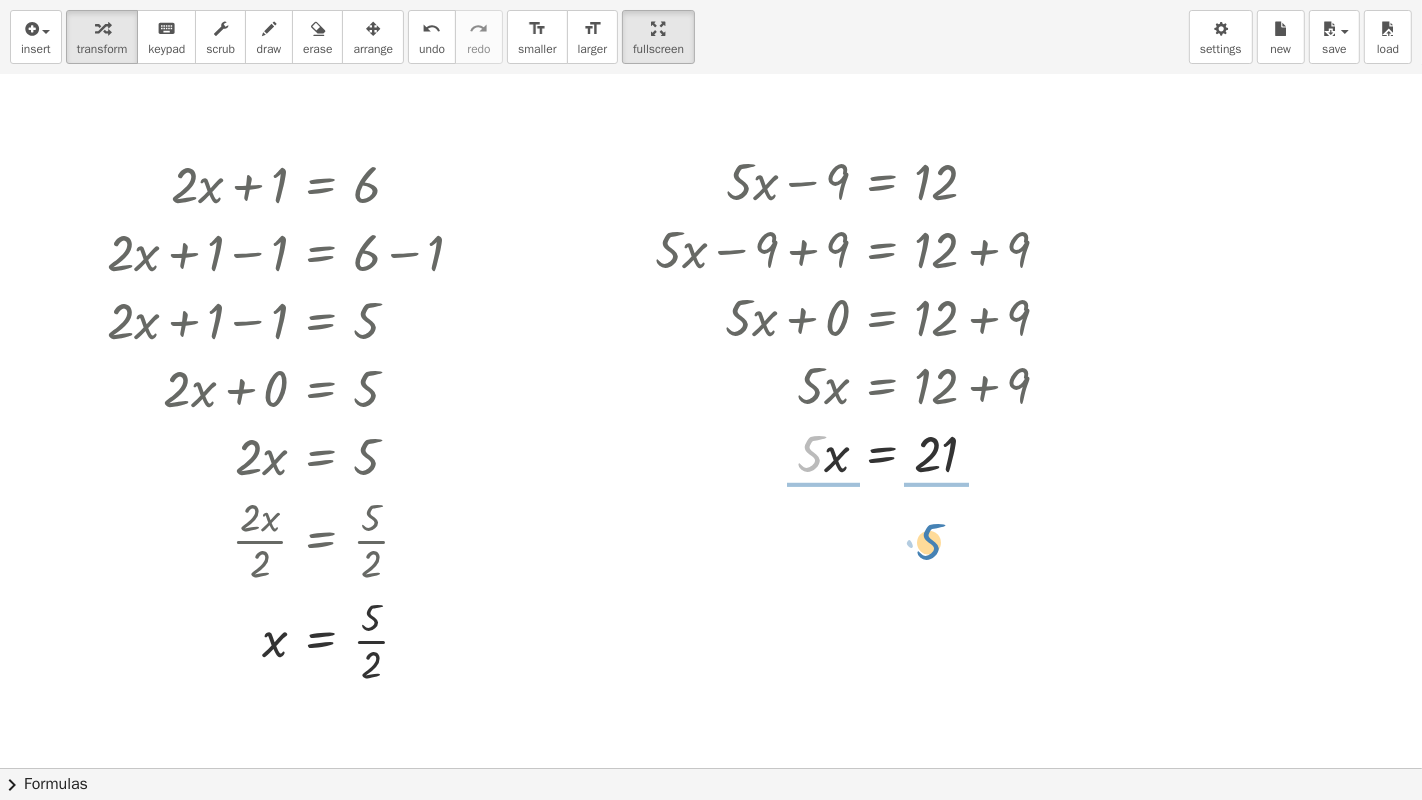 drag, startPoint x: 811, startPoint y: 456, endPoint x: 941, endPoint y: 540, distance: 154.77725 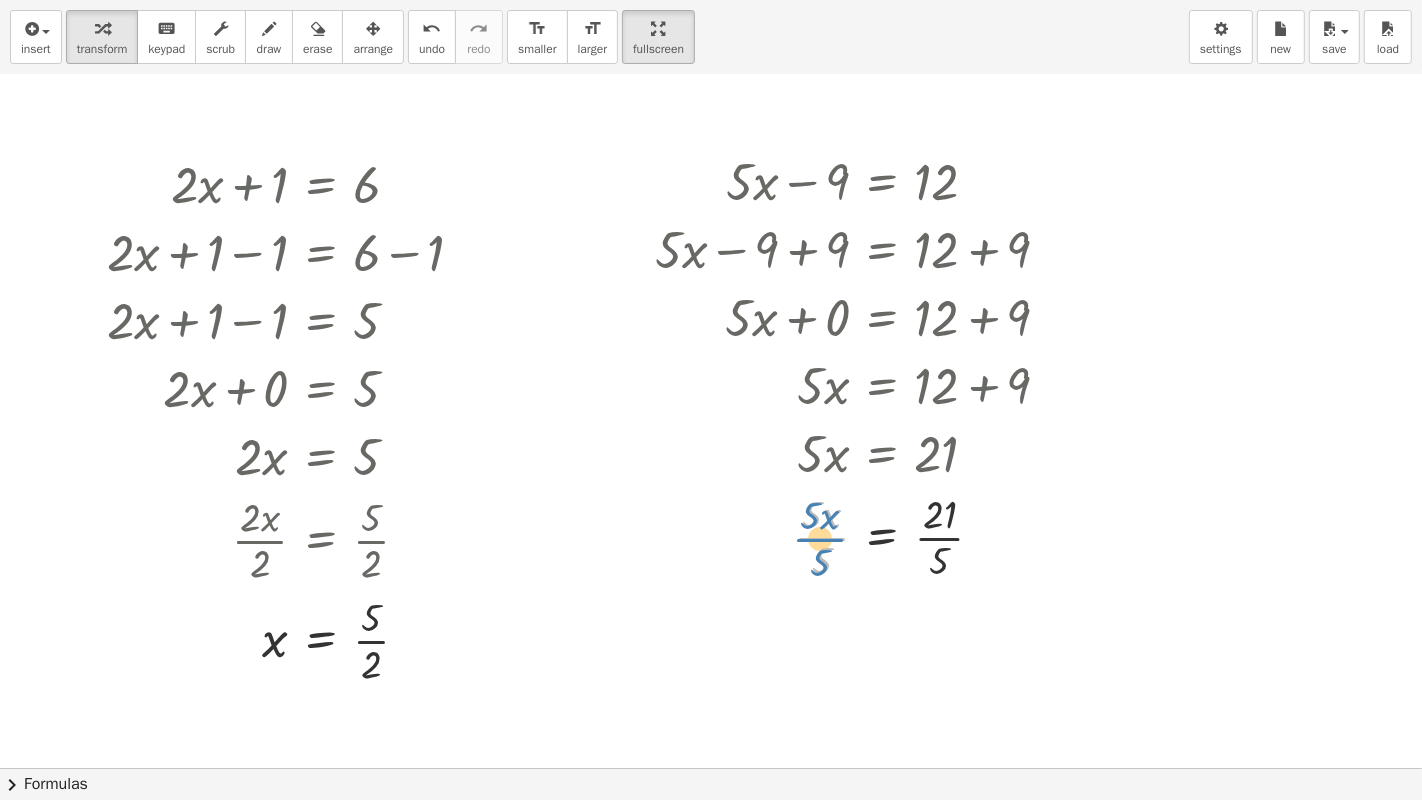 drag, startPoint x: 821, startPoint y: 548, endPoint x: 821, endPoint y: 568, distance: 20 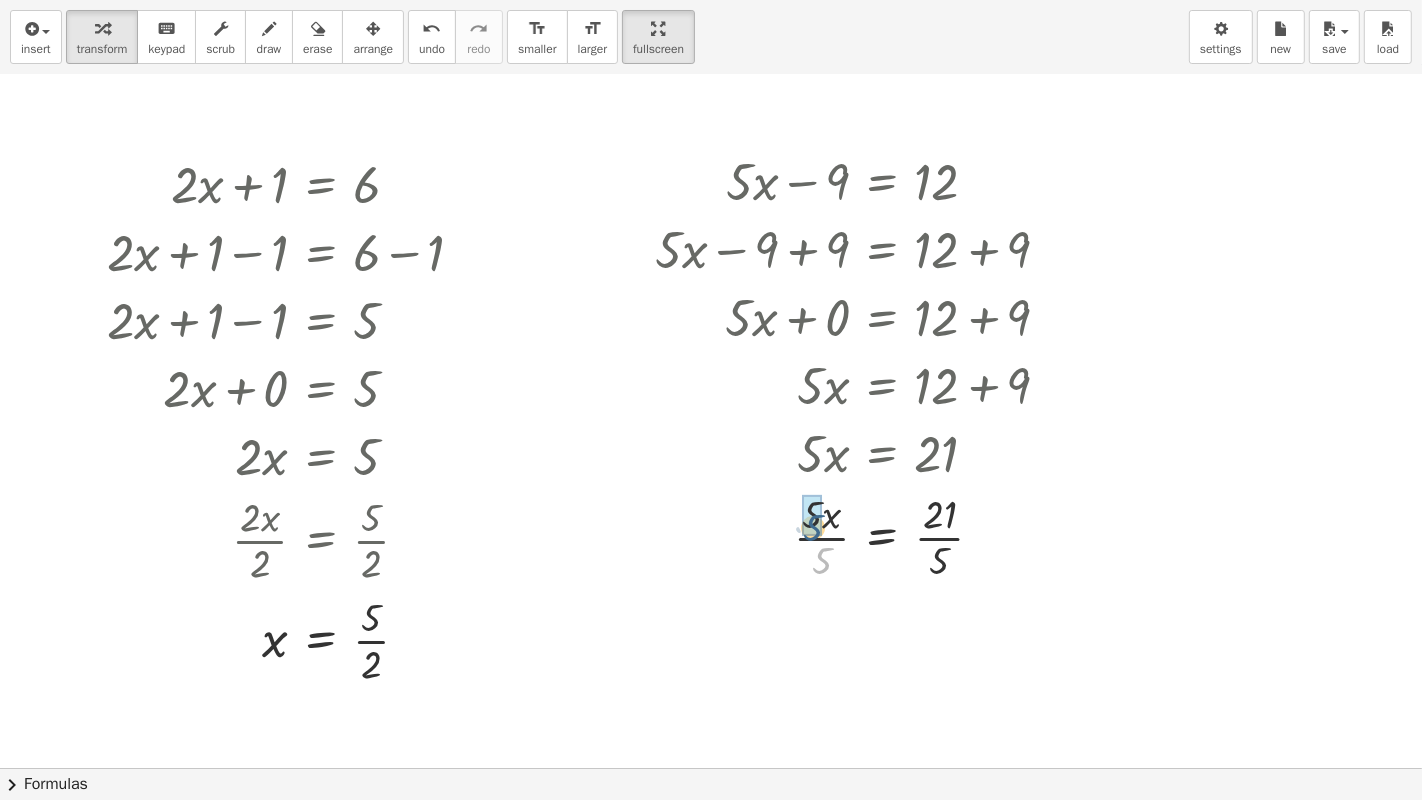drag, startPoint x: 820, startPoint y: 562, endPoint x: 811, endPoint y: 527, distance: 36.138622 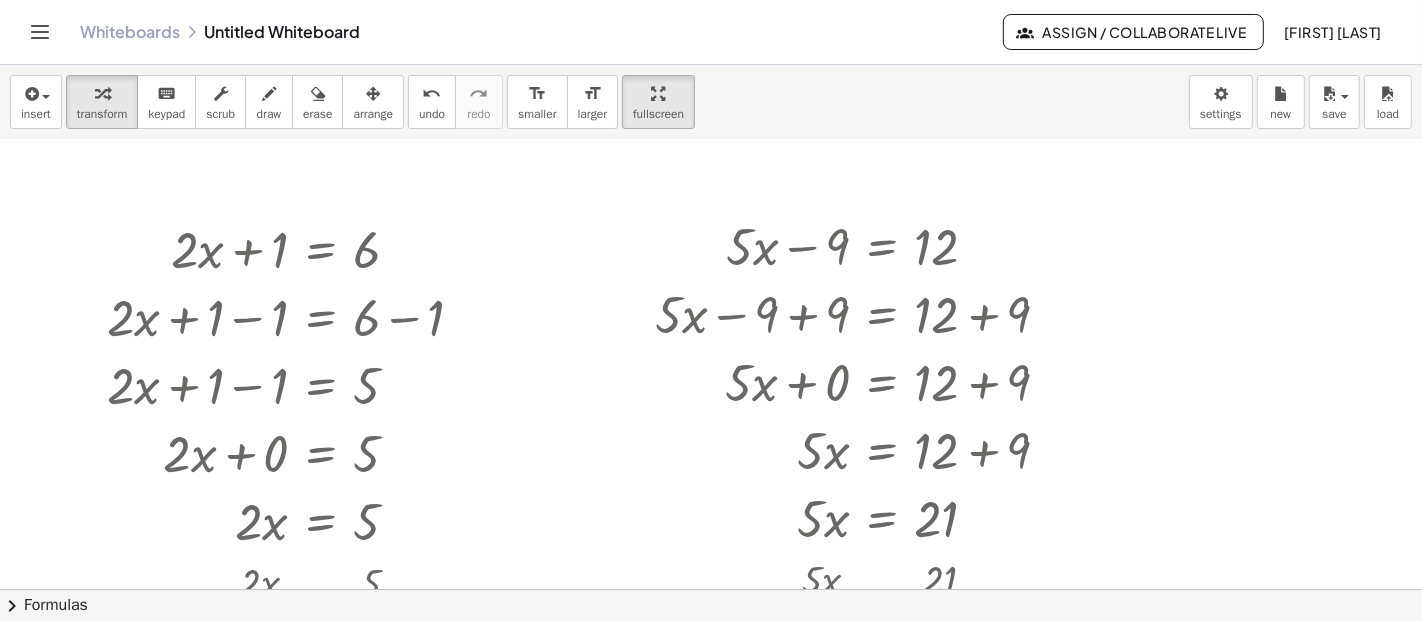 drag, startPoint x: 924, startPoint y: 98, endPoint x: 991, endPoint y: 116, distance: 69.375786 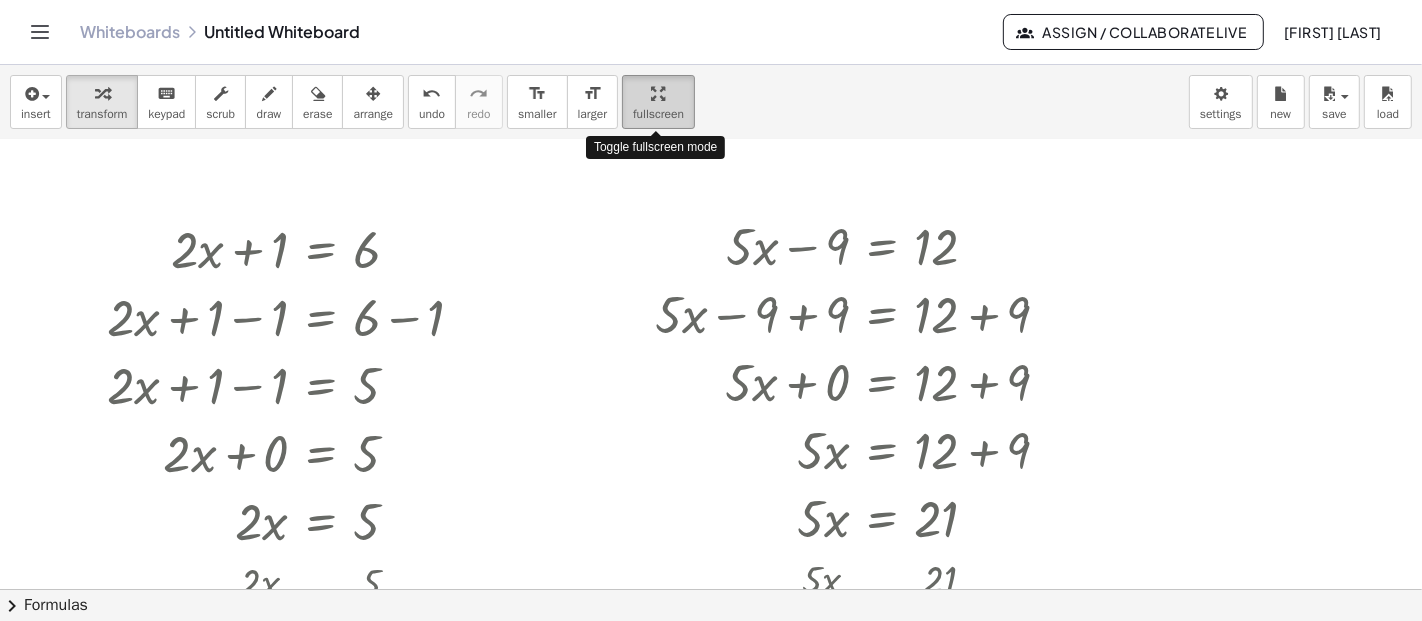 click on "fullscreen" at bounding box center [658, 114] 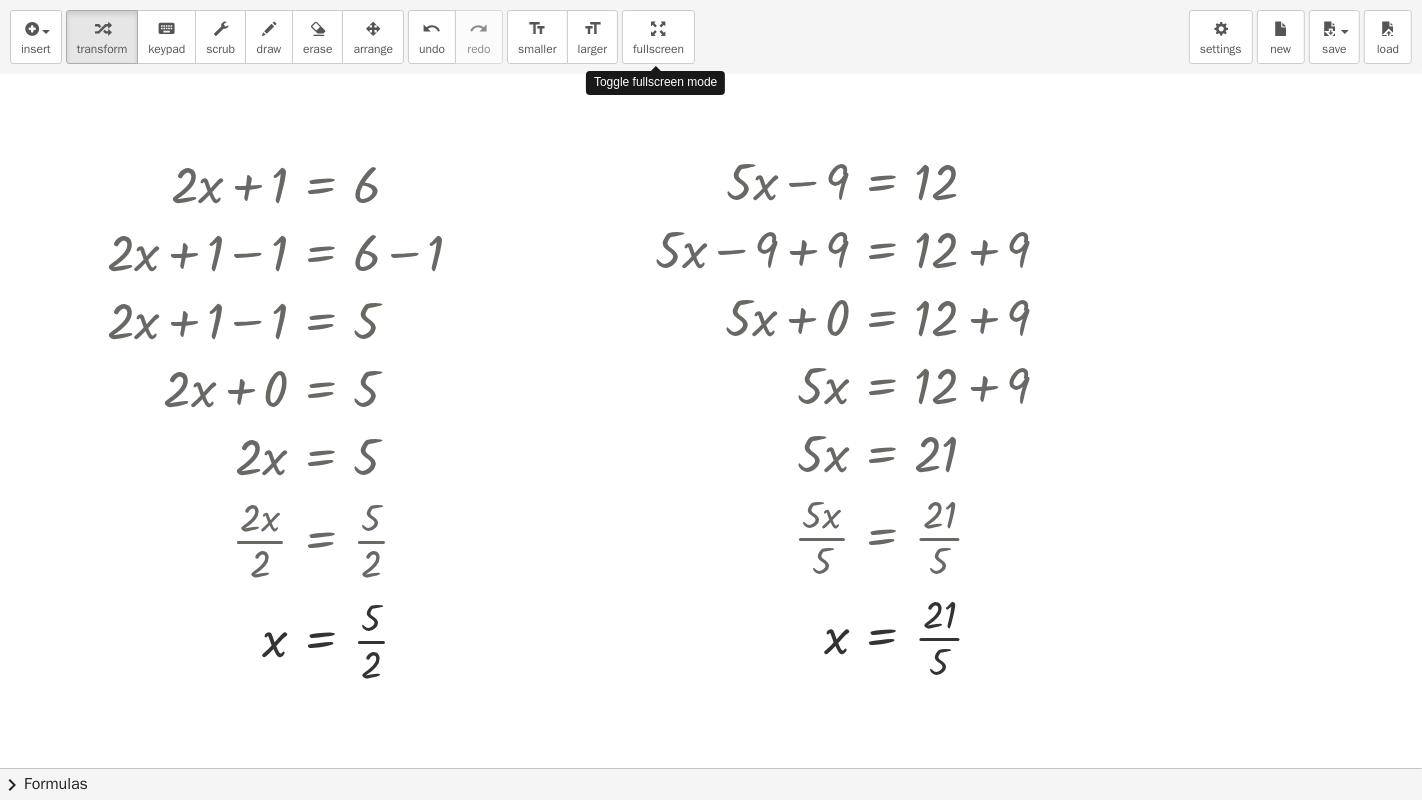 click on "insert select one: Math Expression Function Text Youtube Video Graphing Geometry Geometry 3D transform keyboard keypad scrub draw erase arrange undo undo redo redo format_size smaller format_size larger fullscreen load   save new settings Toggle fullscreen mode + · 2 · x + 1 = 6 + · 2 · x + 1 − 1 = + 6 − 1 + · 2 · x + 1 − 1 = 5 + · 2 · x + 0 = 5 · 2 · x = 5 · 2 · x · 2 = · 5 · 2 x = · 5 · 2 Transform line Copy line as LaTeX Copy derivation as LaTeX Expand new lines: On + · 5 · x − 9 = 12 + · 5 · x − 9 + 9 = + 12 + 9 + · 5 · x + 0 = + 12 + 9 · 5 · x = + 12 + 9 · 5 · x = 21 · 5 · x · 5 = · 21 · 5 x = 21 · · 5 Try to double tap. × chevron_right  Formulas
Drag one side of a formula onto a highlighted expression on the canvas to apply it.
Quadratic Formula
+ · a · x 2 + · b · x + c = 0
⇔
x = · ( − b ± 2 √ ( + b 2 −" at bounding box center [711, 400] 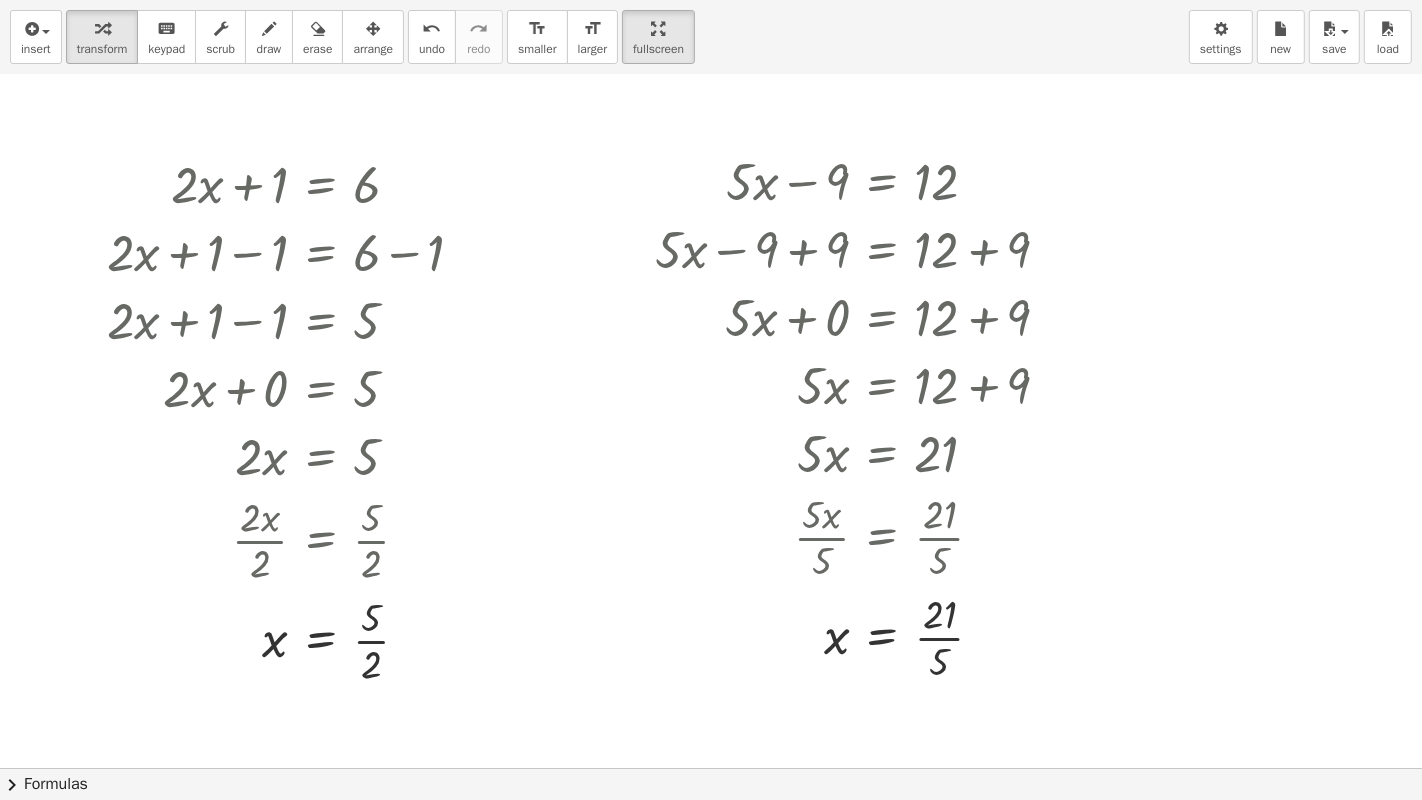 click at bounding box center (711, 188) 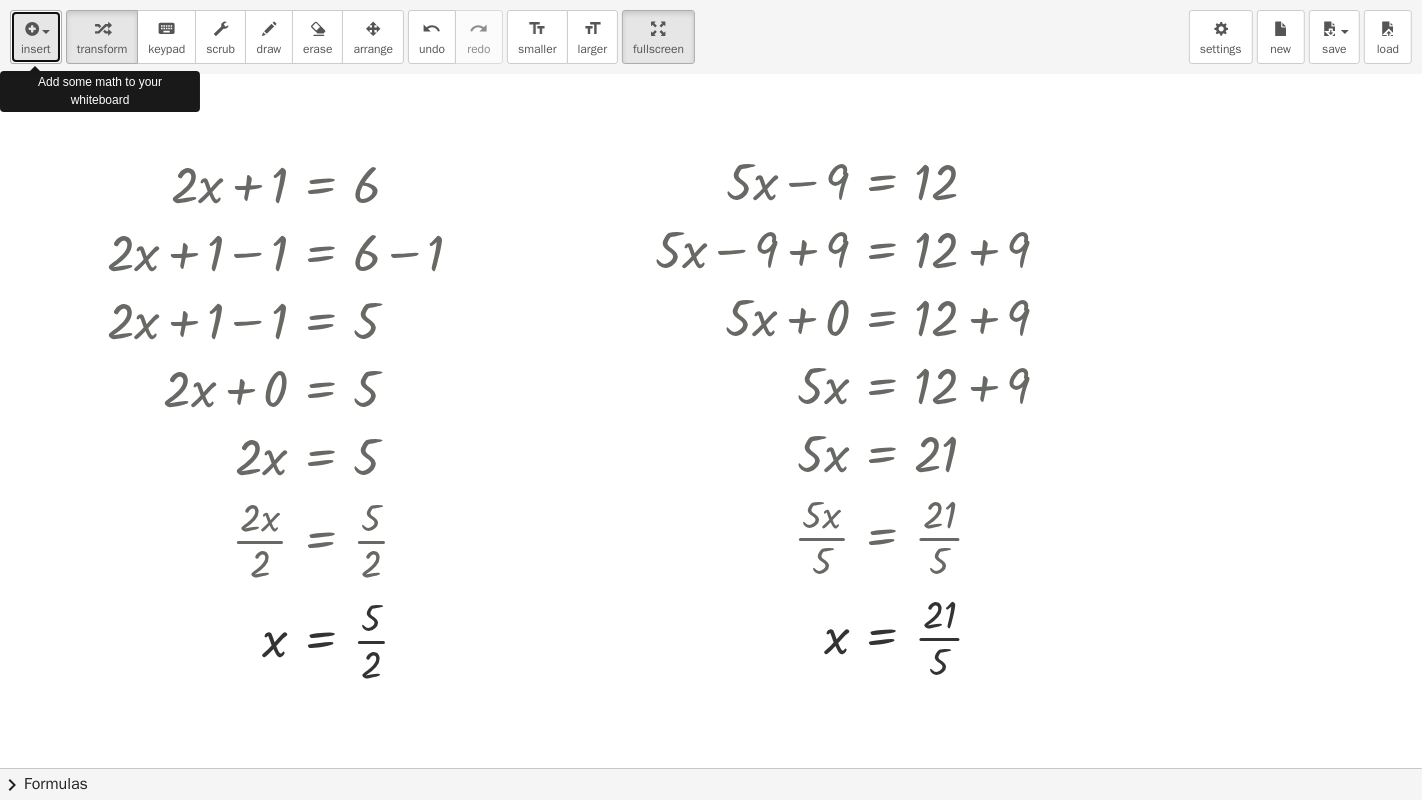 click at bounding box center (30, 29) 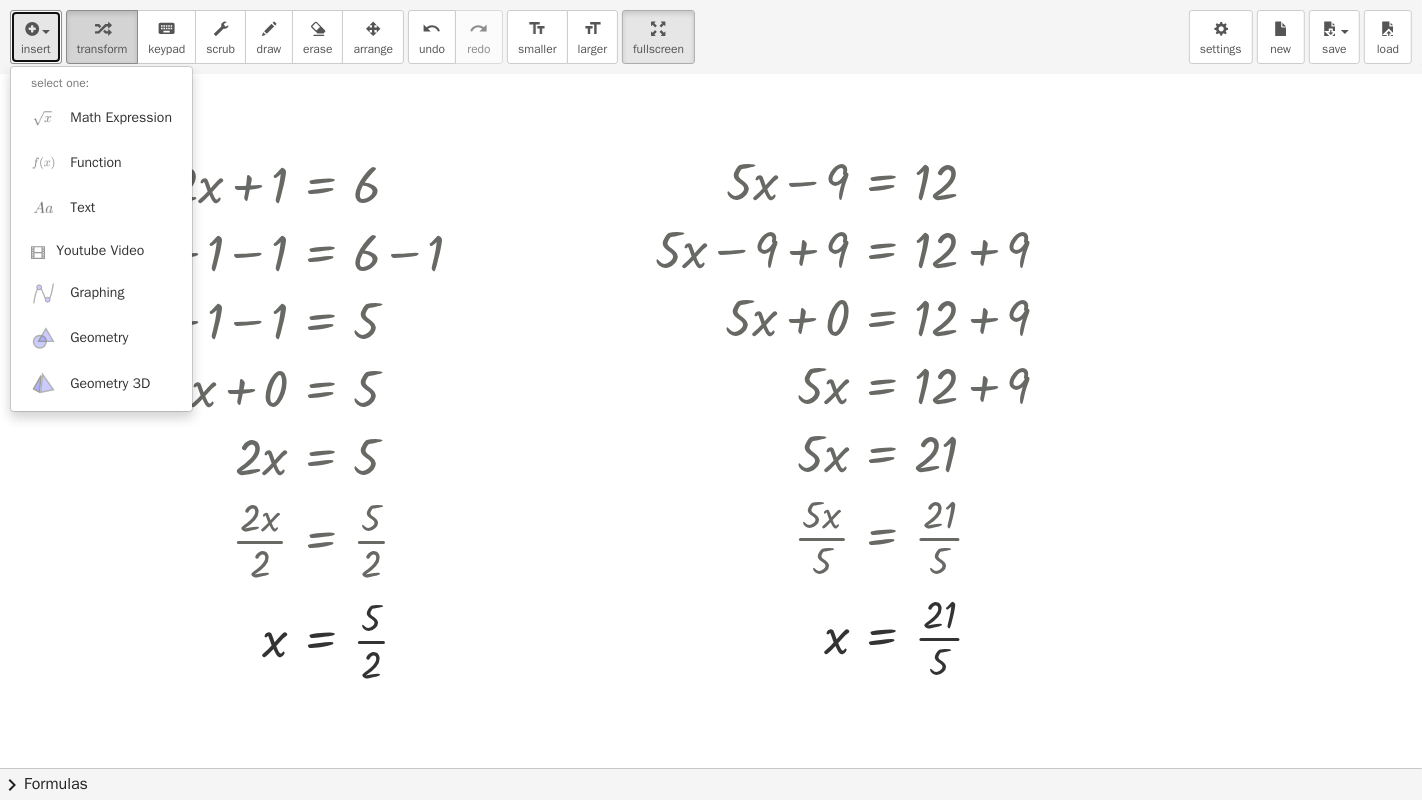 click at bounding box center (102, 28) 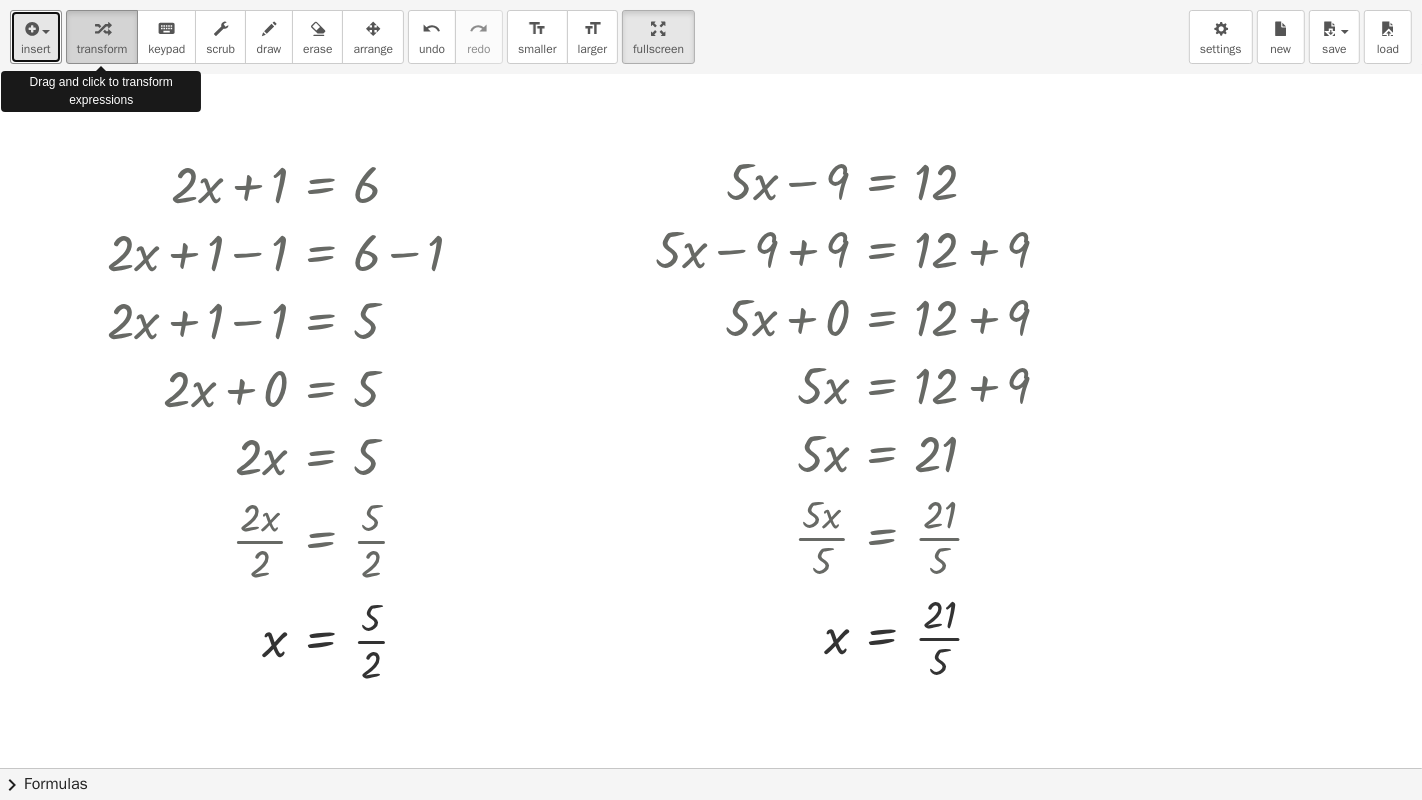 click on "transform" at bounding box center [102, 49] 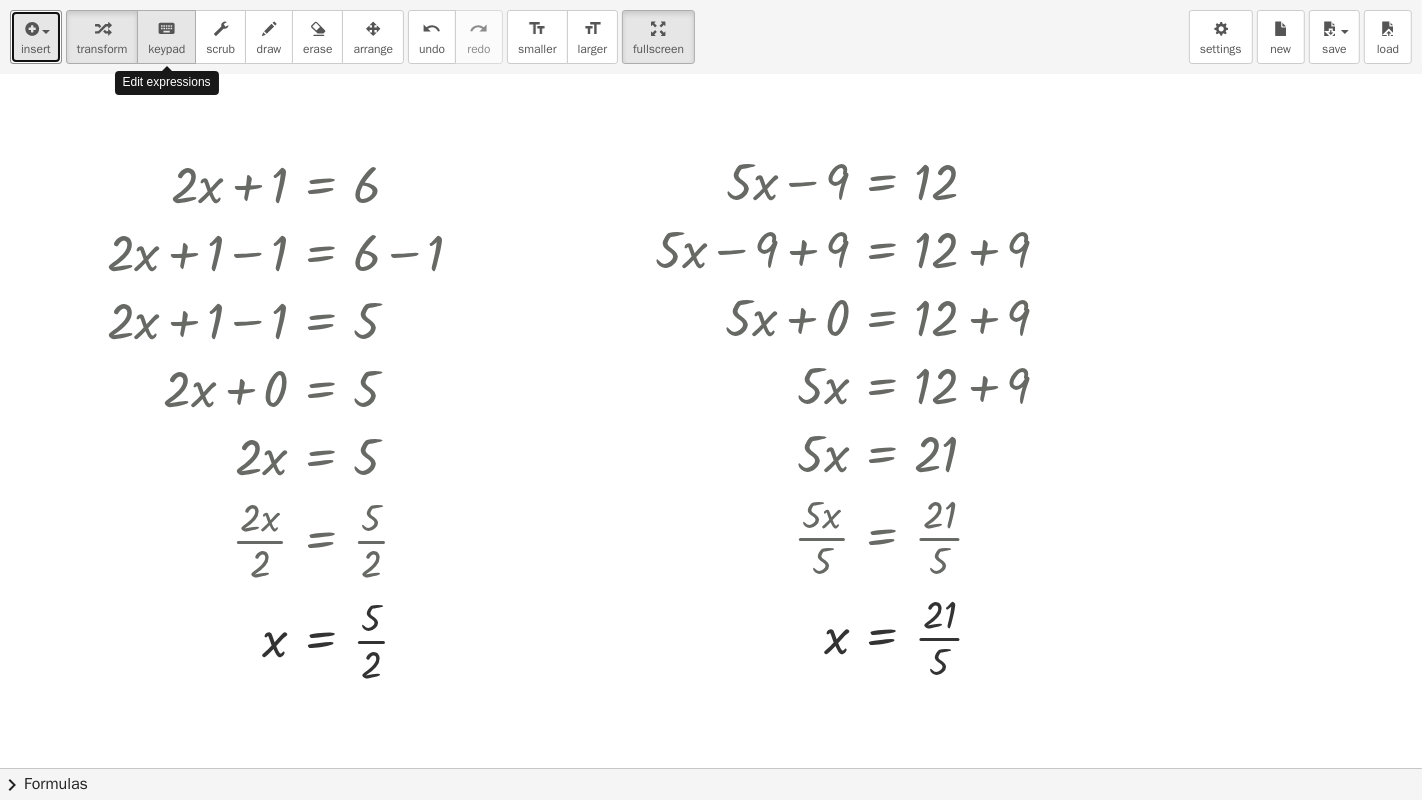 click on "keypad" at bounding box center (166, 49) 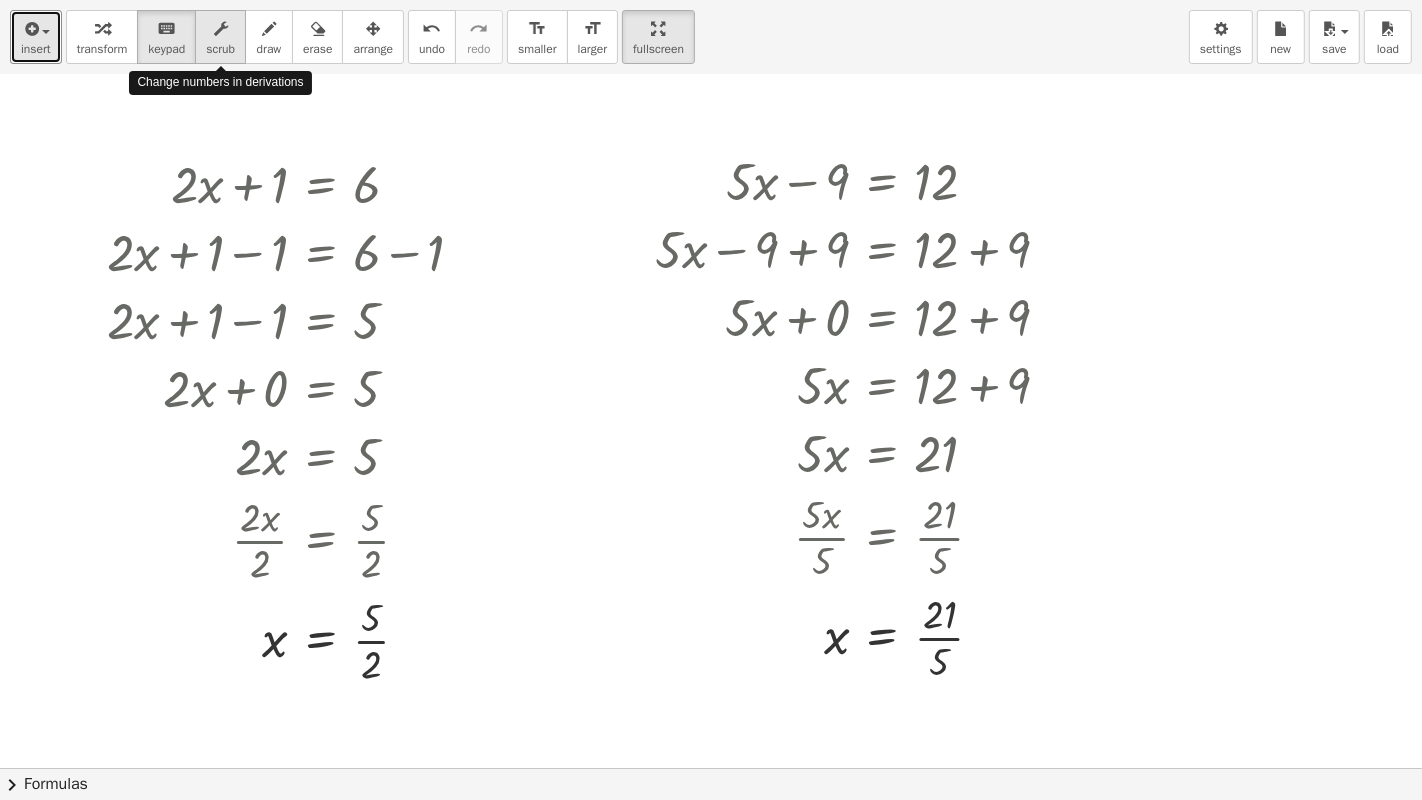 click on "scrub" at bounding box center [220, 49] 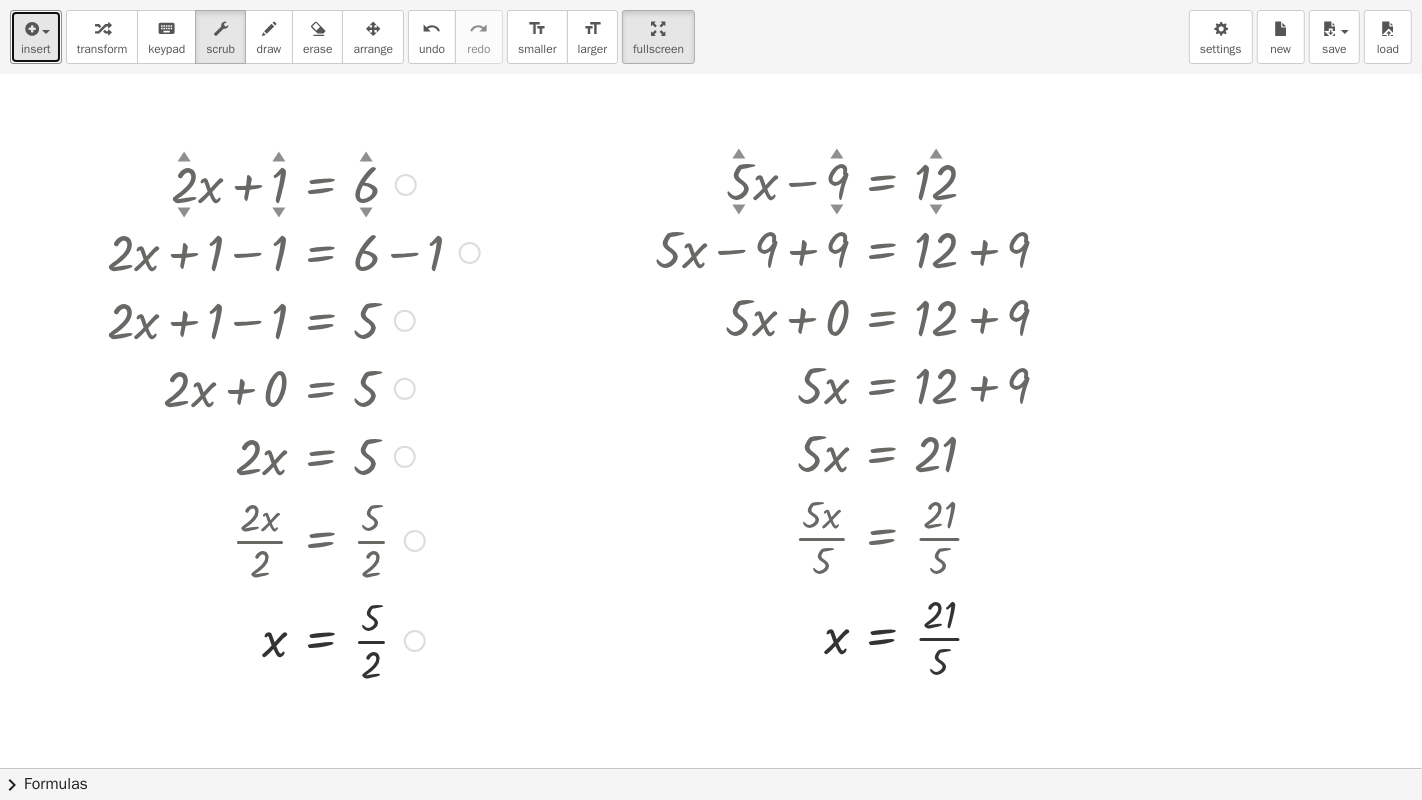 click on "▲" at bounding box center (279, 159) 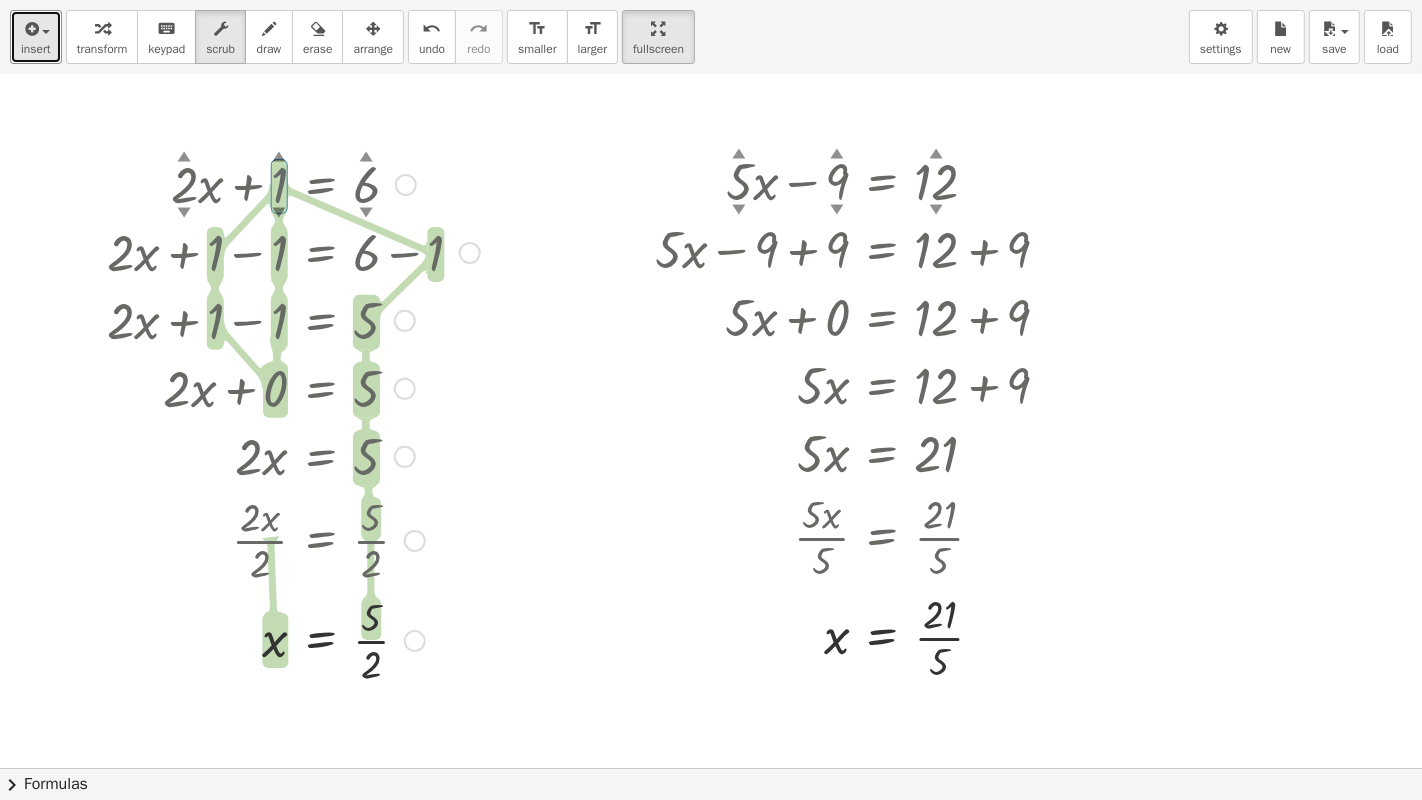 click on "▲" at bounding box center (279, 159) 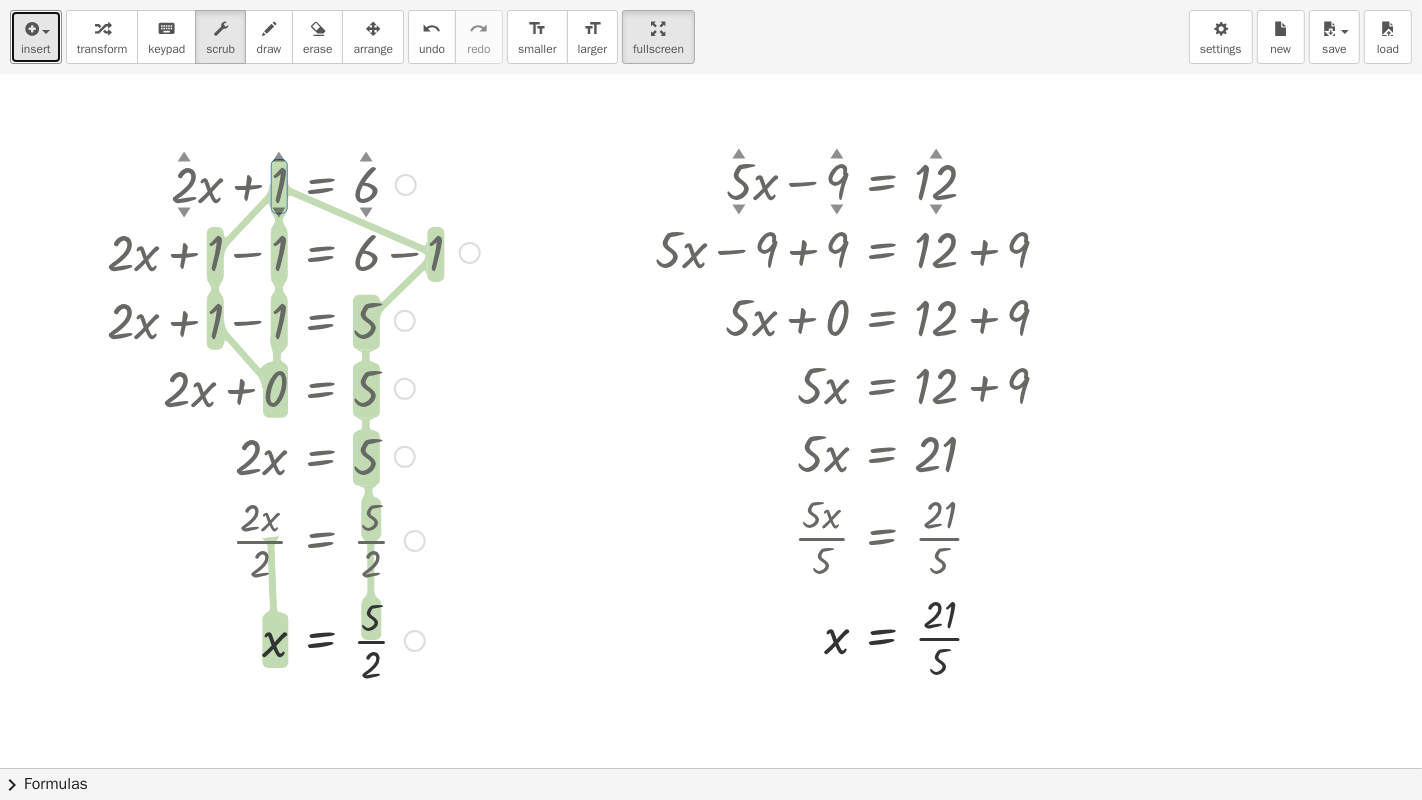 click on "▲" at bounding box center (184, 159) 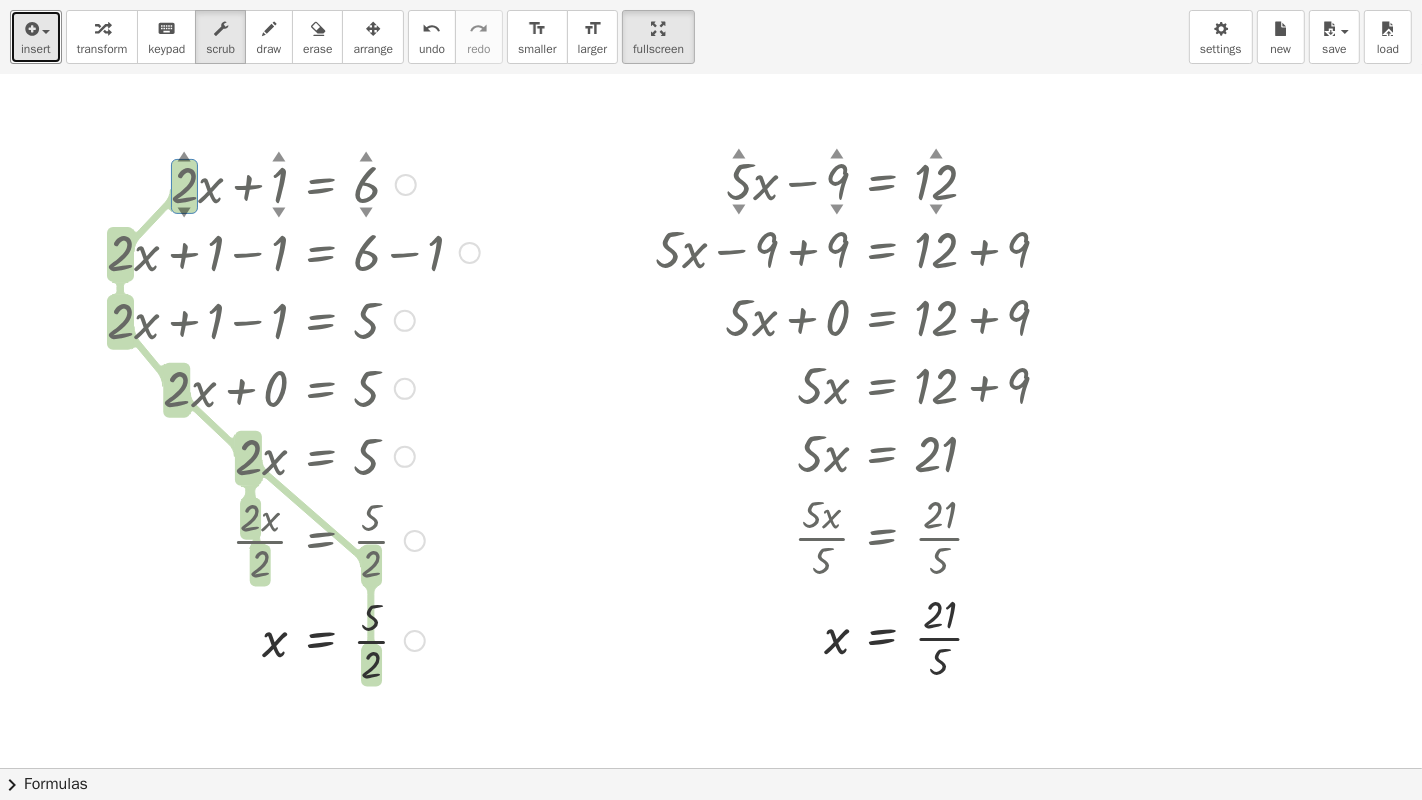 click on "▲" at bounding box center [366, 159] 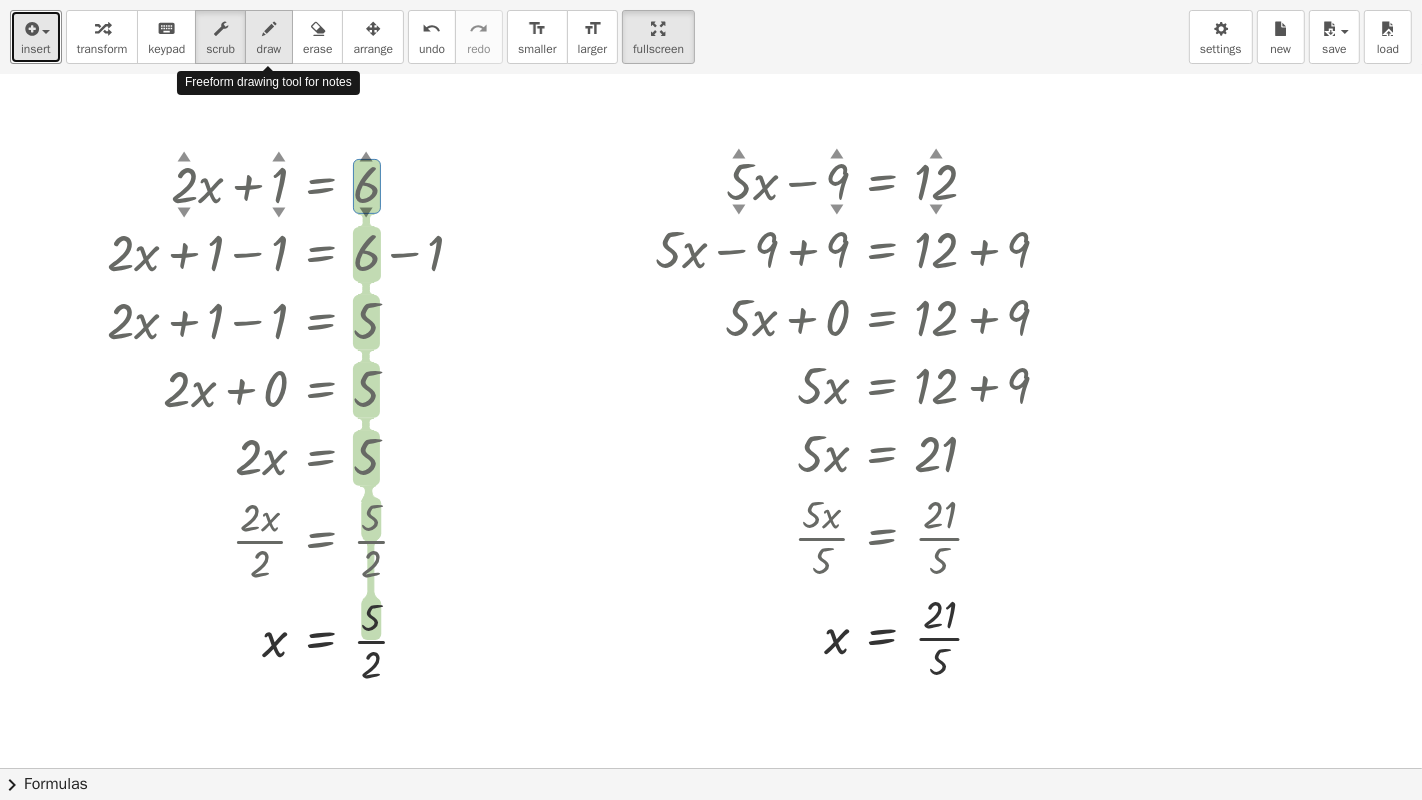 click at bounding box center [269, 29] 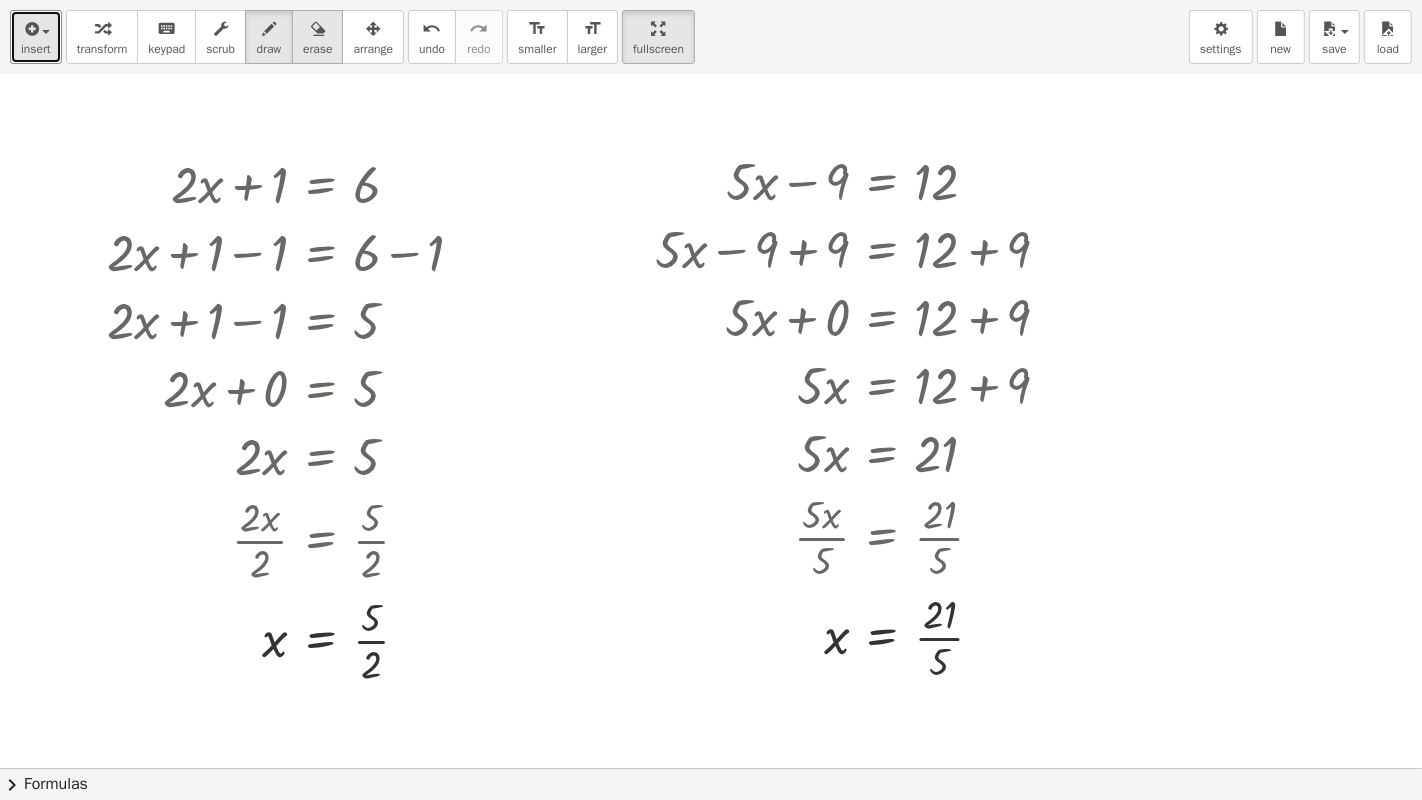 click on "erase" at bounding box center [317, 49] 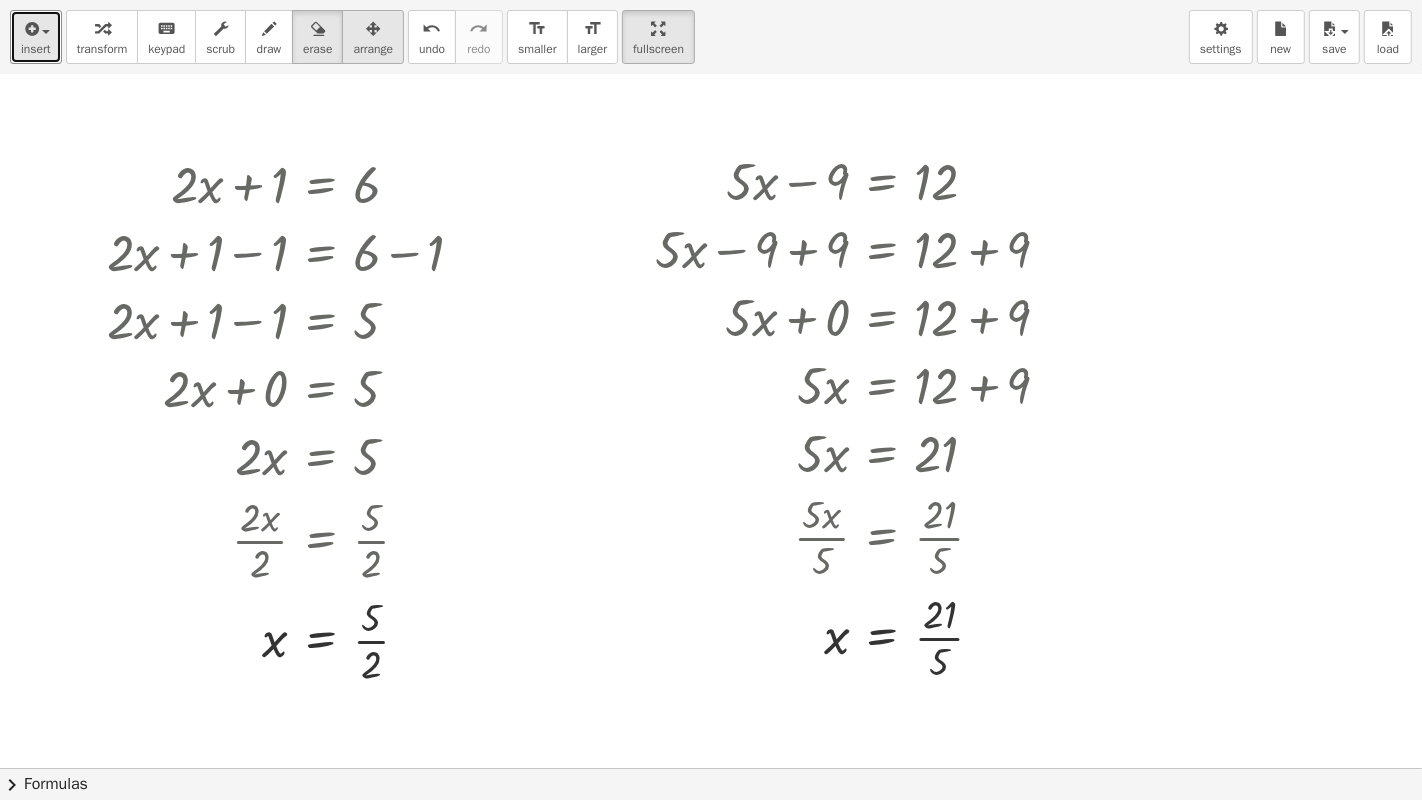 click on "arrange" at bounding box center (373, 49) 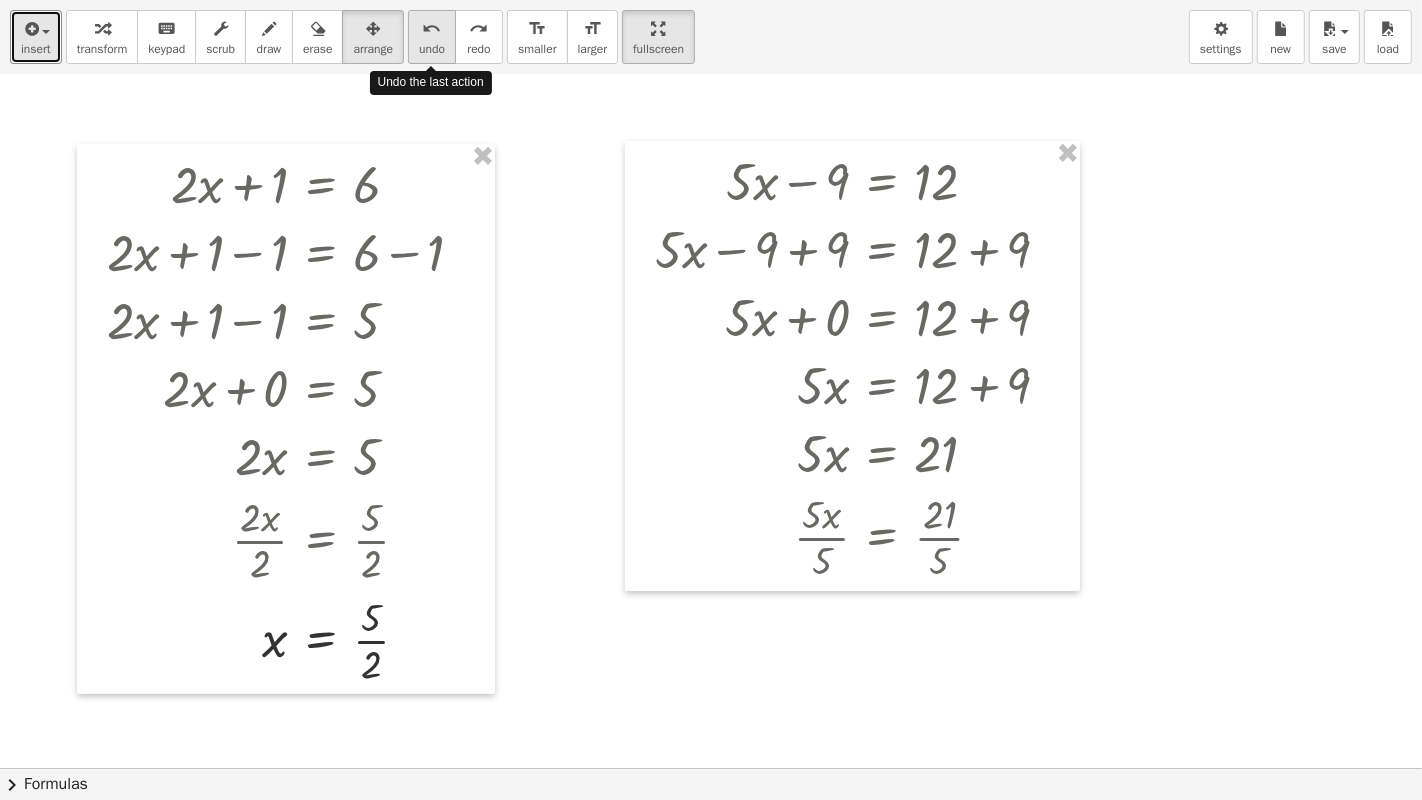 click on "undo undo" at bounding box center (432, 37) 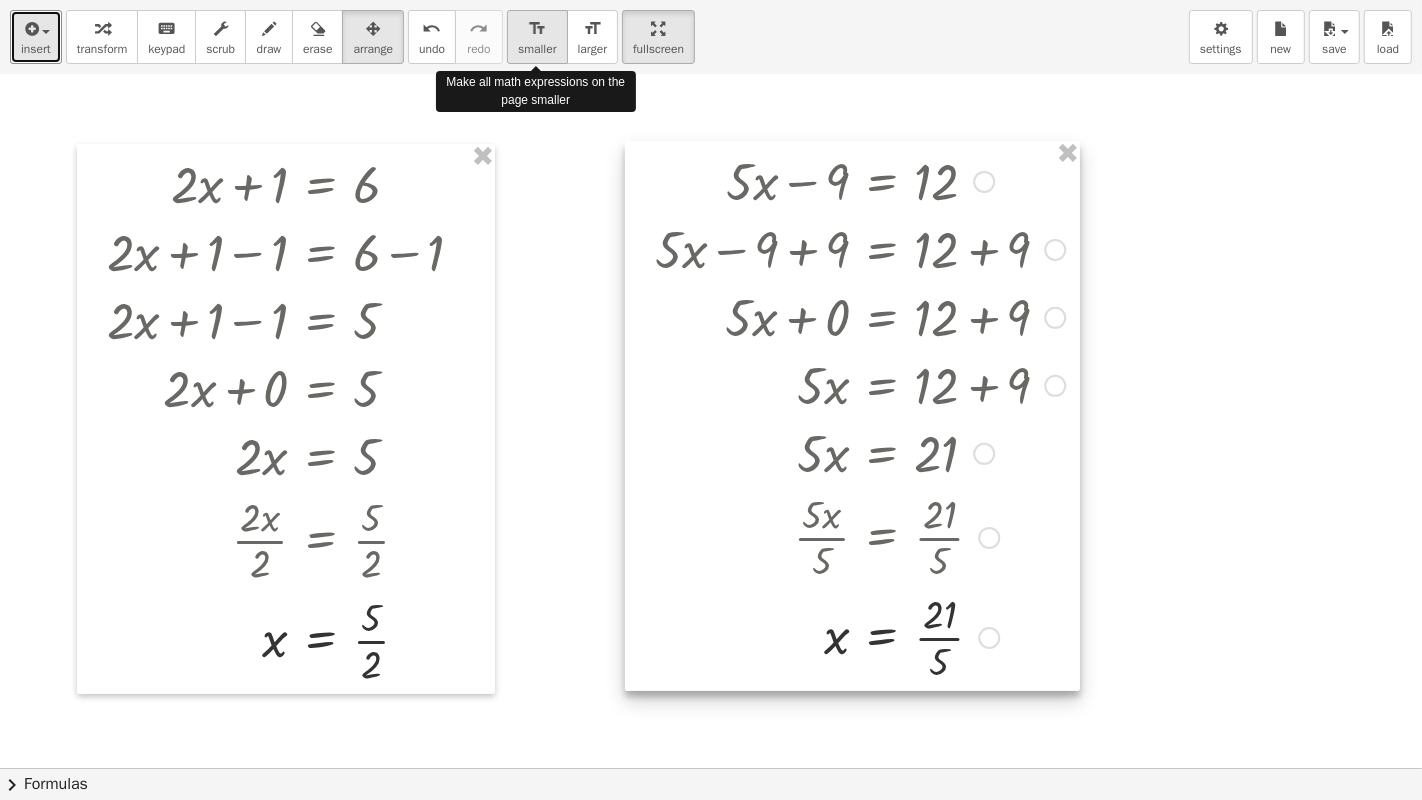 click on "smaller" at bounding box center [537, 49] 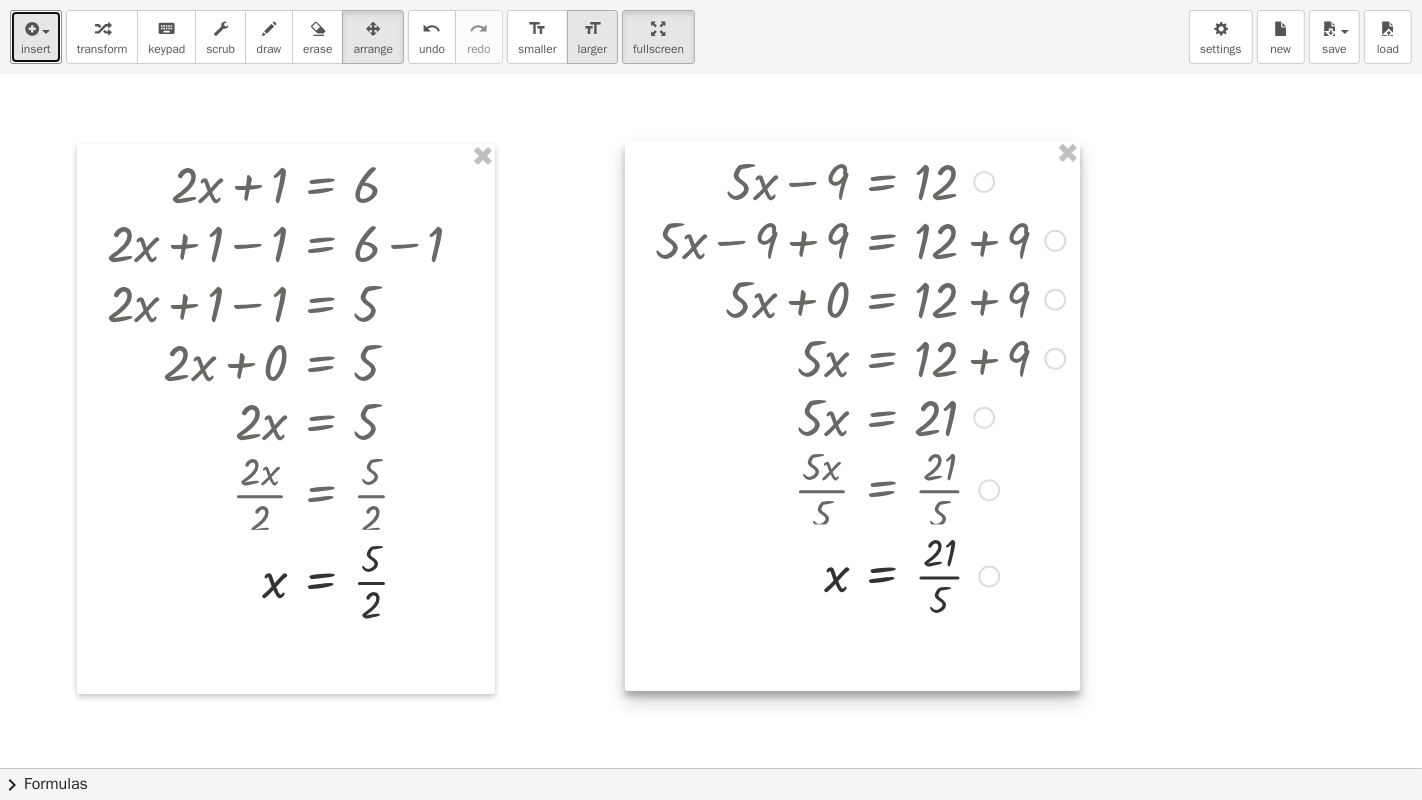 click on "larger" at bounding box center [592, 49] 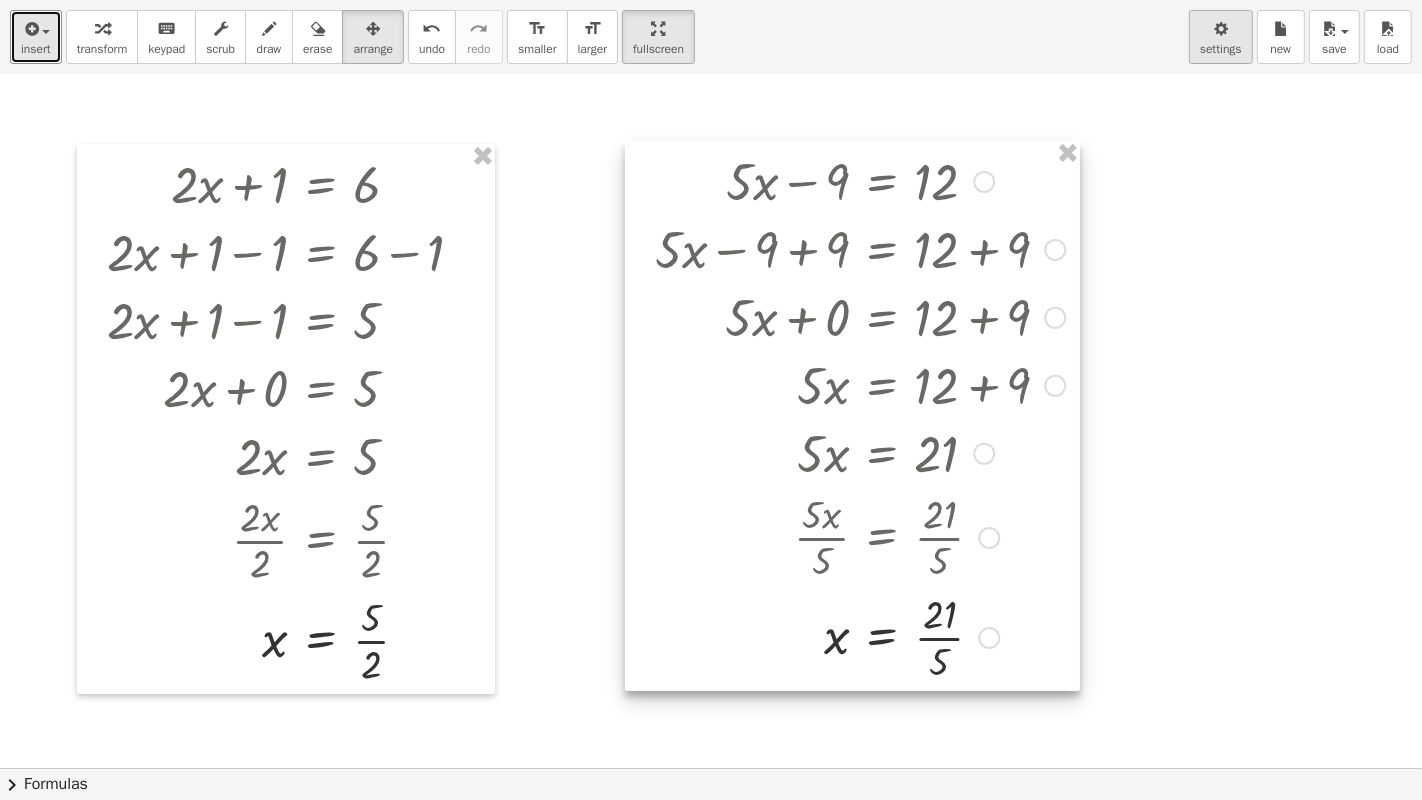 click at bounding box center (1221, 29) 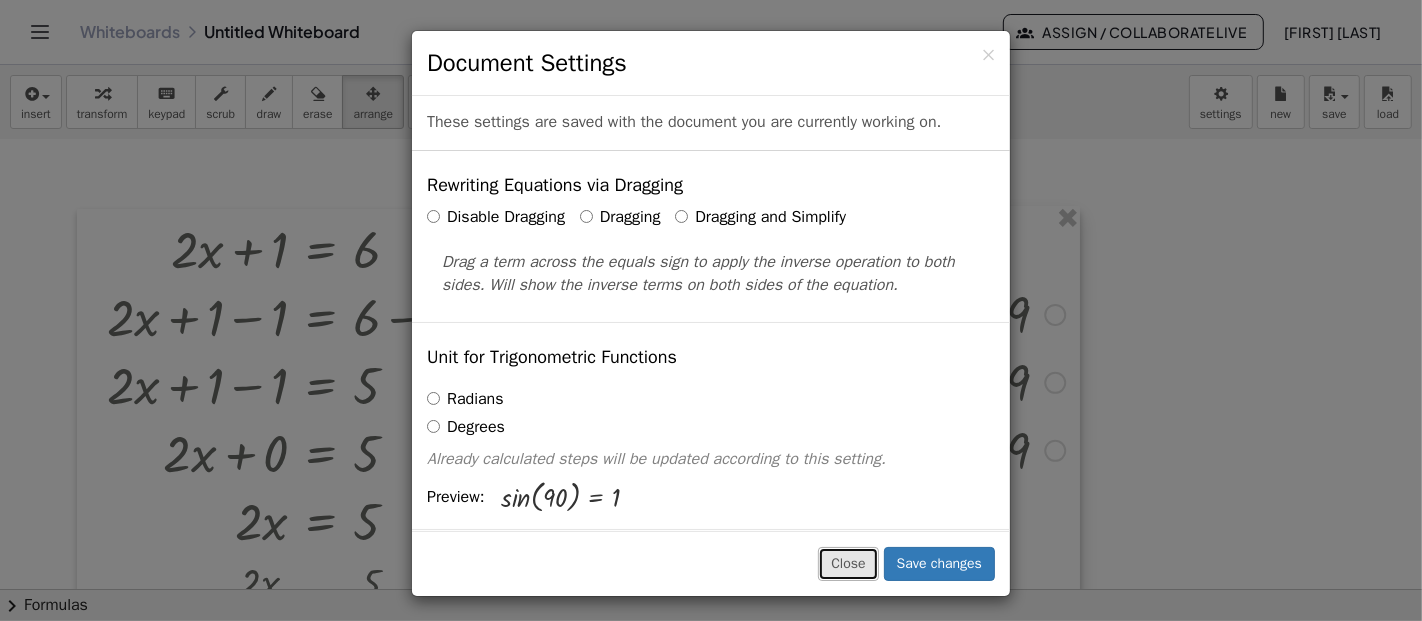 click on "Close" at bounding box center [848, 564] 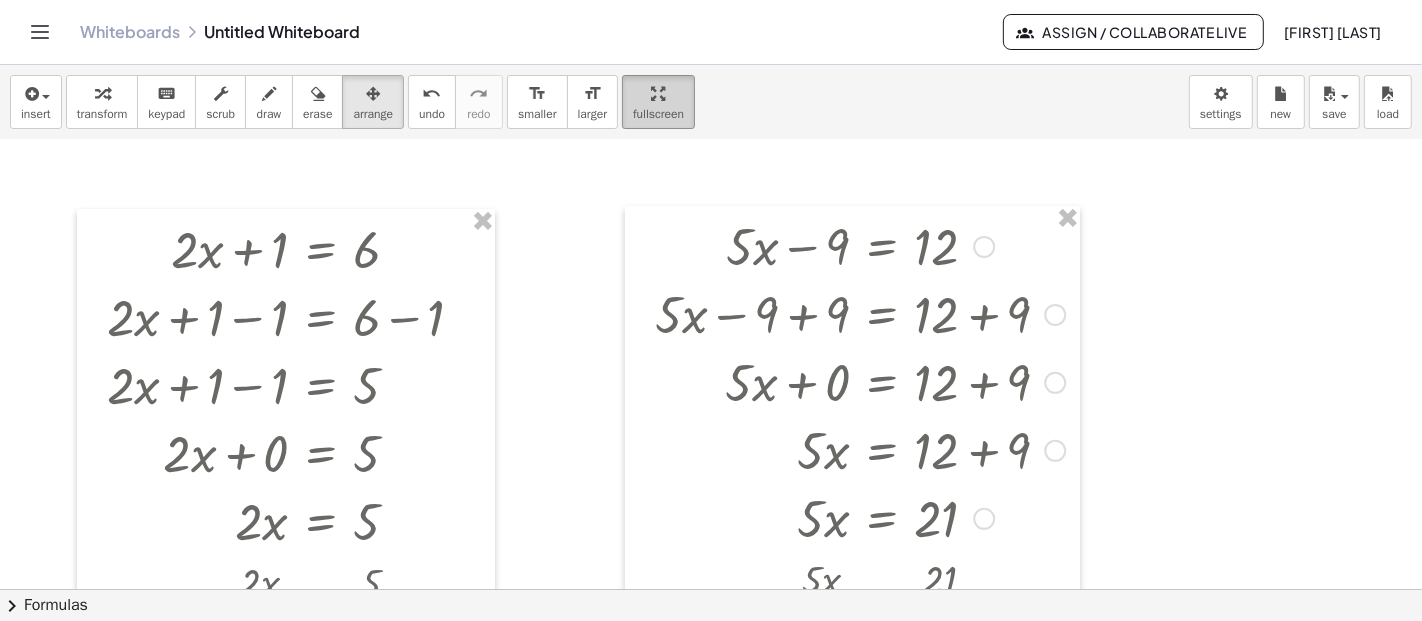click at bounding box center [658, 93] 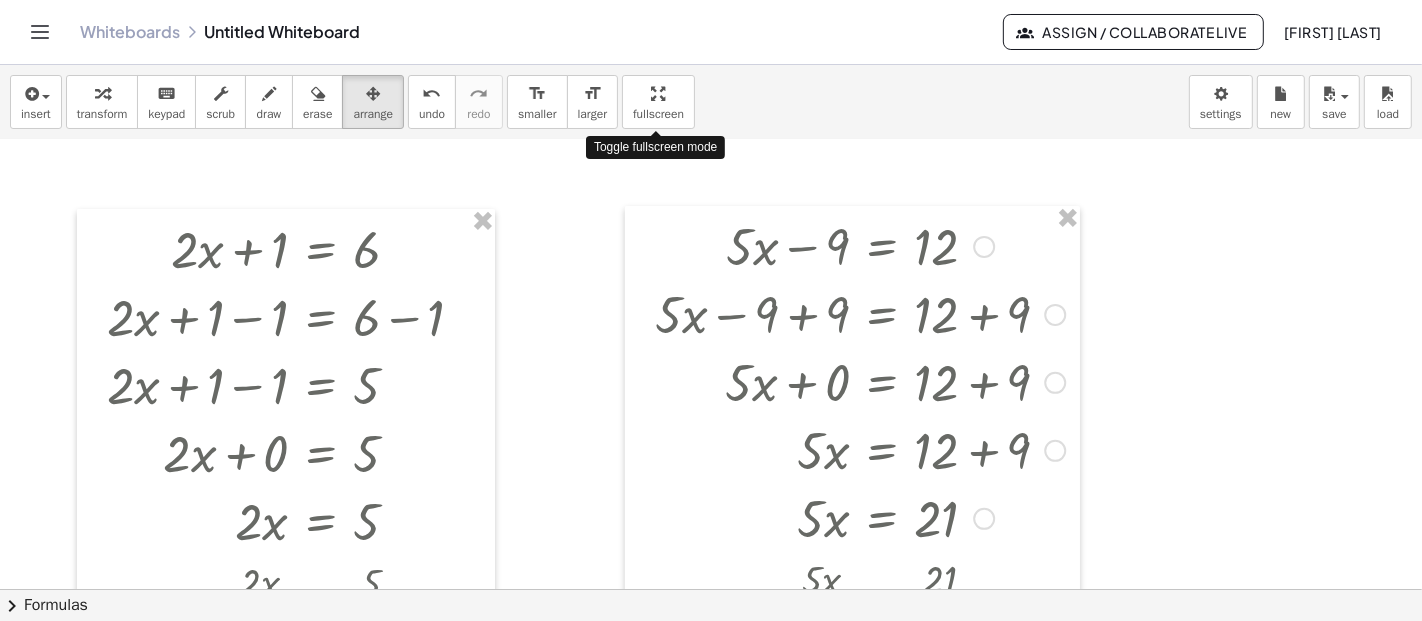 drag, startPoint x: 636, startPoint y: 94, endPoint x: 636, endPoint y: 228, distance: 134 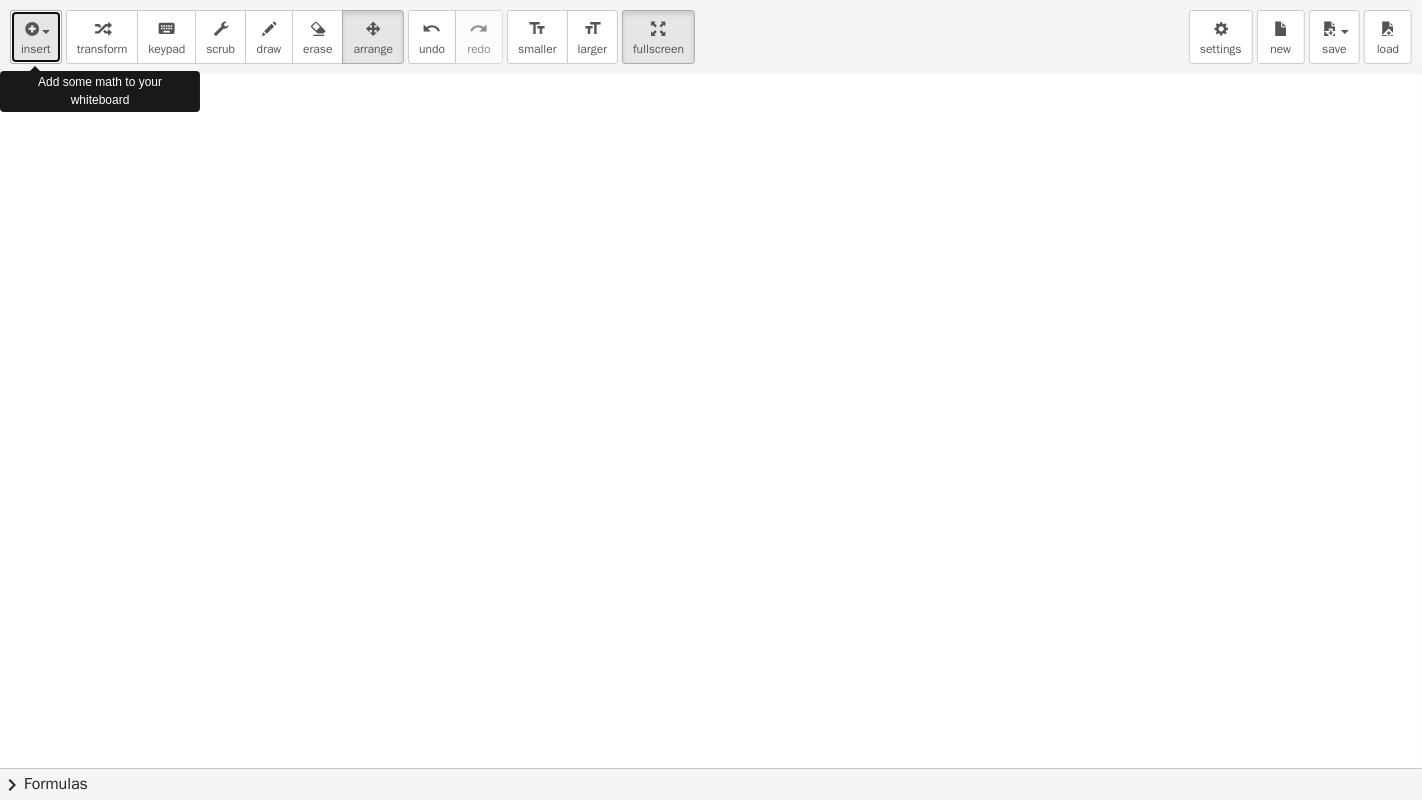 click at bounding box center (30, 29) 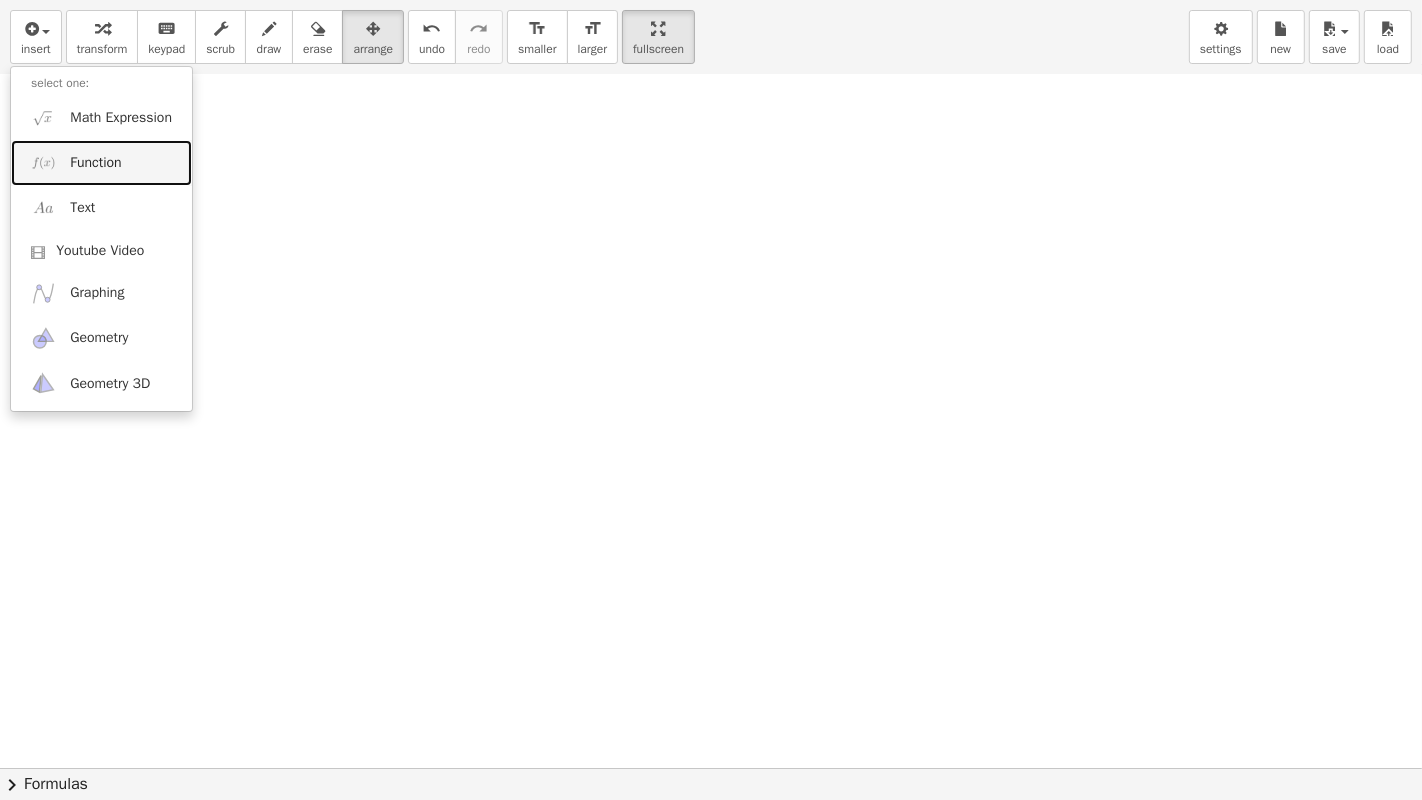 click on "Function" at bounding box center [95, 163] 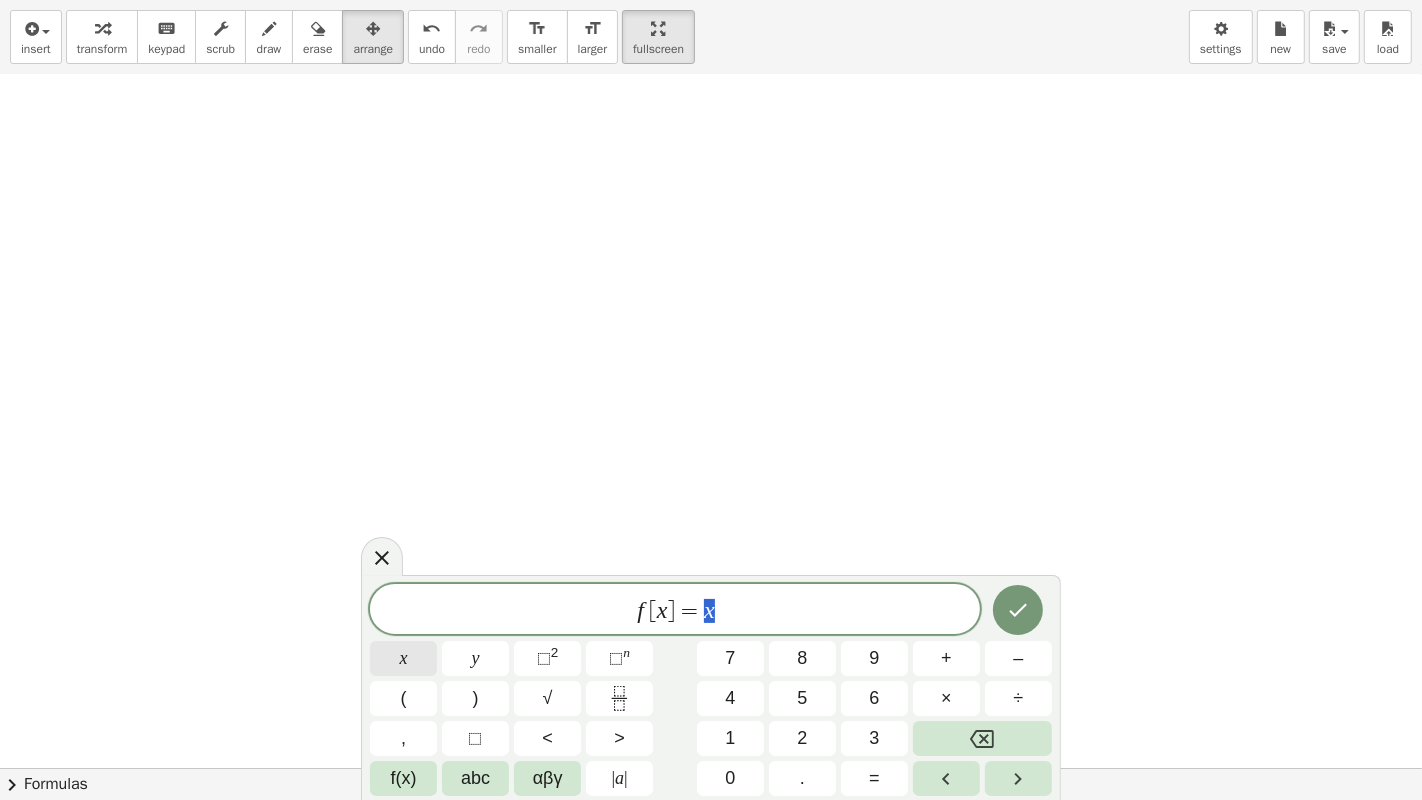 click on "x" at bounding box center [403, 658] 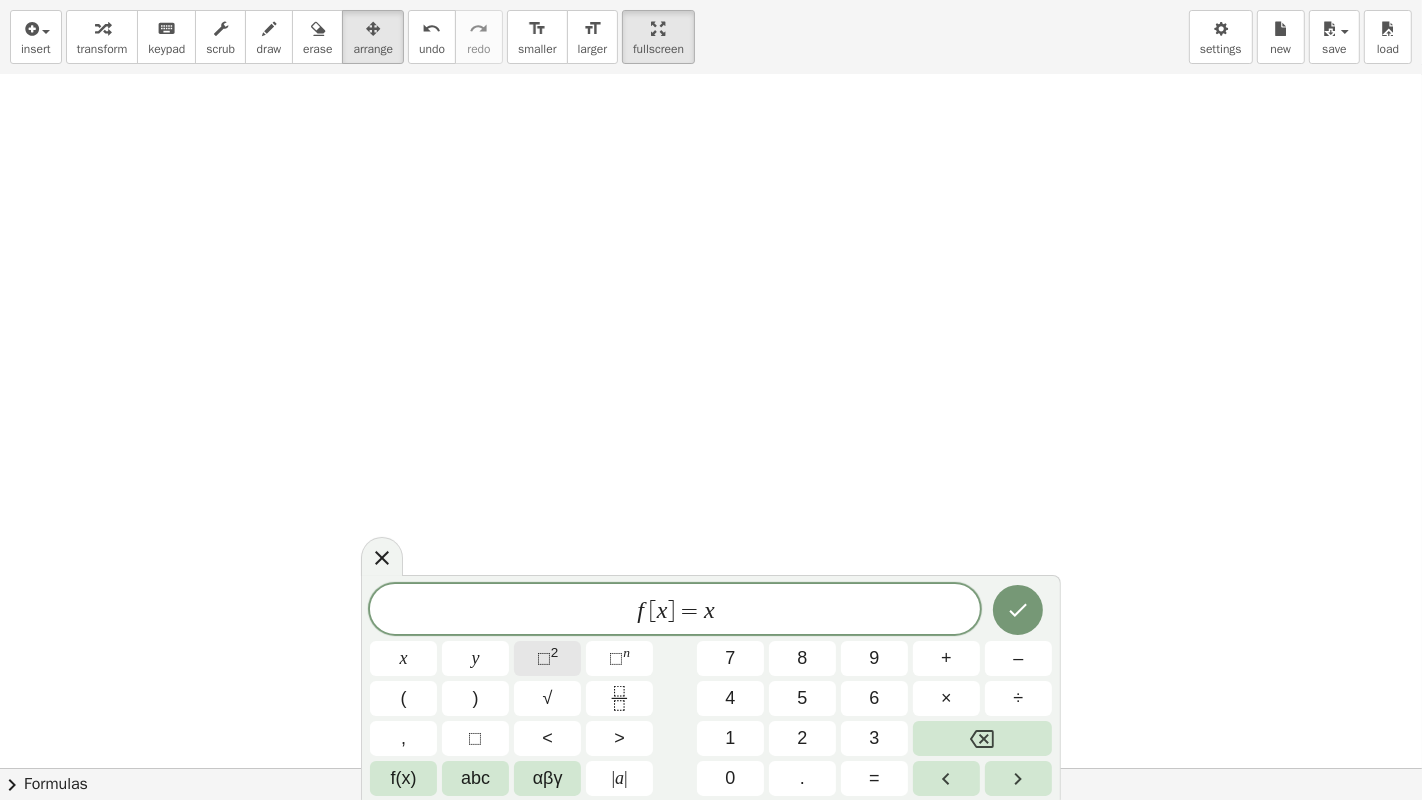 click on "2" at bounding box center [555, 652] 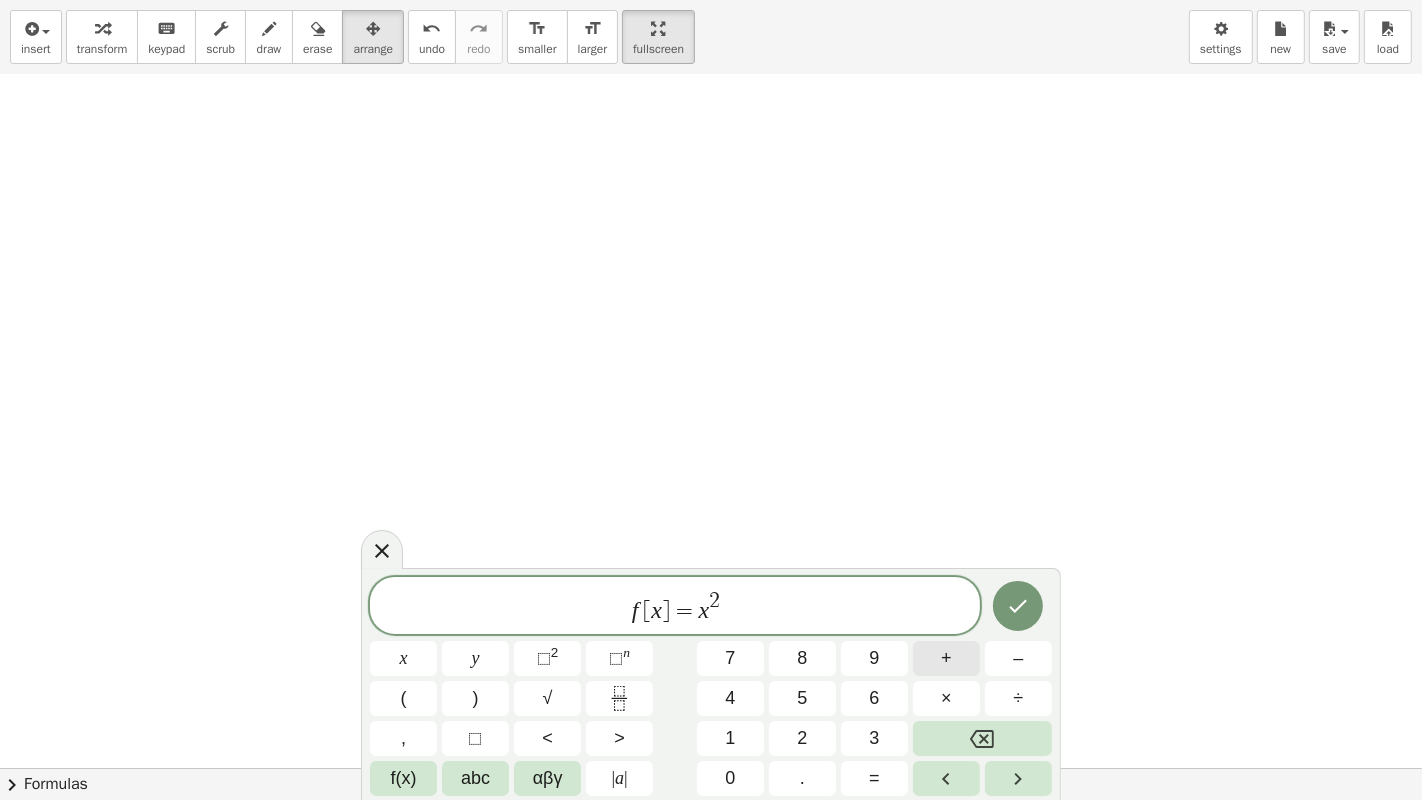 click on "+" at bounding box center (946, 658) 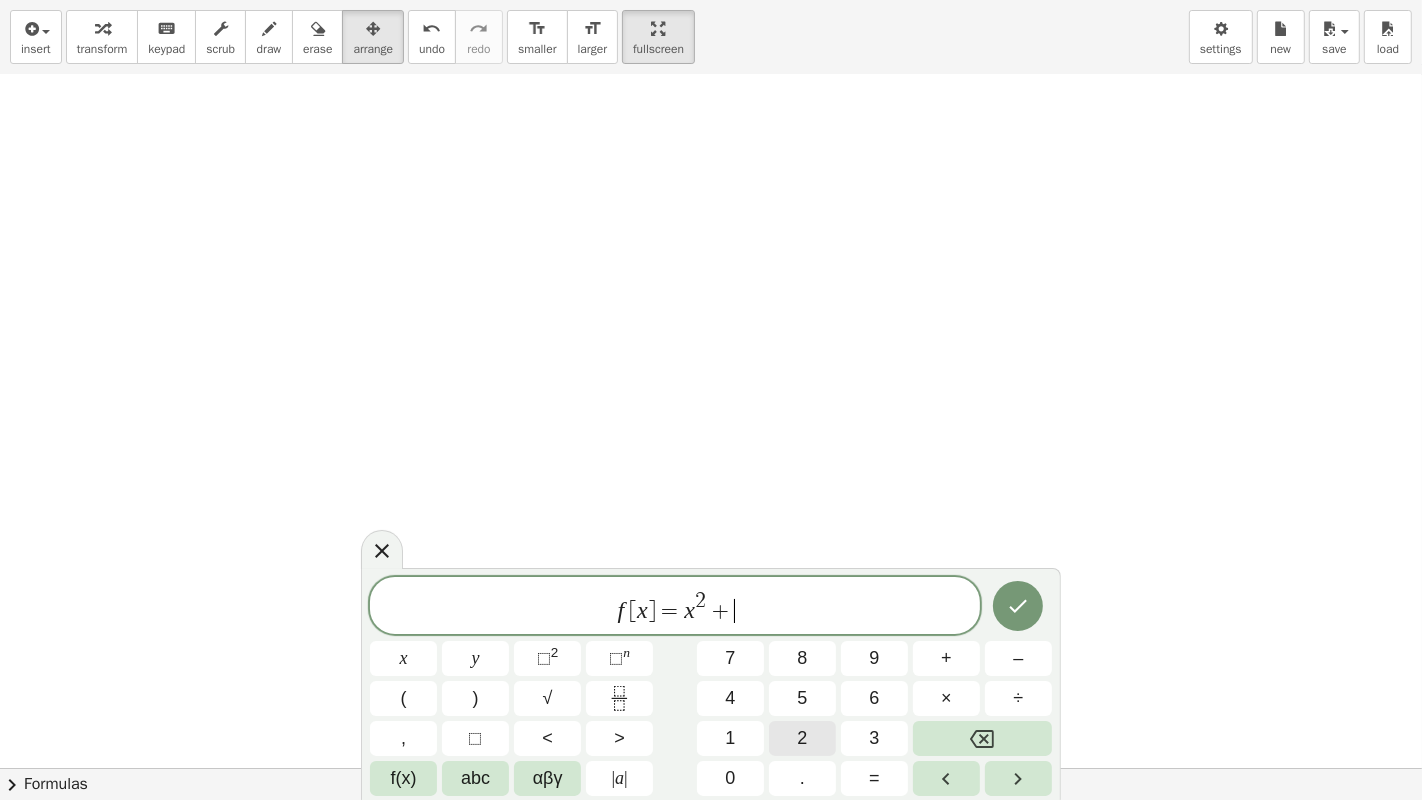 click on "2" at bounding box center [802, 738] 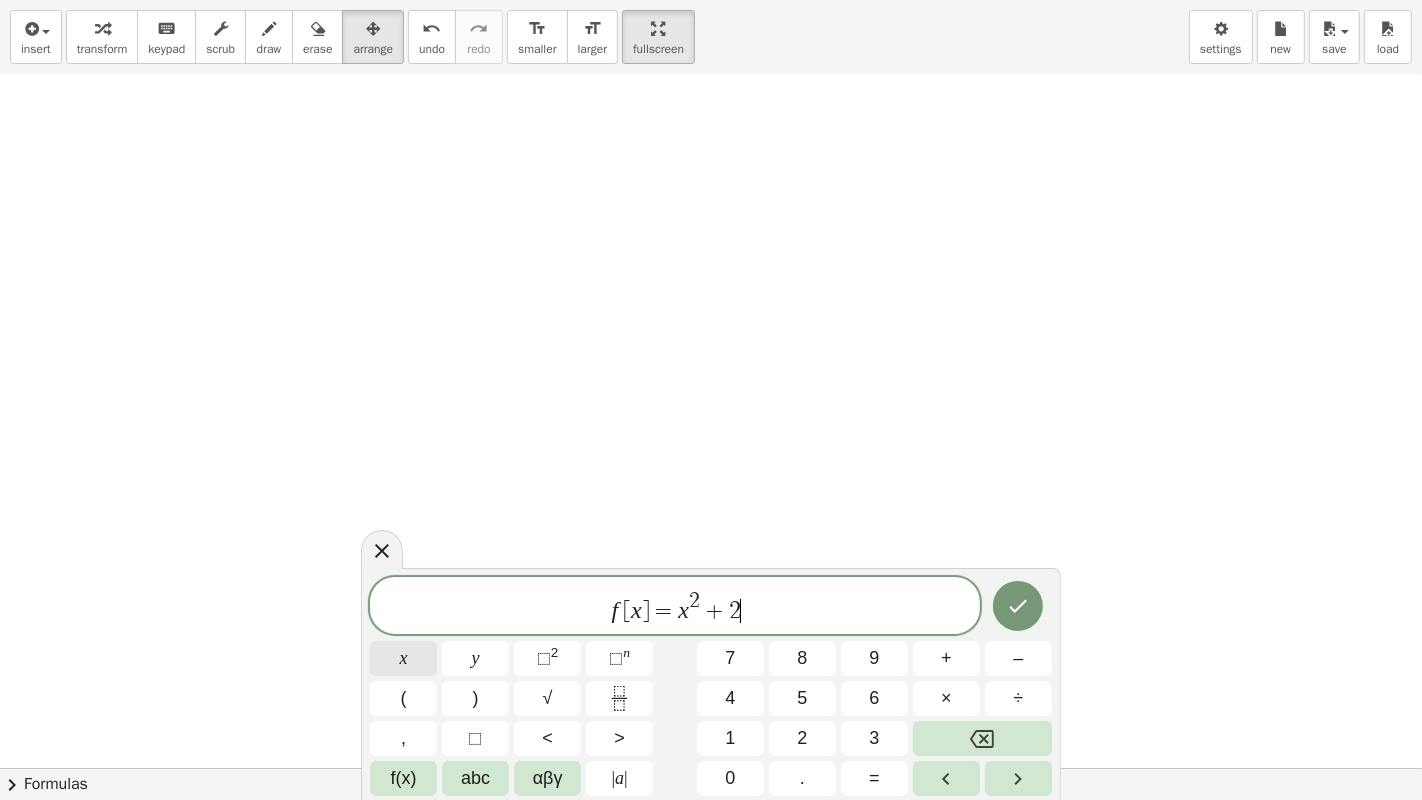 click on "x" at bounding box center (403, 658) 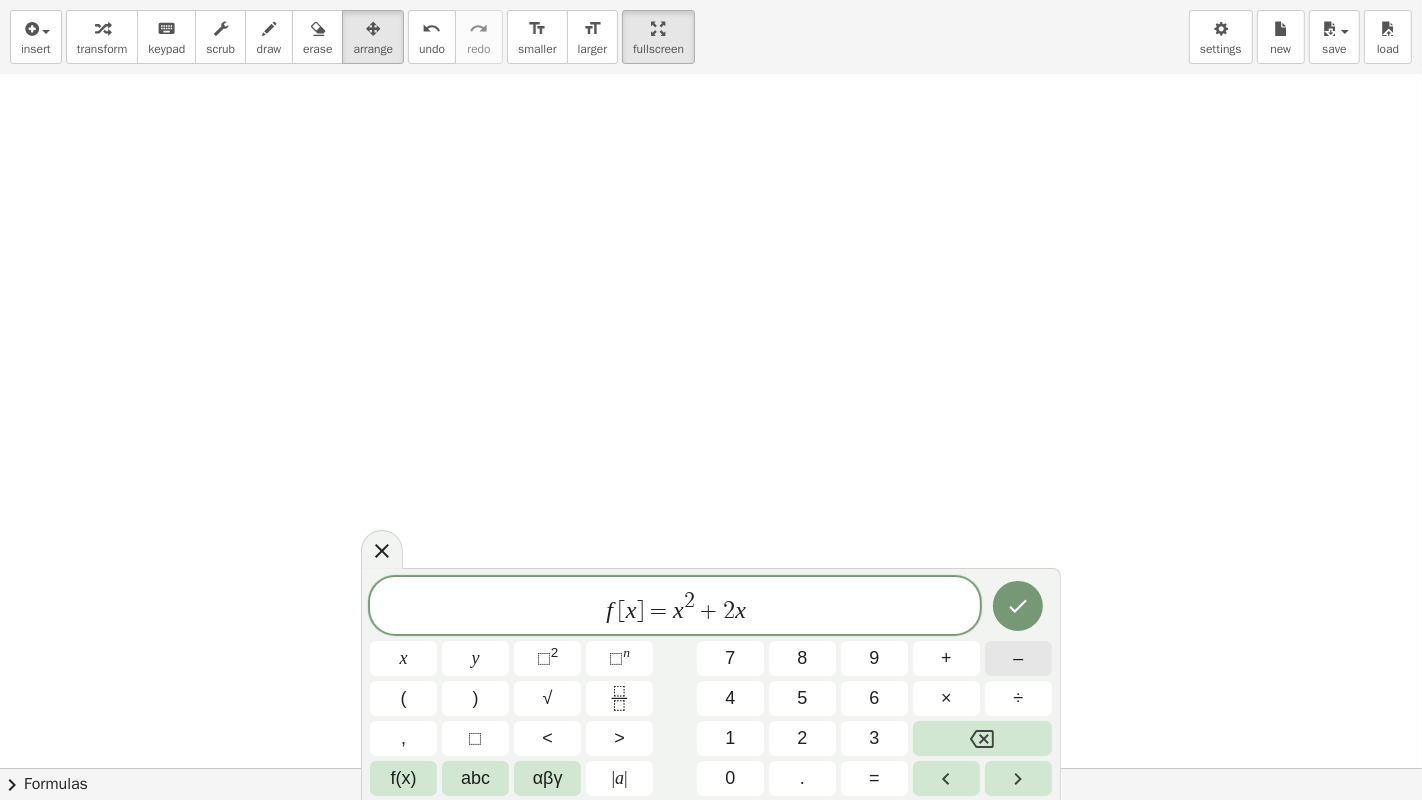 click on "–" at bounding box center [1018, 658] 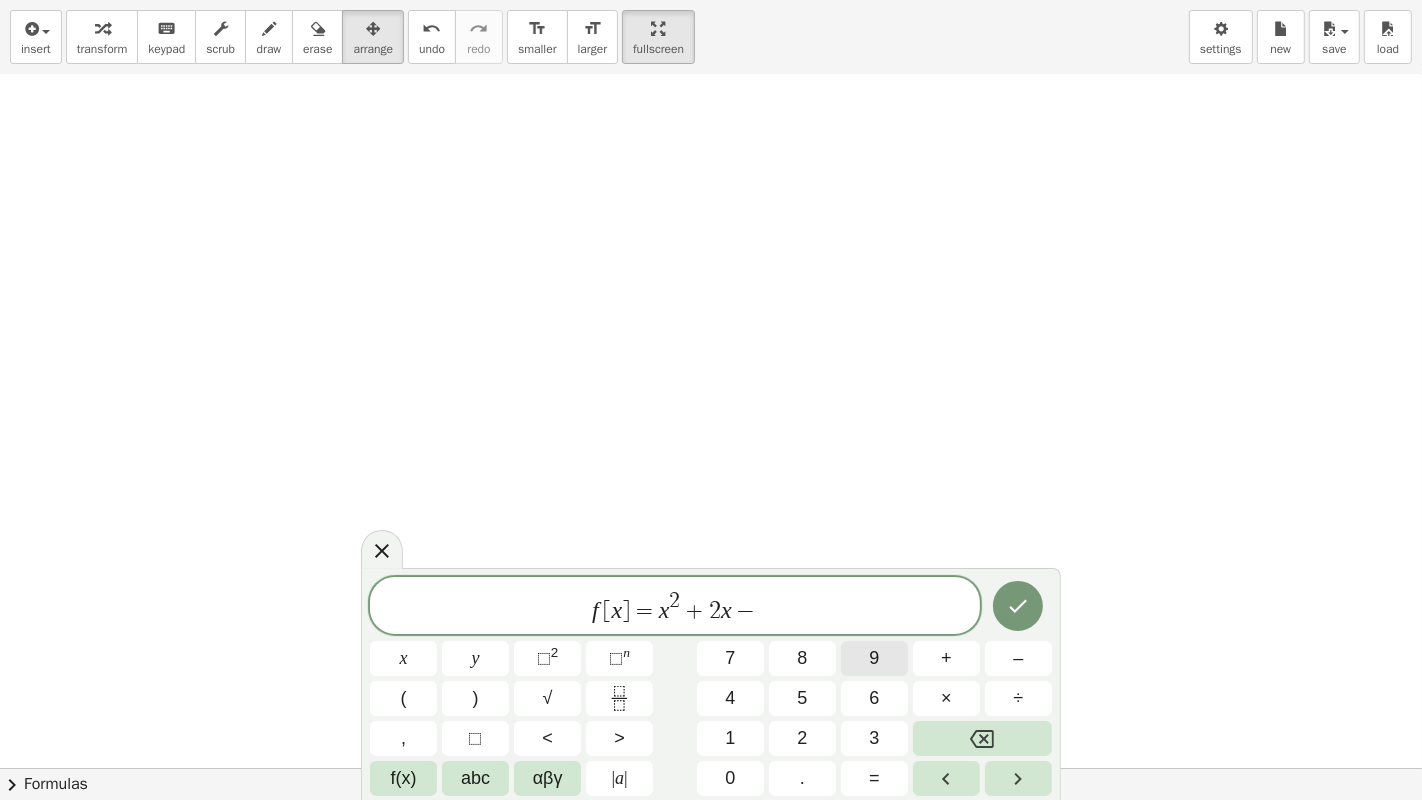 click on "9" at bounding box center (874, 658) 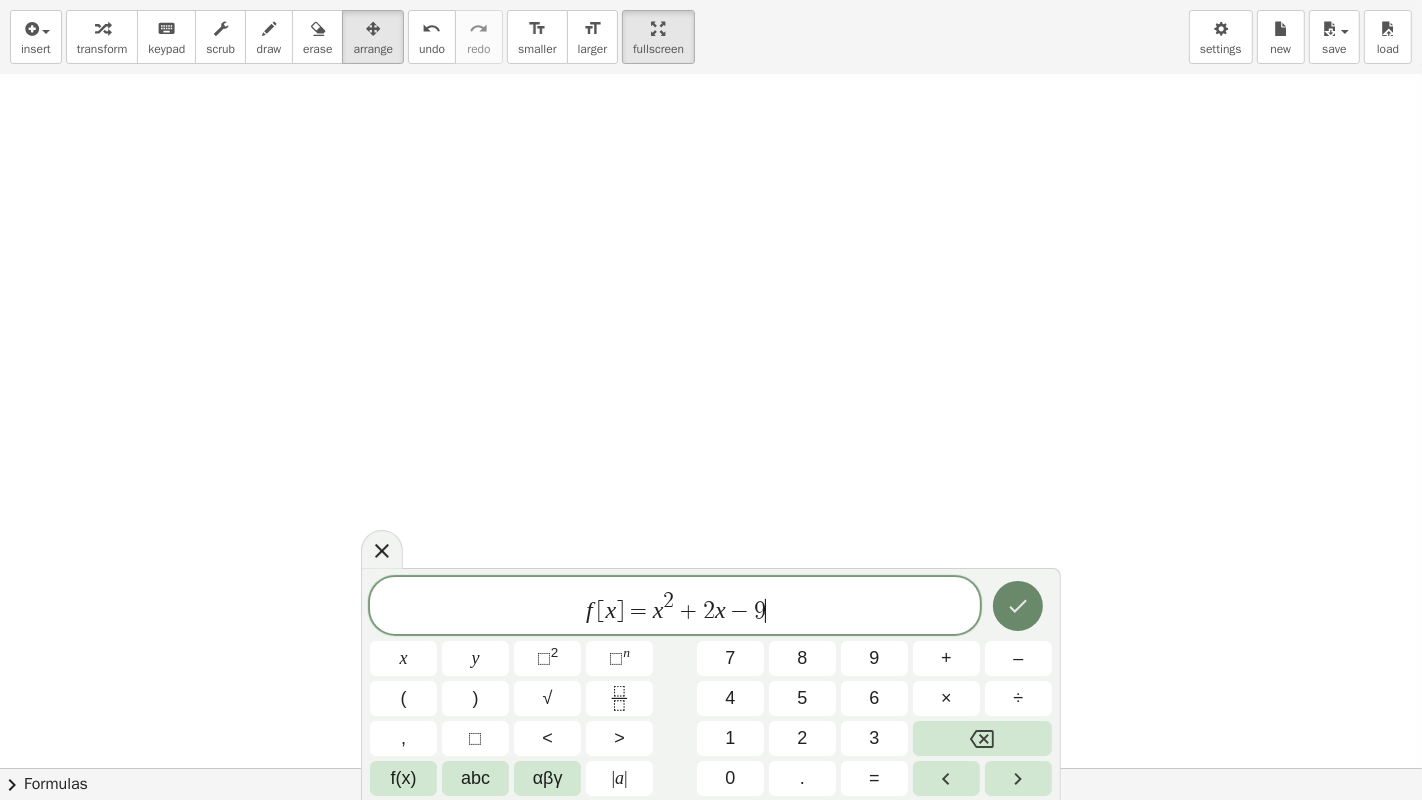 click at bounding box center [1018, 606] 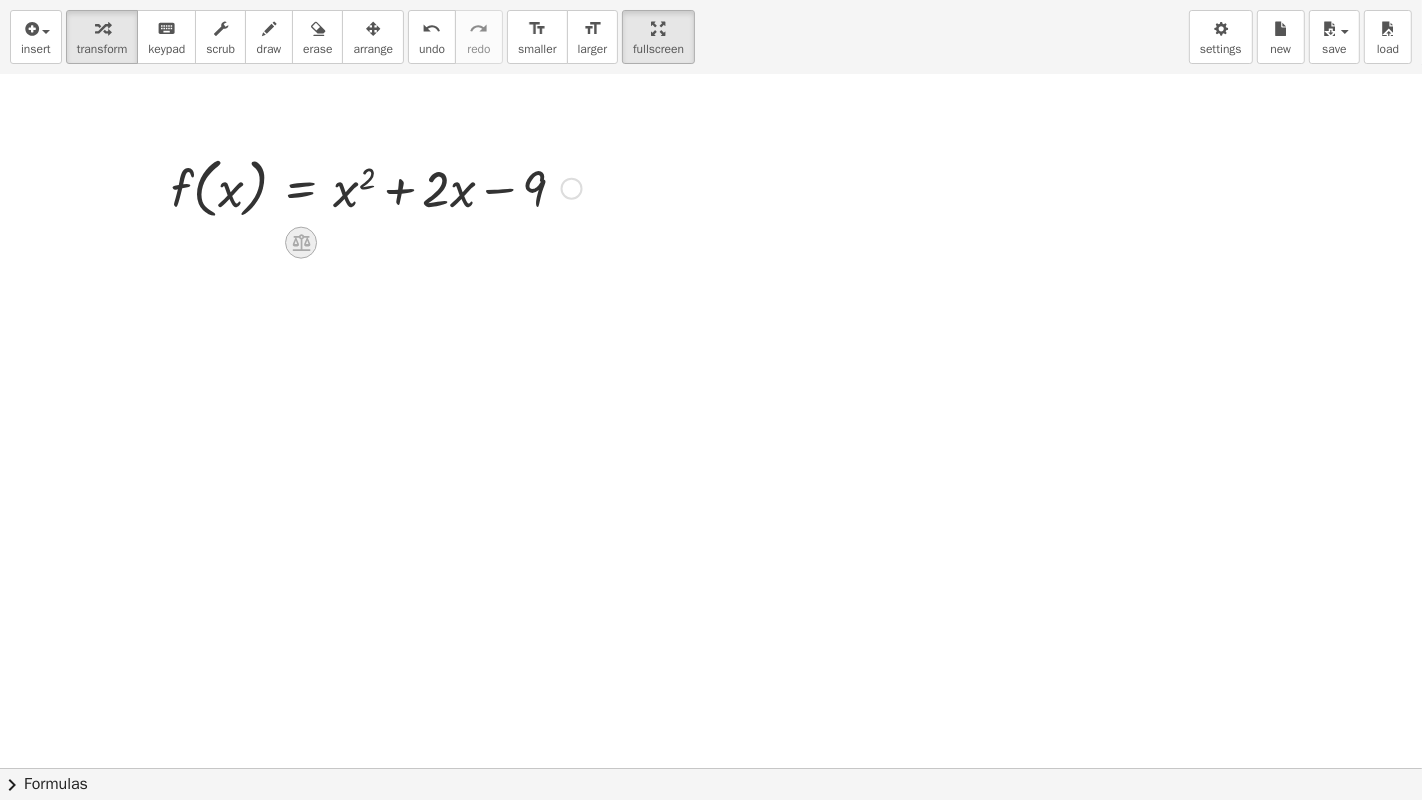 click 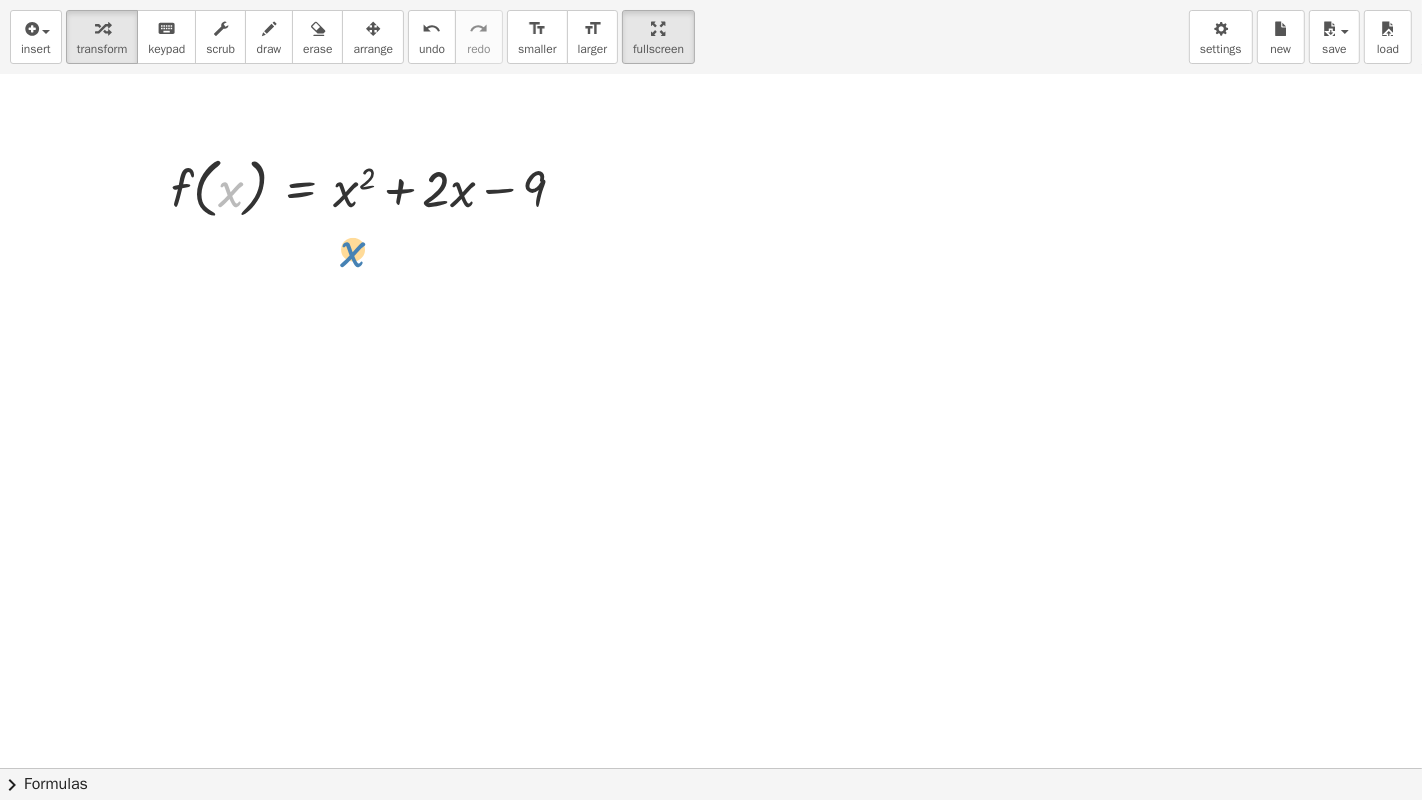 drag, startPoint x: 231, startPoint y: 190, endPoint x: 353, endPoint y: 251, distance: 136.40015 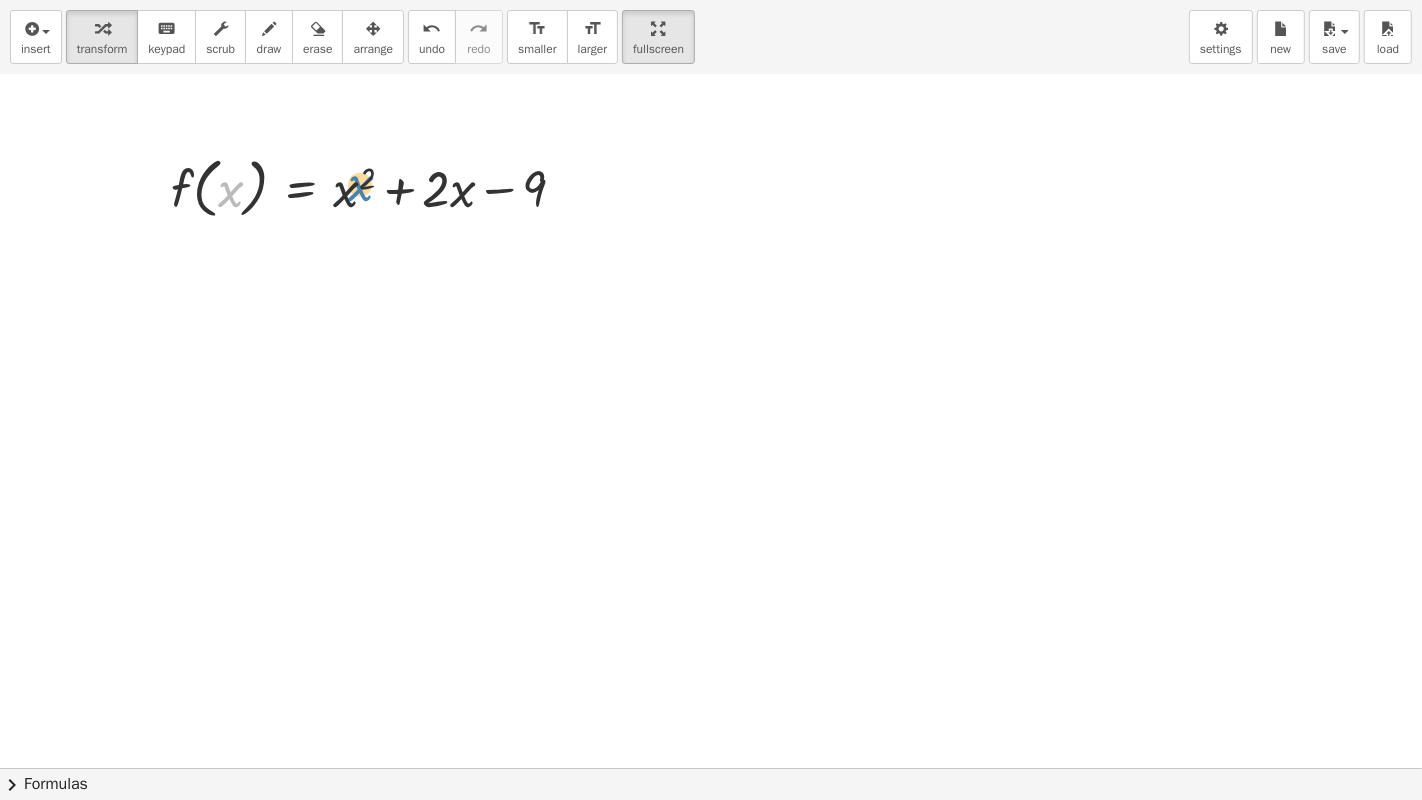 drag, startPoint x: 228, startPoint y: 199, endPoint x: 360, endPoint y: 194, distance: 132.09467 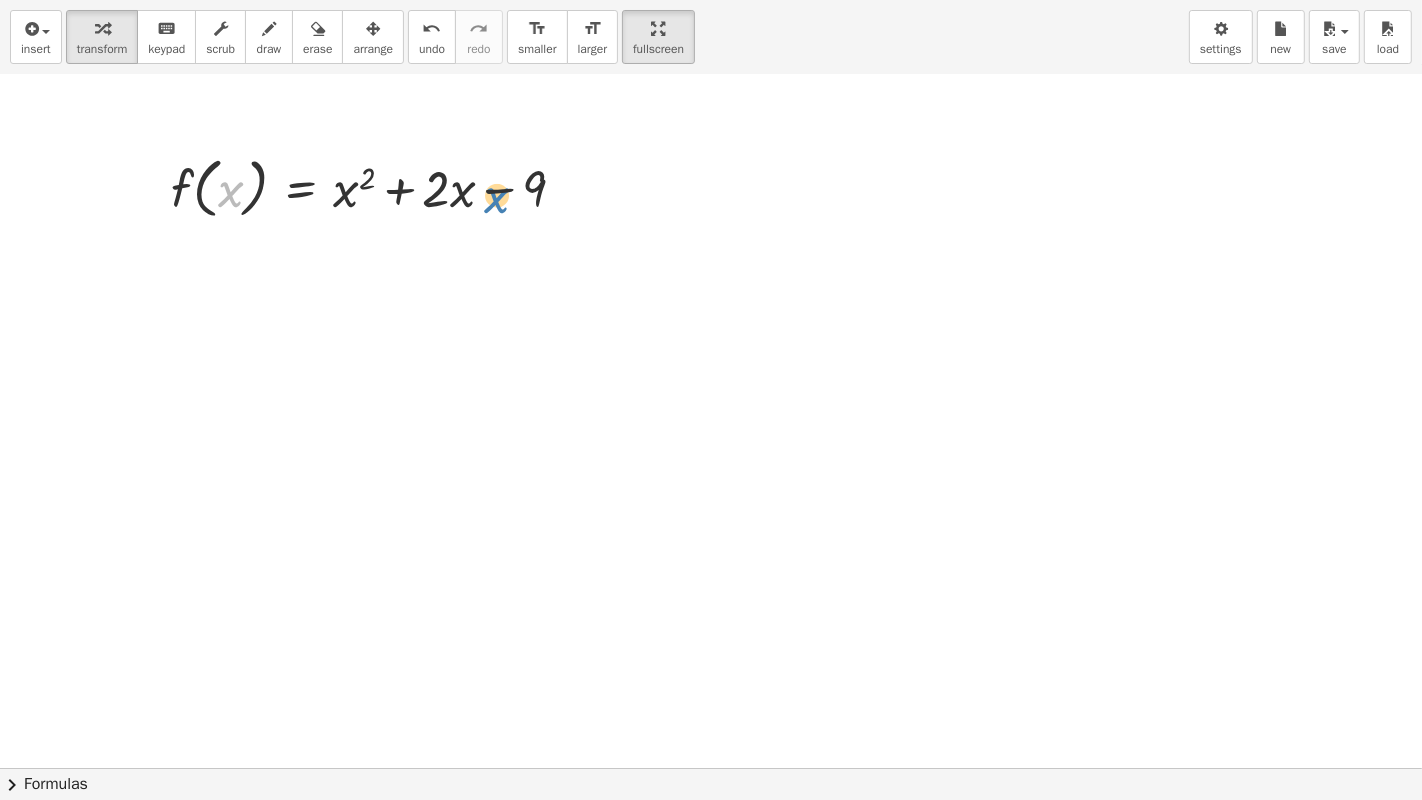 drag, startPoint x: 229, startPoint y: 184, endPoint x: 474, endPoint y: 186, distance: 245.00816 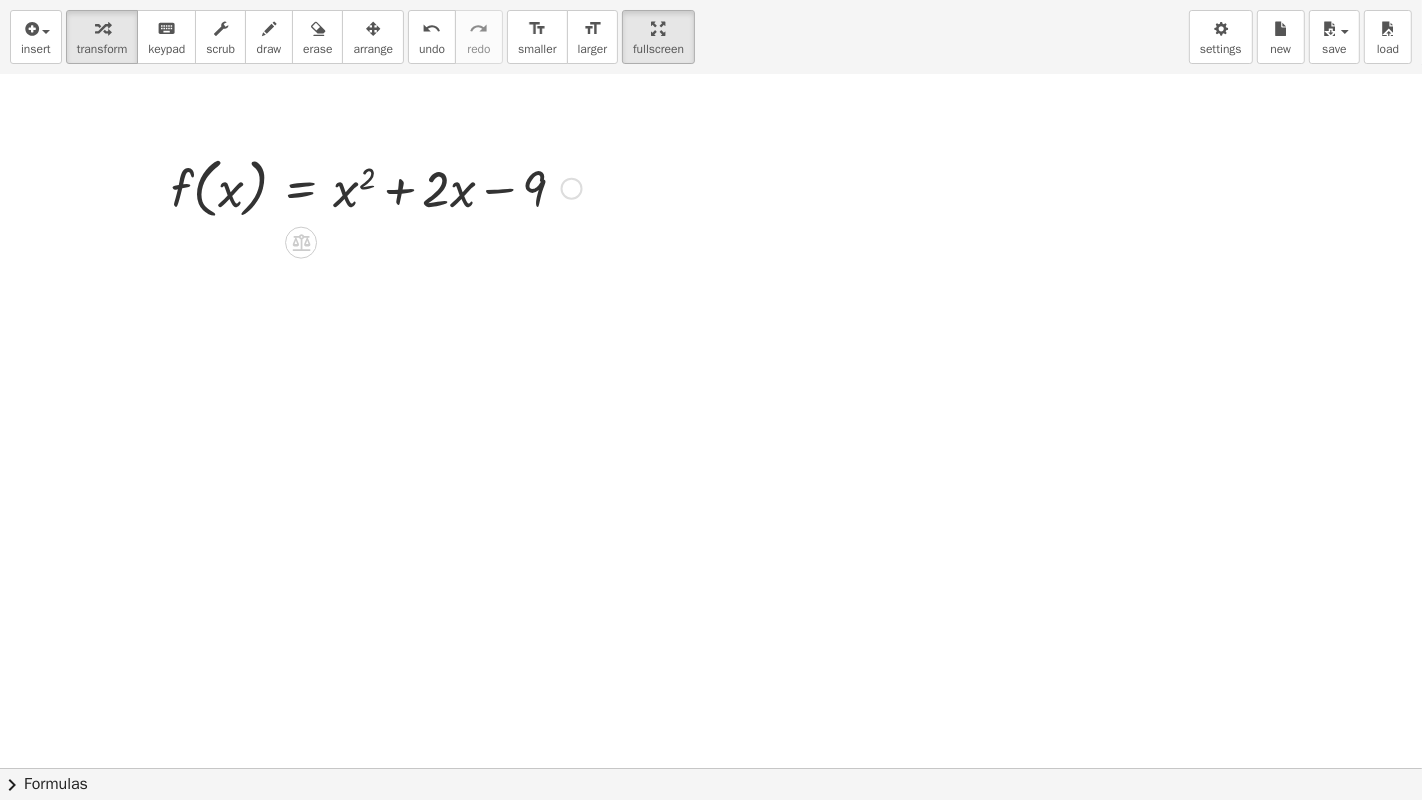 click at bounding box center (376, 187) 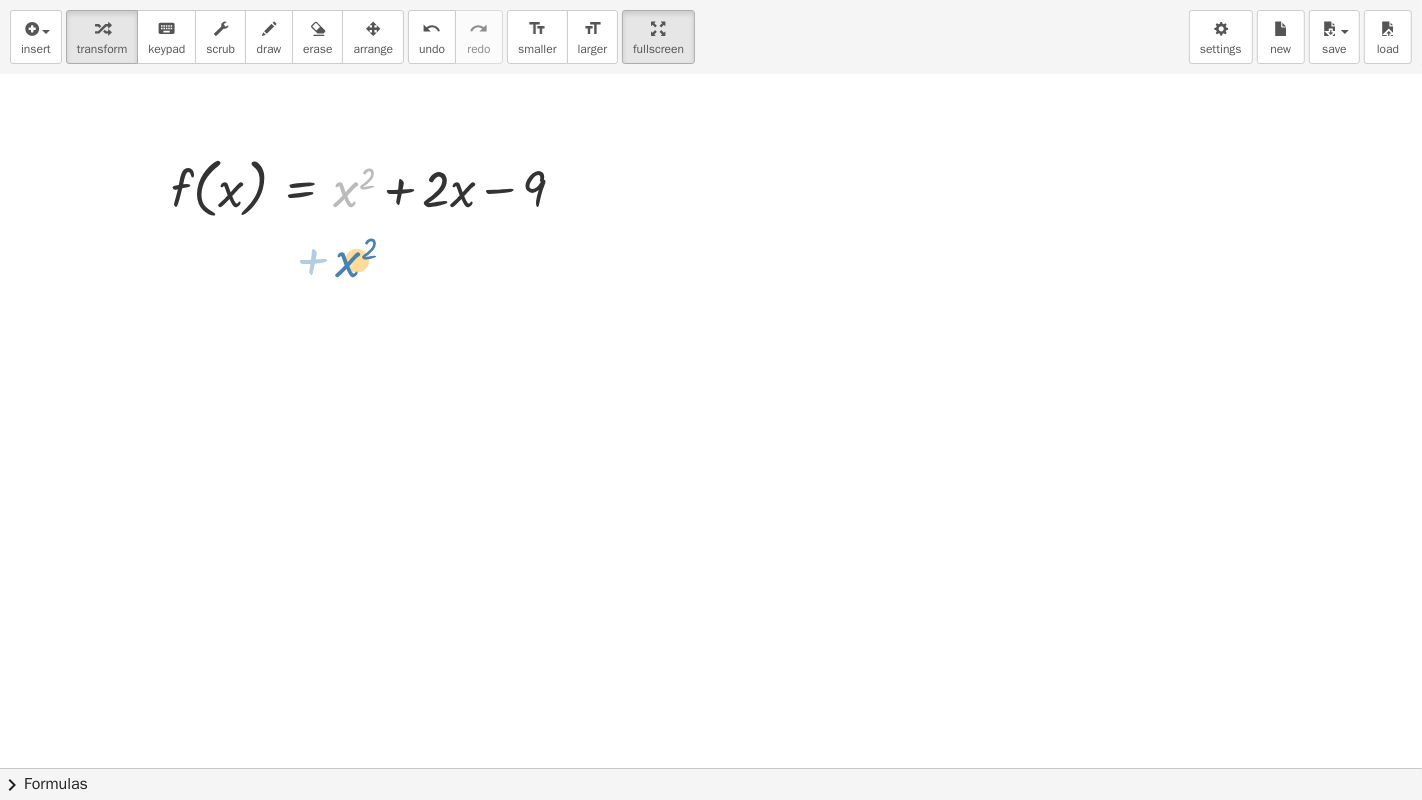 drag, startPoint x: 341, startPoint y: 191, endPoint x: 344, endPoint y: 258, distance: 67.06713 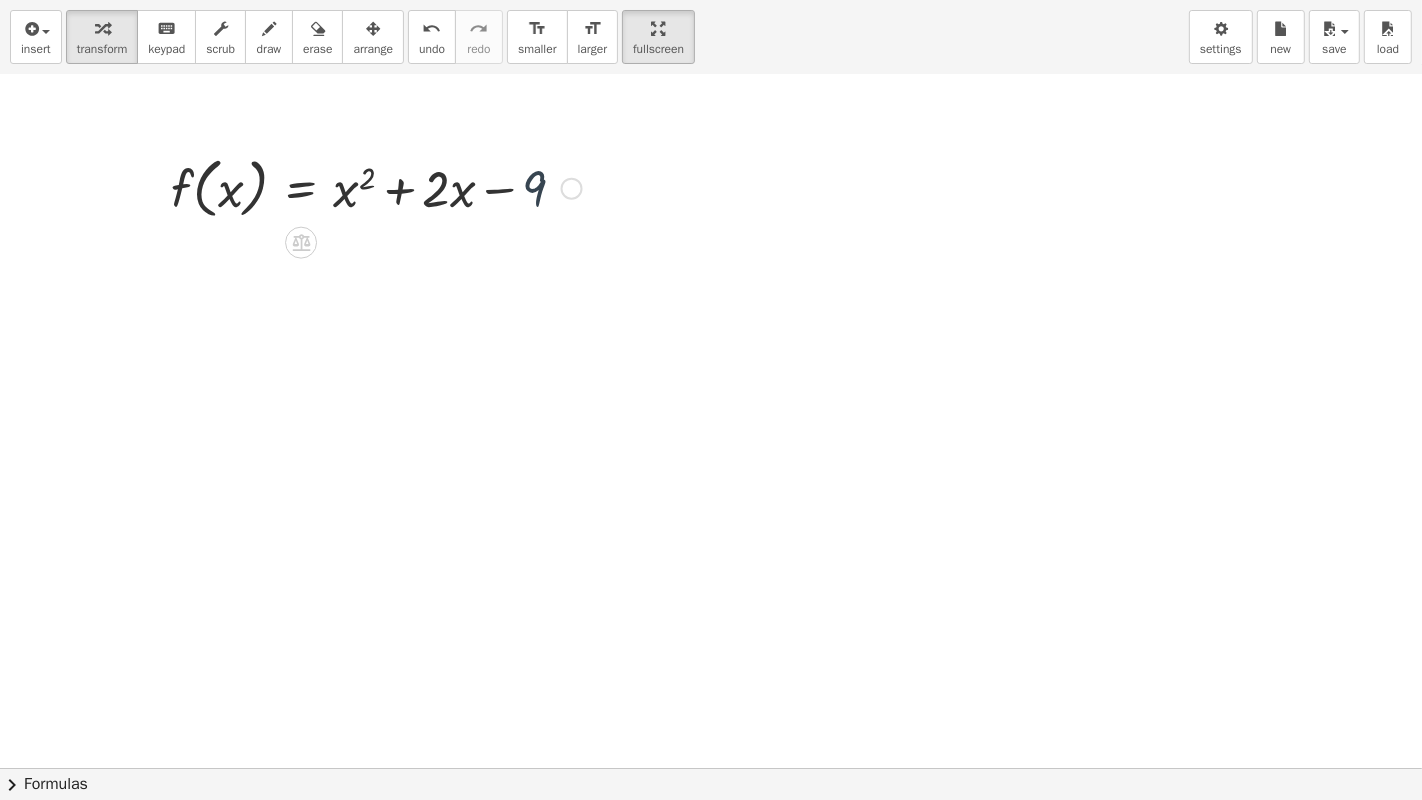 click at bounding box center (376, 187) 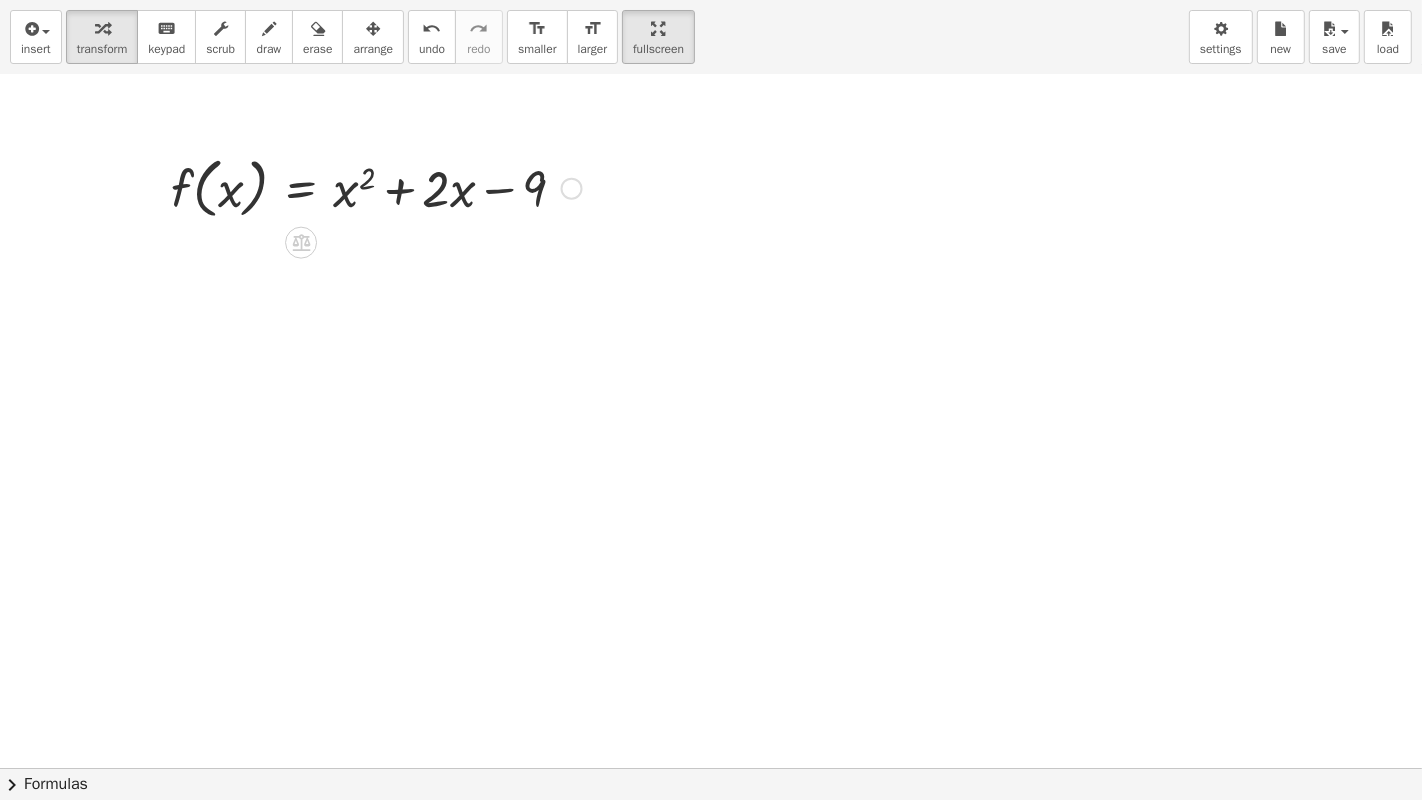 click at bounding box center (572, 189) 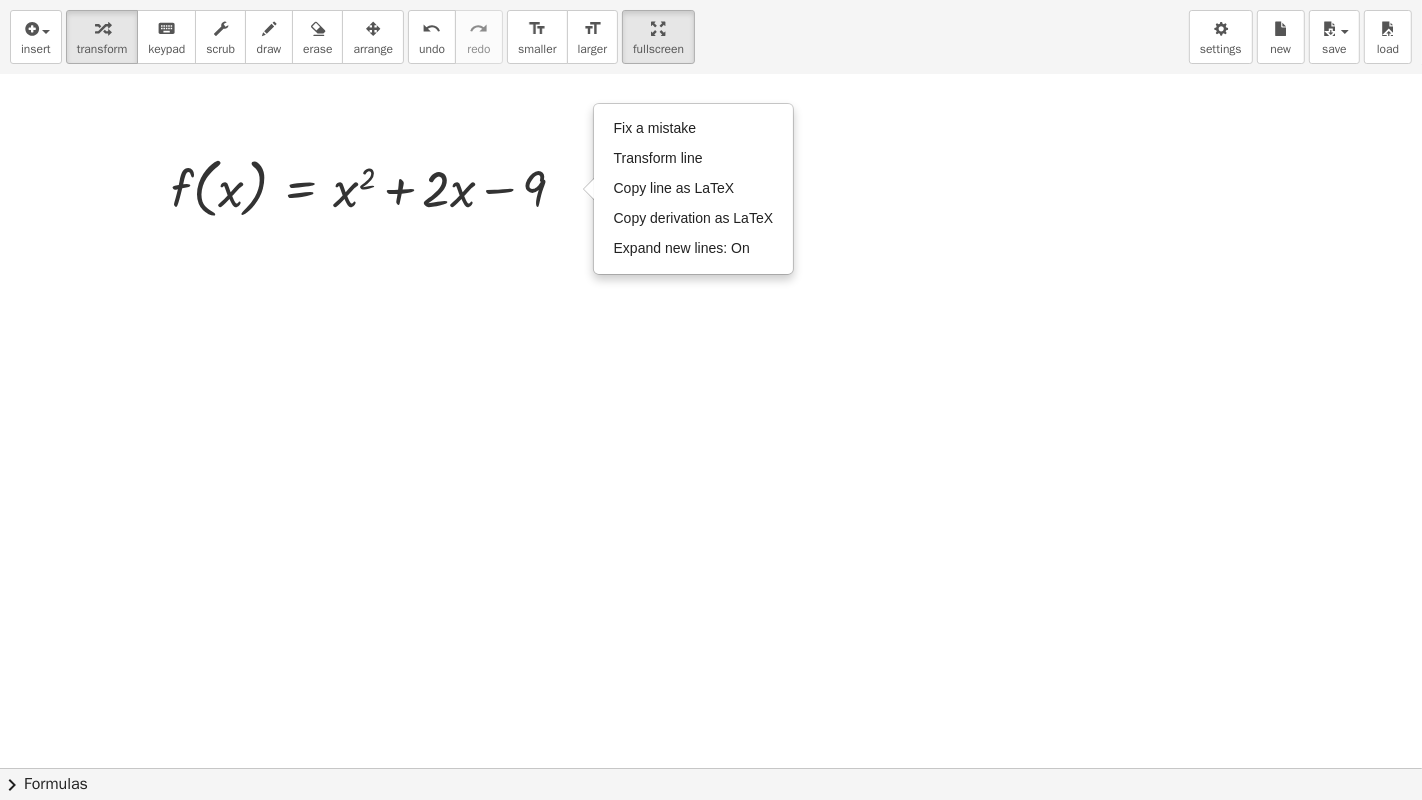click at bounding box center (711, 188) 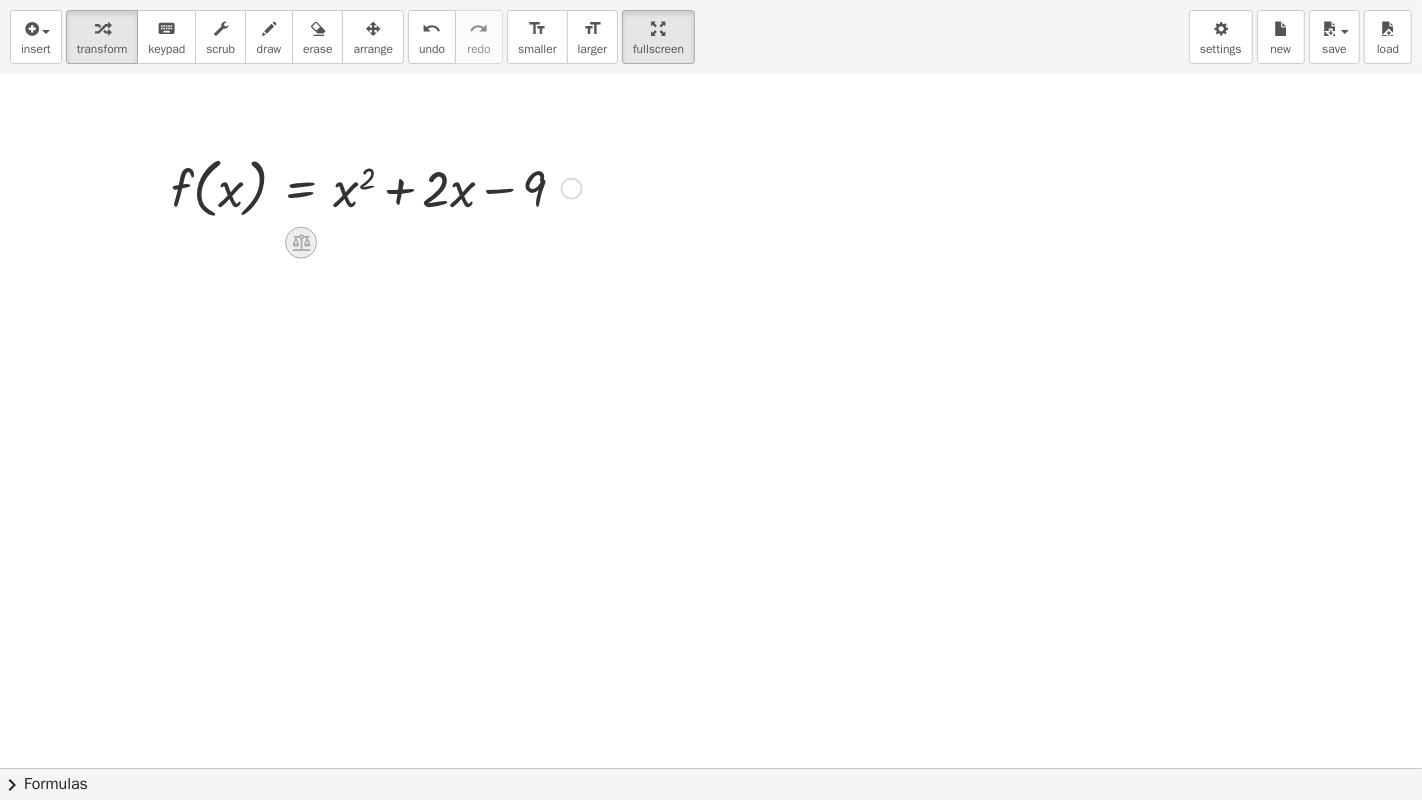 click 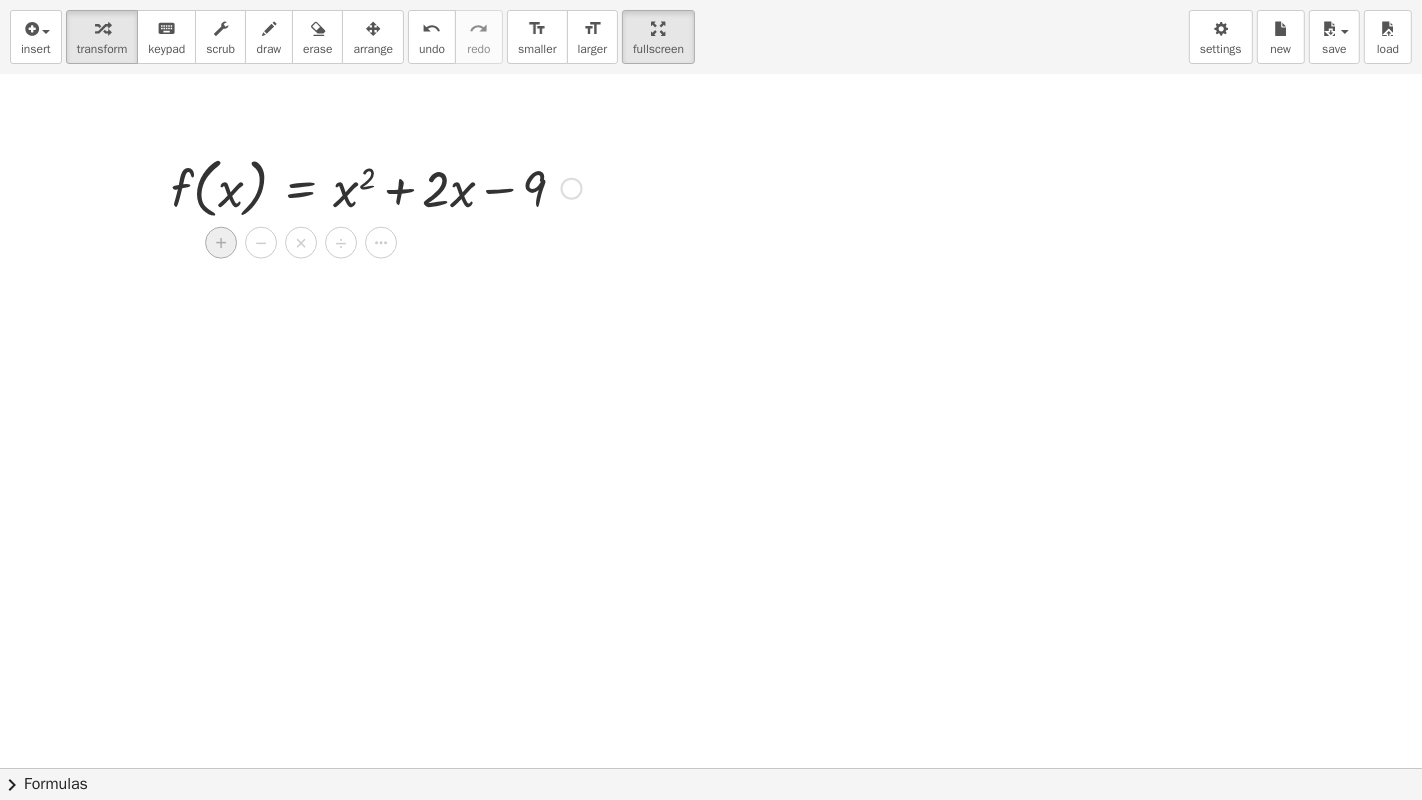 click on "+" at bounding box center (221, 243) 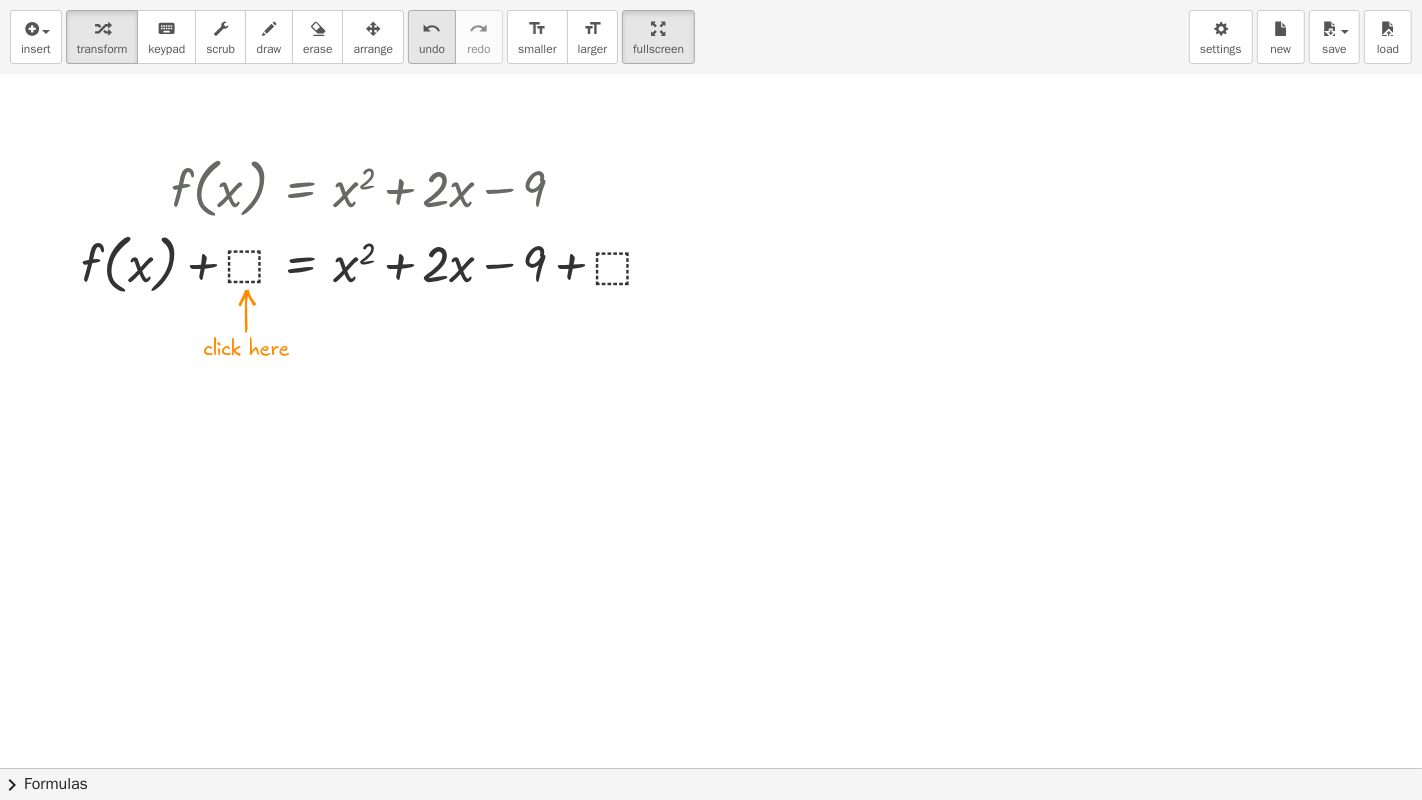 click on "undo" at bounding box center (432, 29) 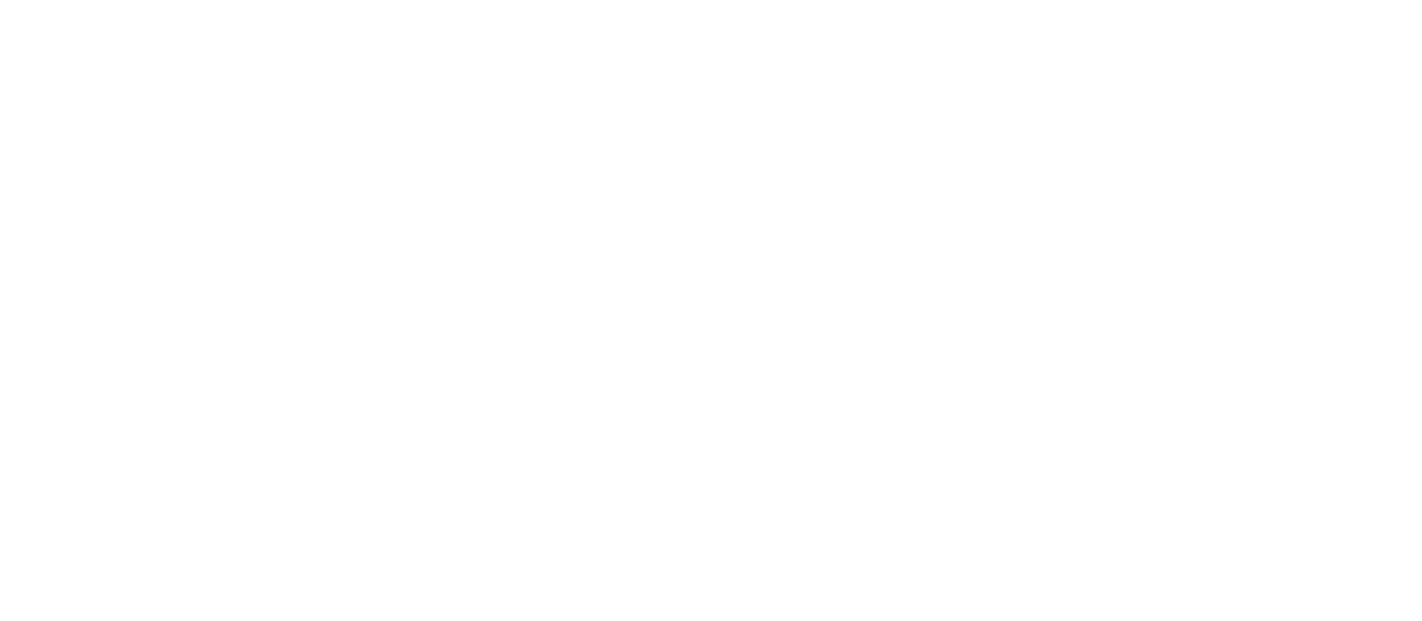 scroll, scrollTop: 0, scrollLeft: 0, axis: both 